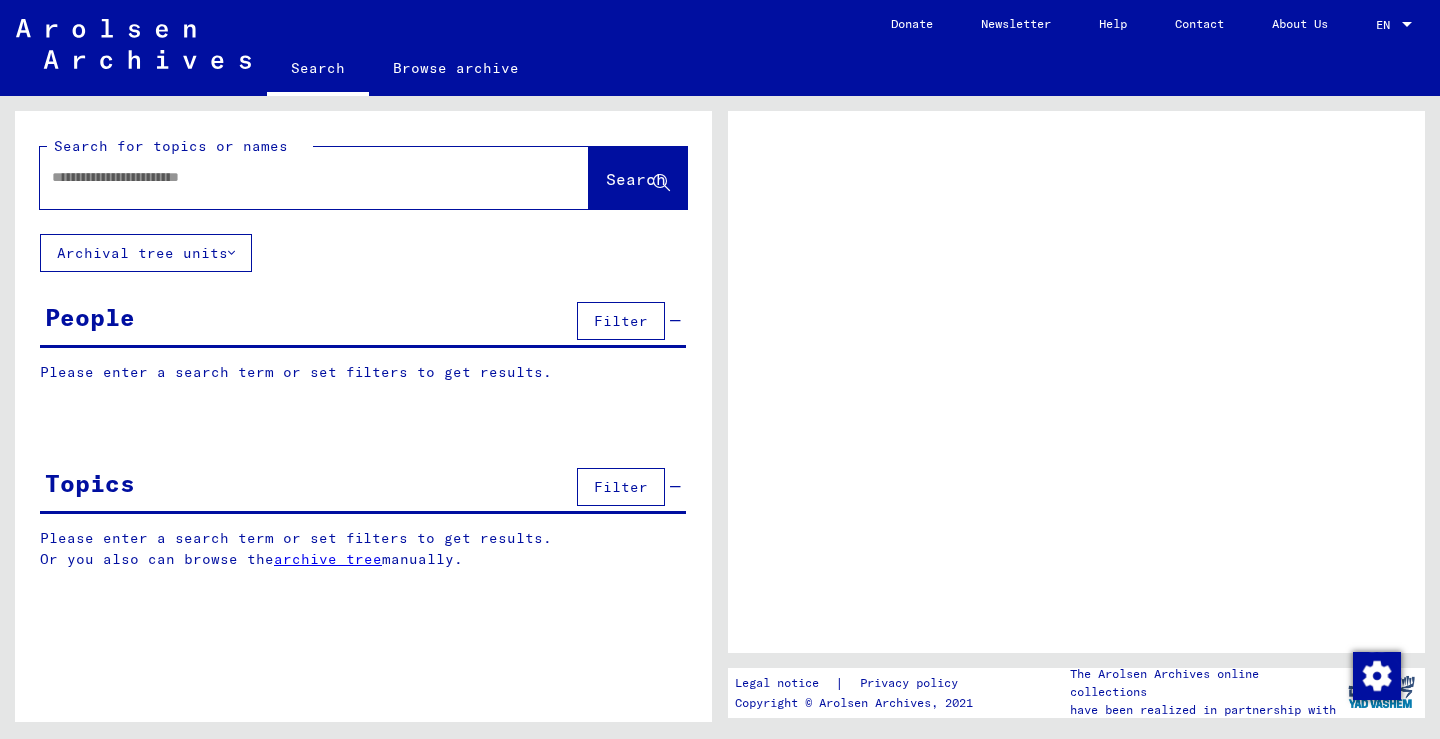 scroll, scrollTop: 0, scrollLeft: 0, axis: both 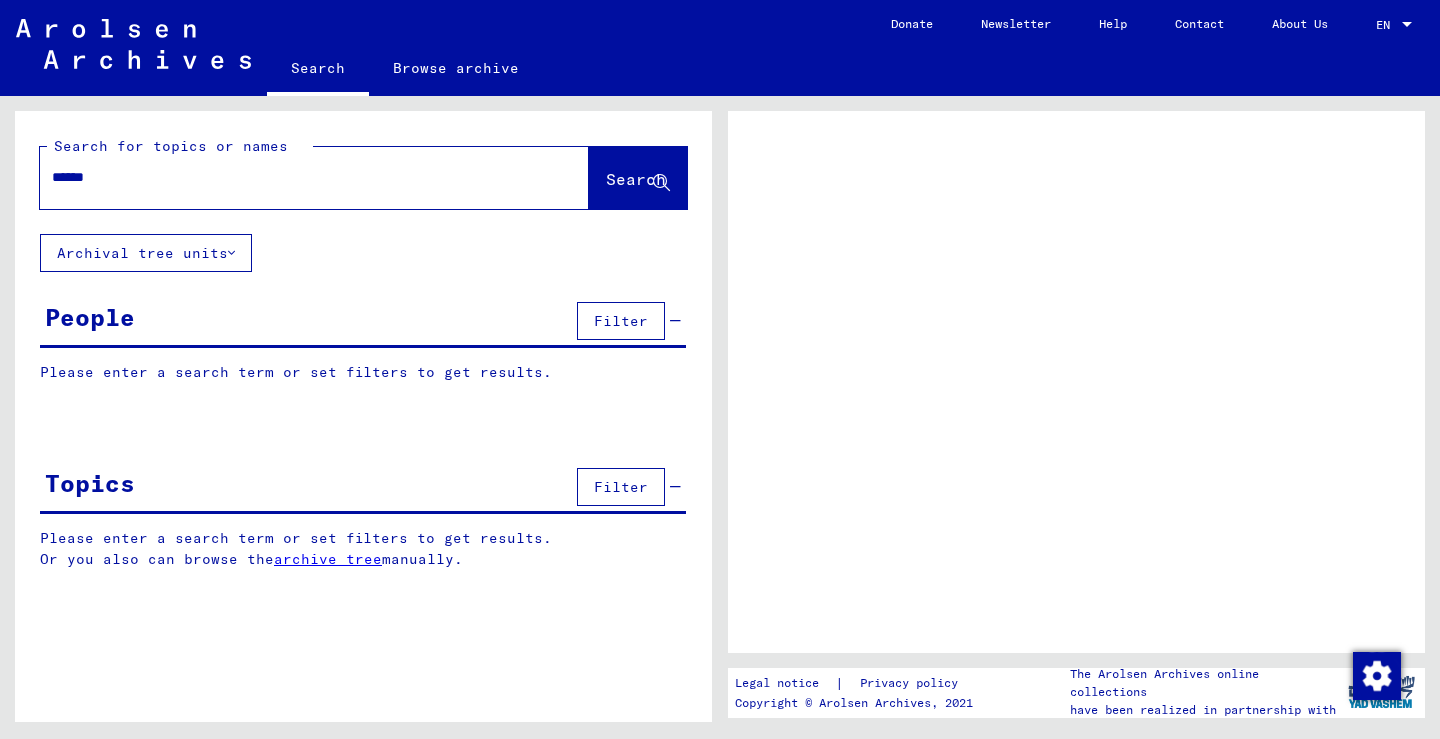 type on "******" 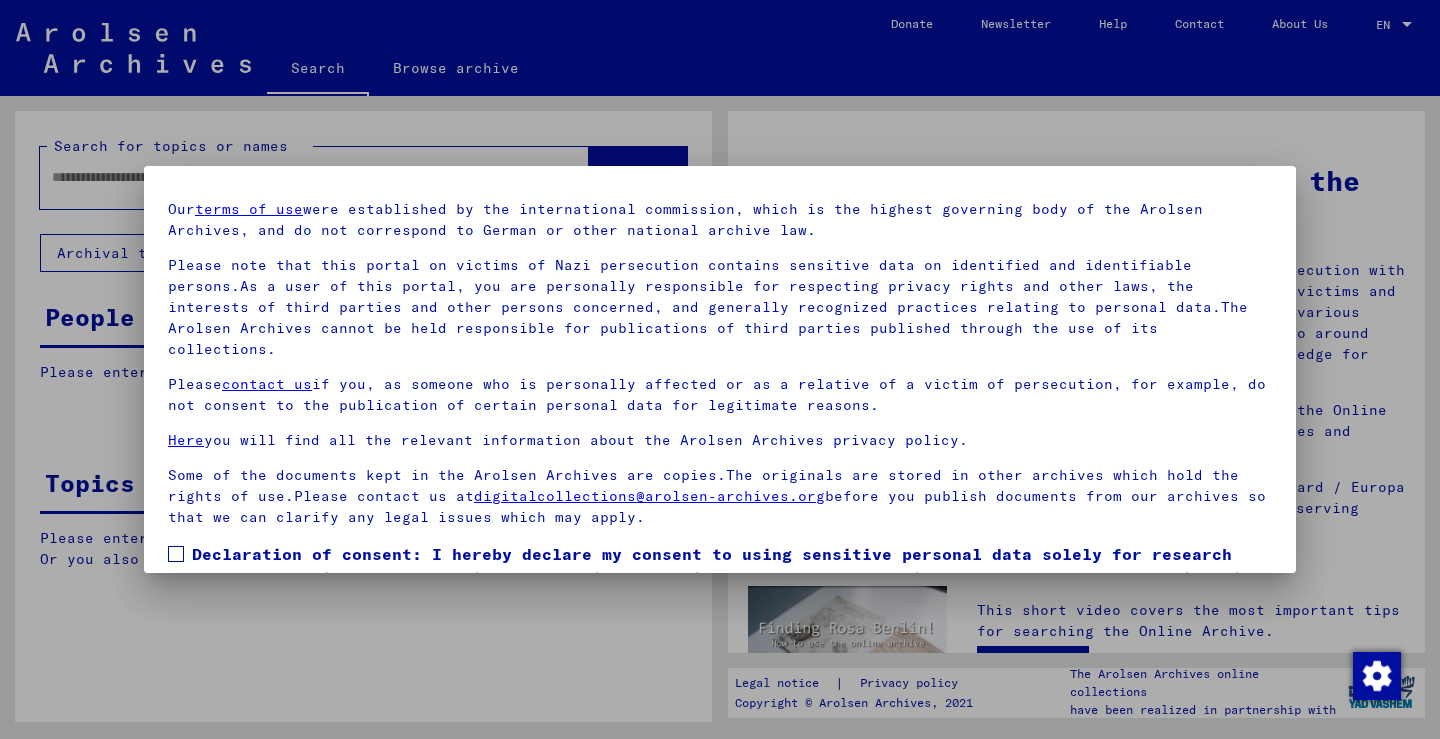 scroll, scrollTop: 149, scrollLeft: 0, axis: vertical 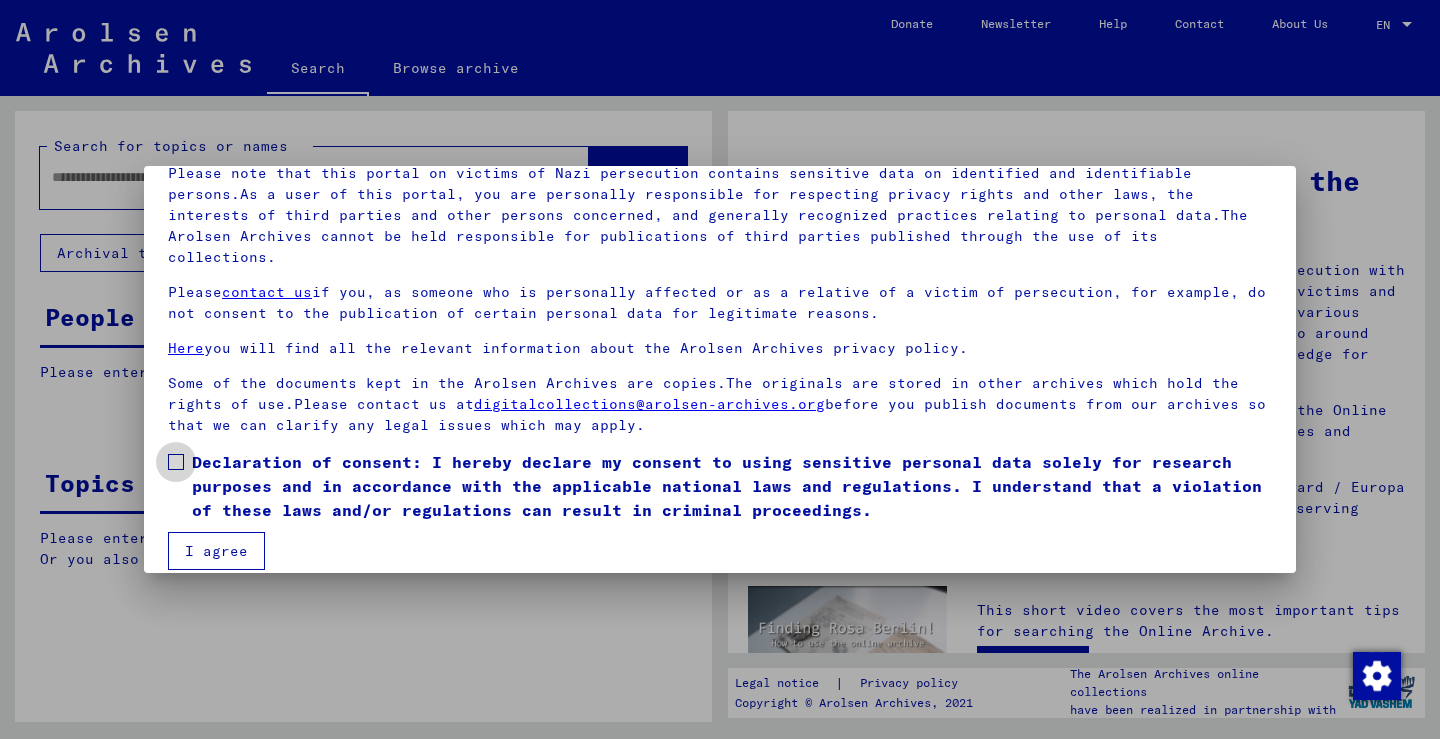 click at bounding box center (176, 462) 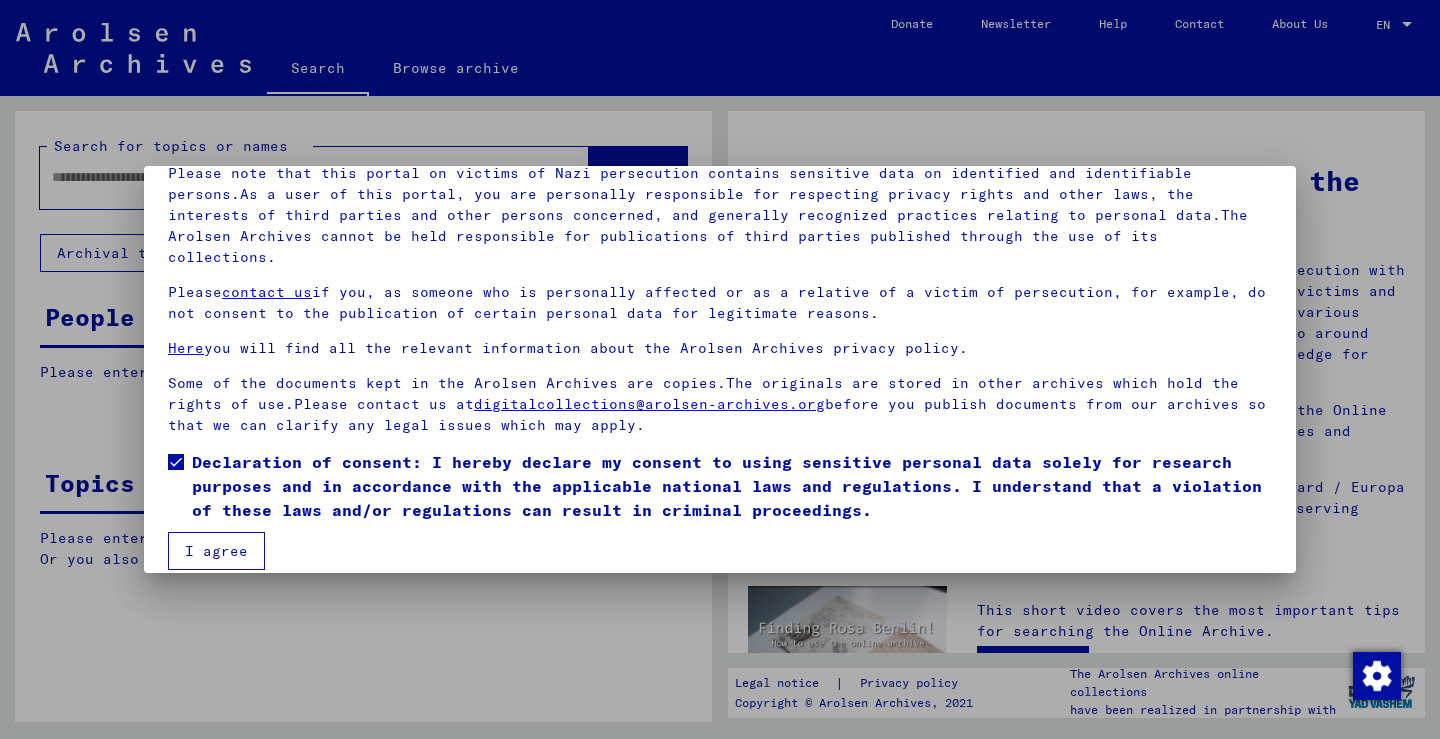 click on "I agree" at bounding box center (216, 551) 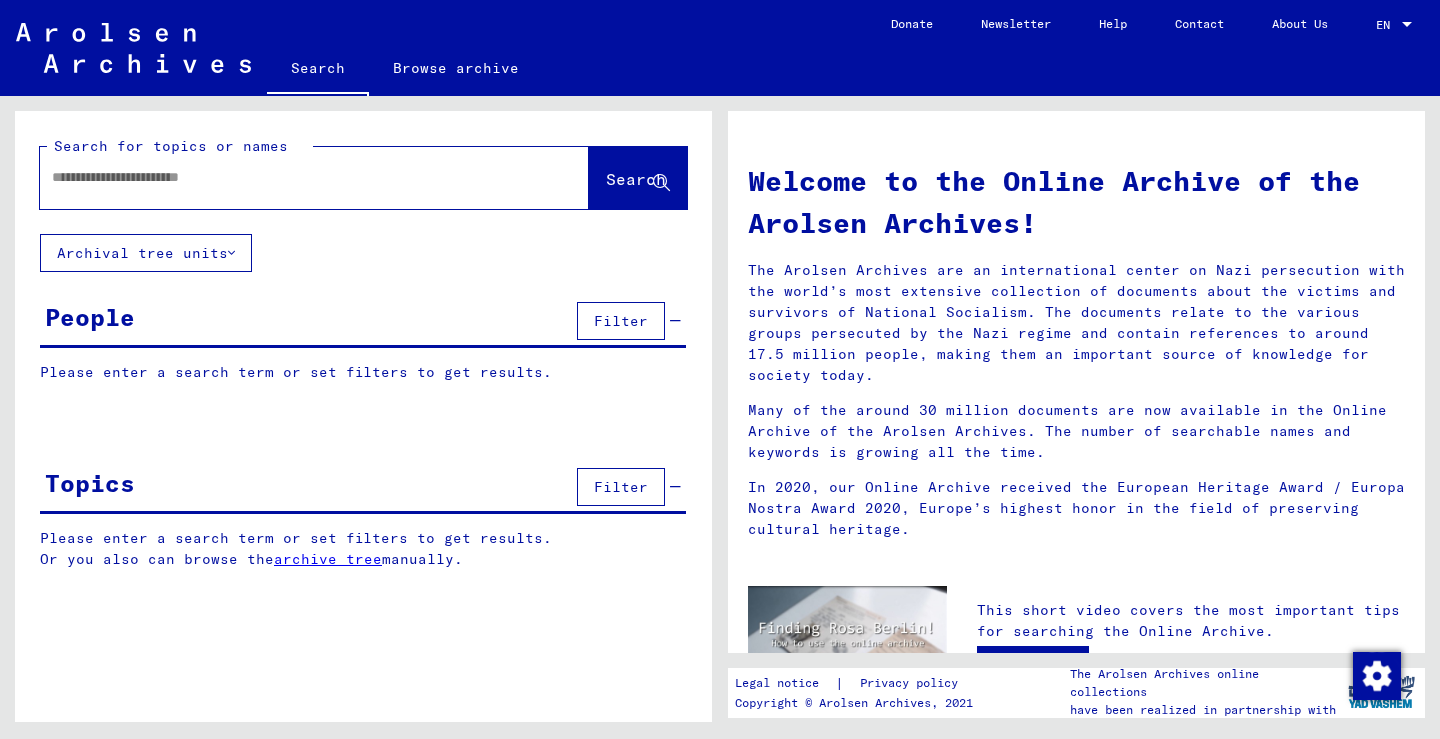 click 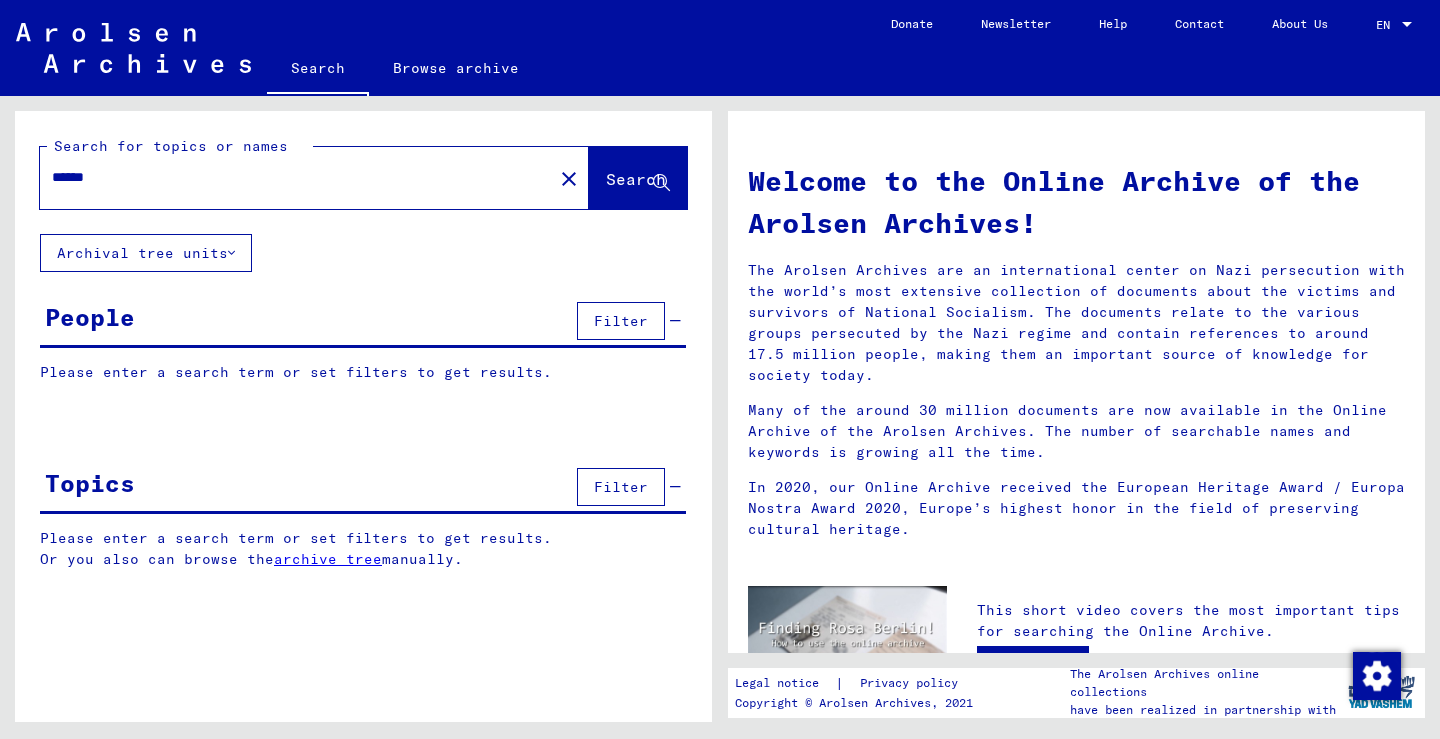 type on "******" 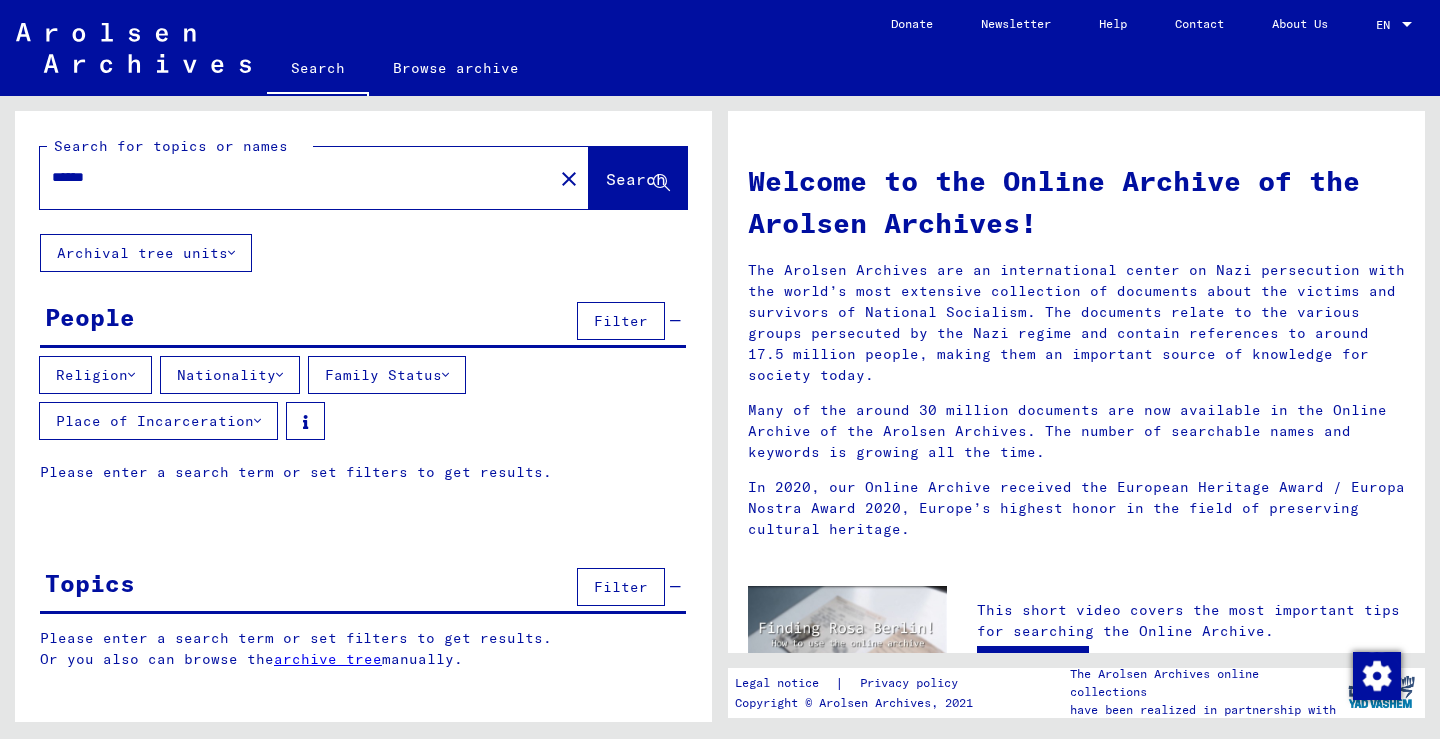 click on "Filter" at bounding box center (621, 321) 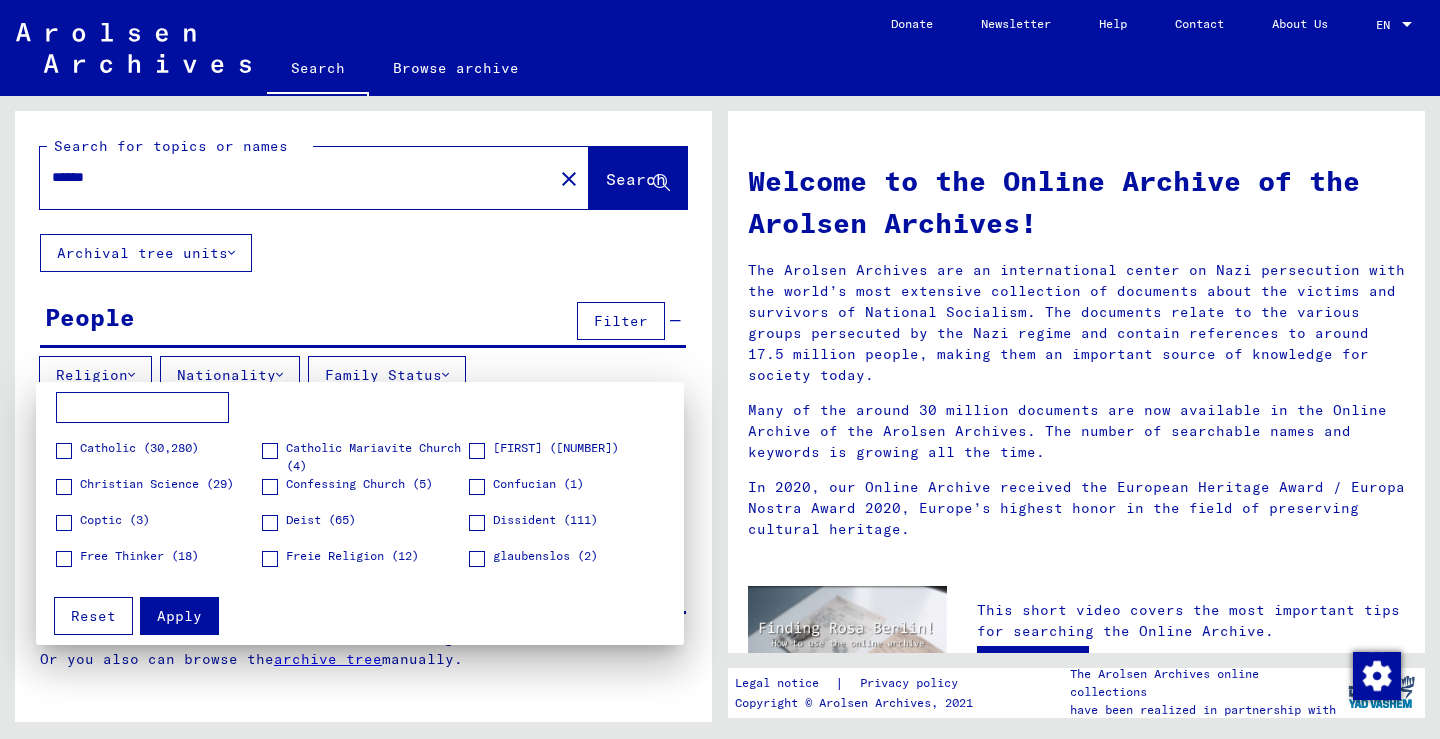 scroll, scrollTop: 213, scrollLeft: 0, axis: vertical 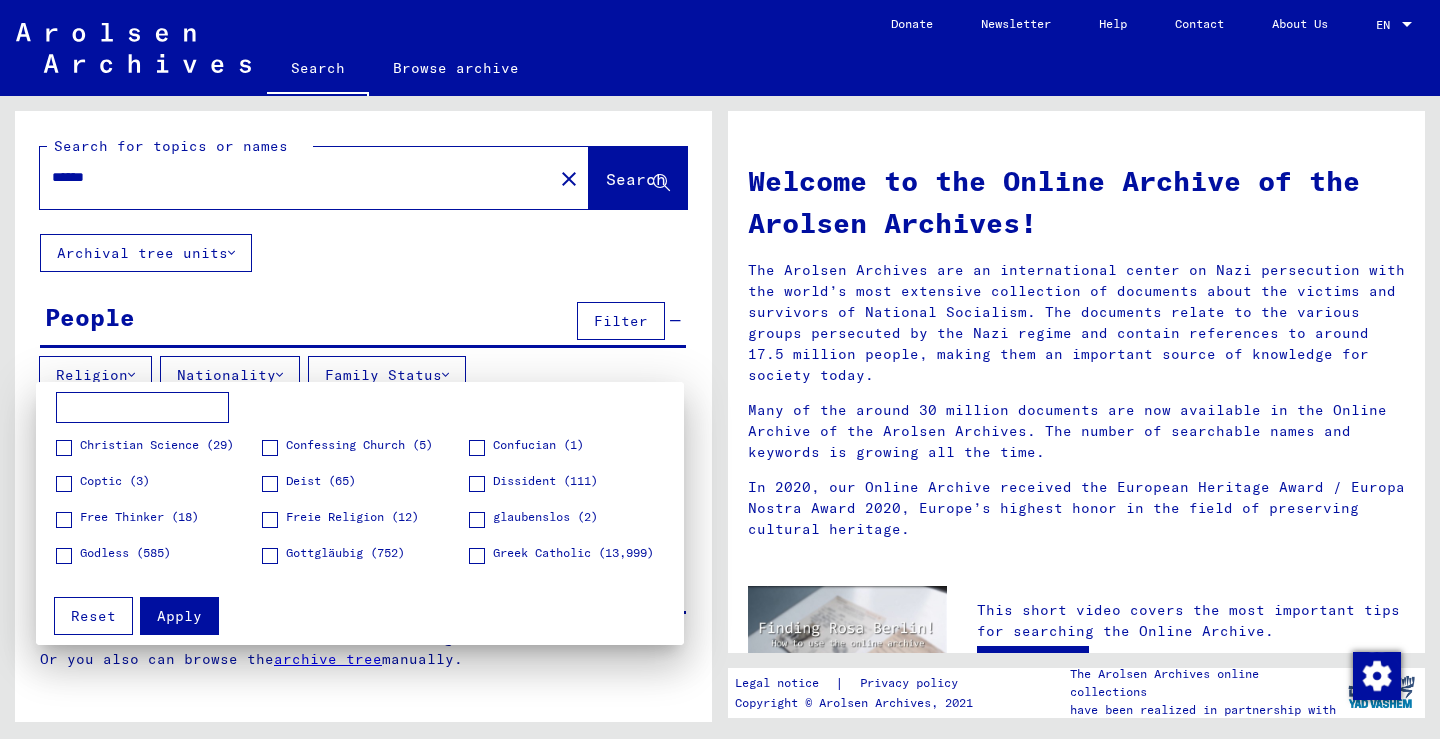 drag, startPoint x: 664, startPoint y: 458, endPoint x: 657, endPoint y: 514, distance: 56.435802 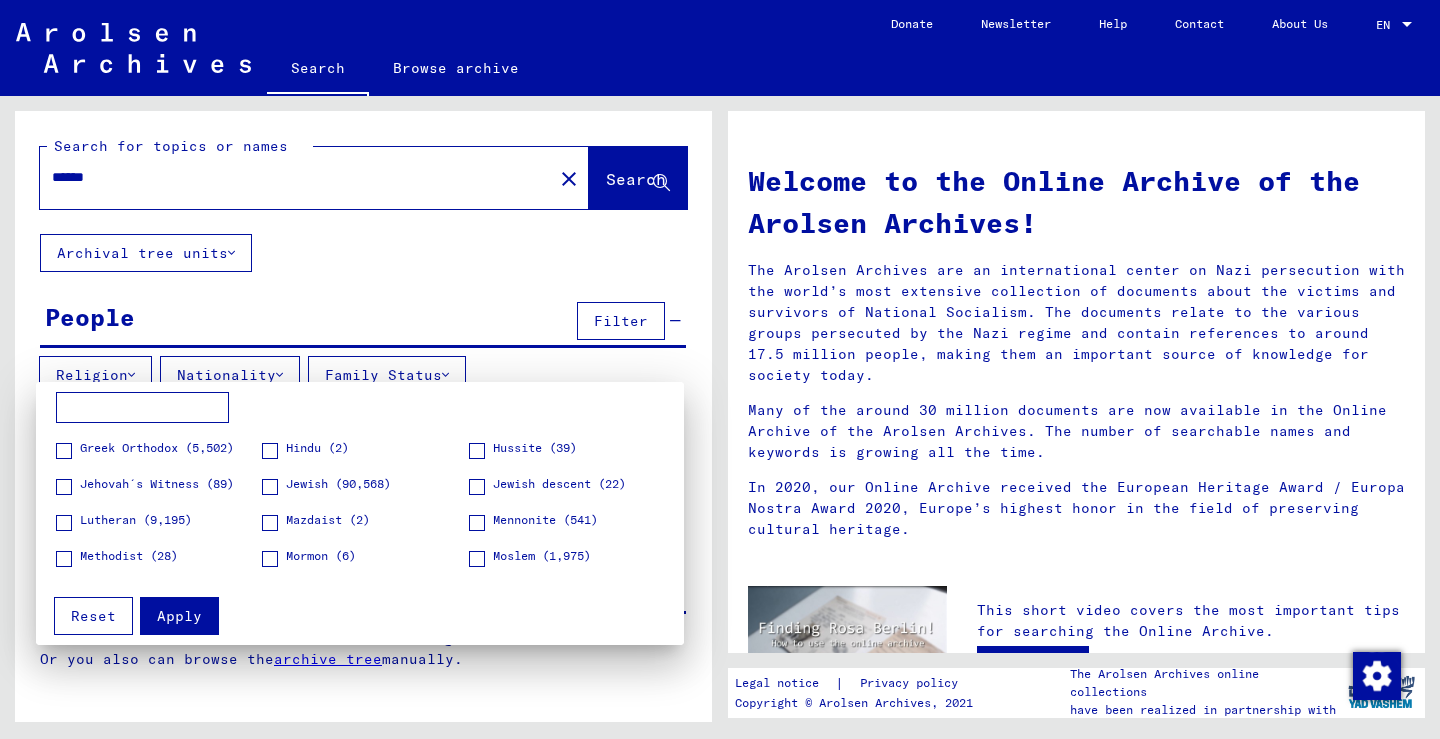 scroll, scrollTop: 378, scrollLeft: 0, axis: vertical 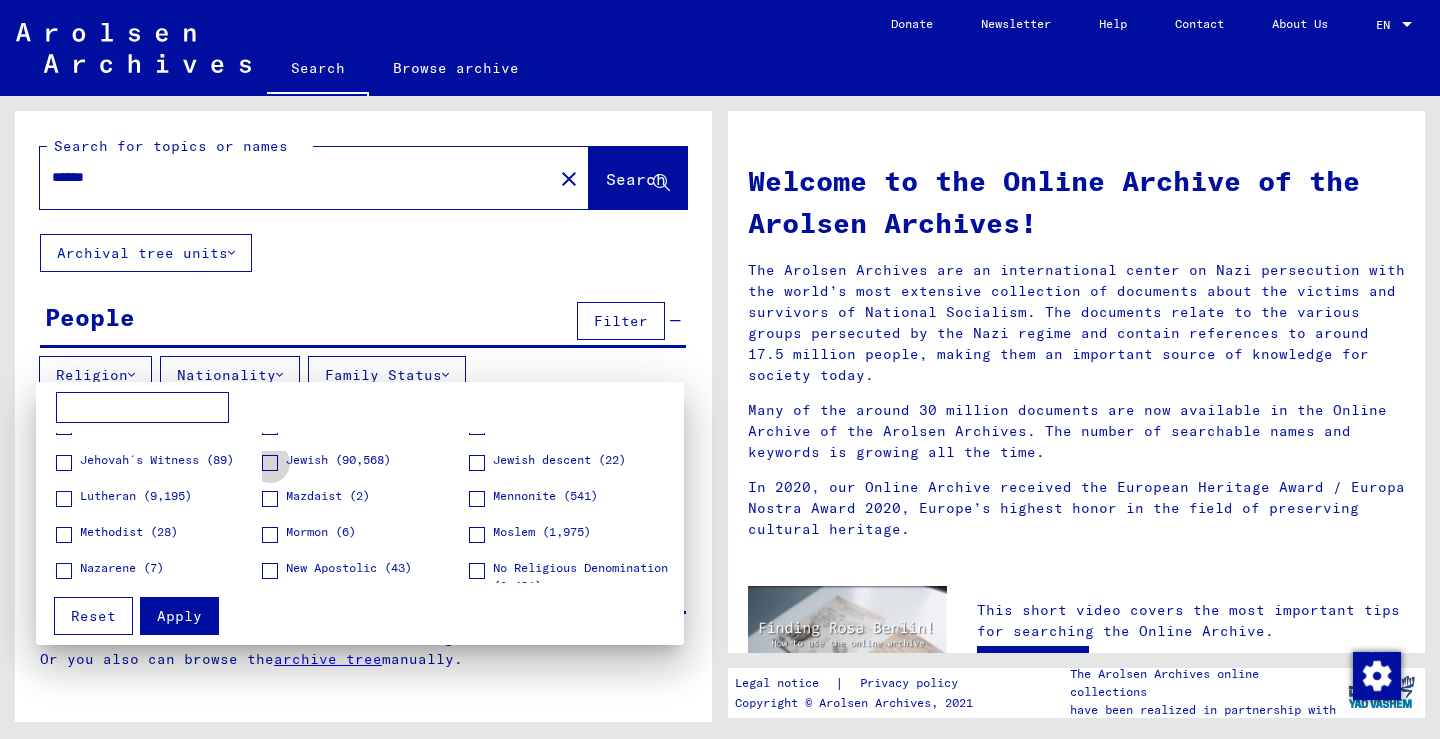 click at bounding box center (270, 463) 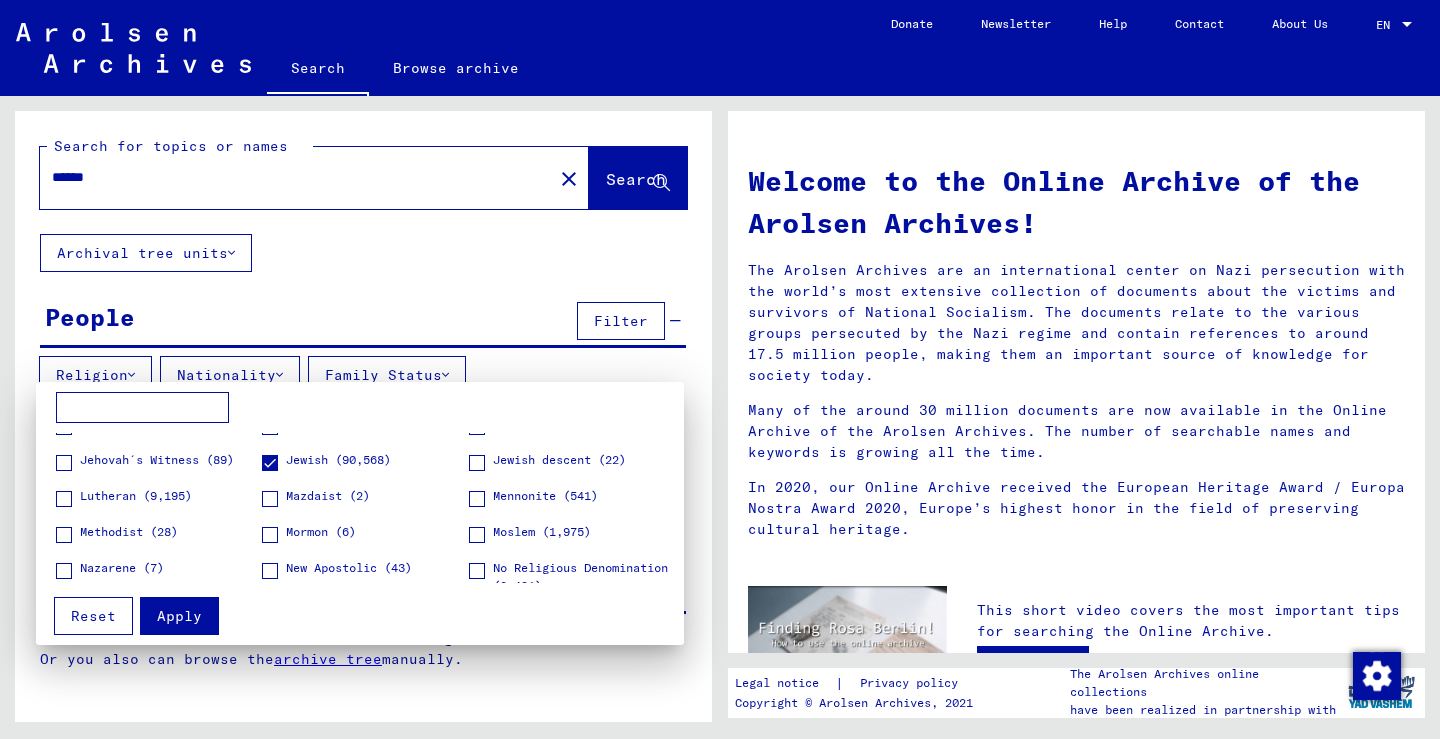 click on "Apply" at bounding box center [179, 616] 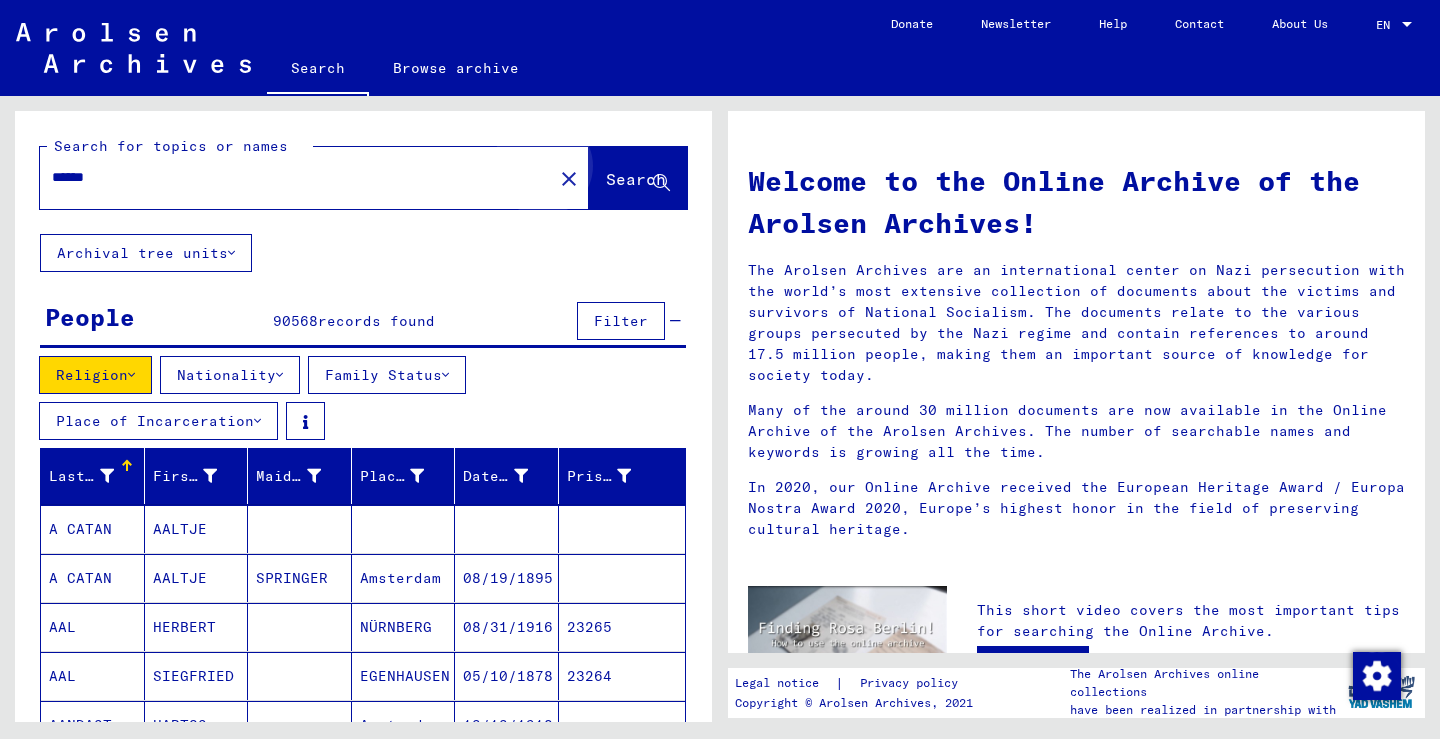 click on "Search" 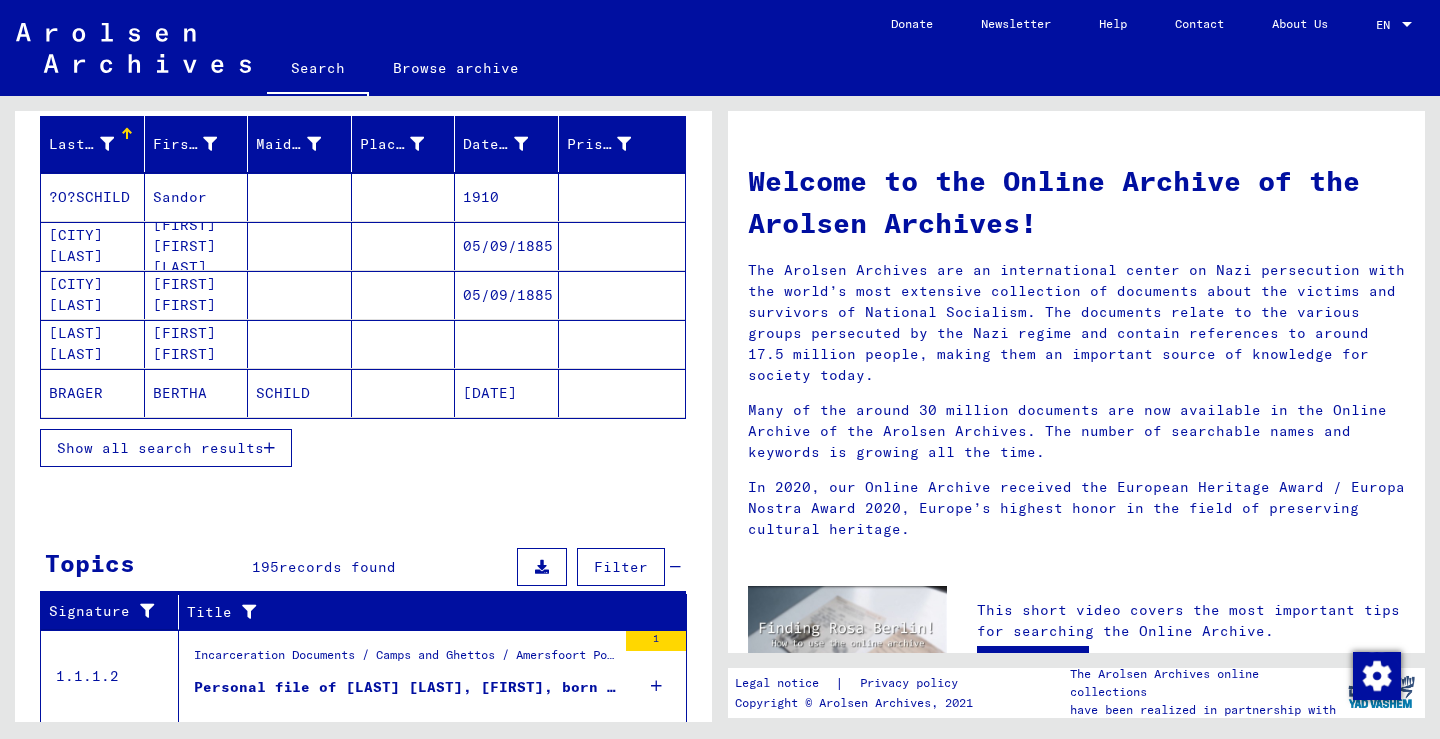 scroll, scrollTop: 336, scrollLeft: 0, axis: vertical 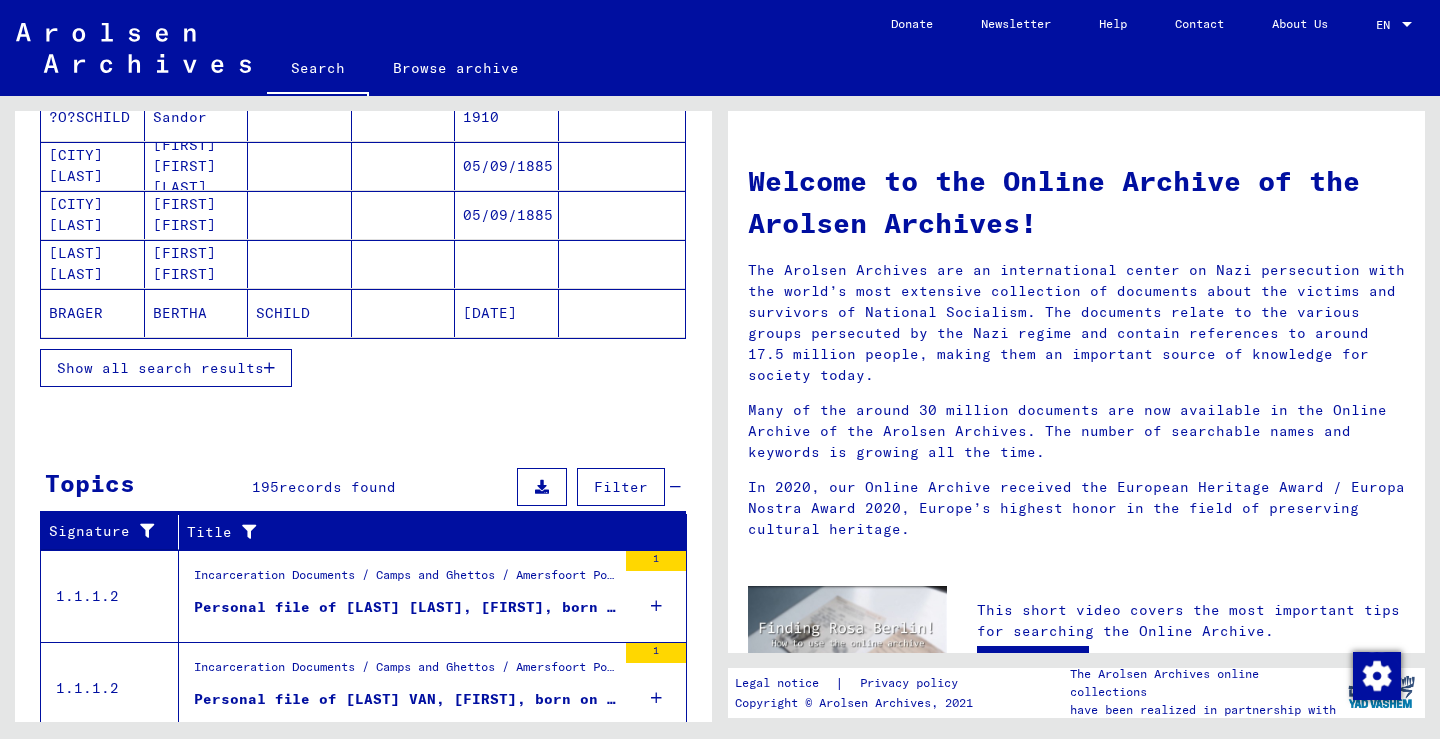 click at bounding box center [269, 368] 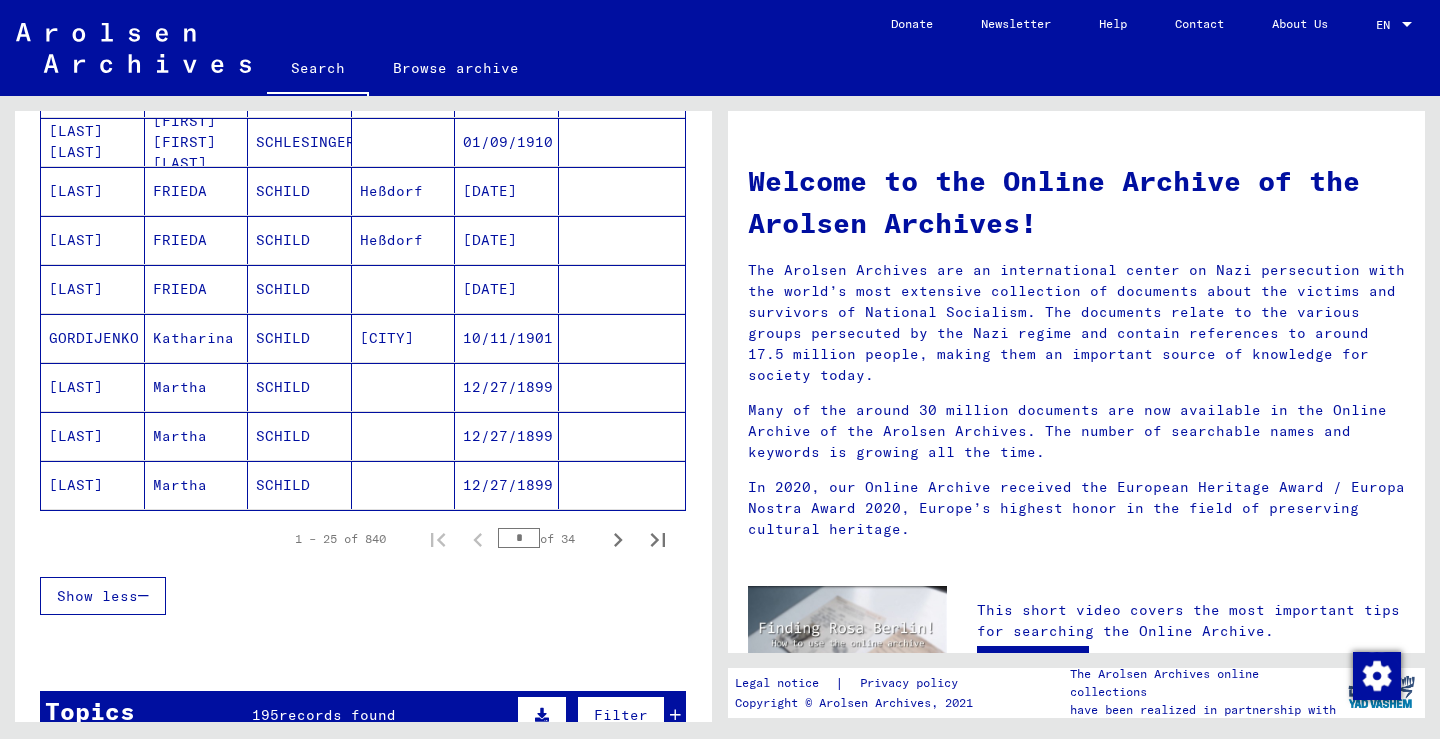 scroll, scrollTop: 1224, scrollLeft: 0, axis: vertical 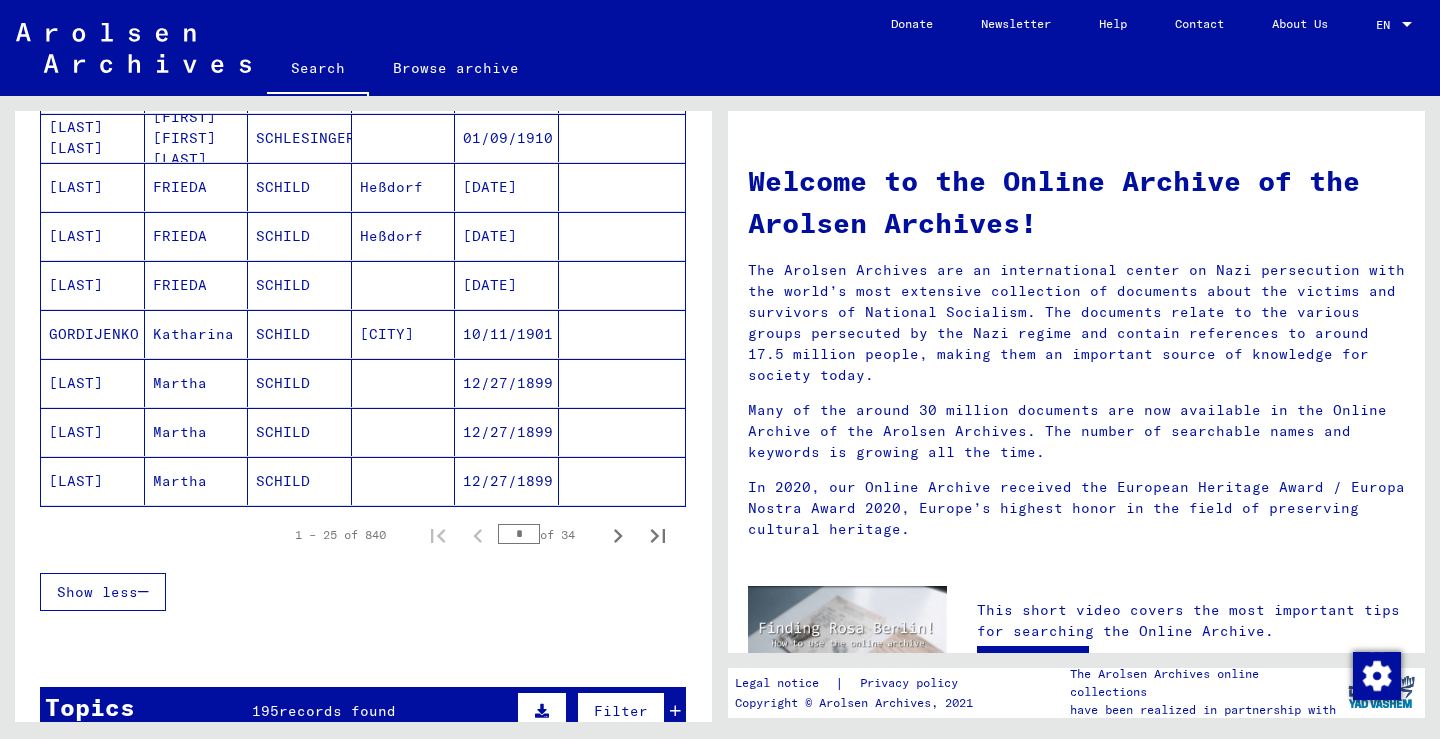 drag, startPoint x: 701, startPoint y: 339, endPoint x: 693, endPoint y: 539, distance: 200.15994 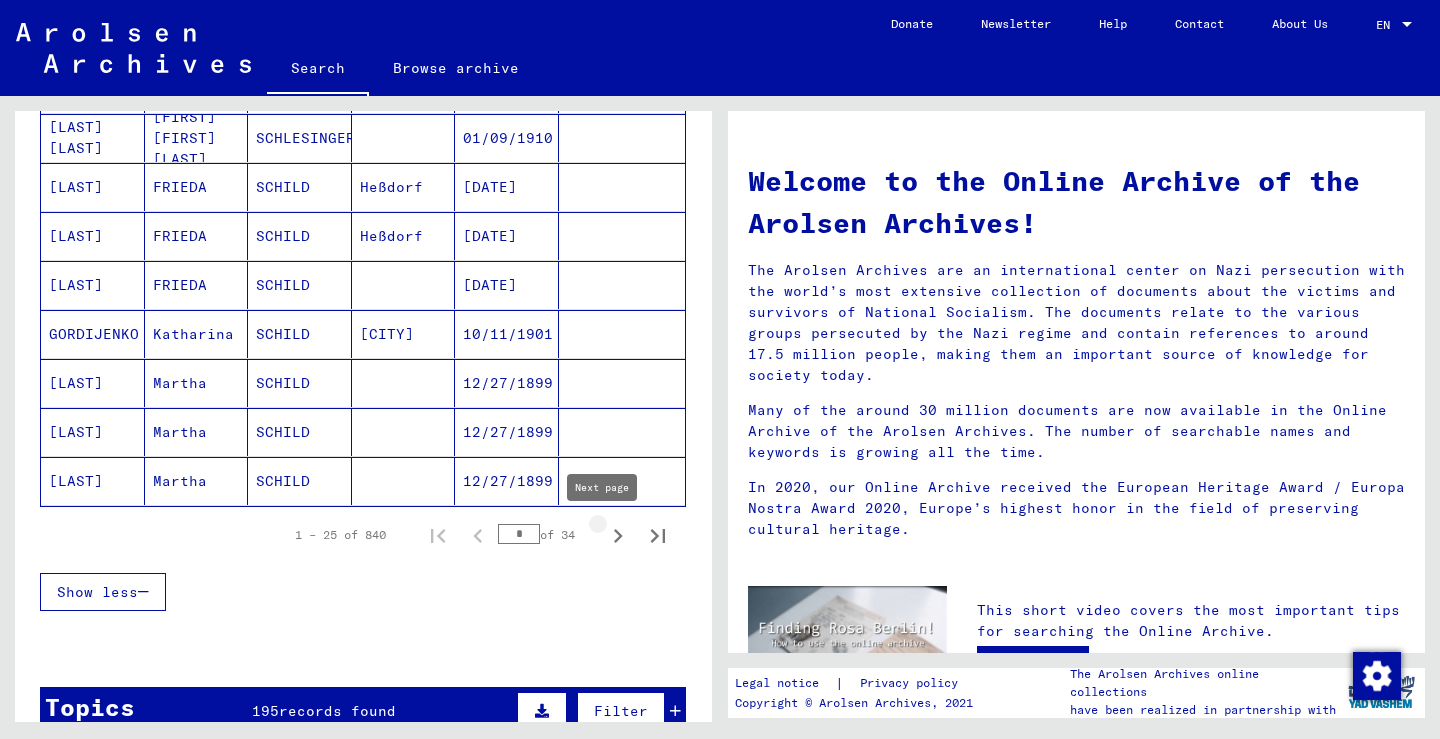 click 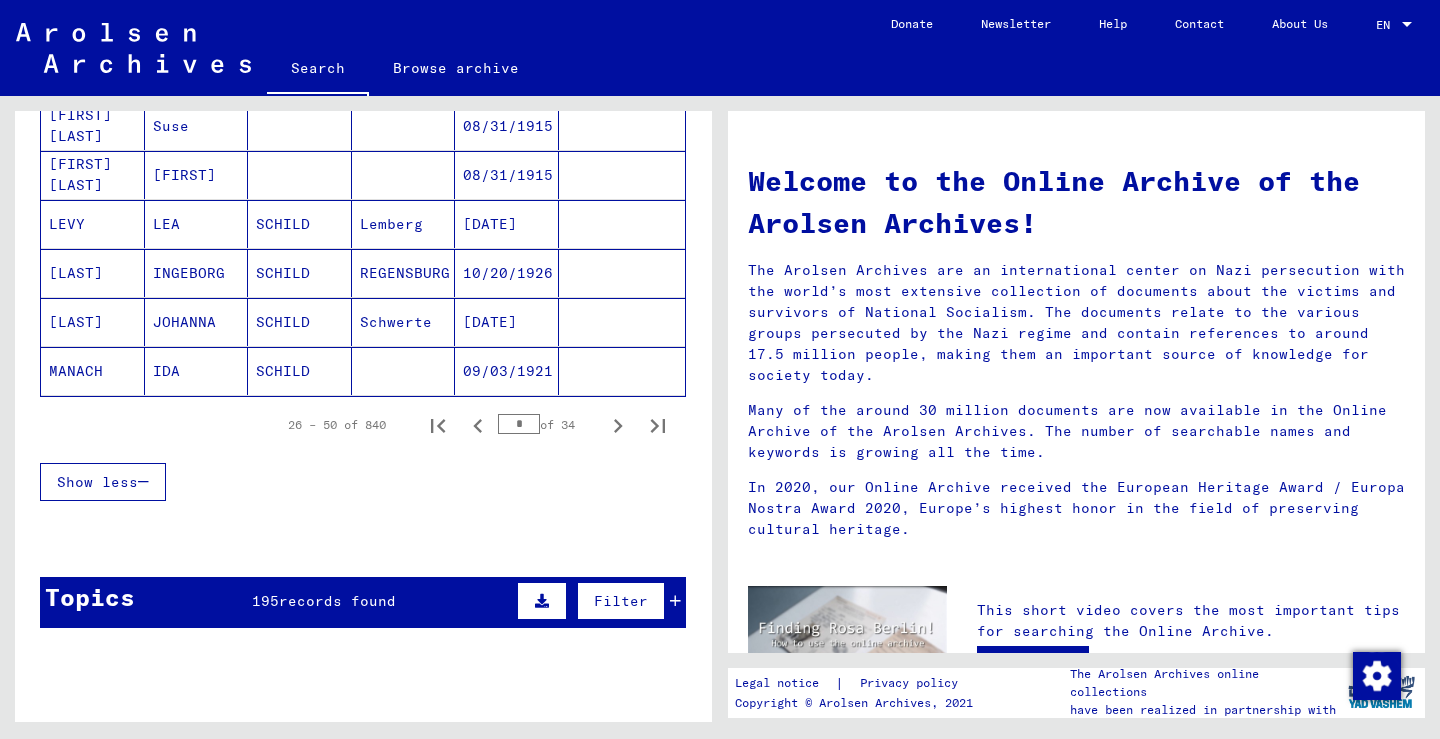 scroll, scrollTop: 1387, scrollLeft: 0, axis: vertical 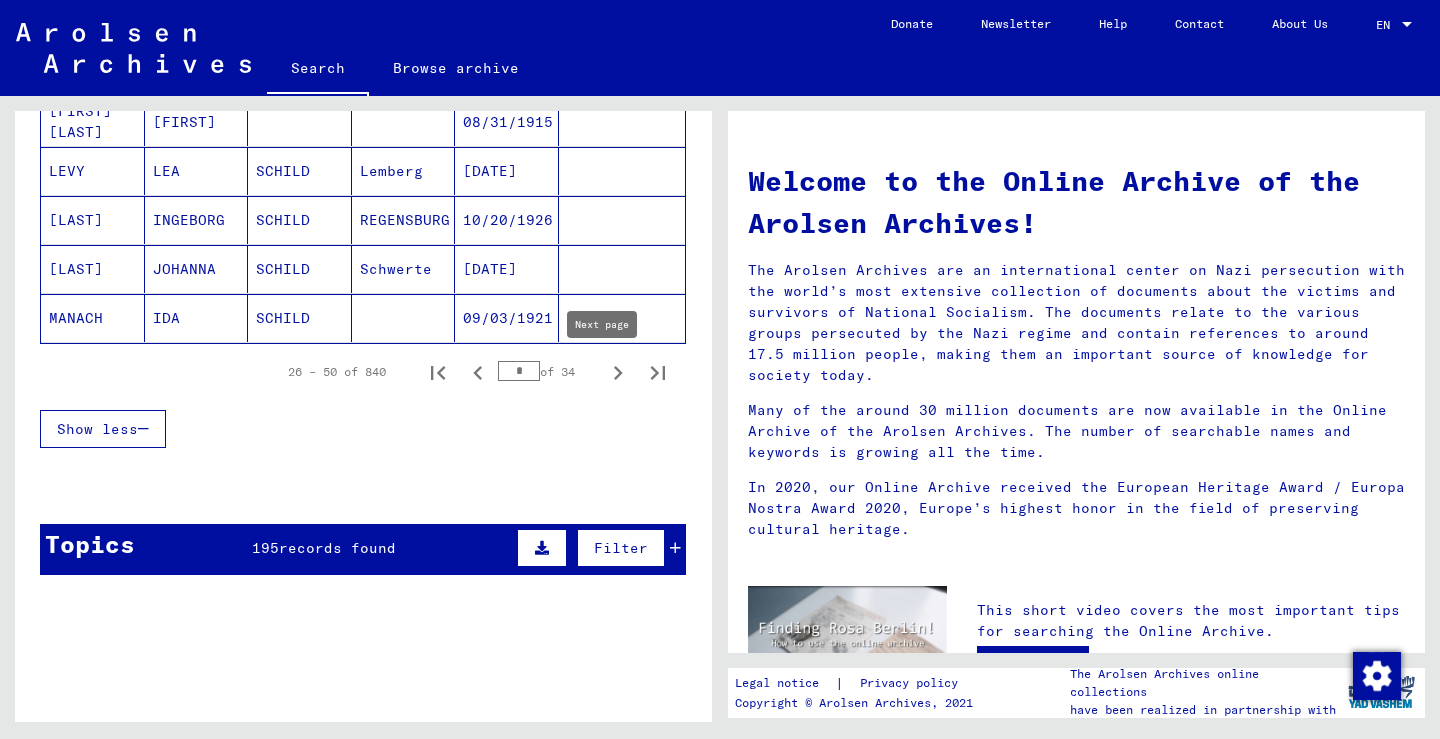 click 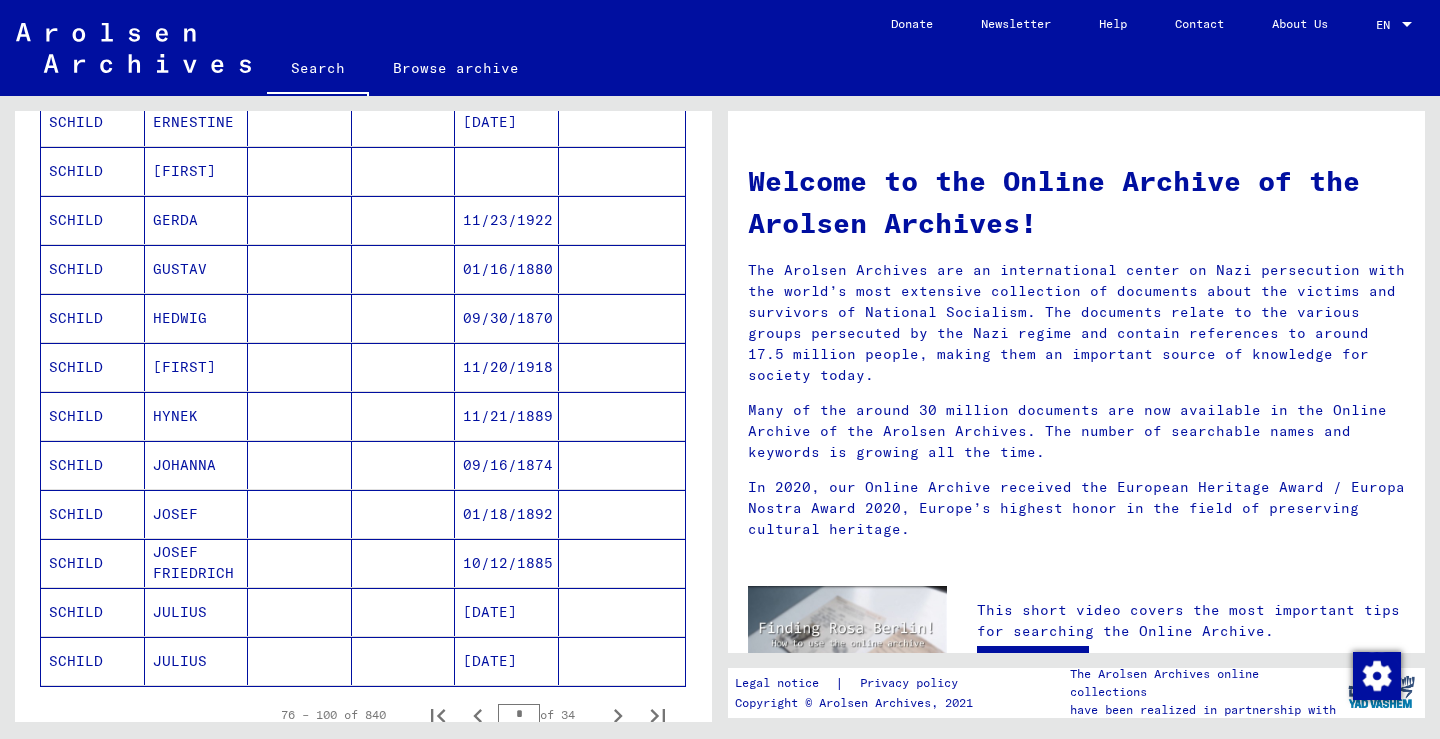 scroll, scrollTop: 1134, scrollLeft: 0, axis: vertical 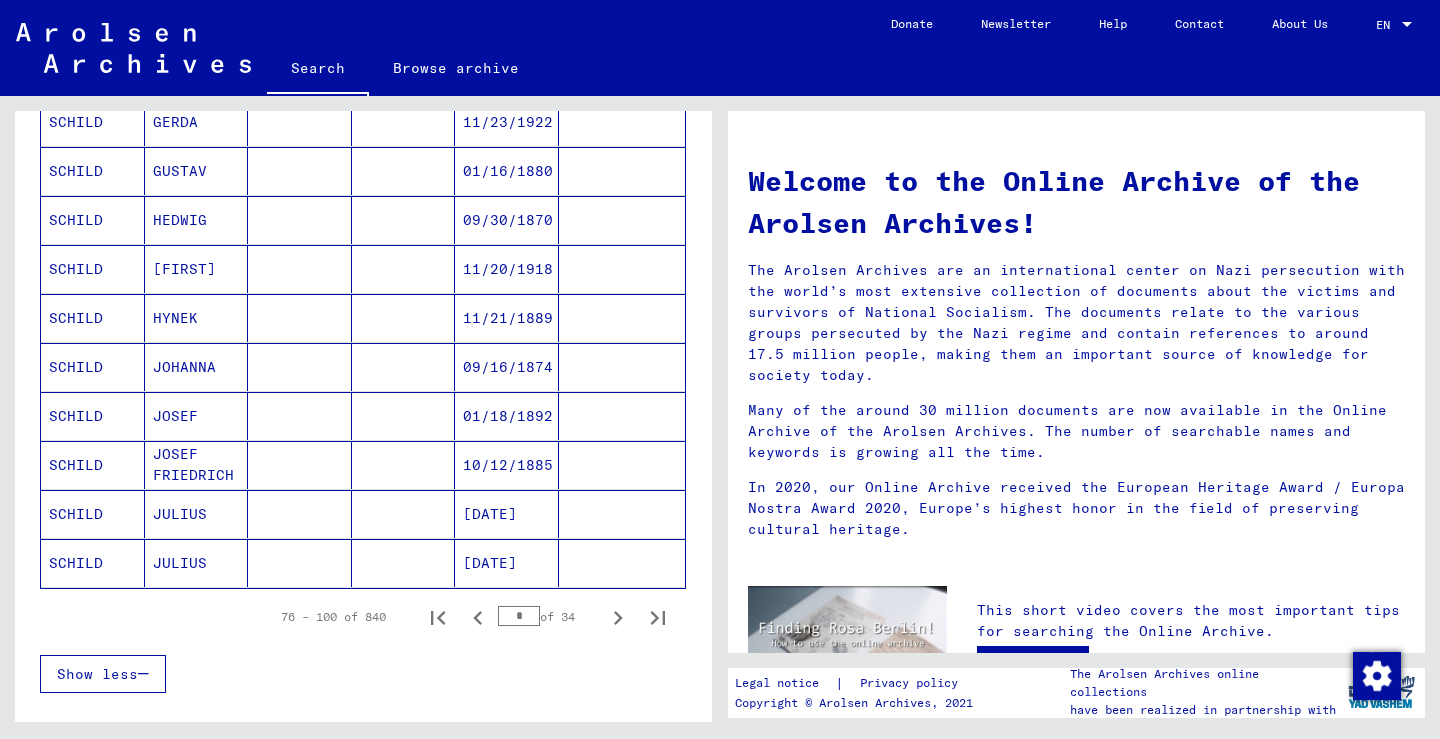 click on "SCHILD" at bounding box center [93, 416] 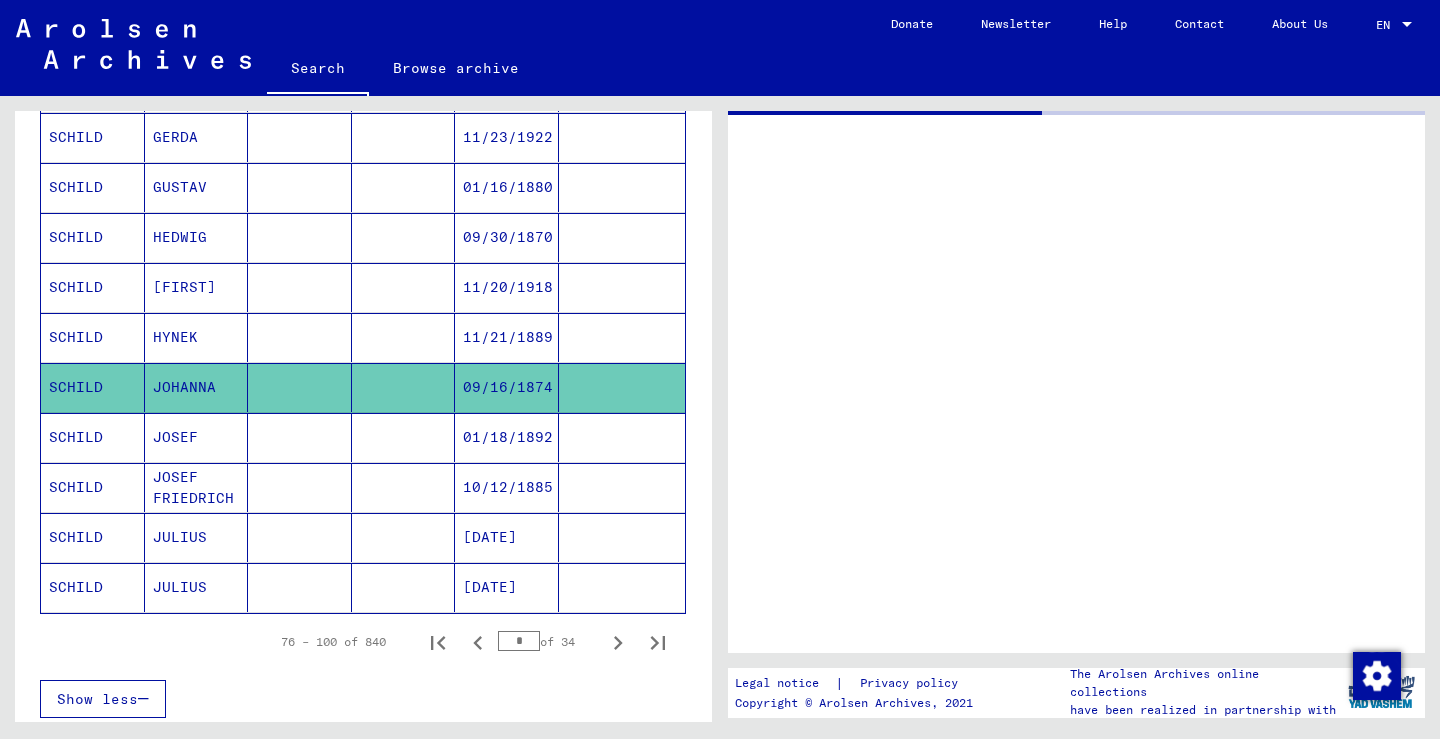 scroll, scrollTop: 1157, scrollLeft: 0, axis: vertical 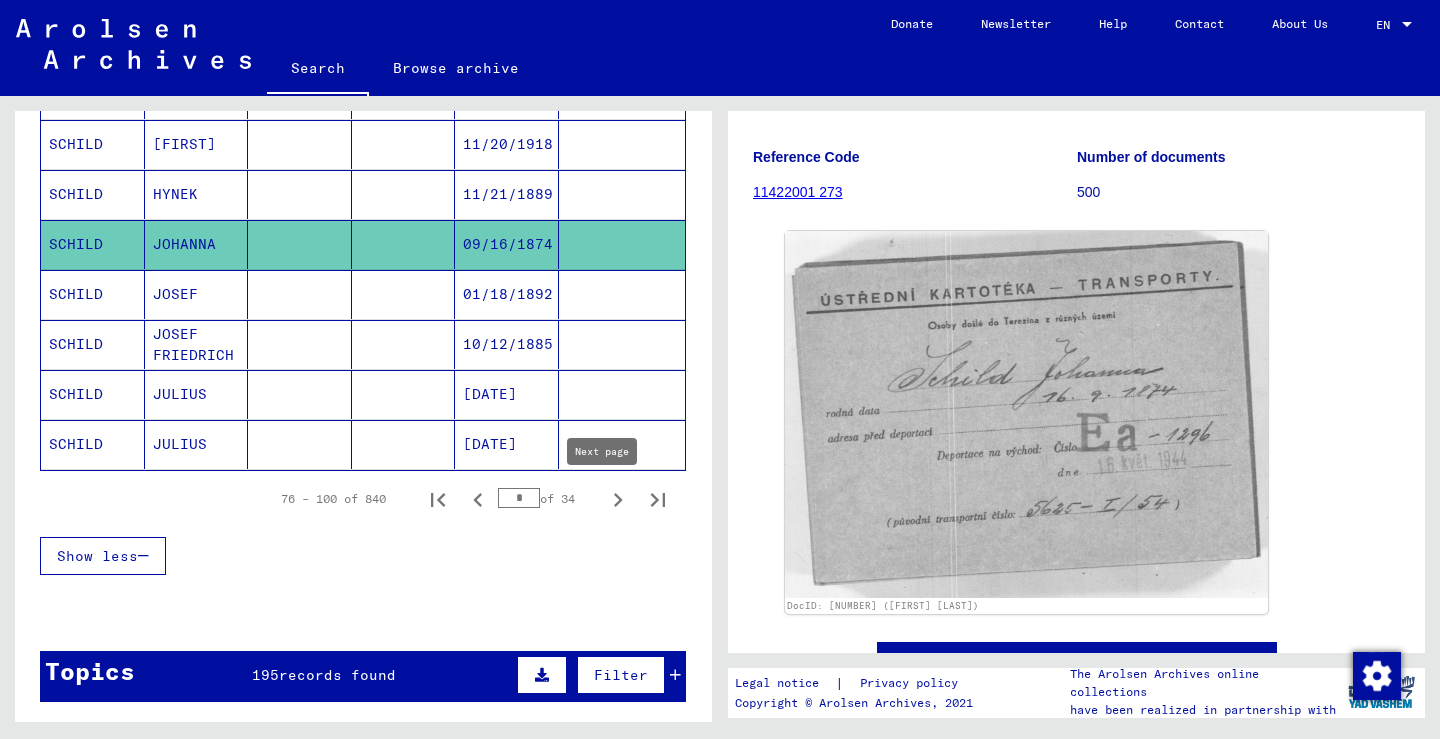 click 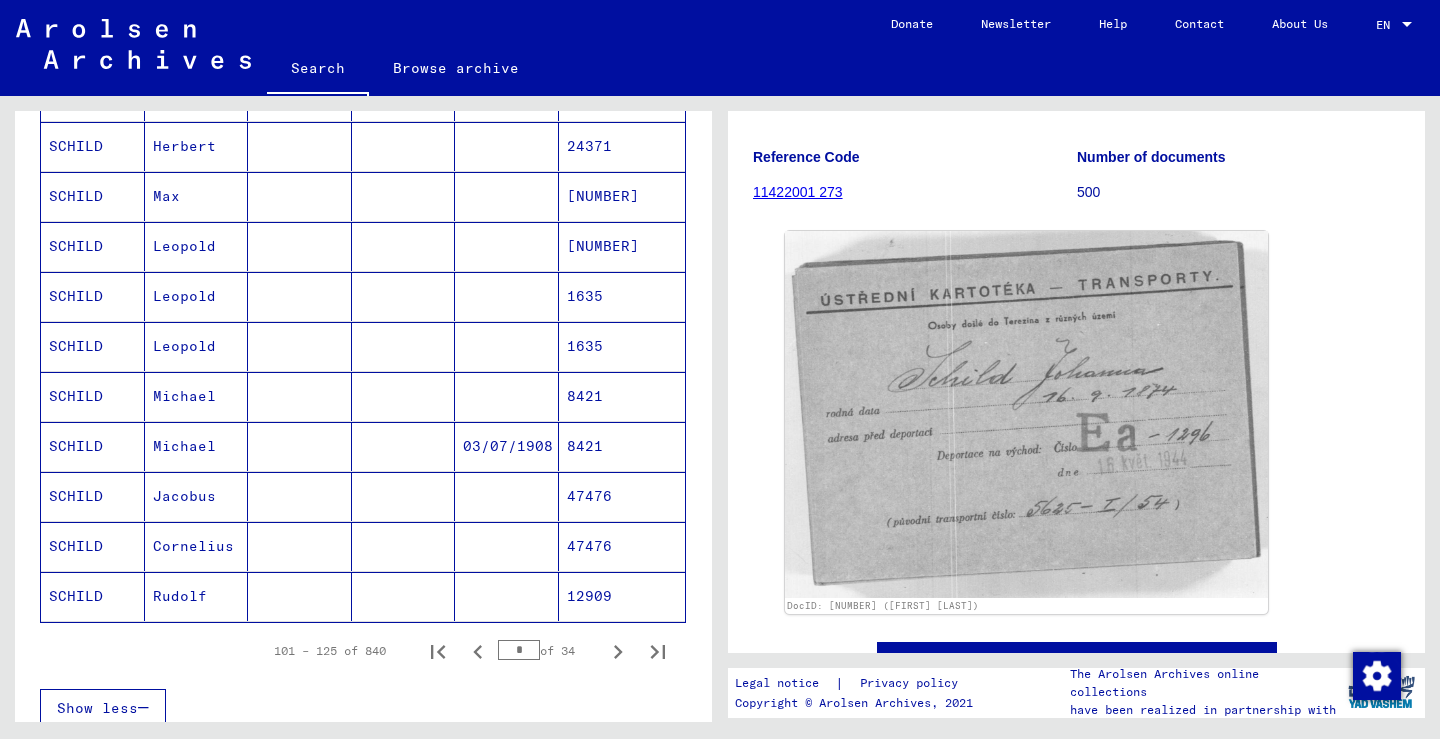 scroll, scrollTop: 1087, scrollLeft: 0, axis: vertical 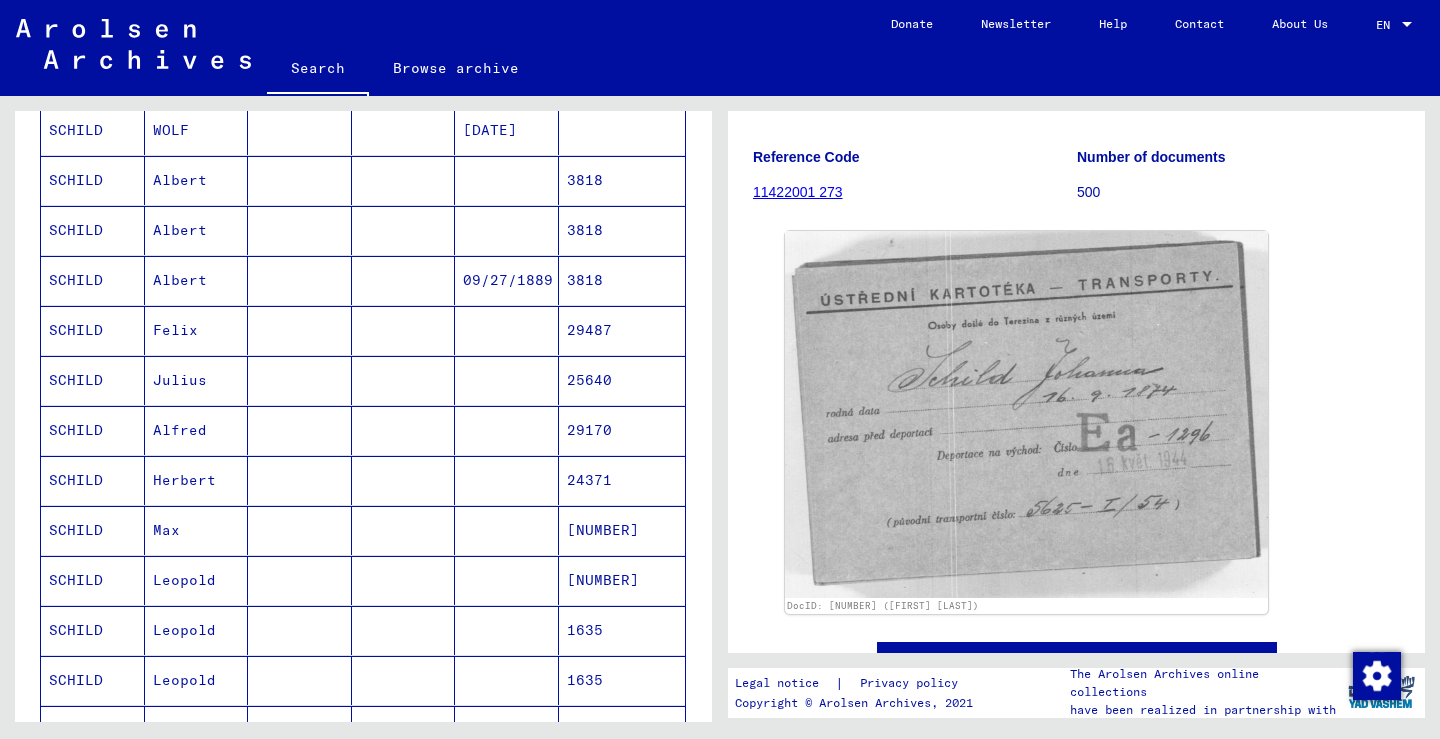 click on "Alfred" at bounding box center [197, 480] 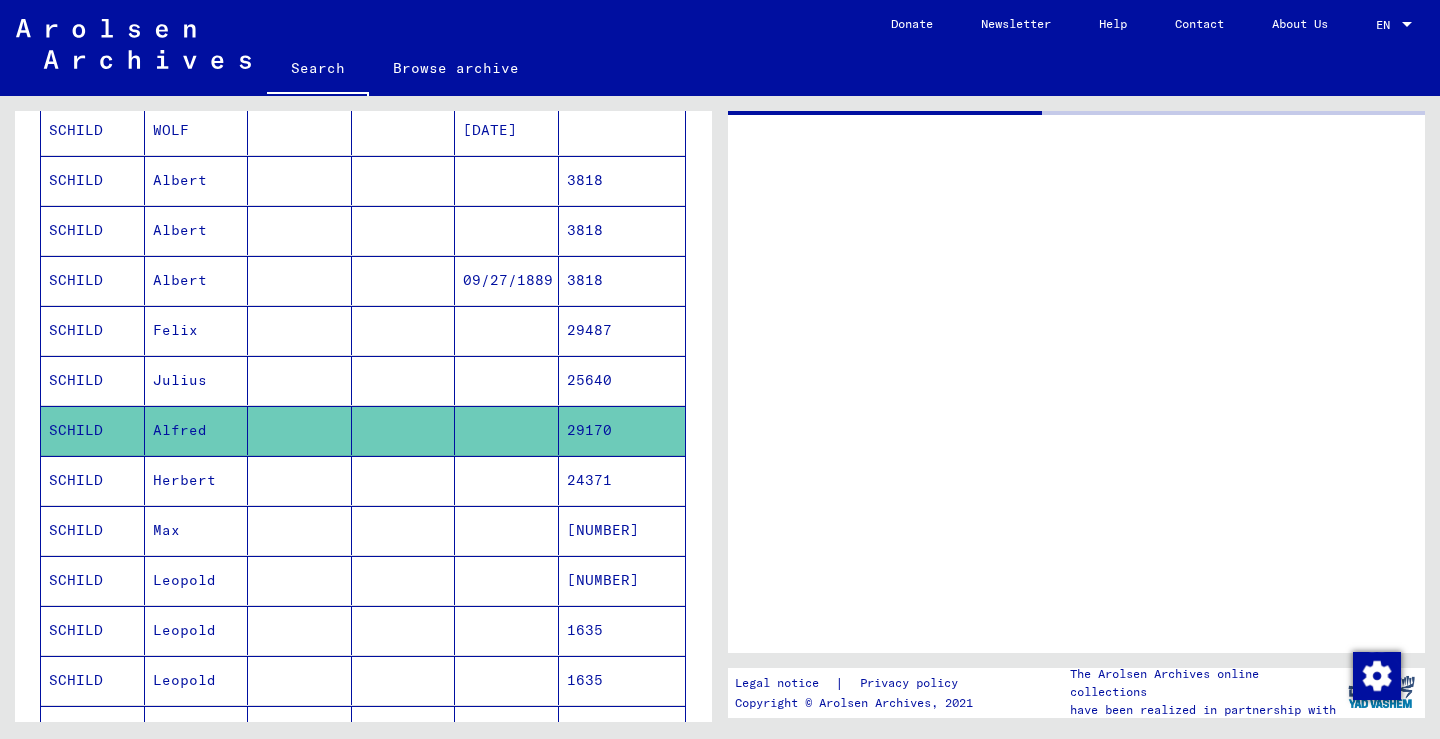 scroll, scrollTop: 0, scrollLeft: 0, axis: both 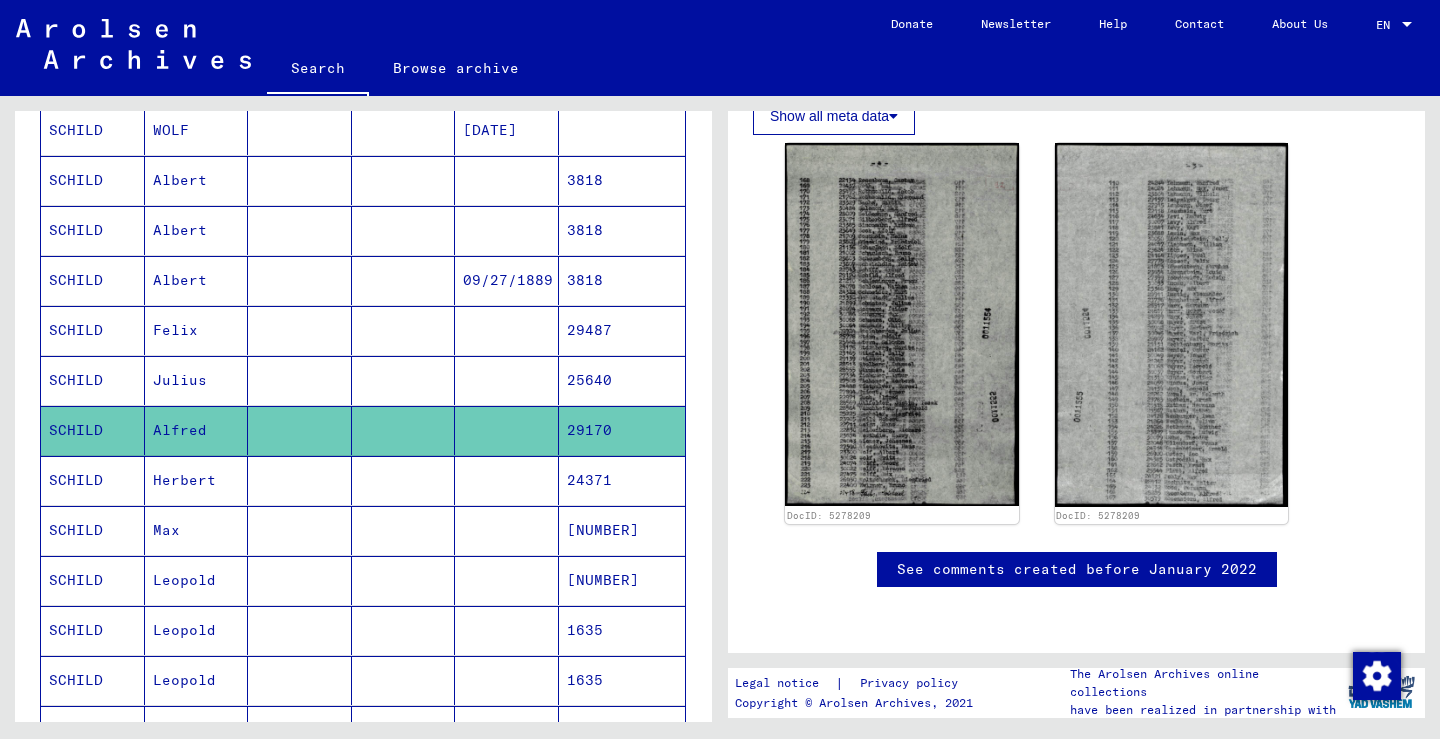 click on "1 Incarceration Documents   /   1.1 Camps and Ghettos   /   1.1.5 Buchenwald Concentration Camp   /   1.1.5.1 List Material Buchenwald   /   Reports detailing changes concerning prisoners in Concentration Camp      Buchenwald (men), 1938   /  Change of strength reports [DATE] - [DATE] Reference Code [NUMBER] Creation Date 1938-12-03 - 1938-12-09 Number of documents 34 Scope and content In addition to information on the number of prisoners, the change reports      often also contain prisoner numbers, surnames, first names, dates of      birth, places of birth, prison categories, block numbers and remarks.      Contains attachments to the change report (list of names), including      releases of "Aktionsjuden", names of relatives of deceased prisoners,      lists of the administrator of personal effects on unused and reassigned      prisoner numbers. Show all meta data  DocID: 5278209 DocID: 5278209 See comments created before January 2022" 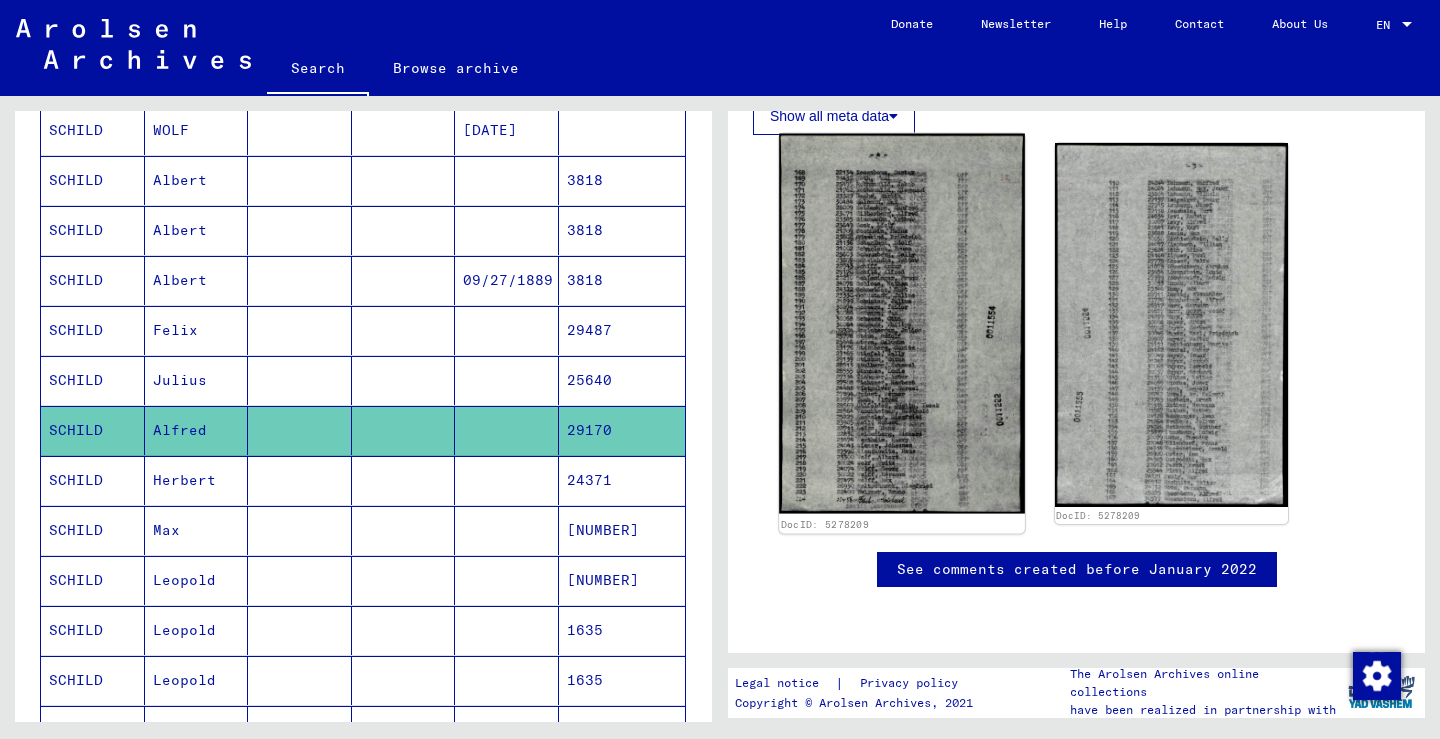click 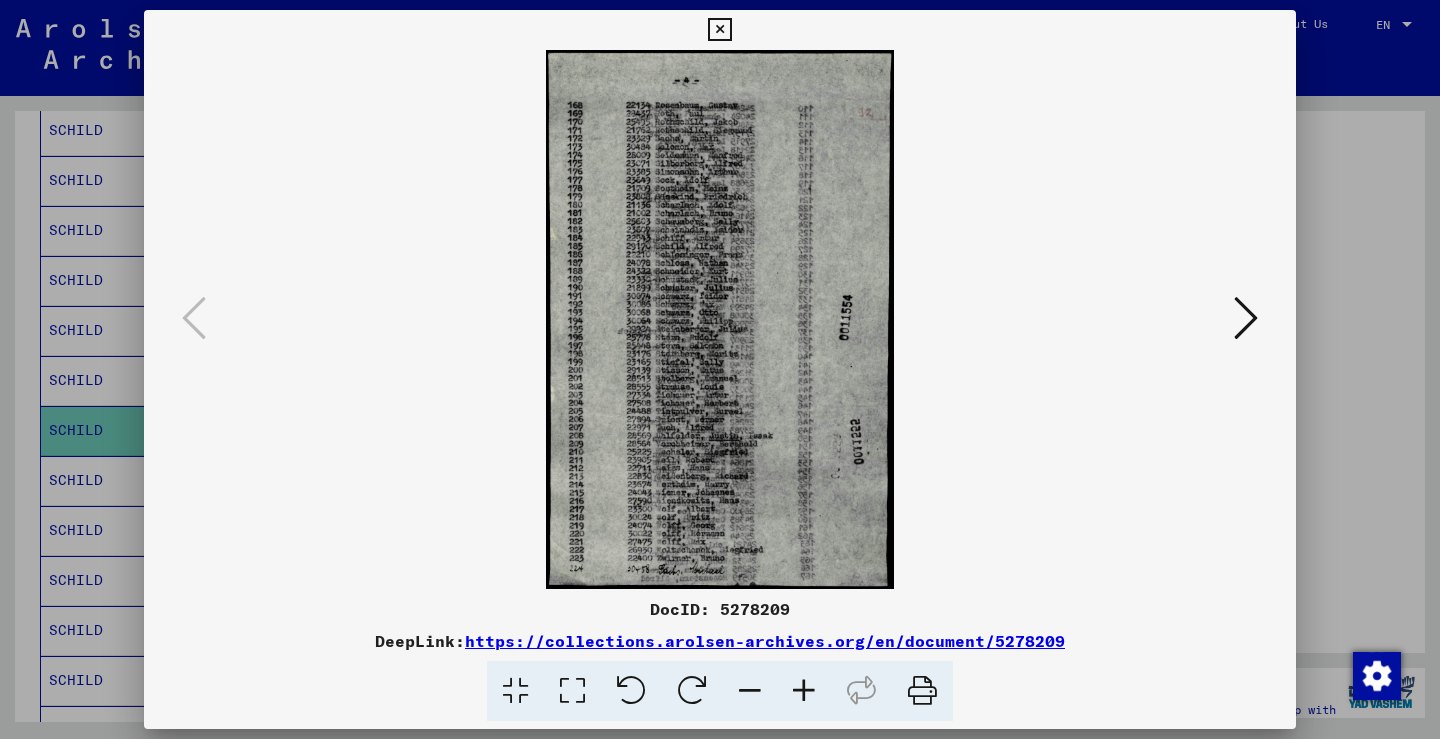 click at bounding box center [804, 691] 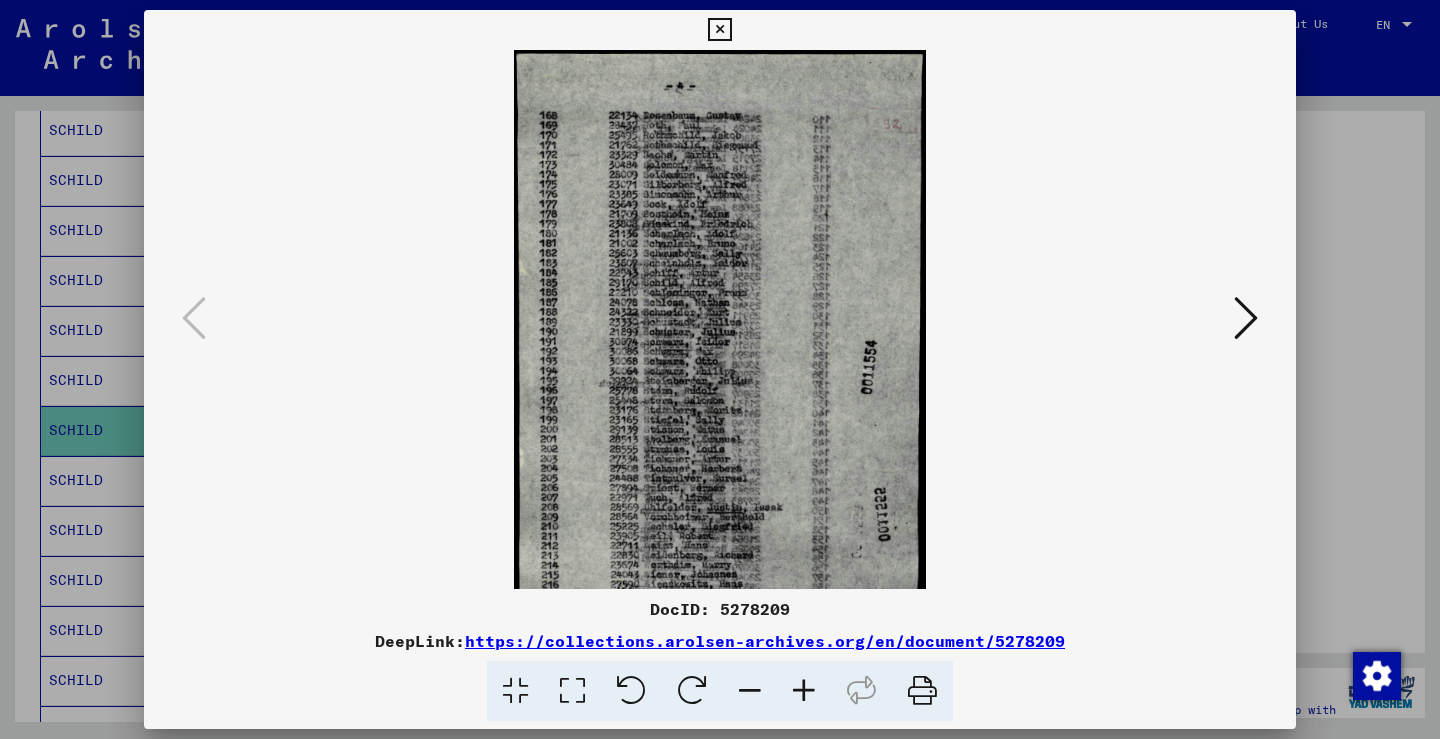click at bounding box center (804, 691) 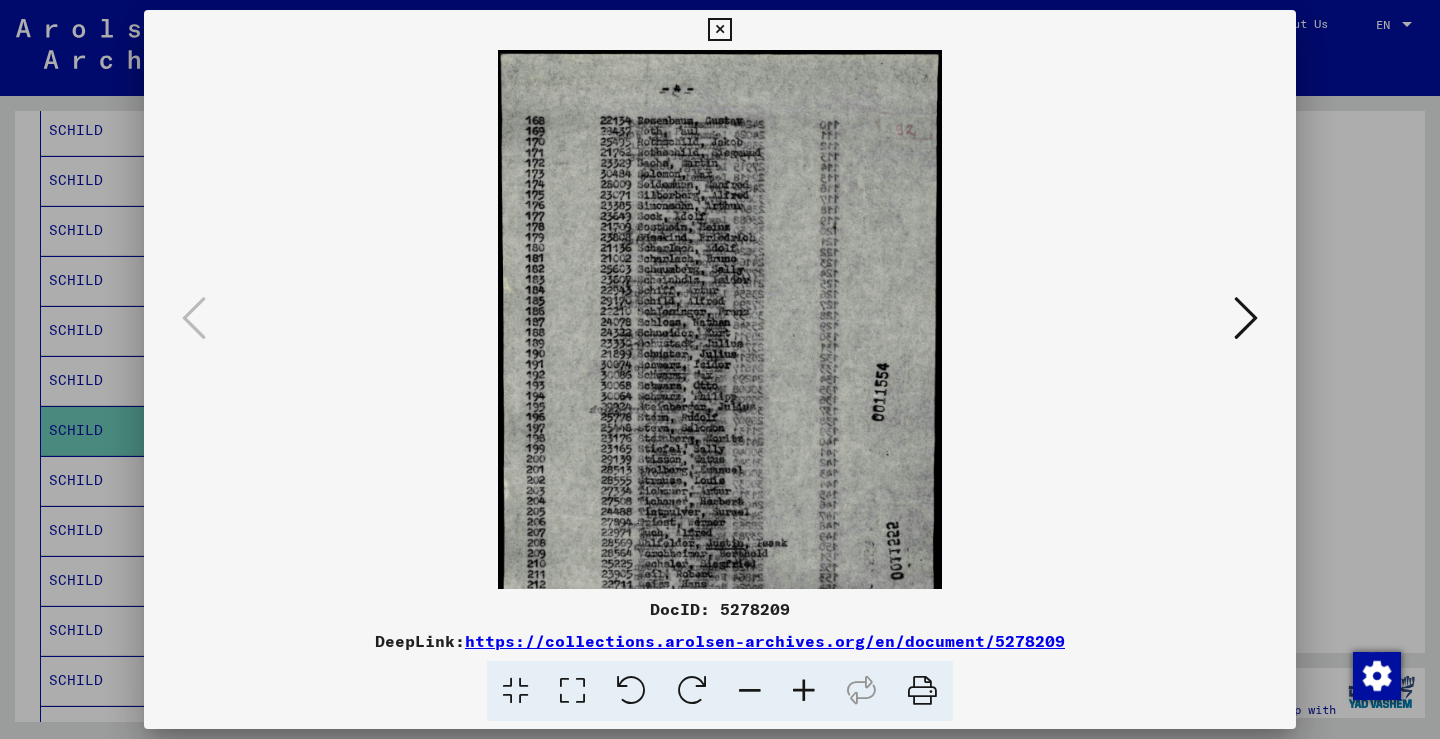 click at bounding box center [804, 691] 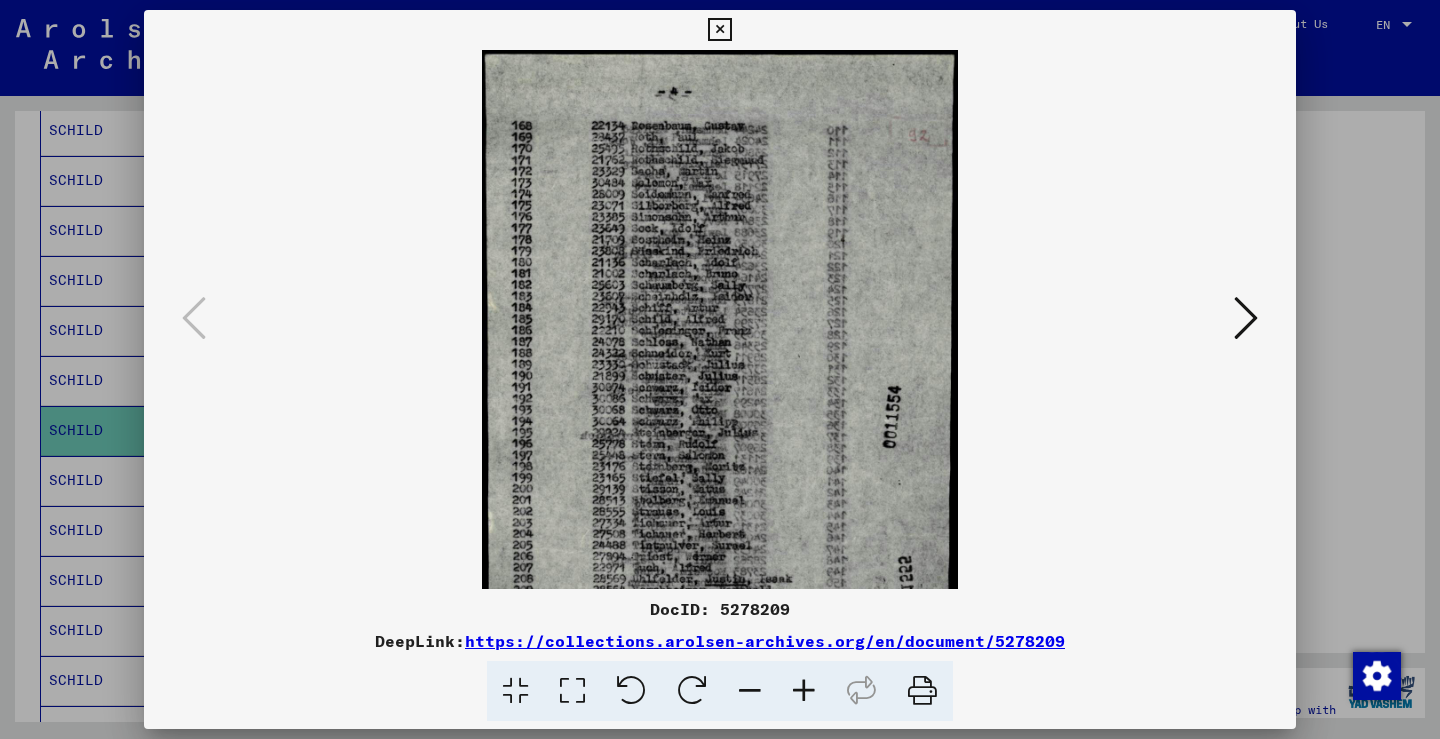 click at bounding box center (804, 691) 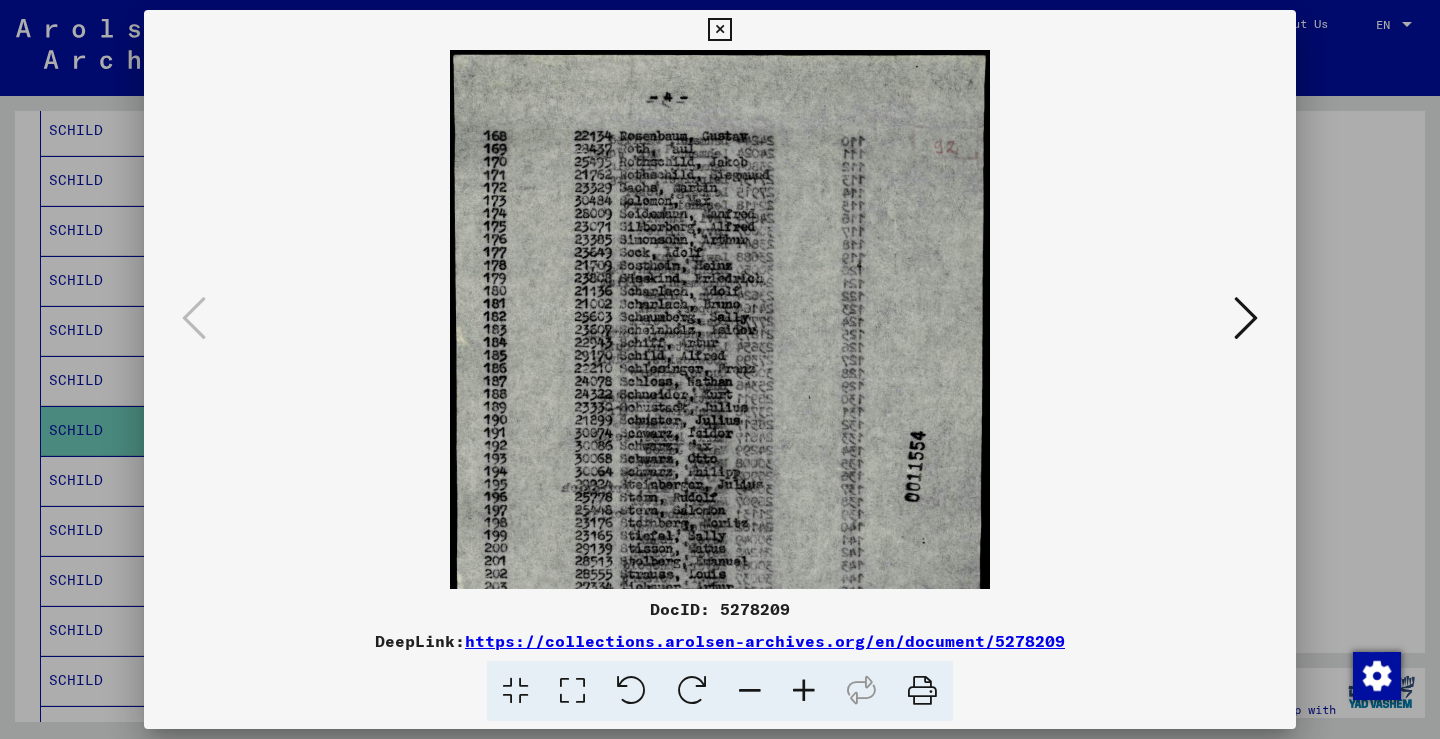 click at bounding box center [804, 691] 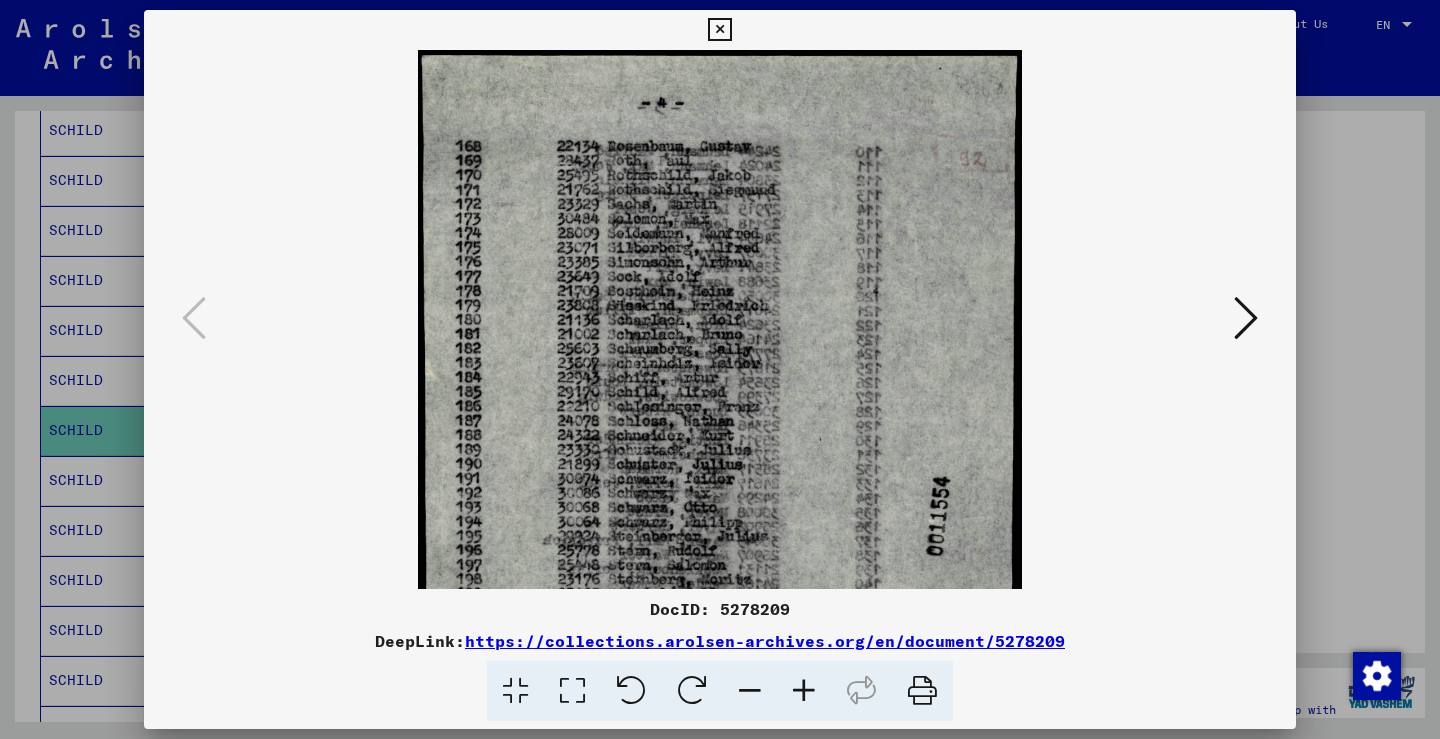 click at bounding box center [719, 30] 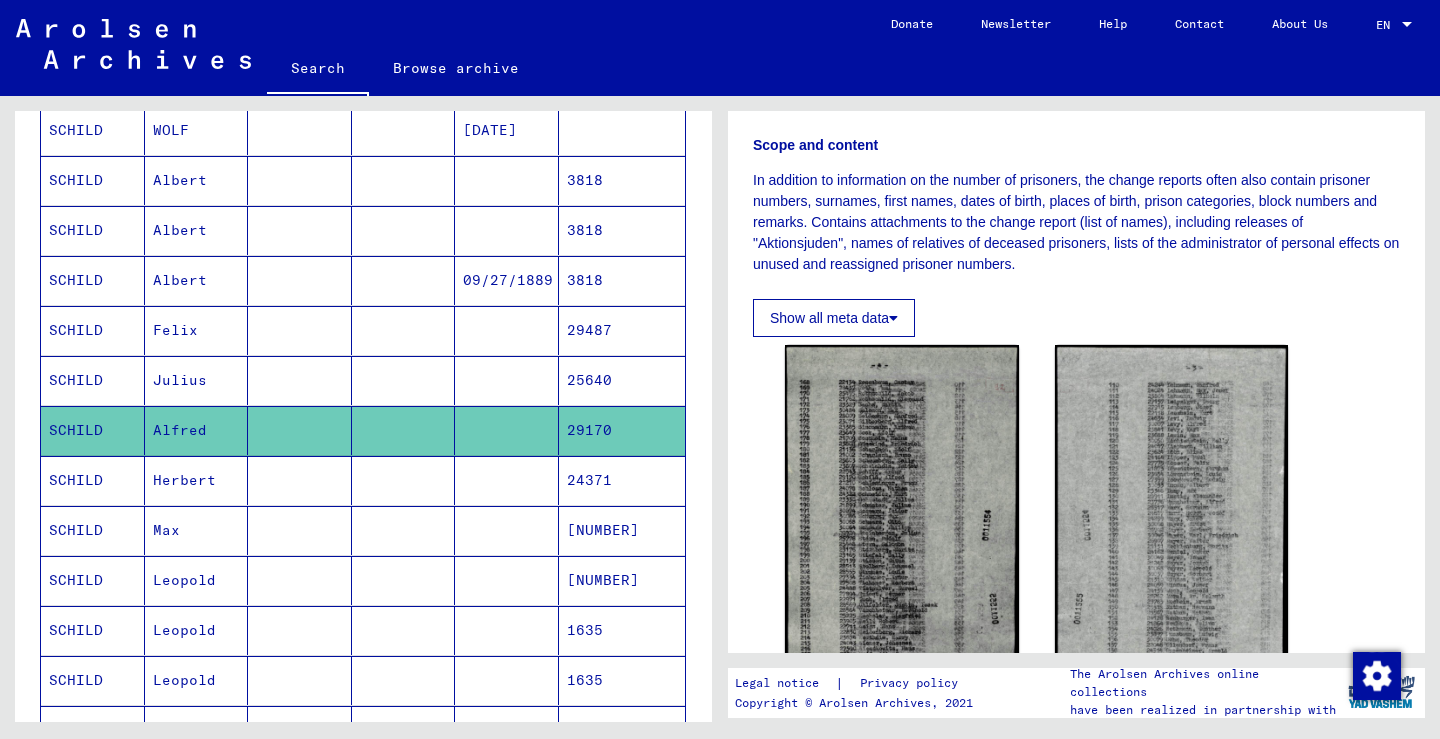 scroll, scrollTop: 294, scrollLeft: 0, axis: vertical 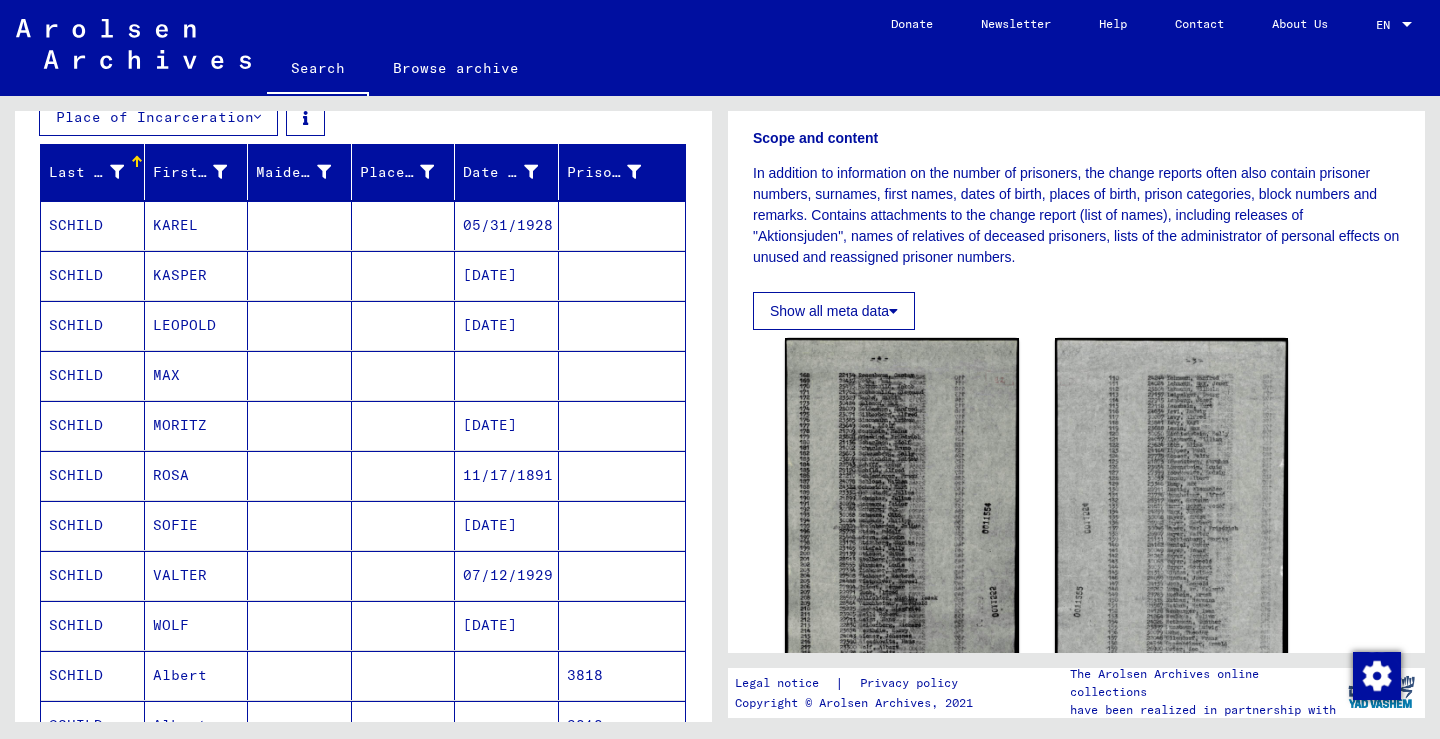 click on "SCHILD" at bounding box center (93, 525) 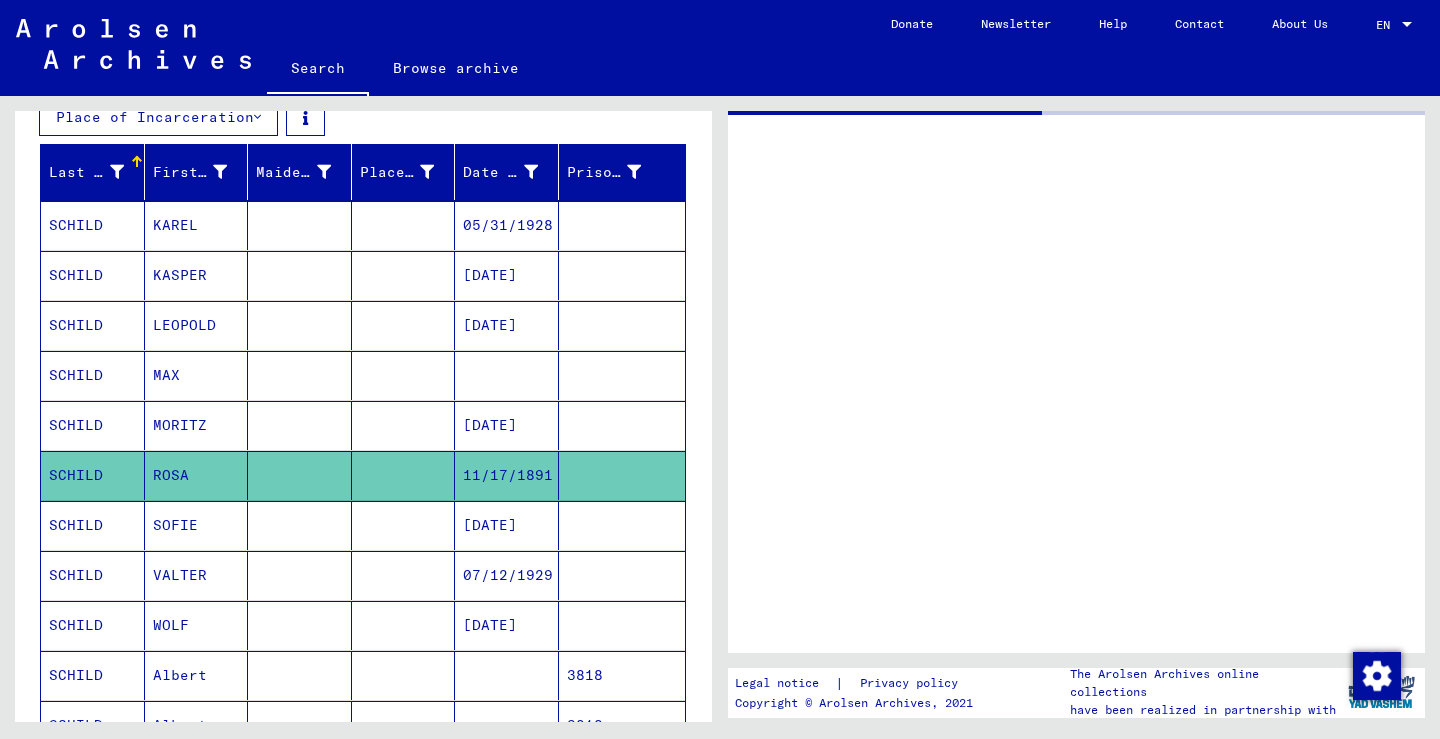 scroll, scrollTop: 0, scrollLeft: 0, axis: both 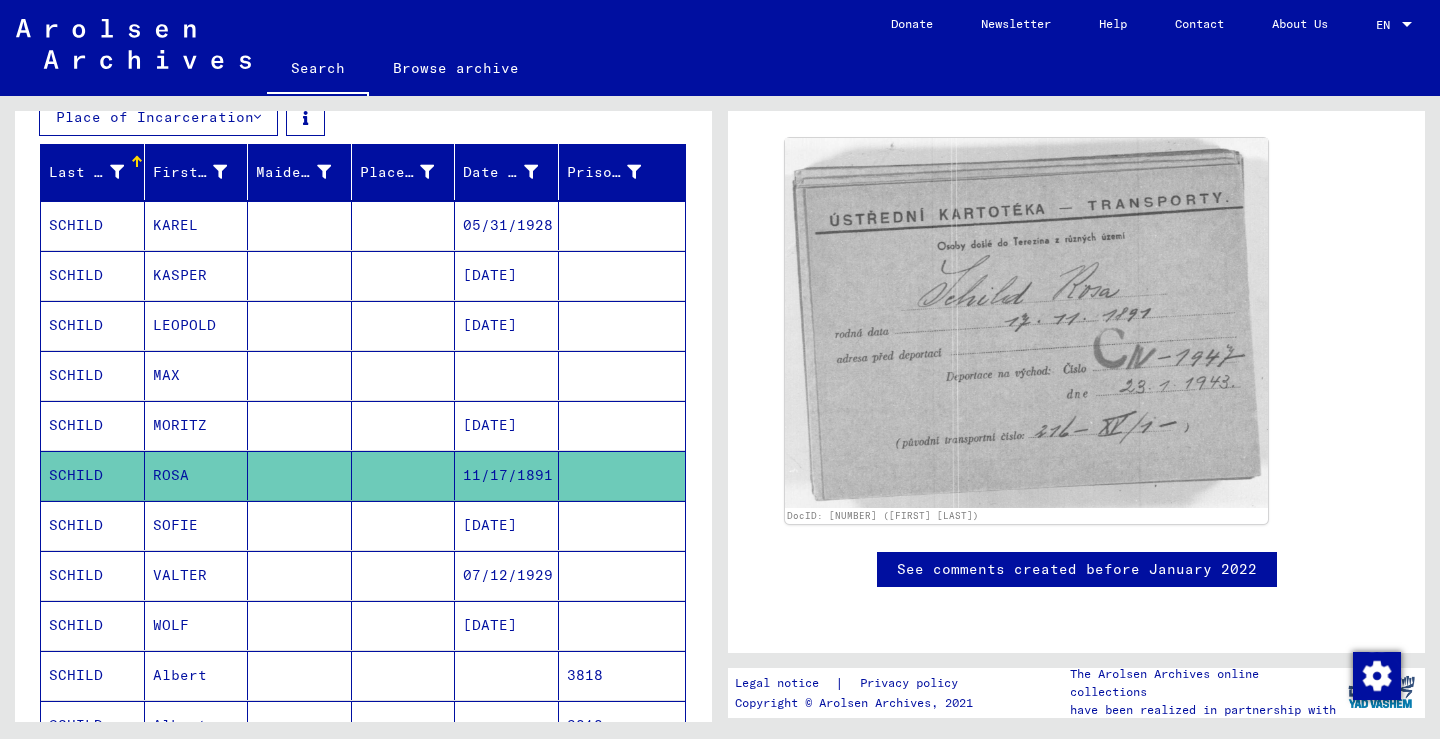 click 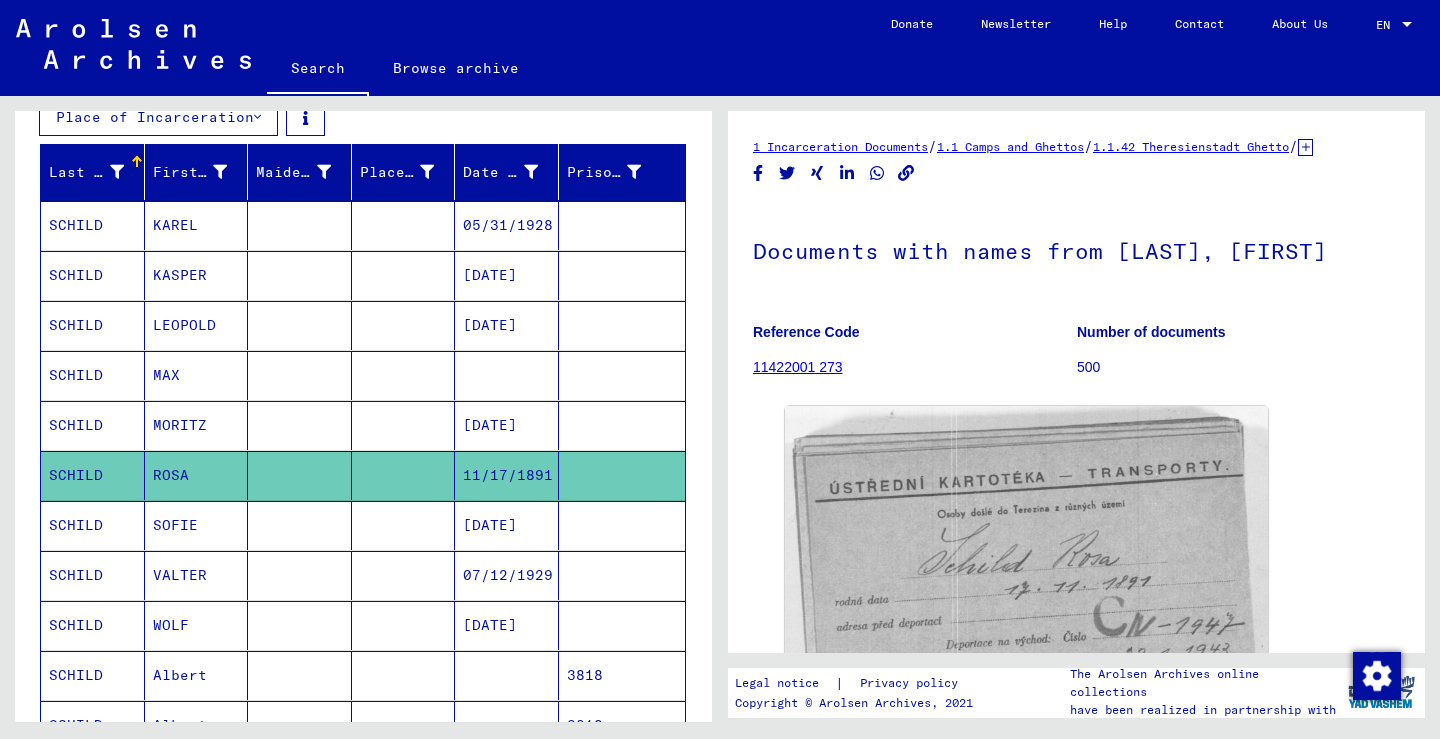 click on "SCHILD" at bounding box center (93, 675) 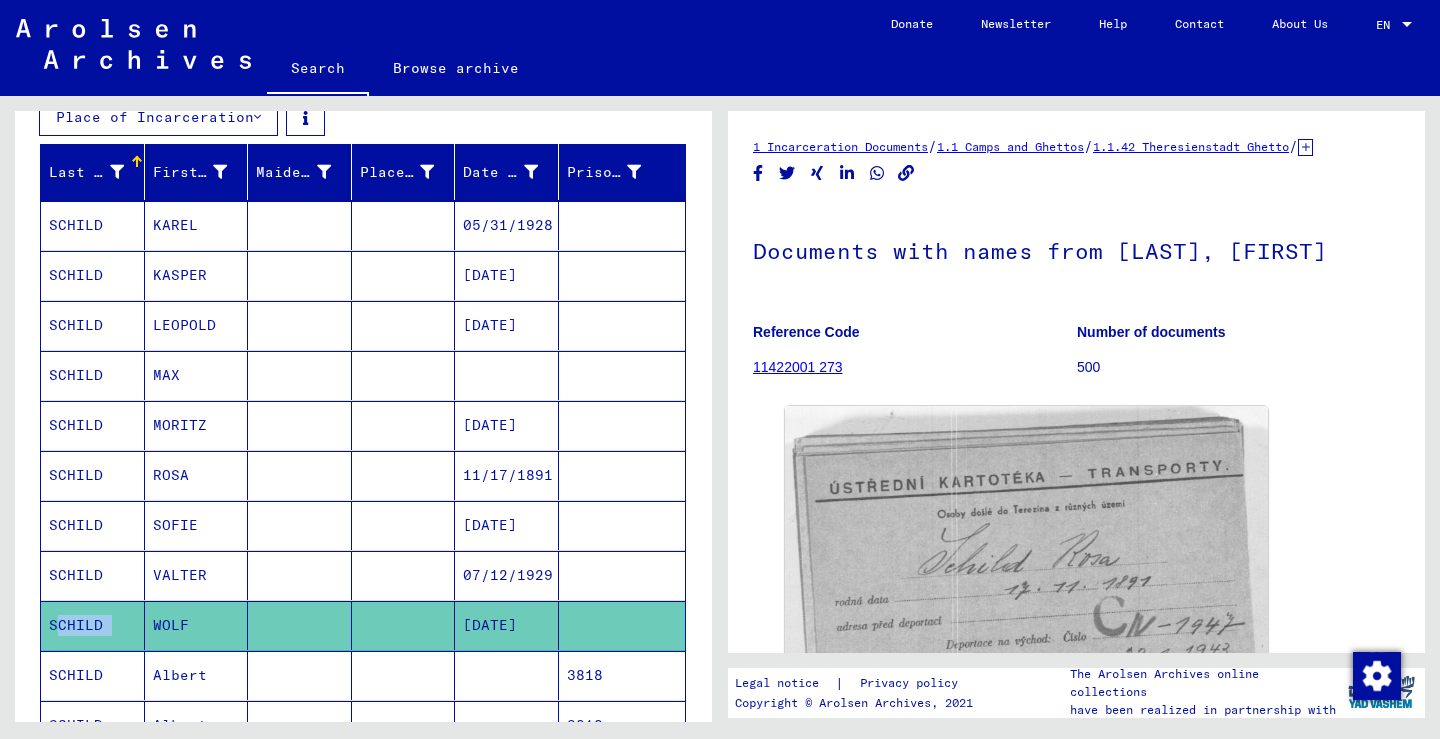 scroll, scrollTop: 0, scrollLeft: 0, axis: both 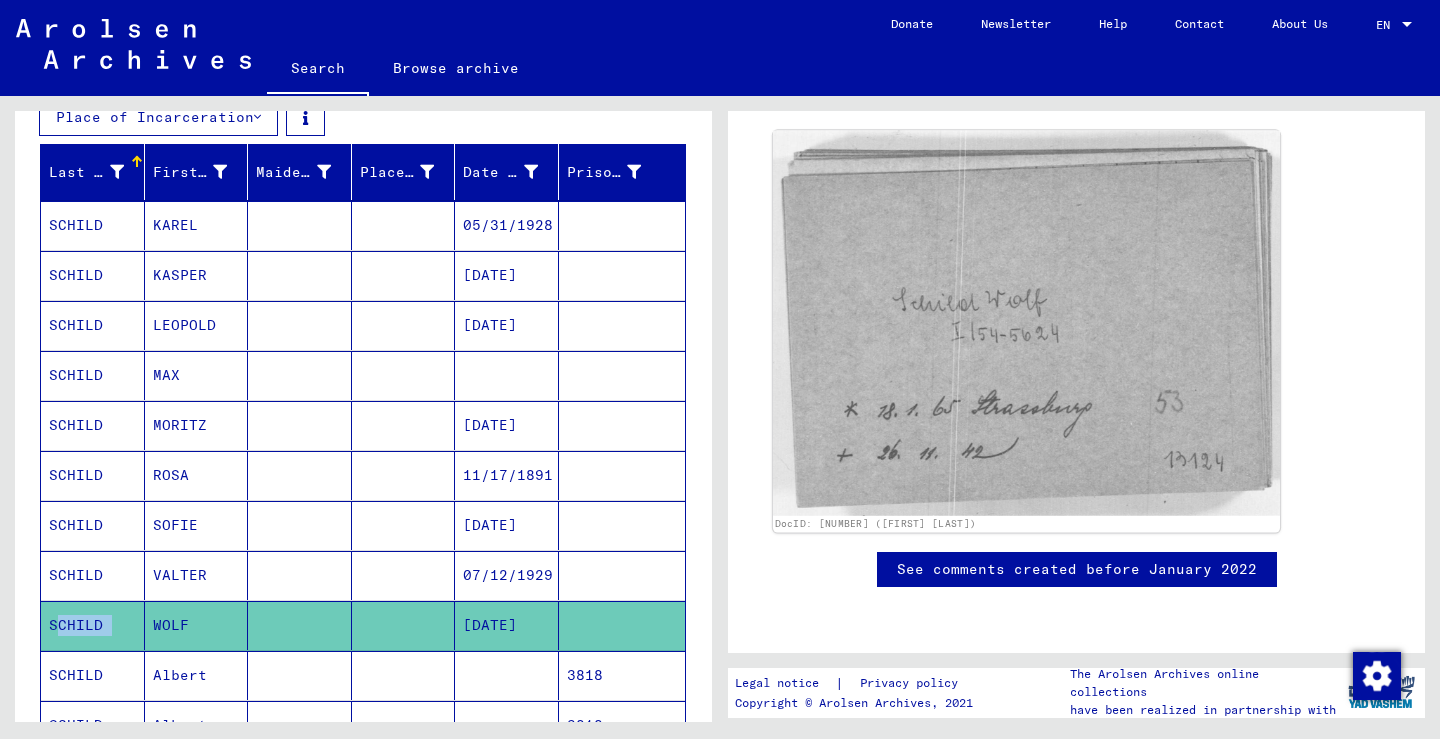 click 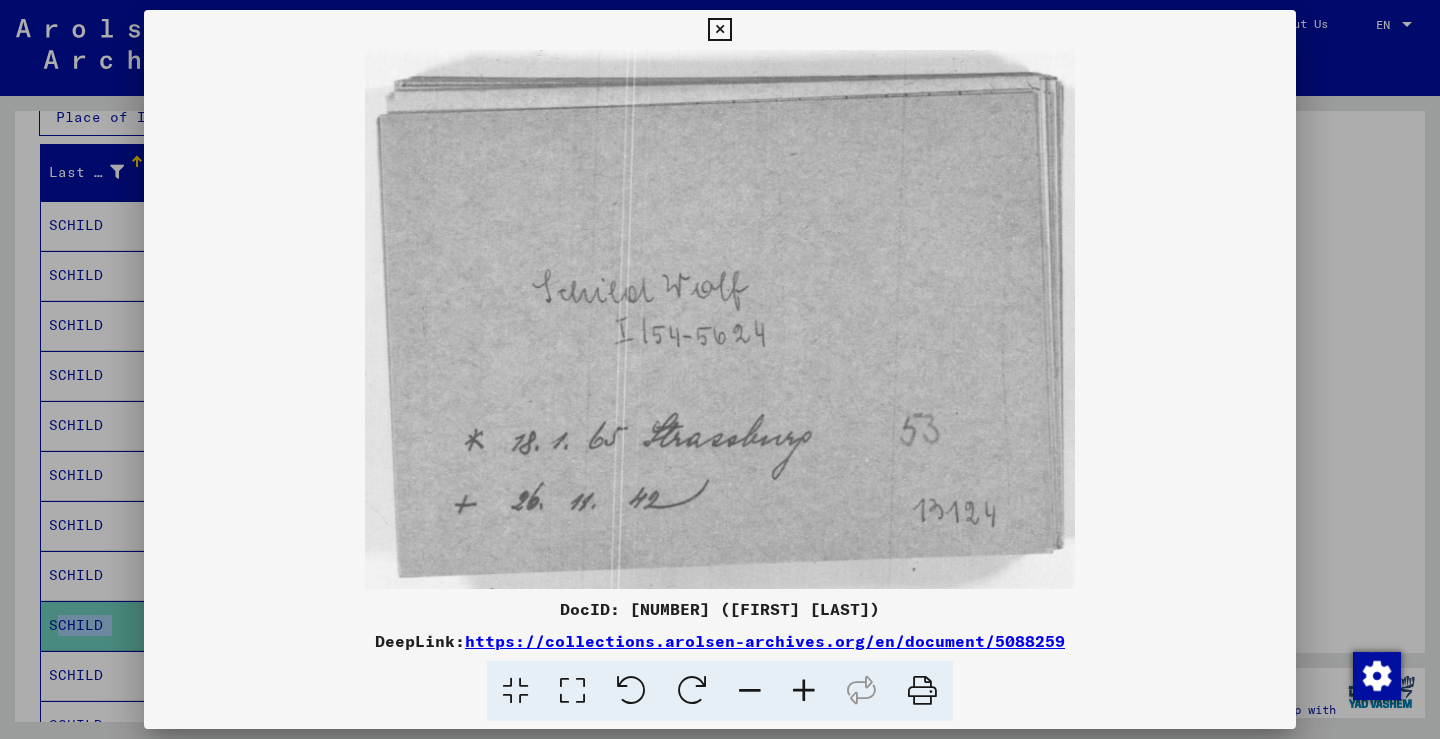 click at bounding box center (719, 30) 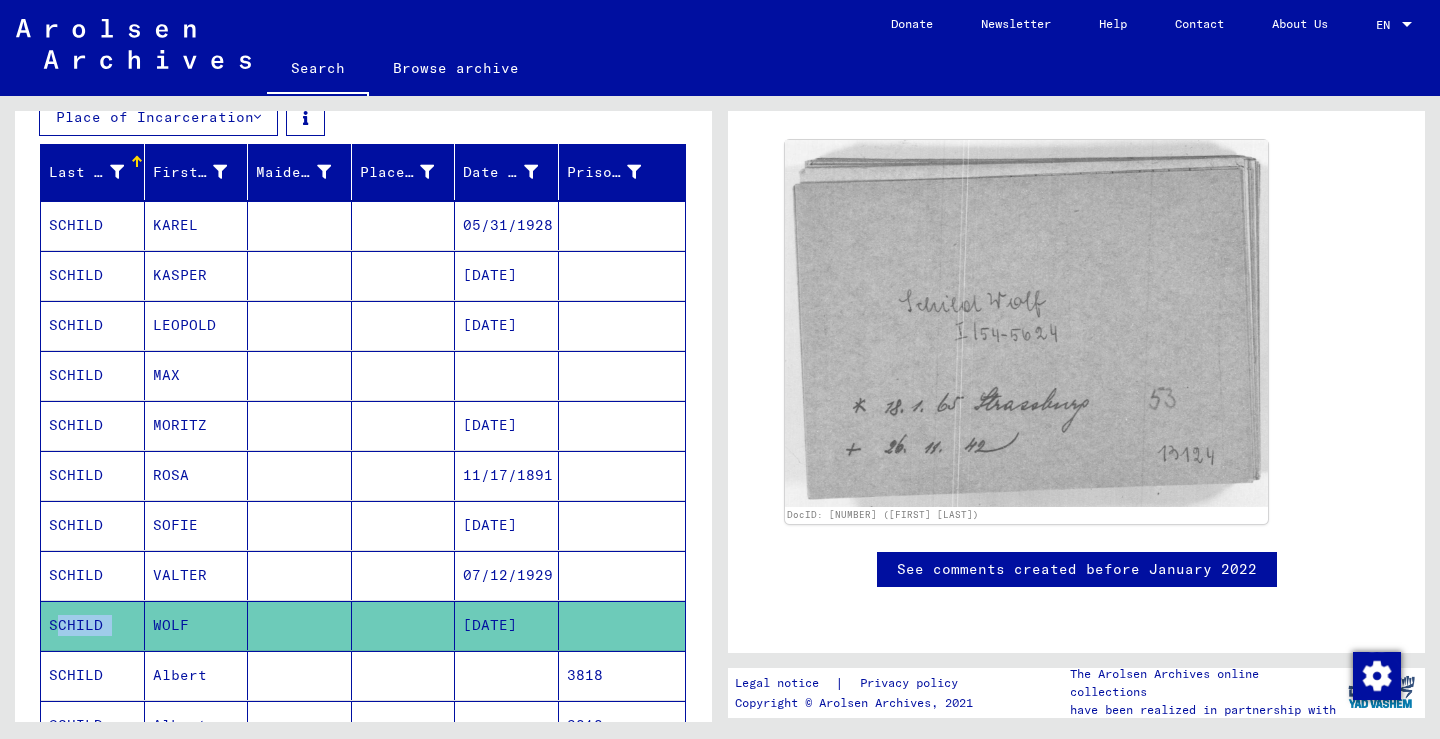 scroll, scrollTop: 759, scrollLeft: 0, axis: vertical 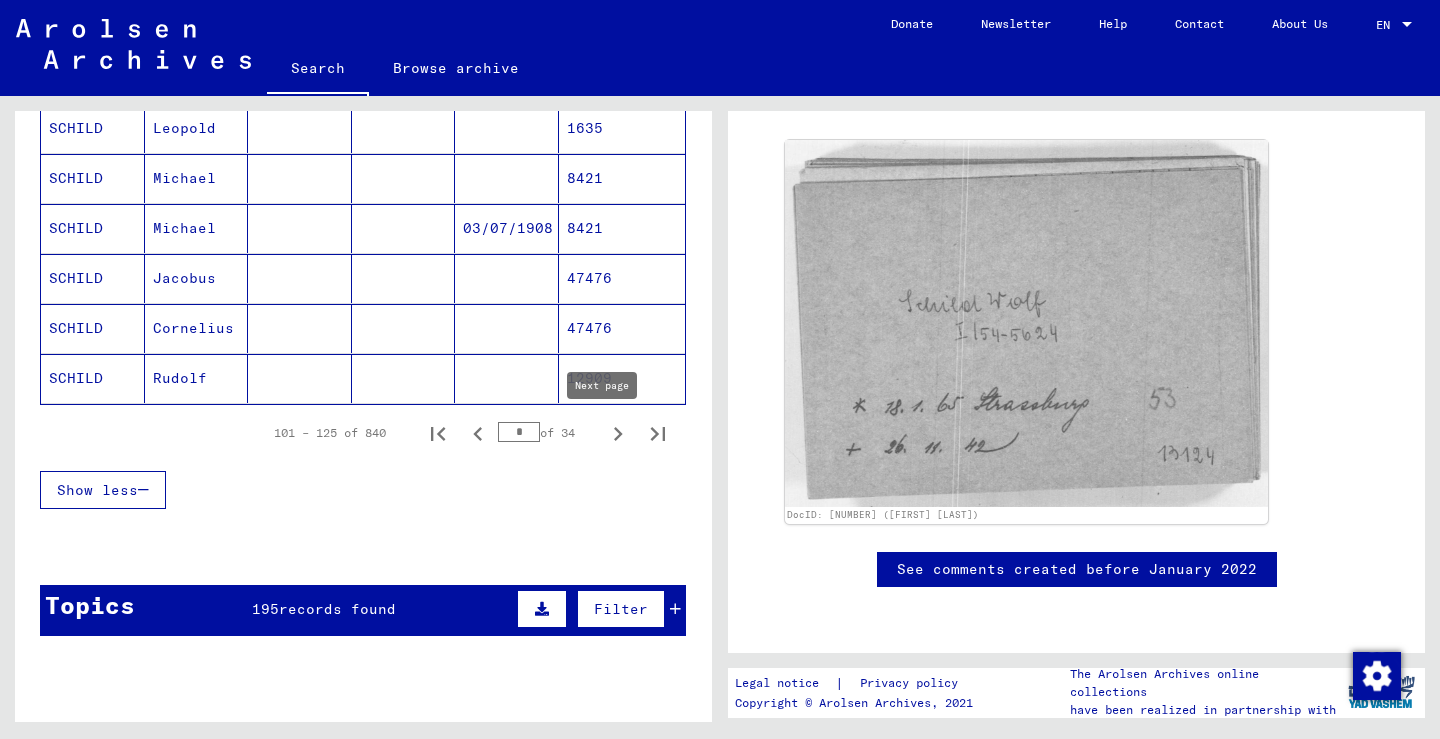 click 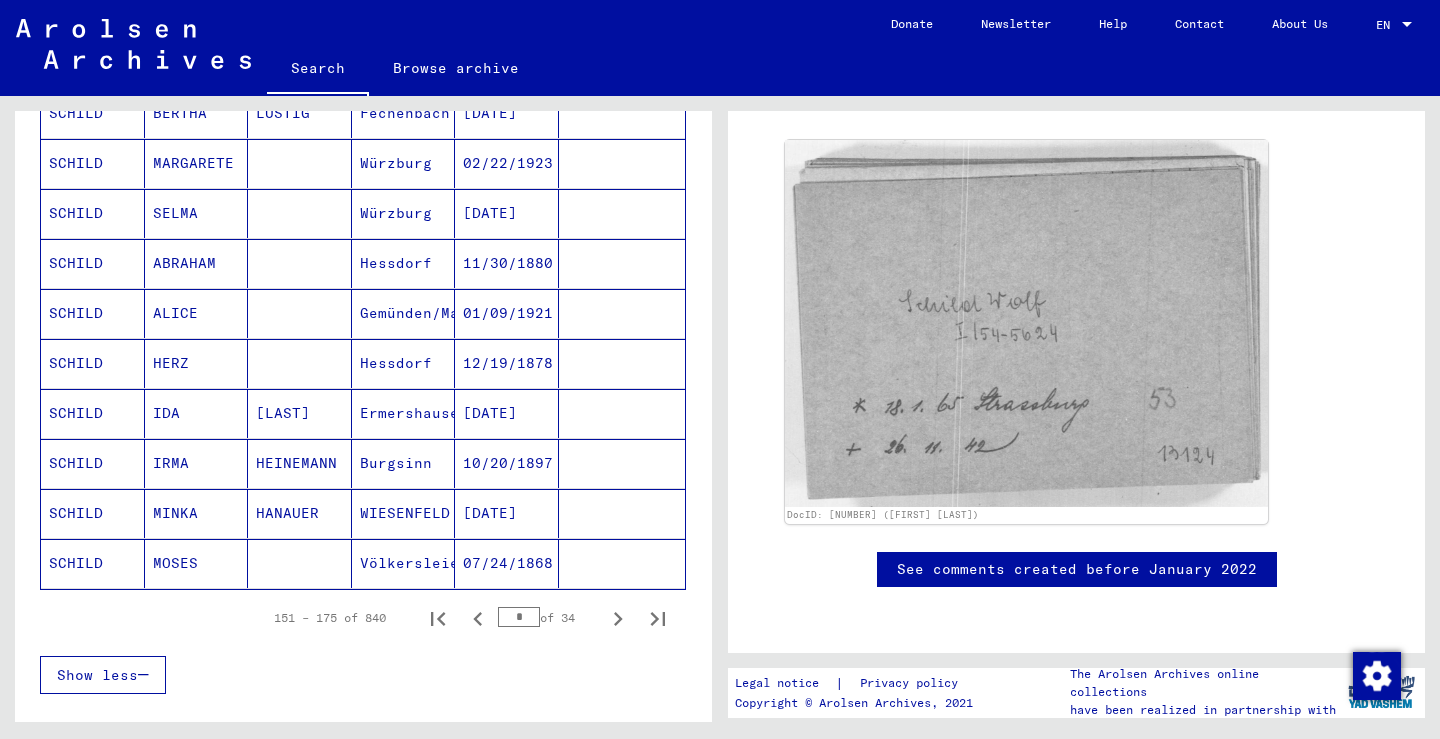 scroll, scrollTop: 1128, scrollLeft: 0, axis: vertical 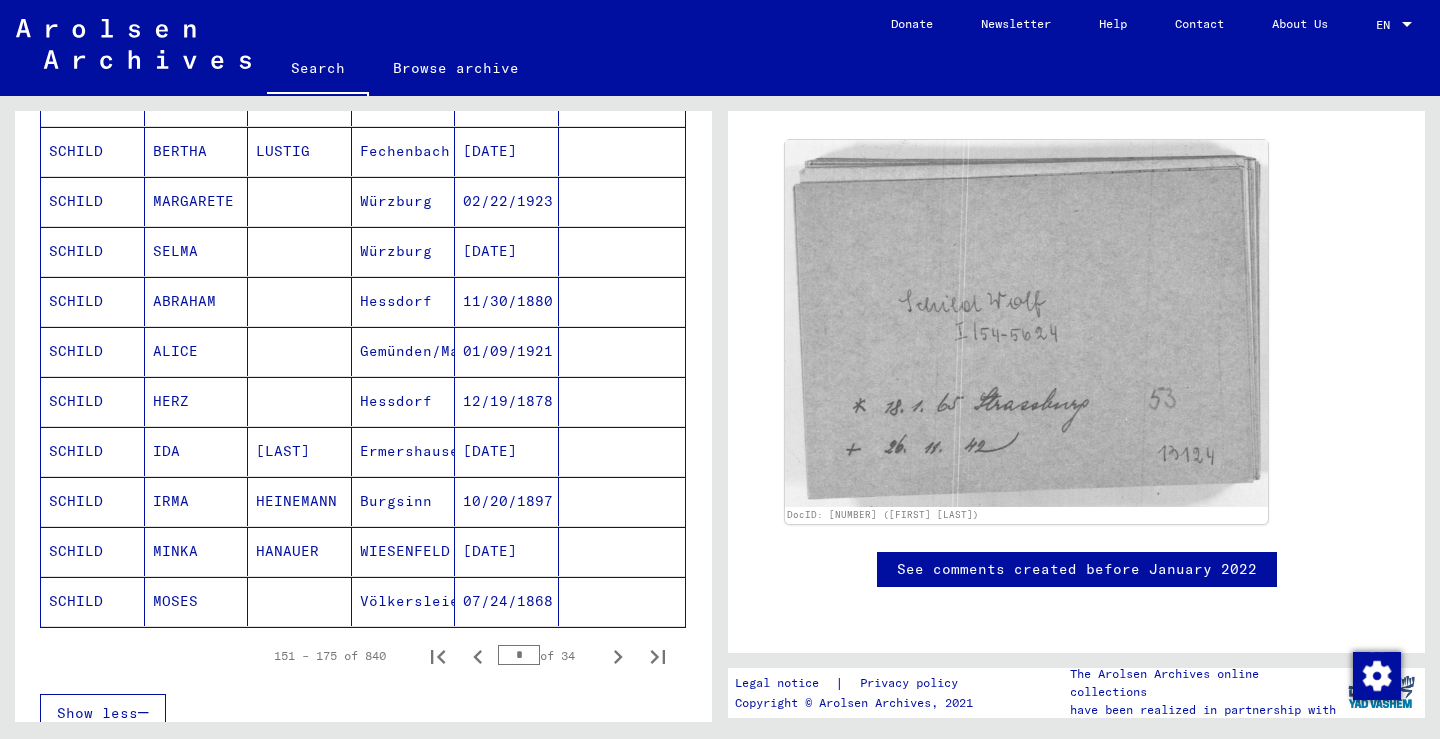 click on "IRMA" at bounding box center [197, 551] 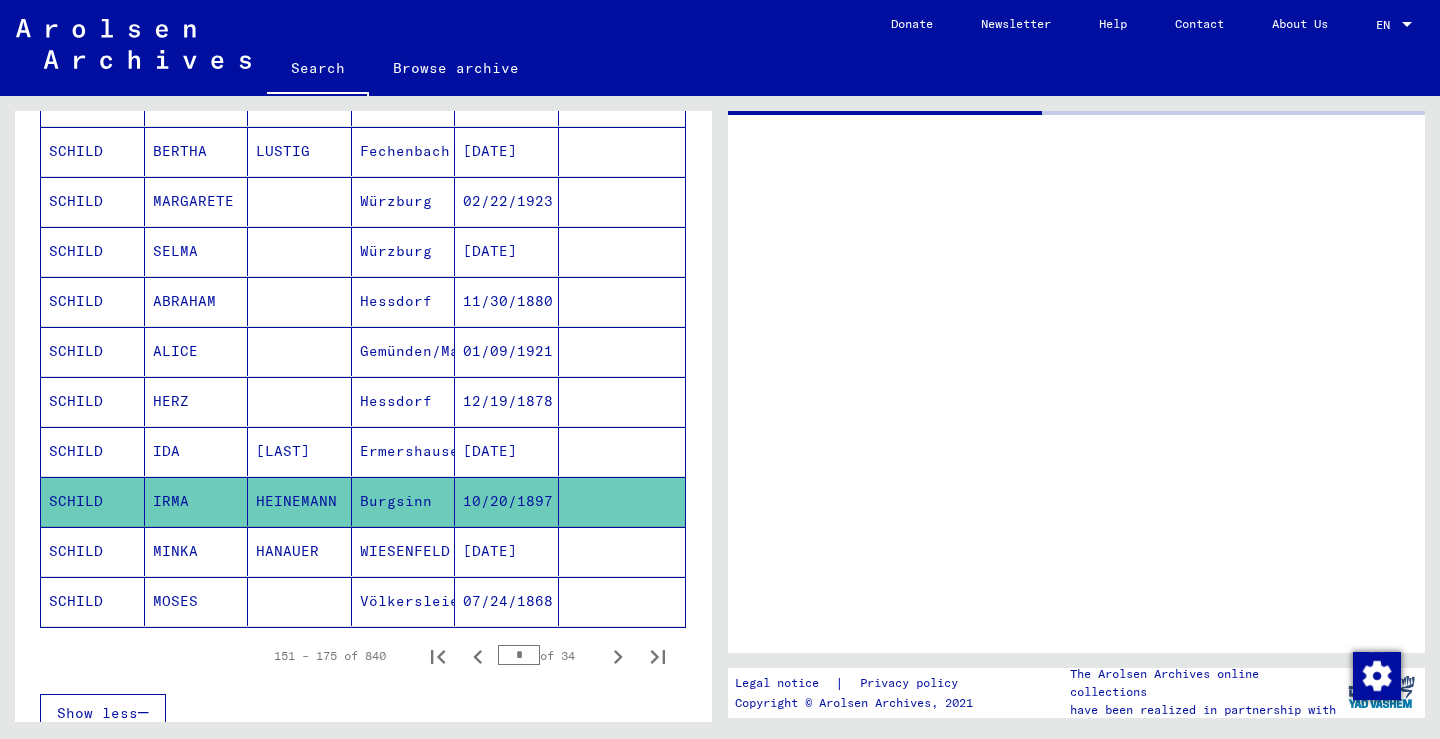 scroll, scrollTop: 0, scrollLeft: 0, axis: both 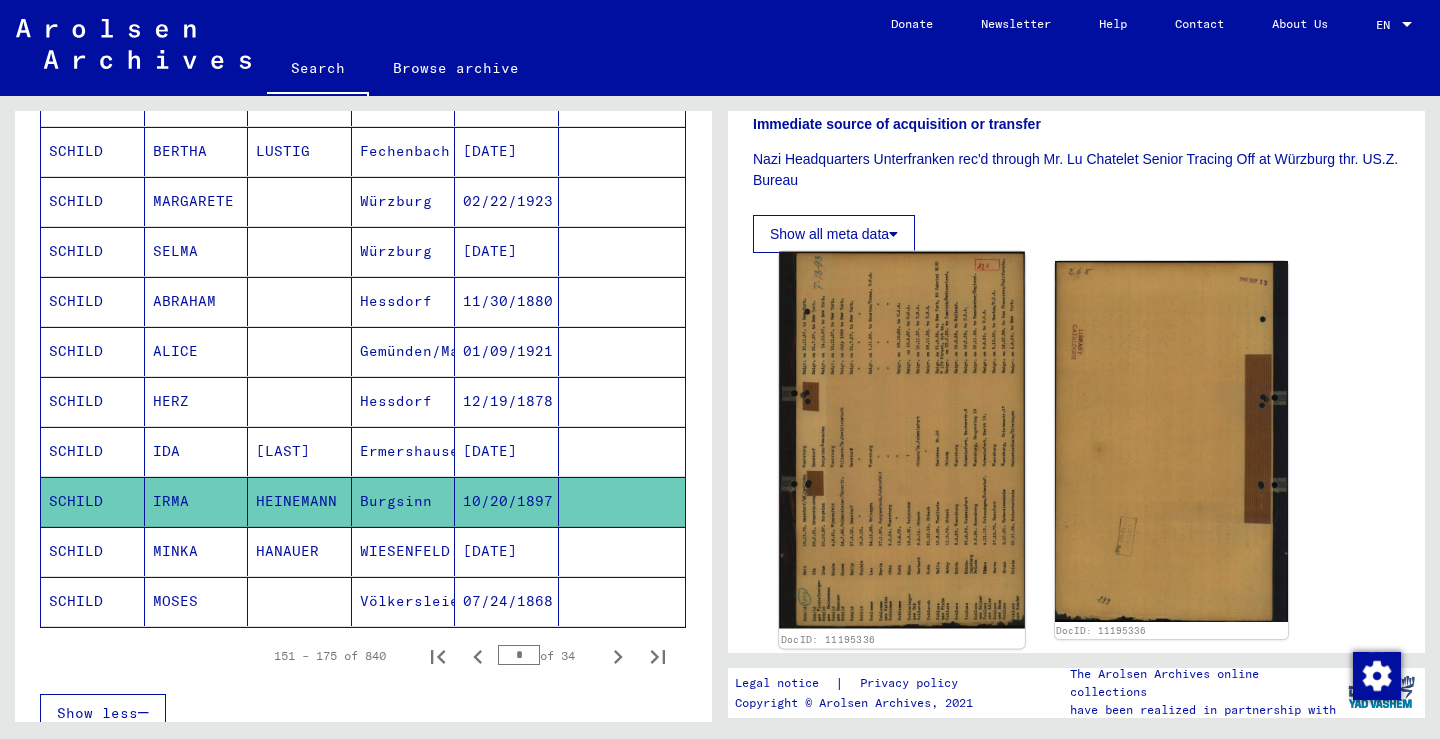 click 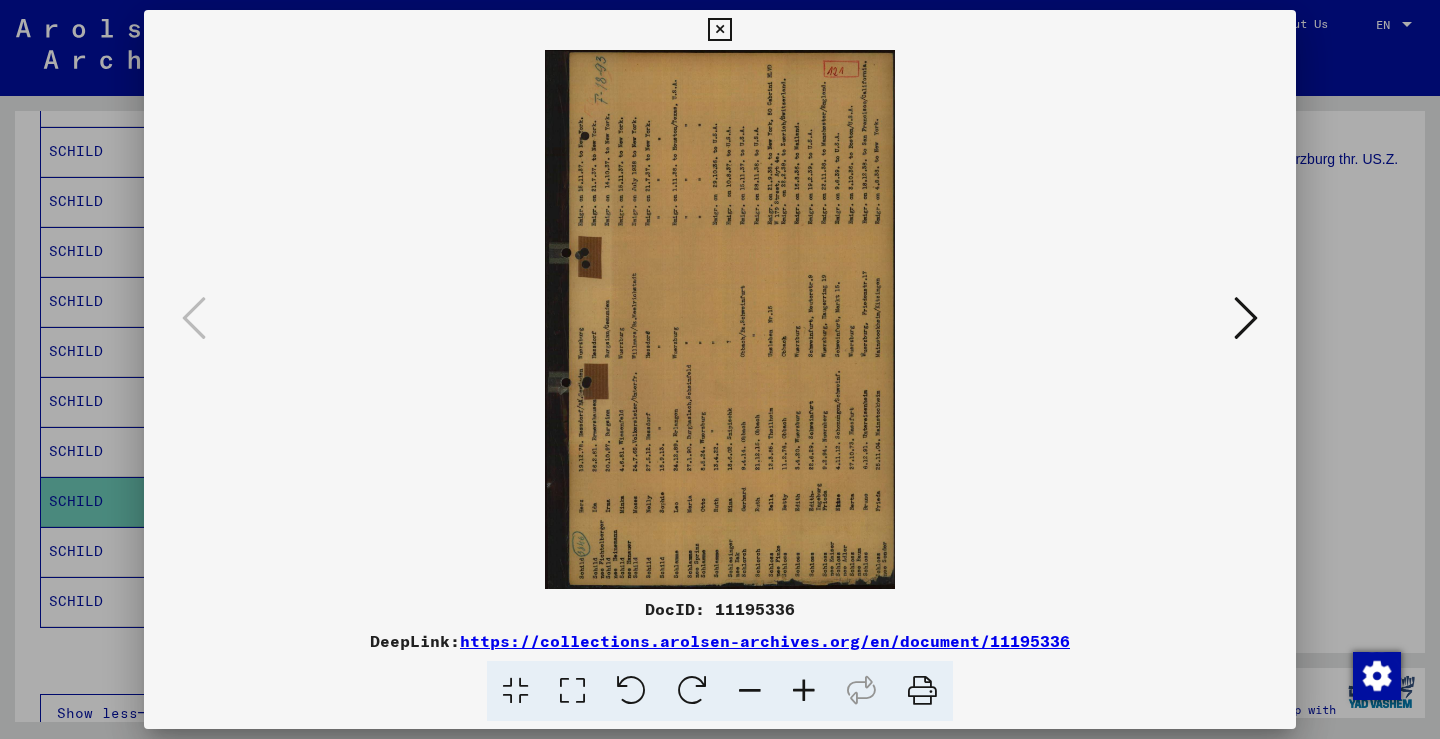 click at bounding box center (692, 691) 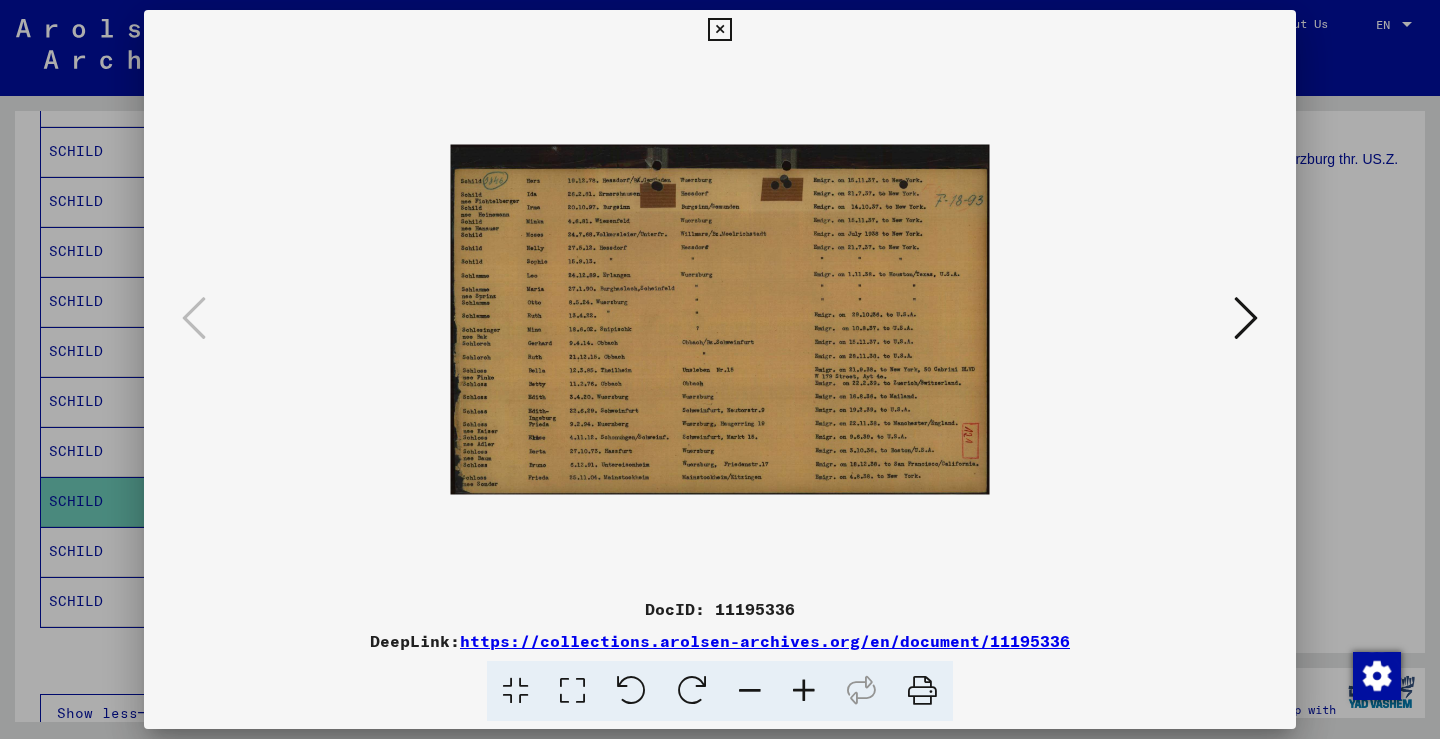 click at bounding box center (804, 691) 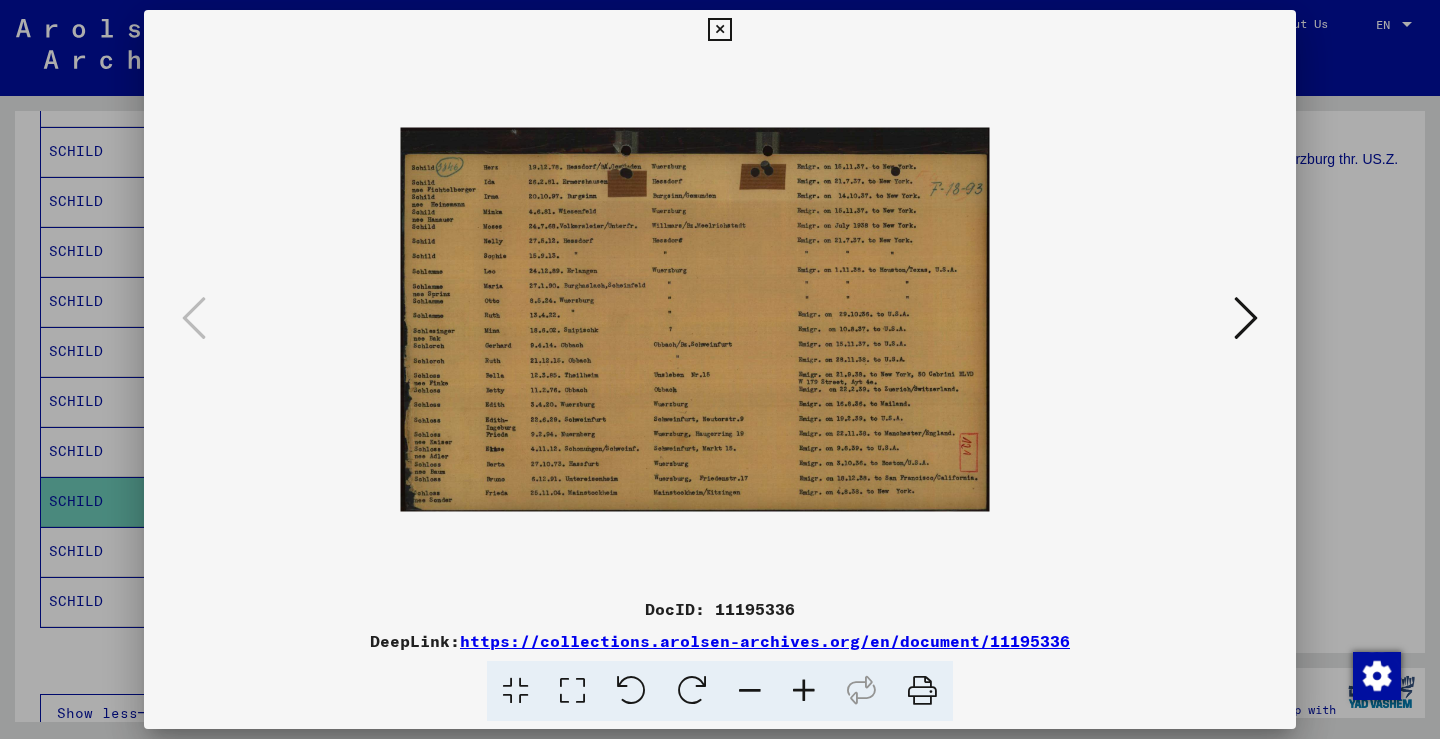 click at bounding box center [804, 691] 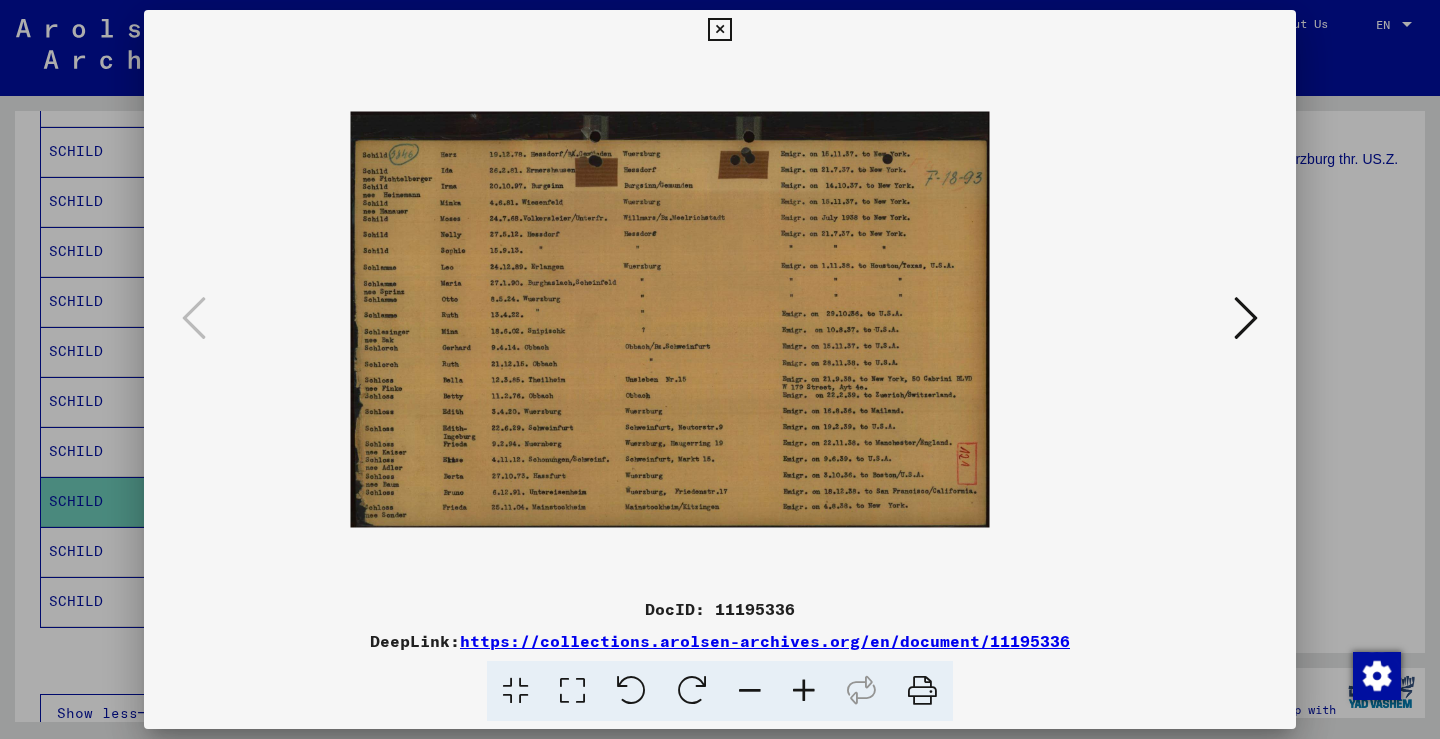 click at bounding box center (804, 691) 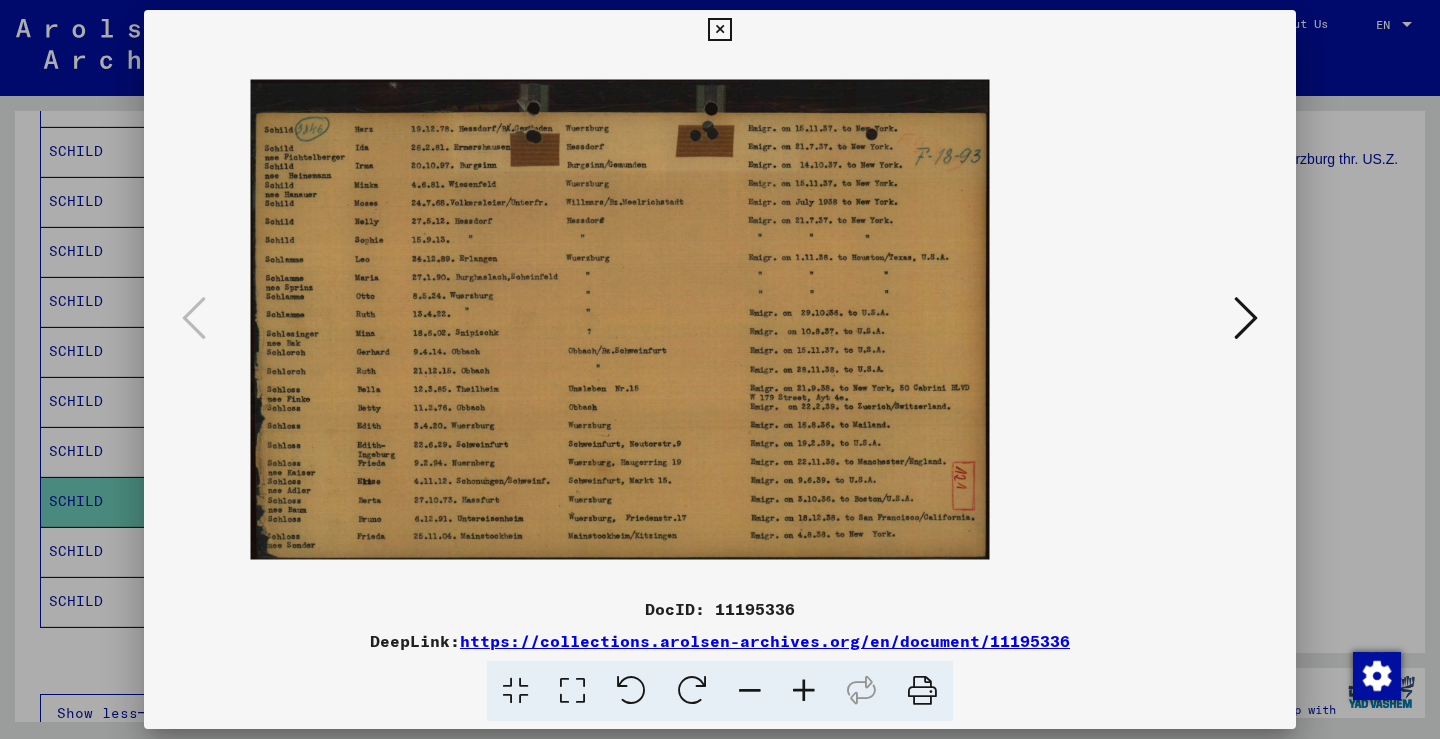 click at bounding box center [804, 691] 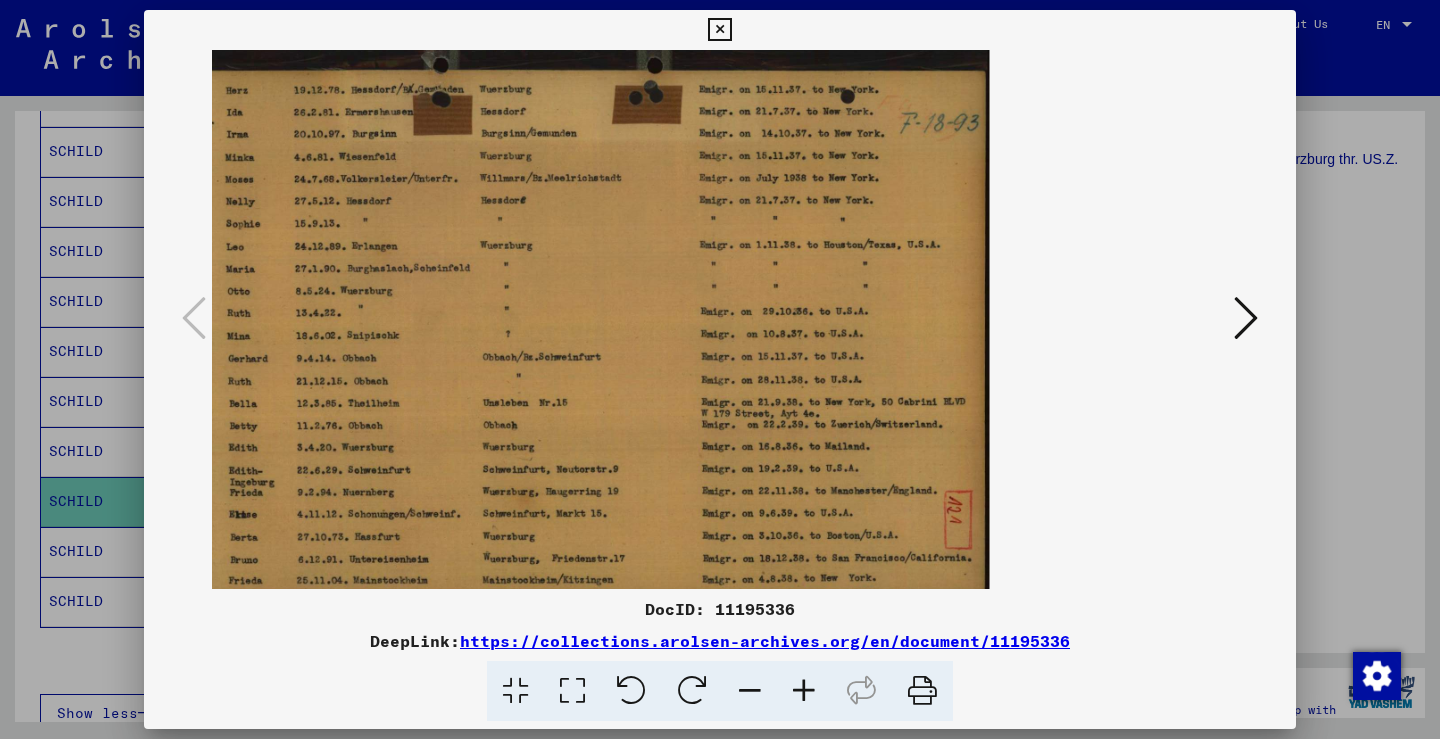 click at bounding box center [804, 691] 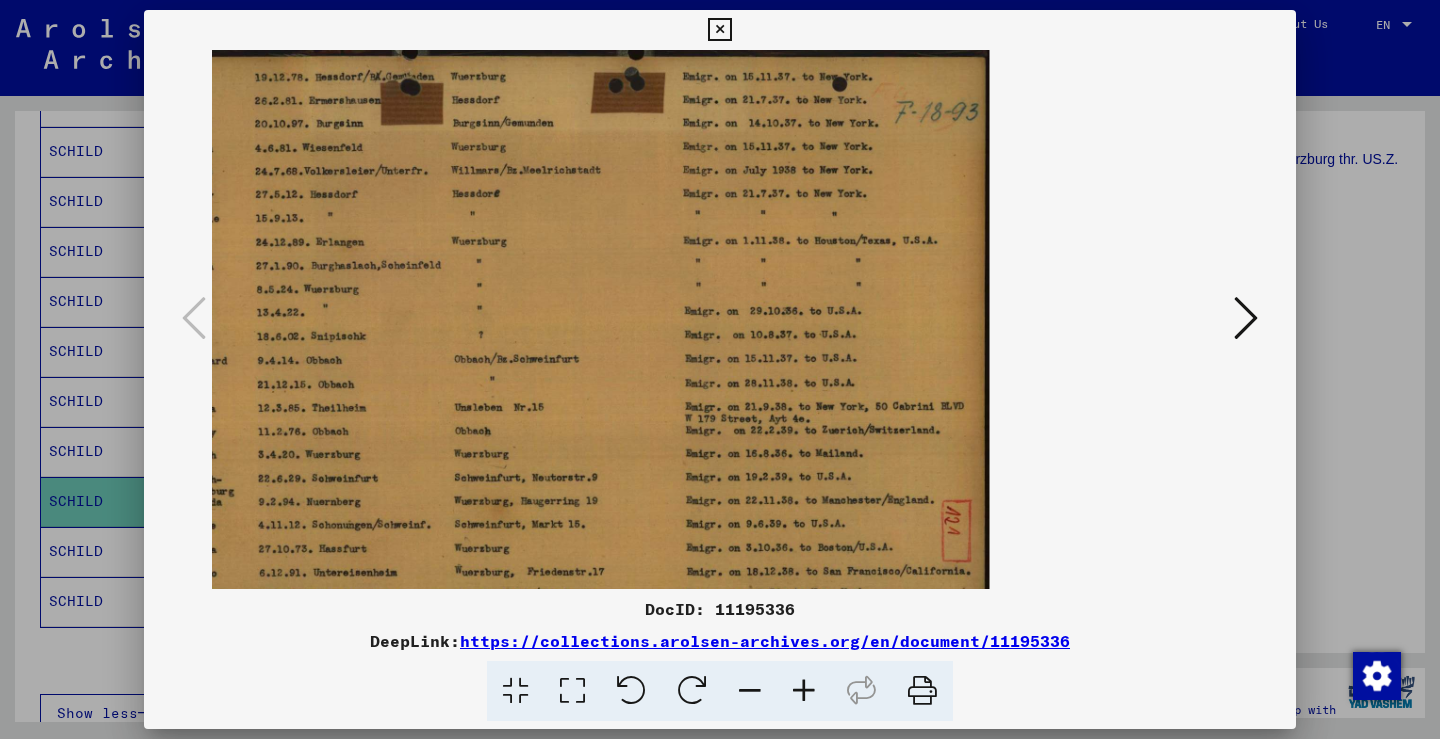 click at bounding box center [804, 691] 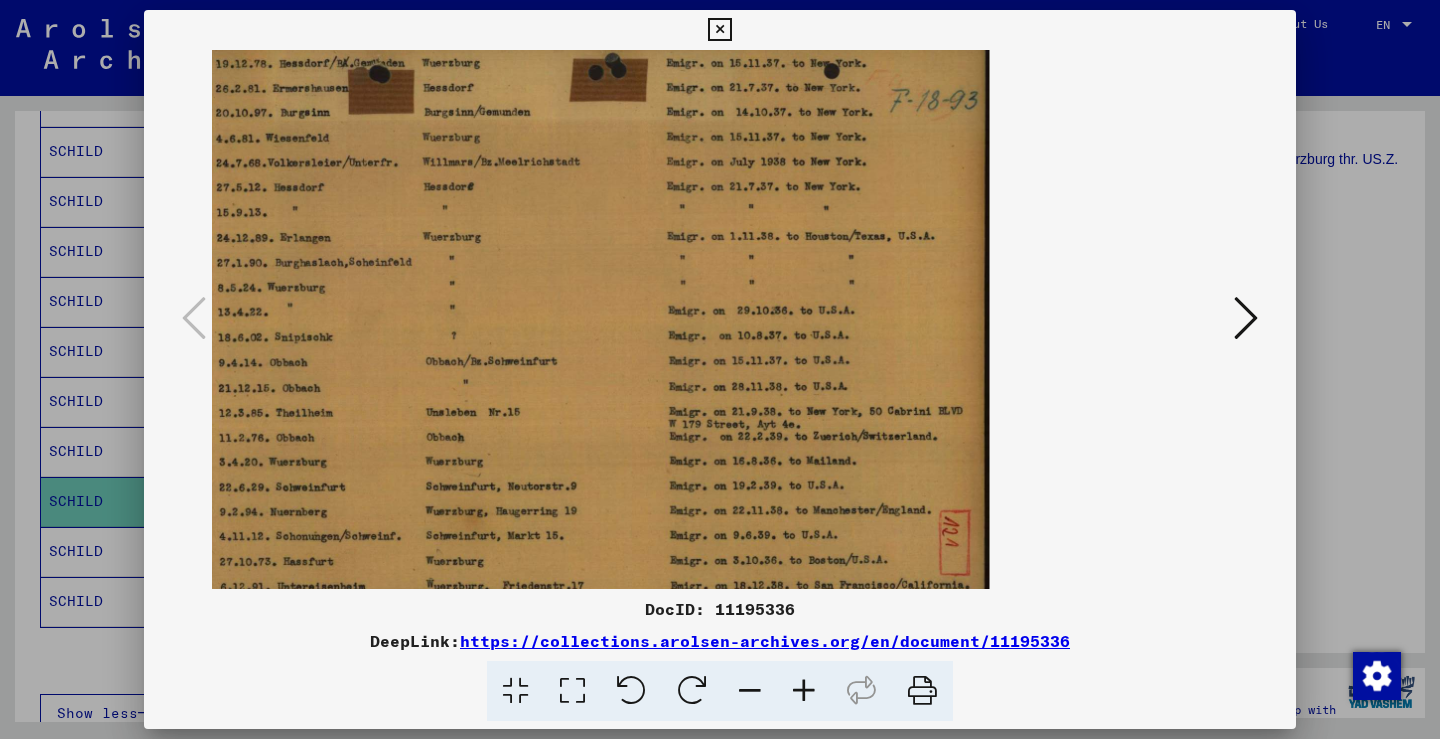 drag, startPoint x: 624, startPoint y: 360, endPoint x: 820, endPoint y: 361, distance: 196.00255 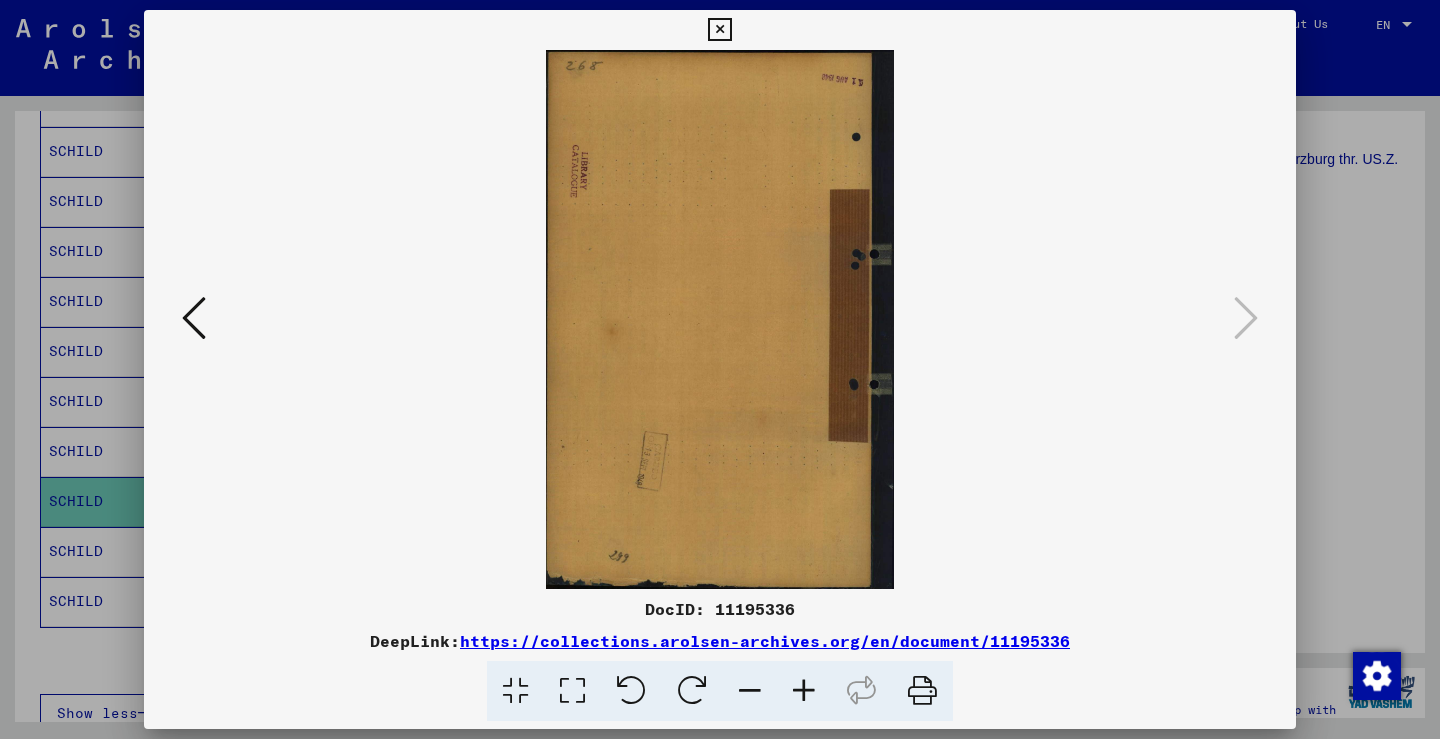 click at bounding box center (194, 318) 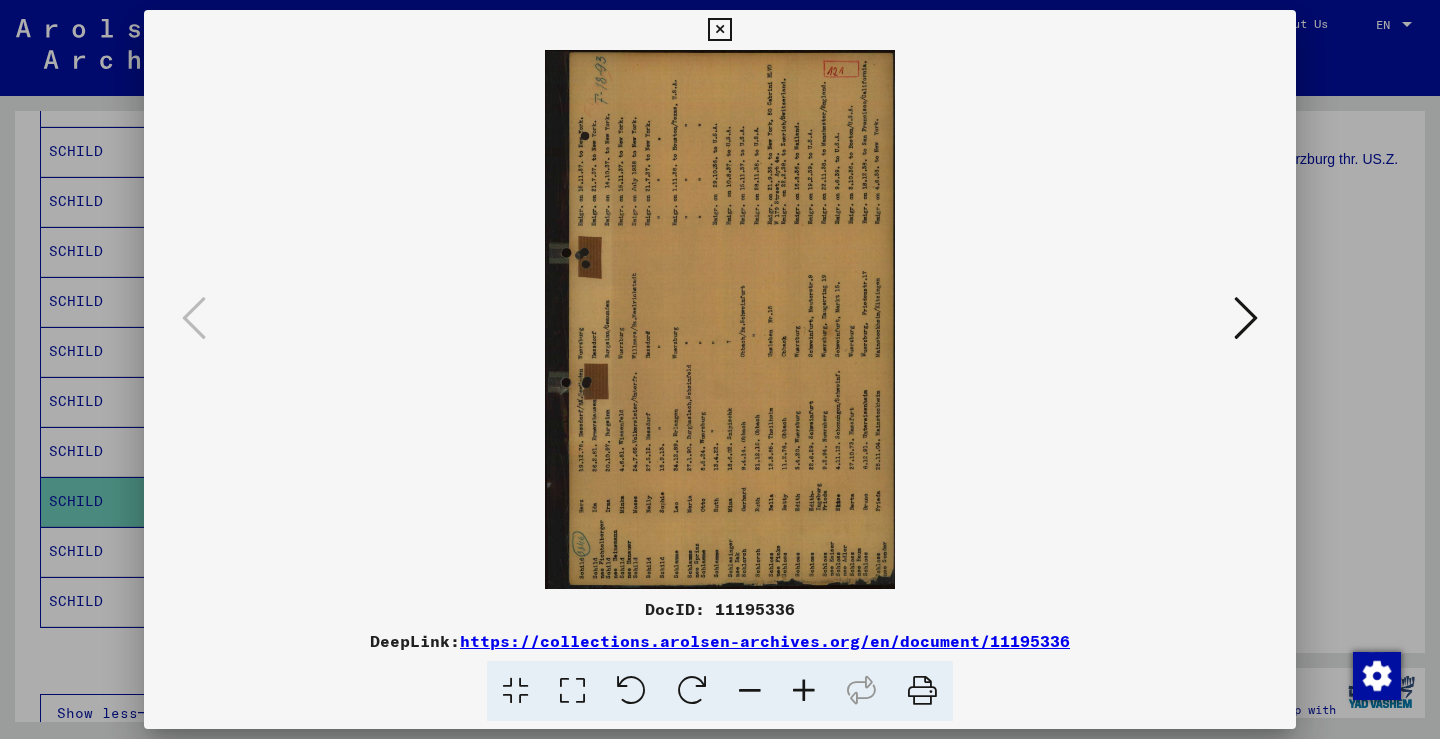 click at bounding box center (692, 691) 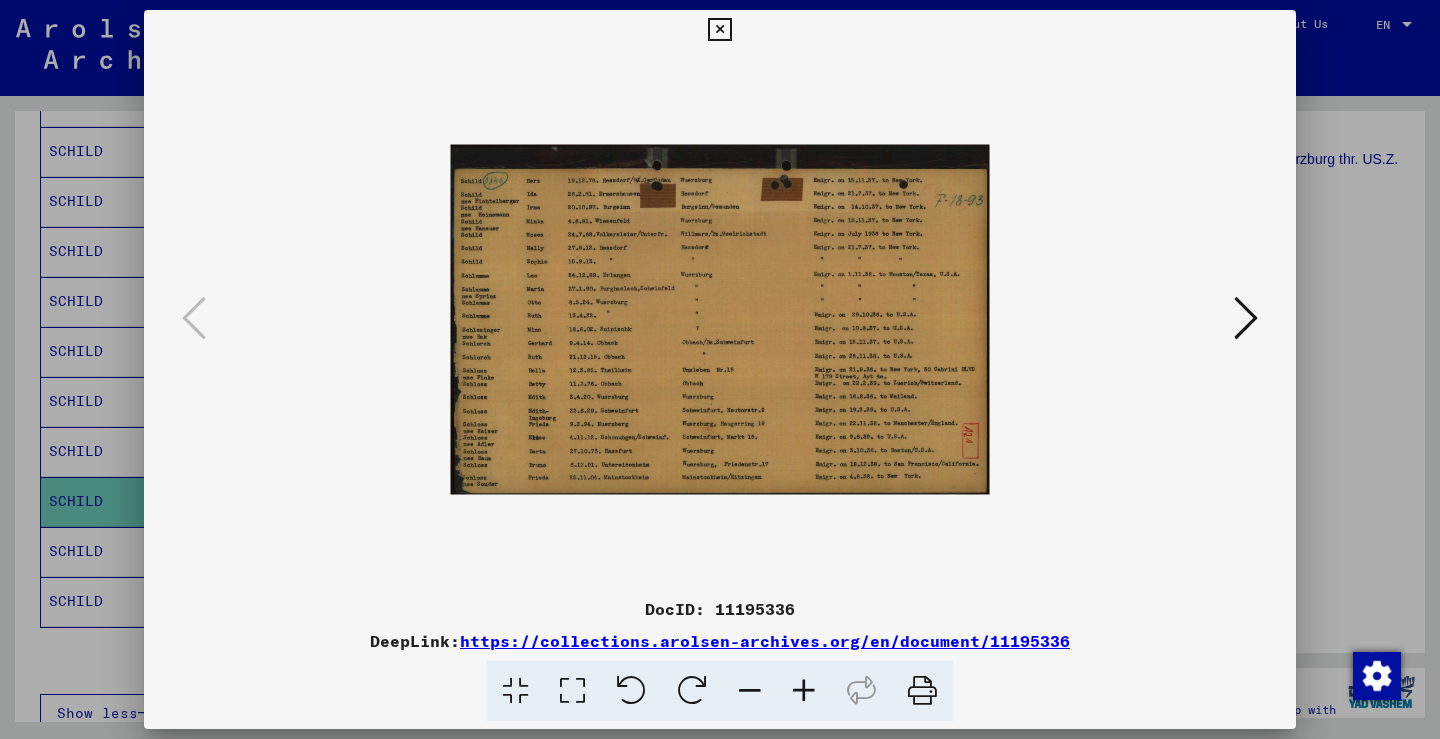click at bounding box center (804, 691) 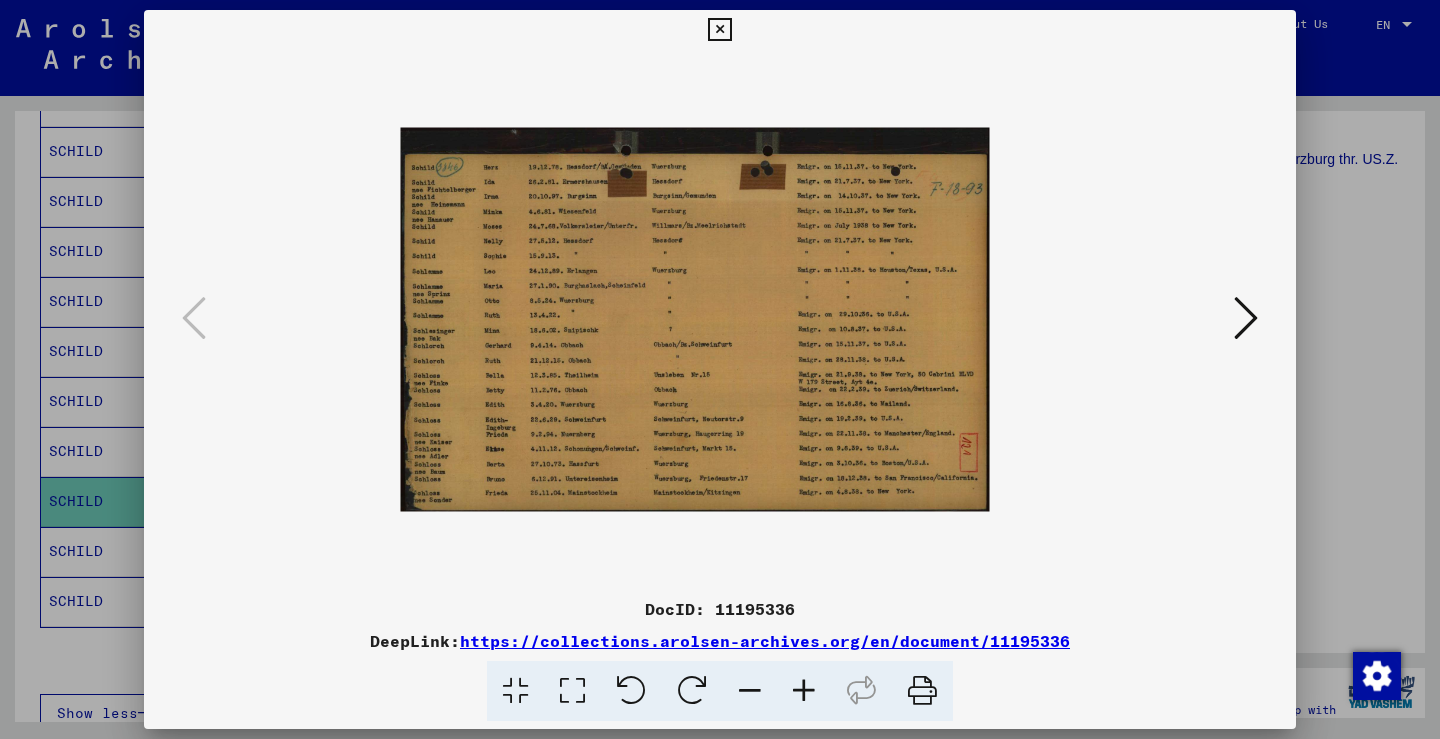 click at bounding box center (804, 691) 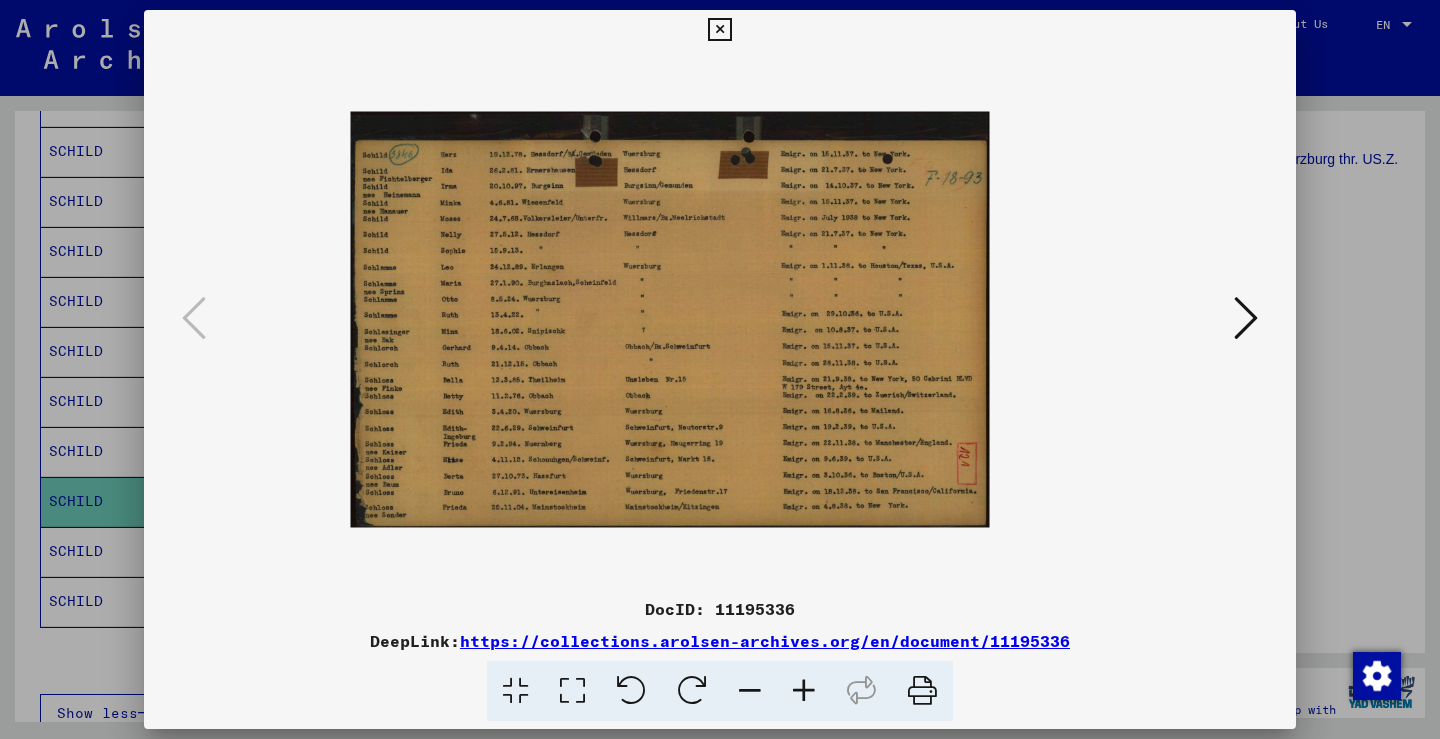 click at bounding box center [804, 691] 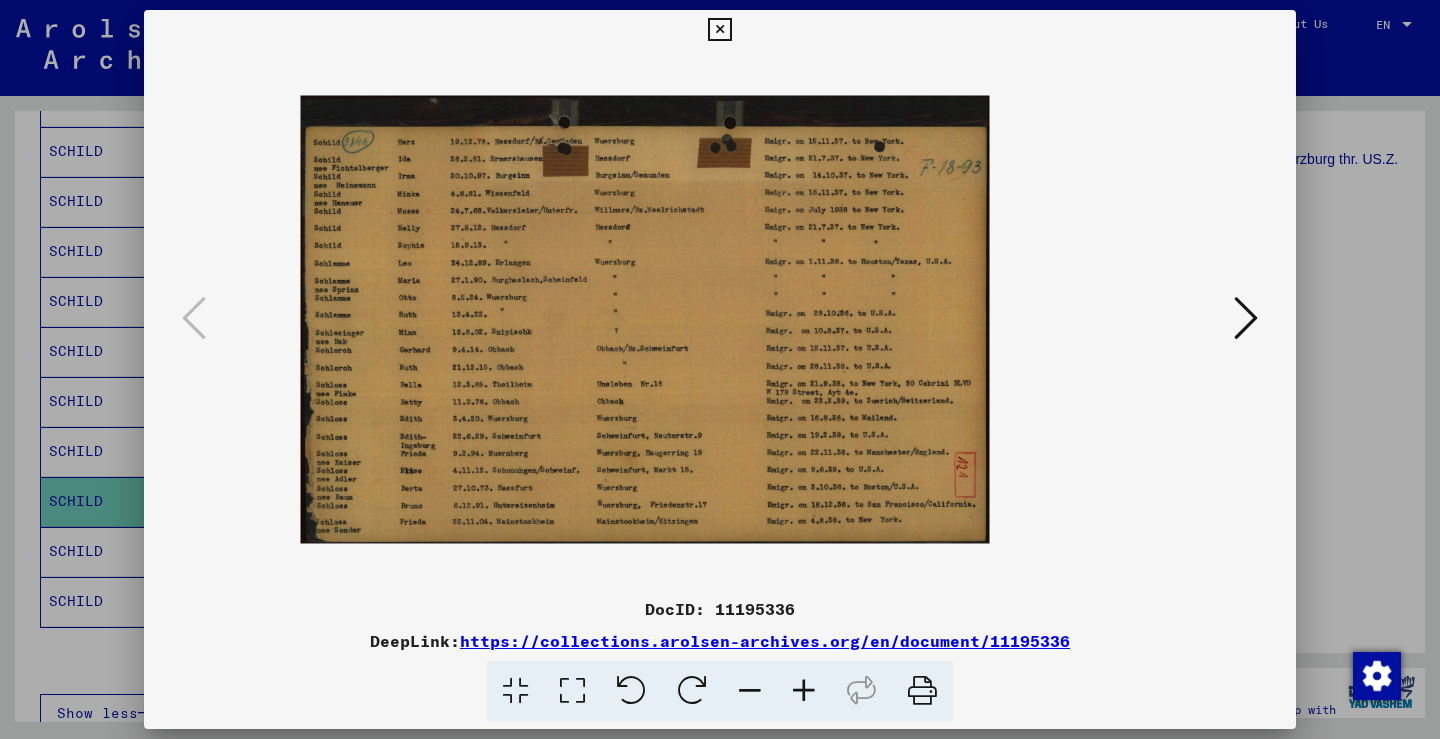 click at bounding box center (804, 691) 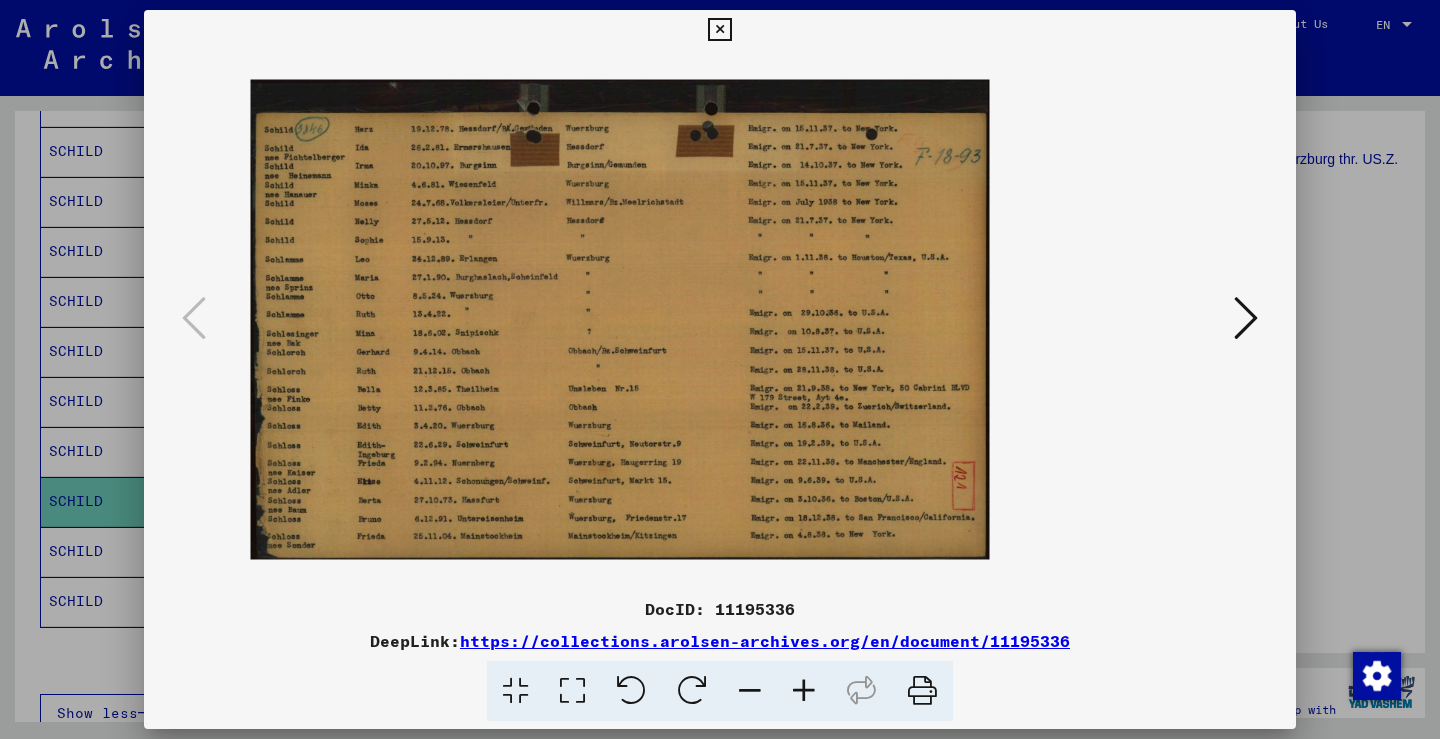click at bounding box center (804, 691) 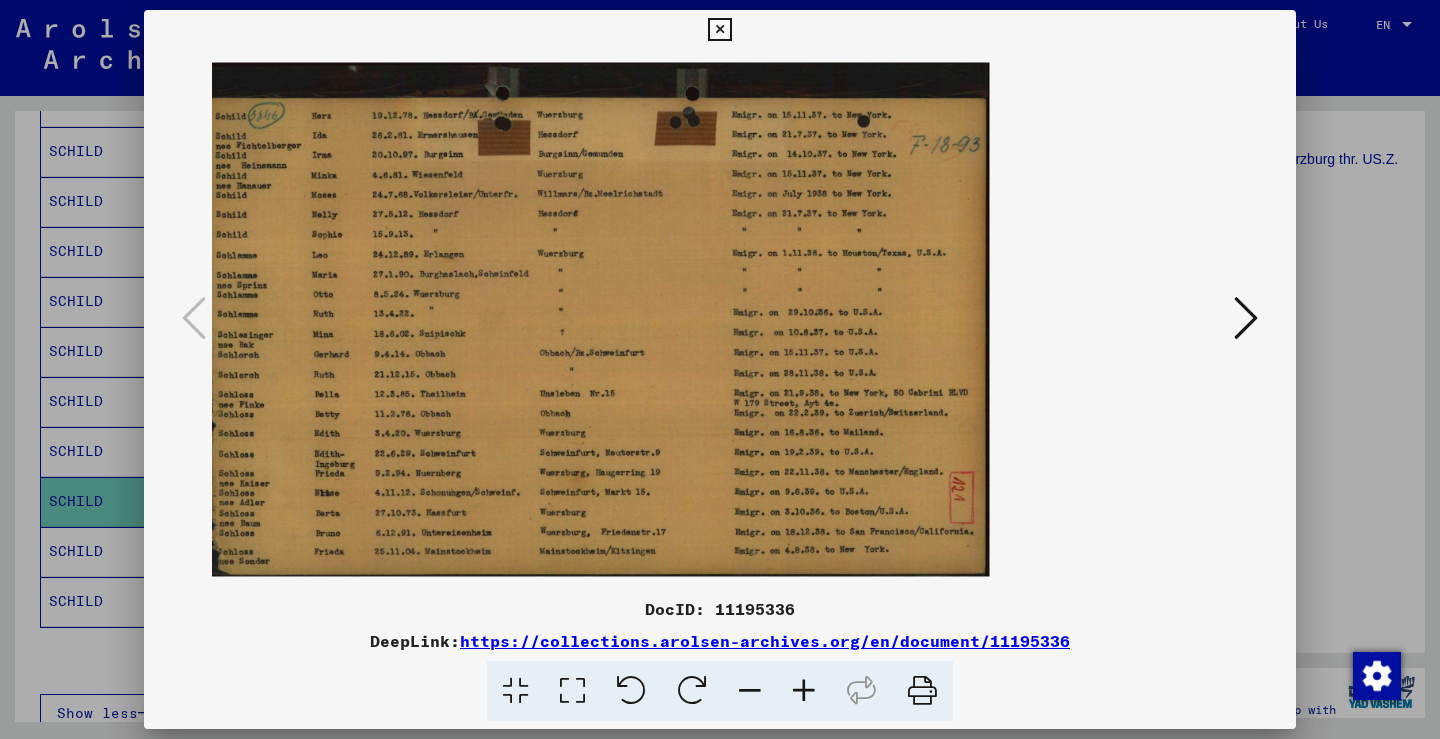 click at bounding box center [804, 691] 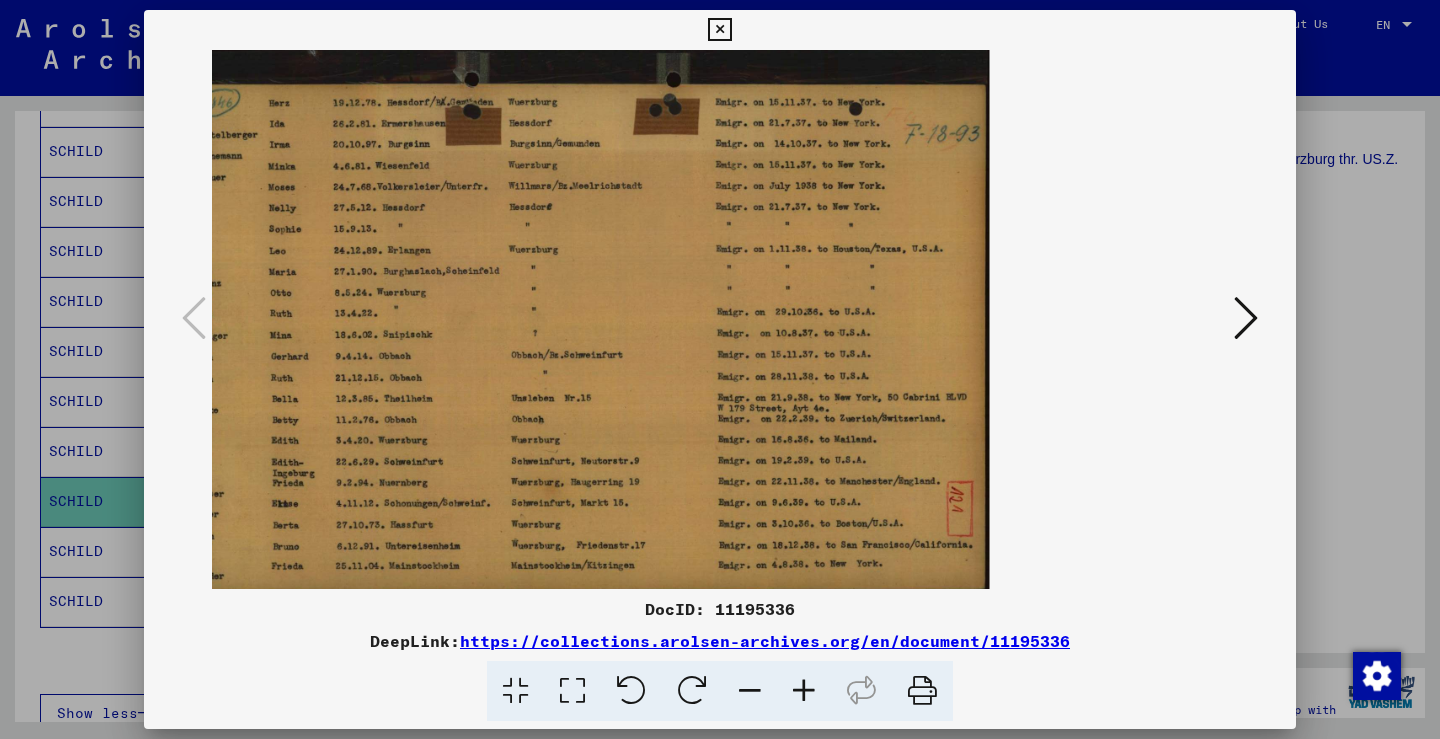 click at bounding box center (804, 691) 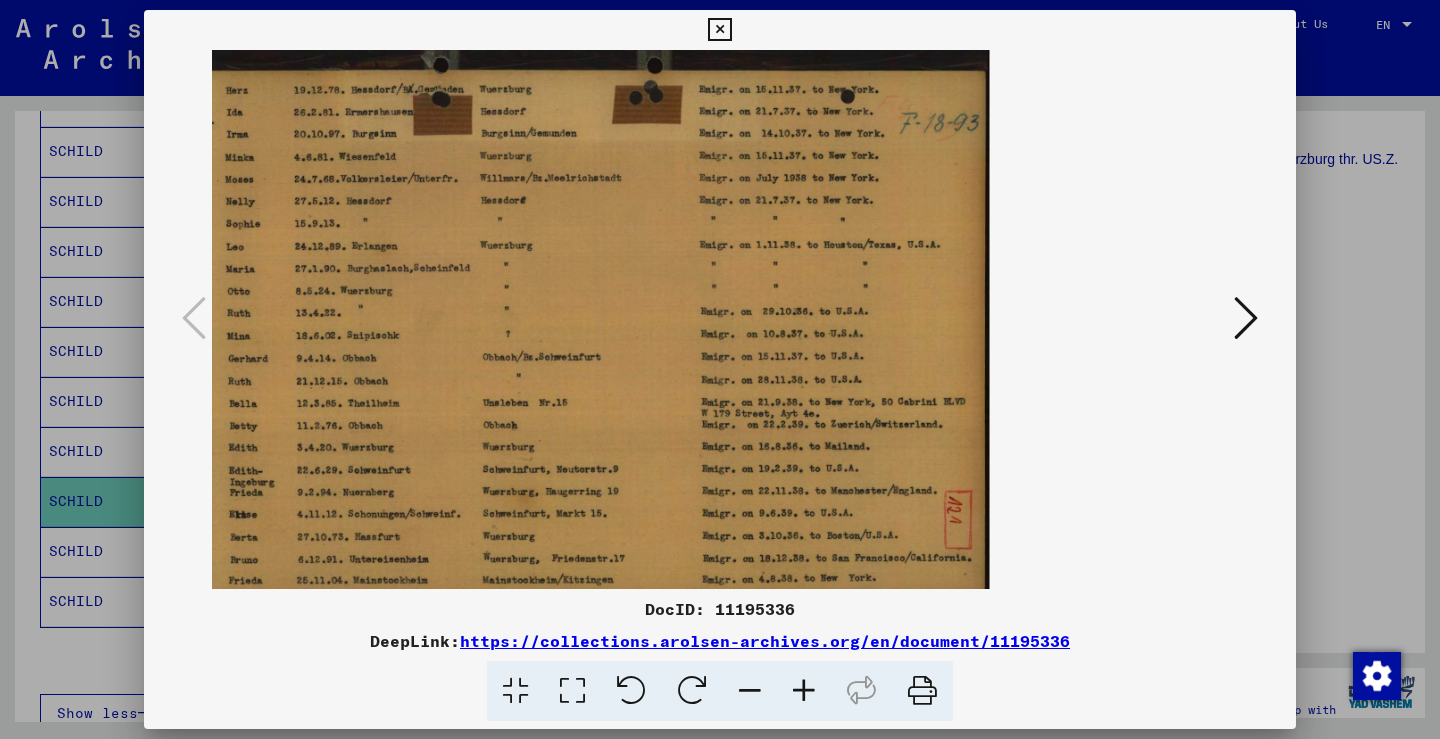 click at bounding box center [750, 691] 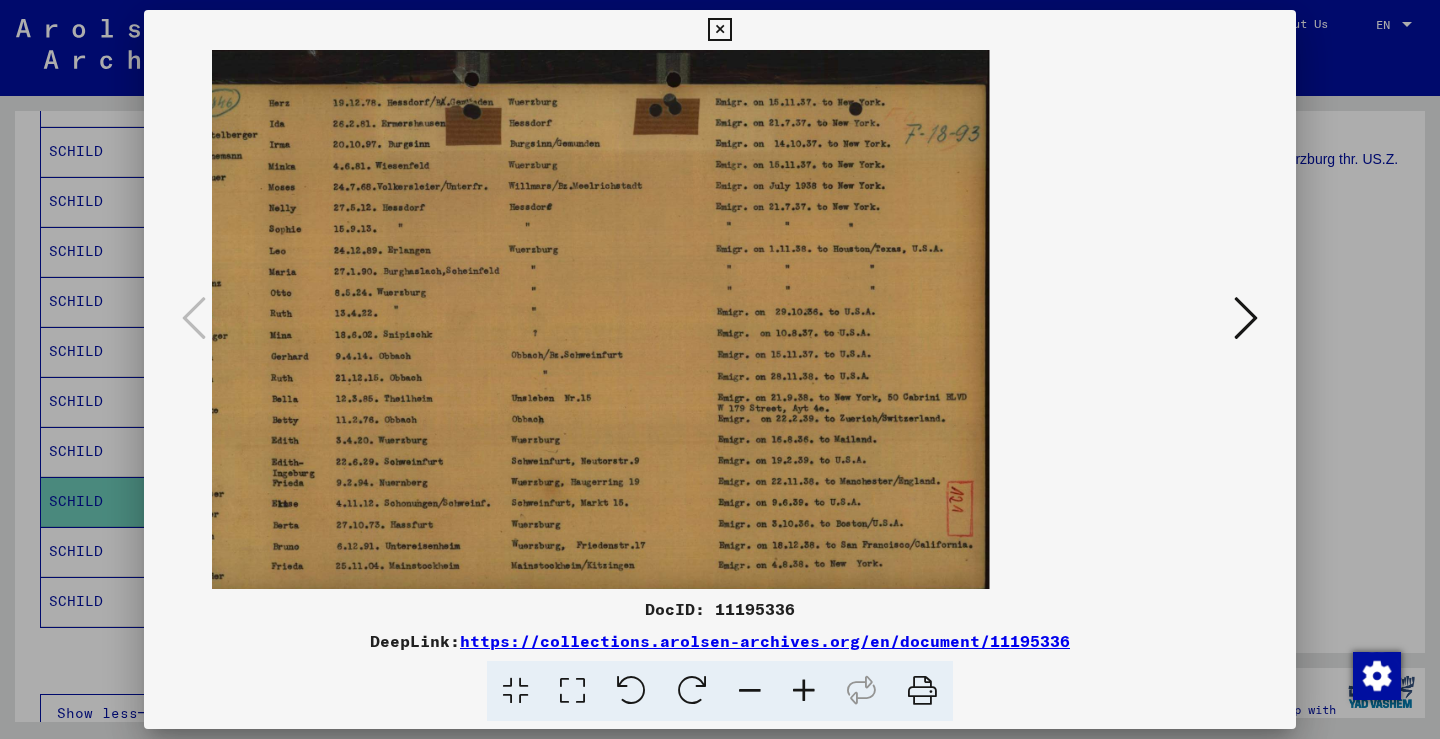 click at bounding box center (750, 691) 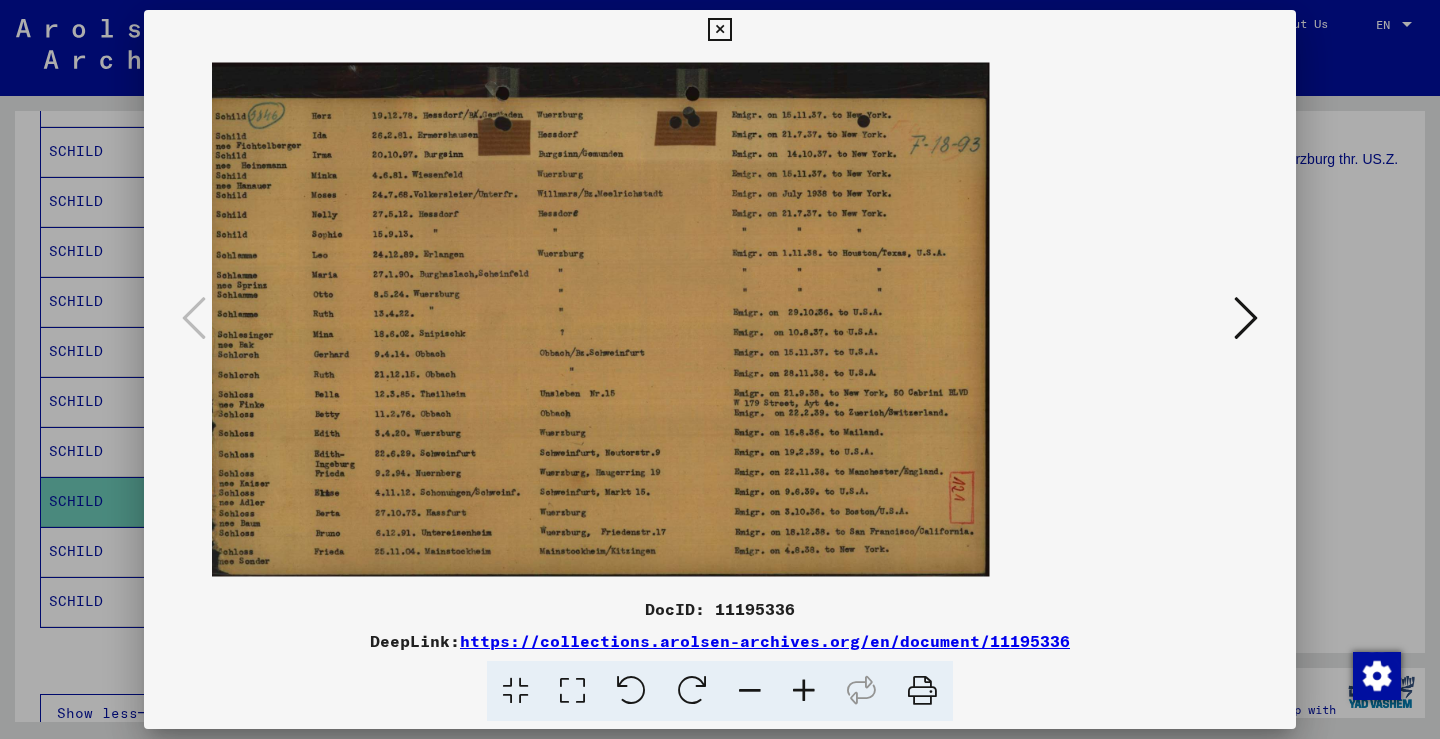 click at bounding box center [750, 691] 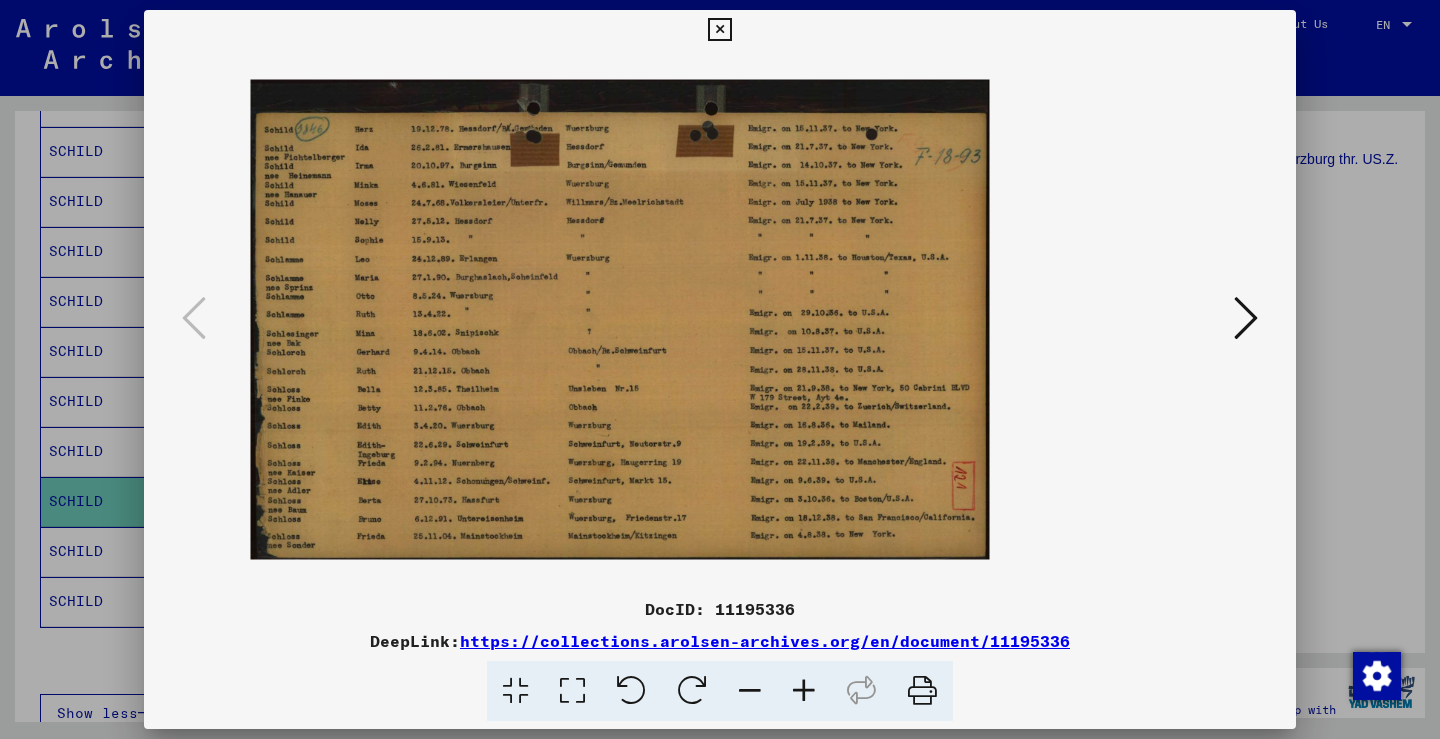 click at bounding box center [719, 30] 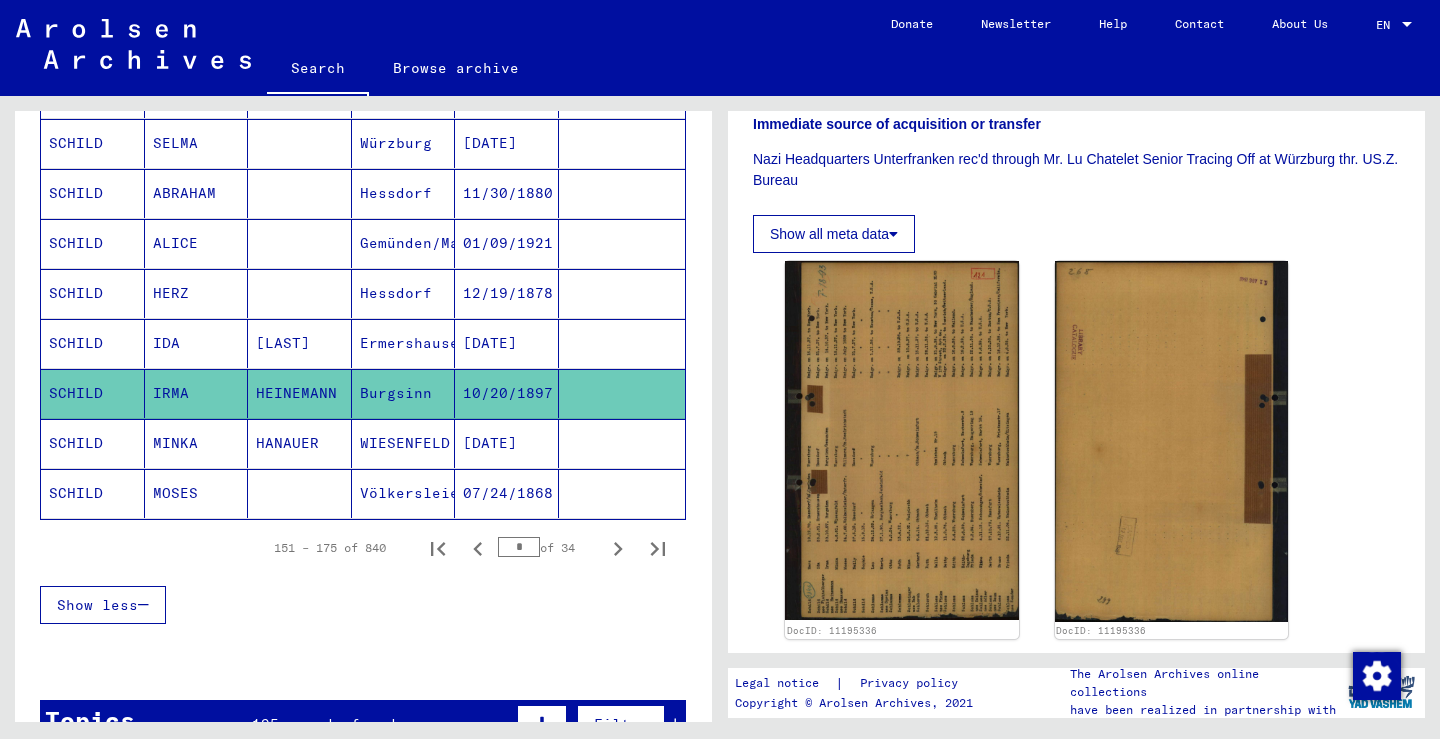 scroll, scrollTop: 1231, scrollLeft: 0, axis: vertical 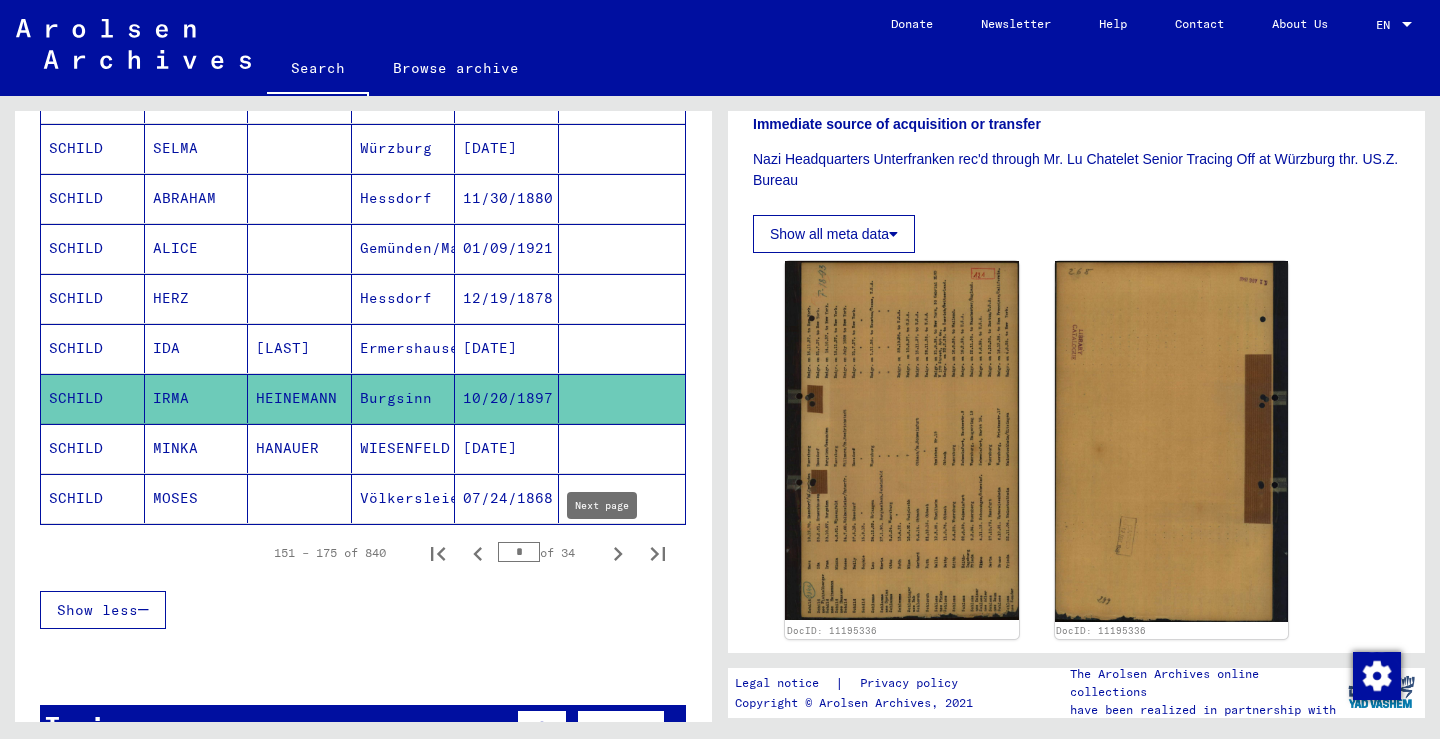 click 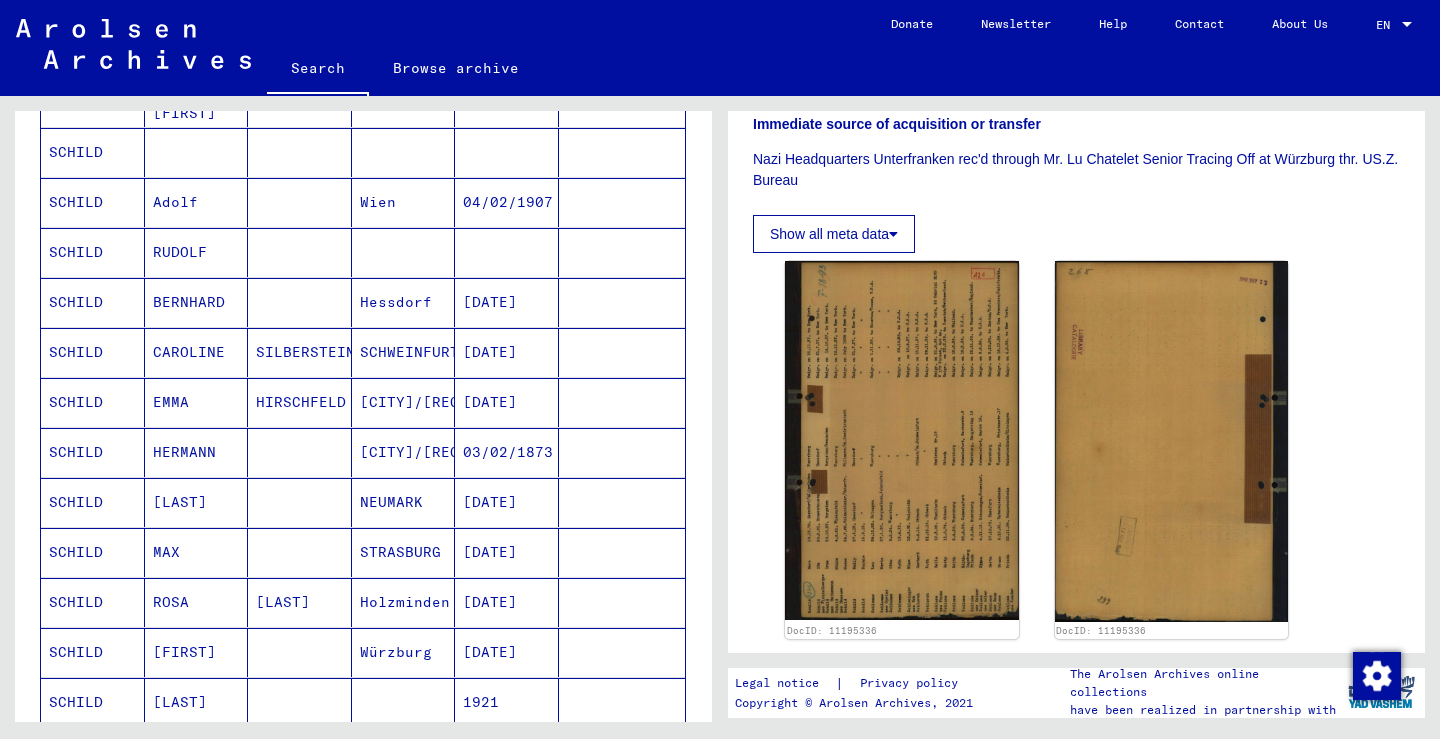 scroll, scrollTop: 922, scrollLeft: 0, axis: vertical 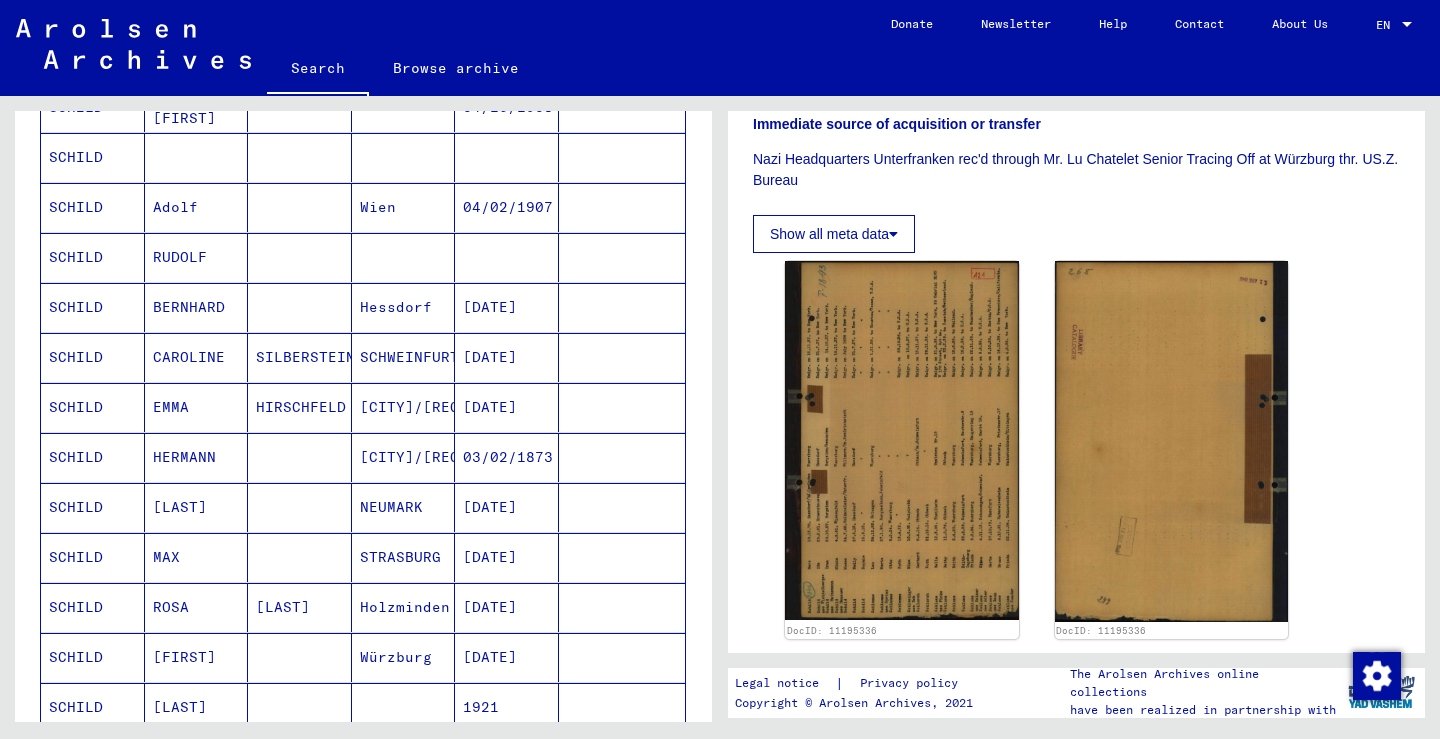 click on "[LAST]" at bounding box center [197, 557] 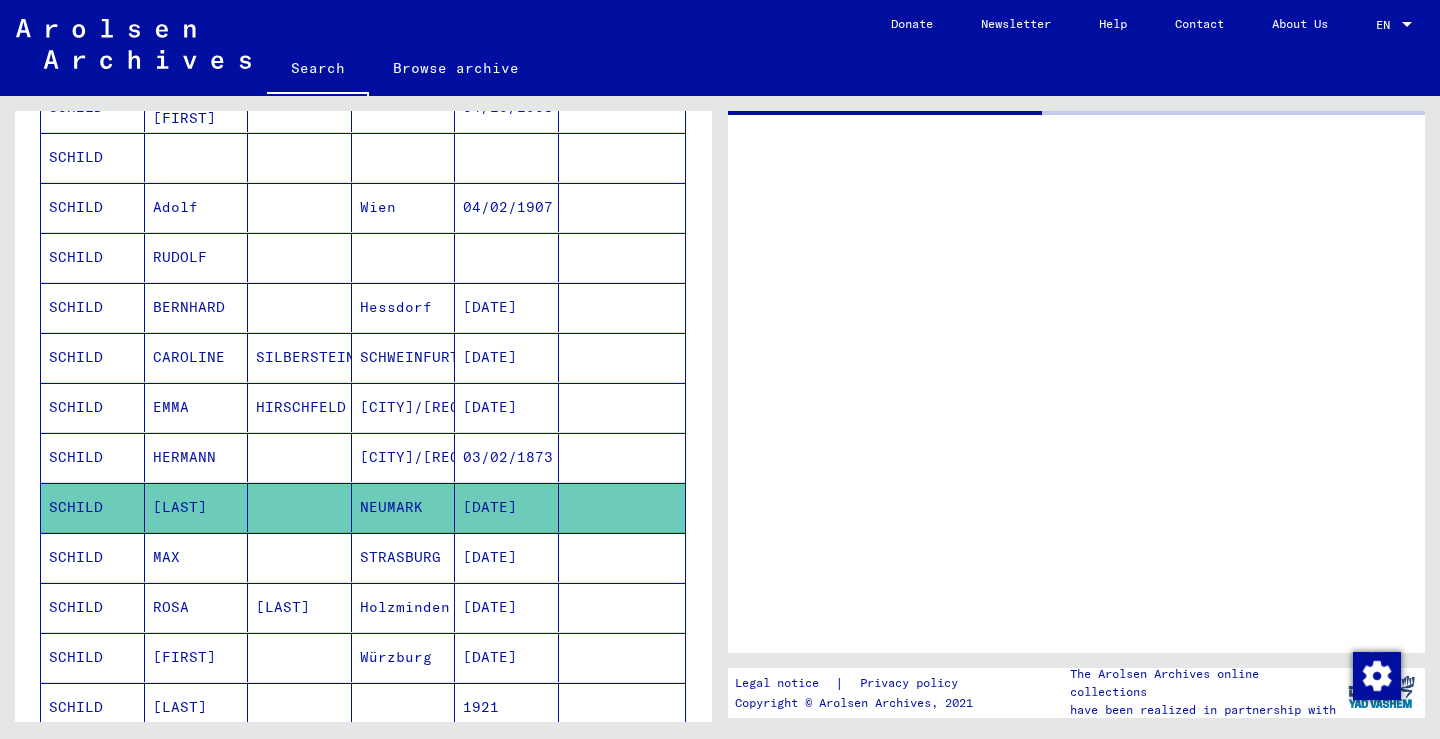 scroll, scrollTop: 0, scrollLeft: 0, axis: both 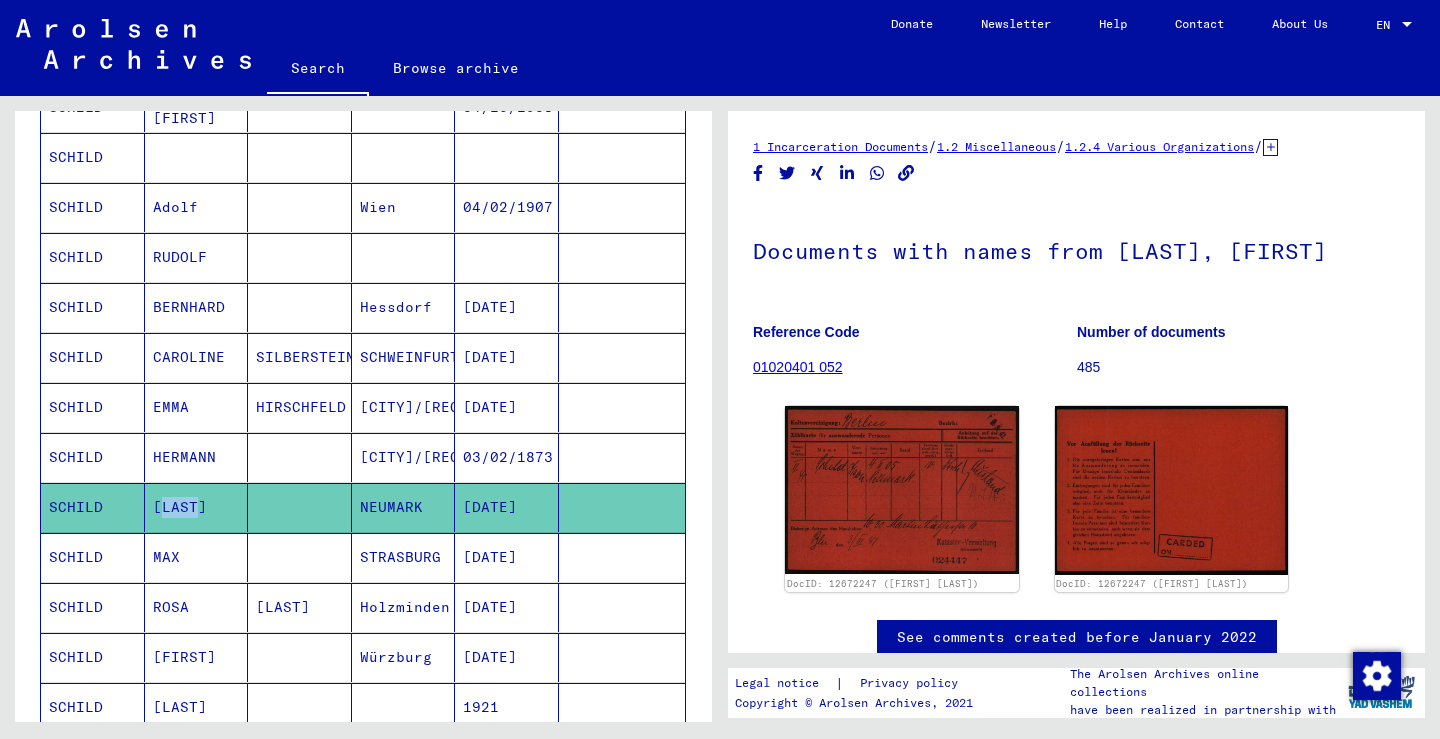 click on "EMMA" at bounding box center (197, 457) 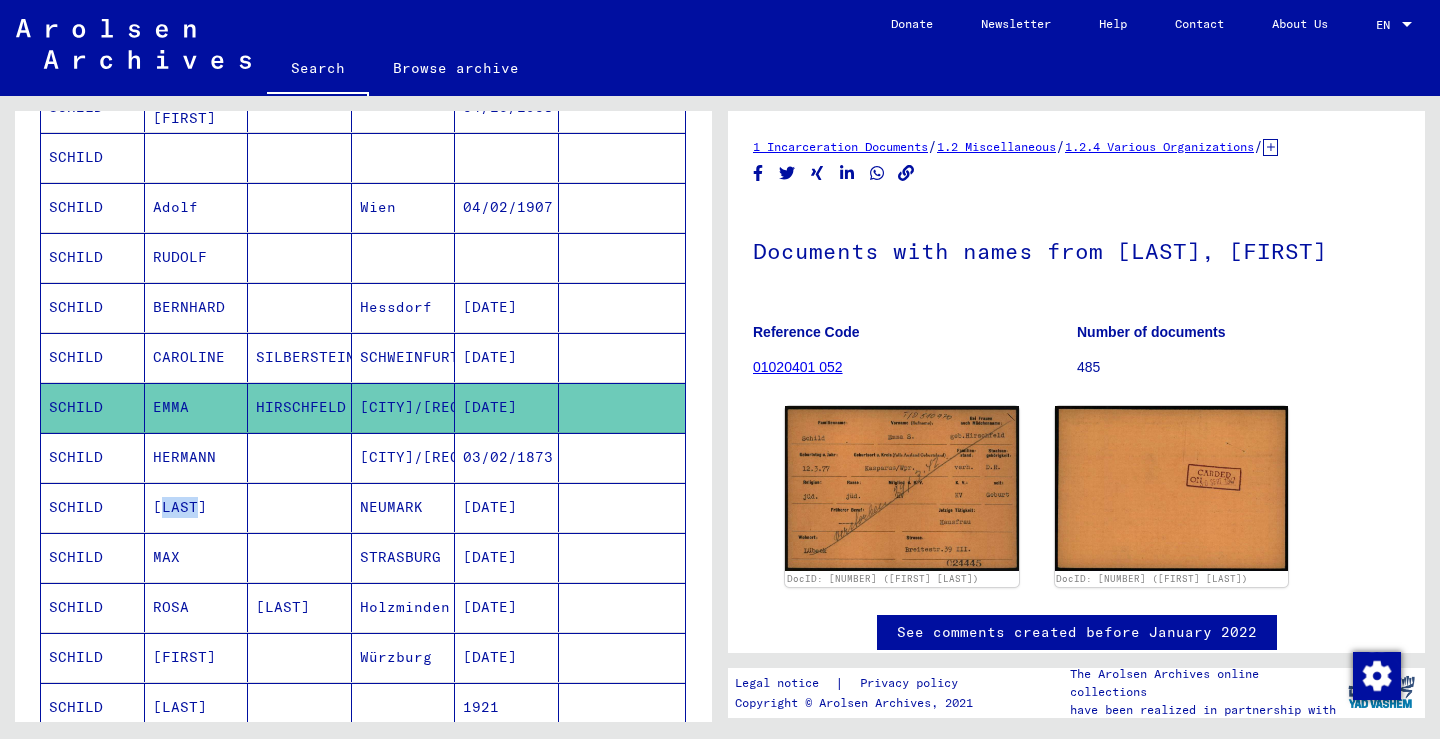 scroll, scrollTop: 0, scrollLeft: 0, axis: both 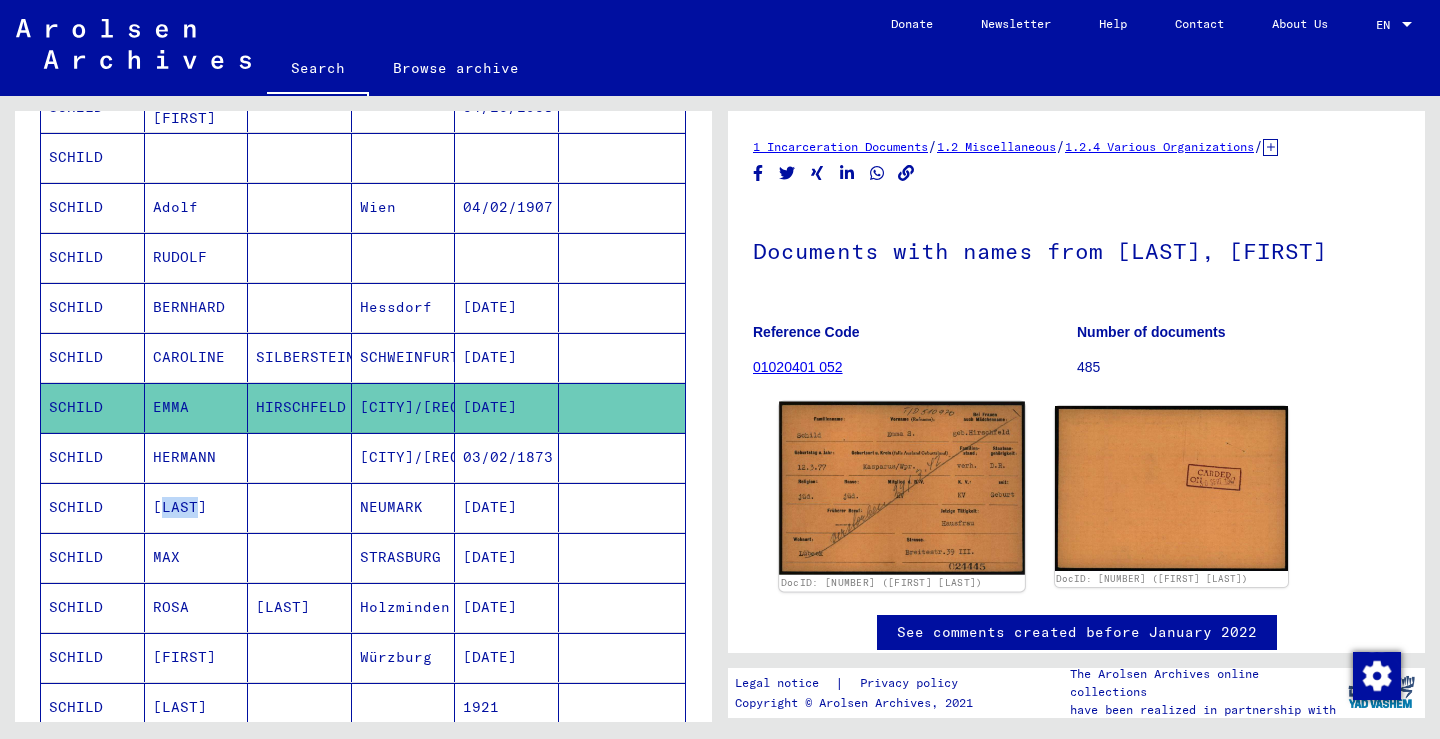 click 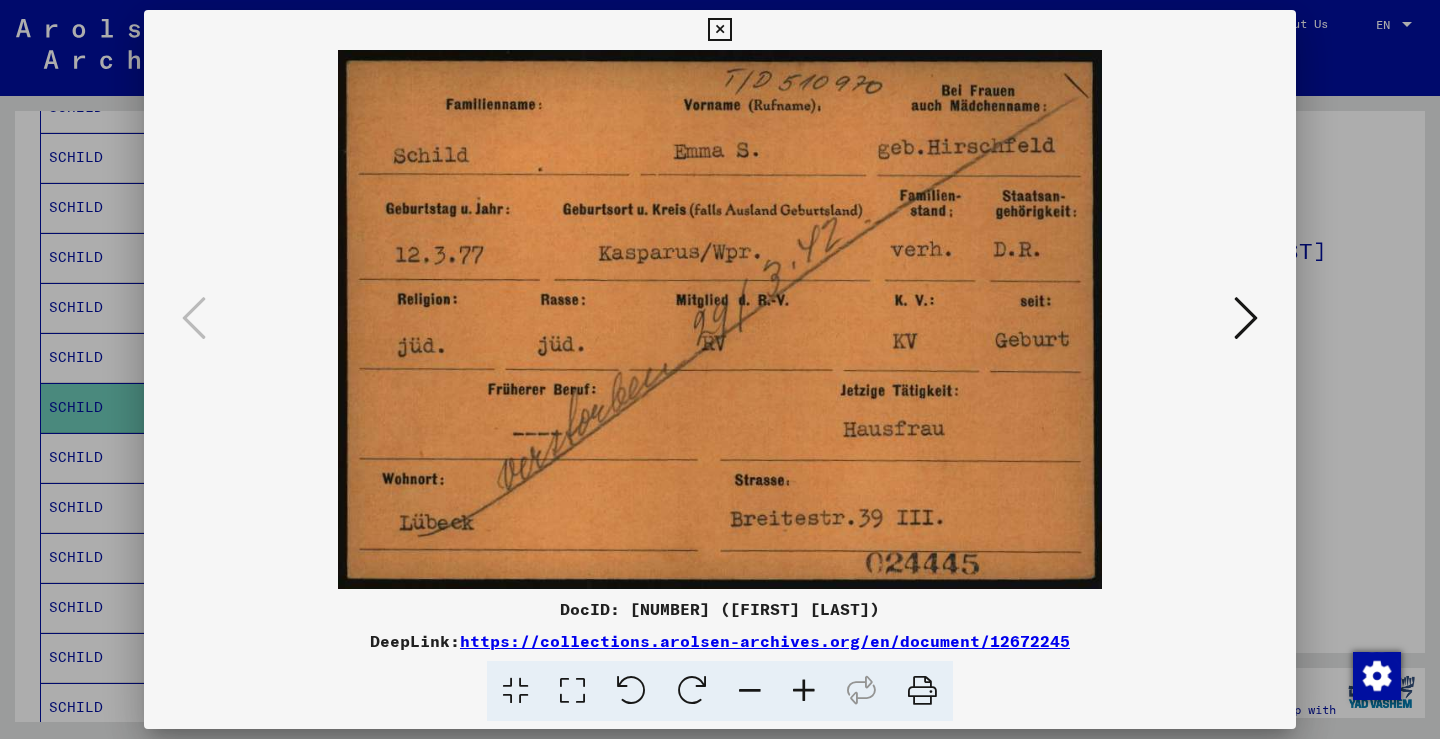 click at bounding box center (719, 30) 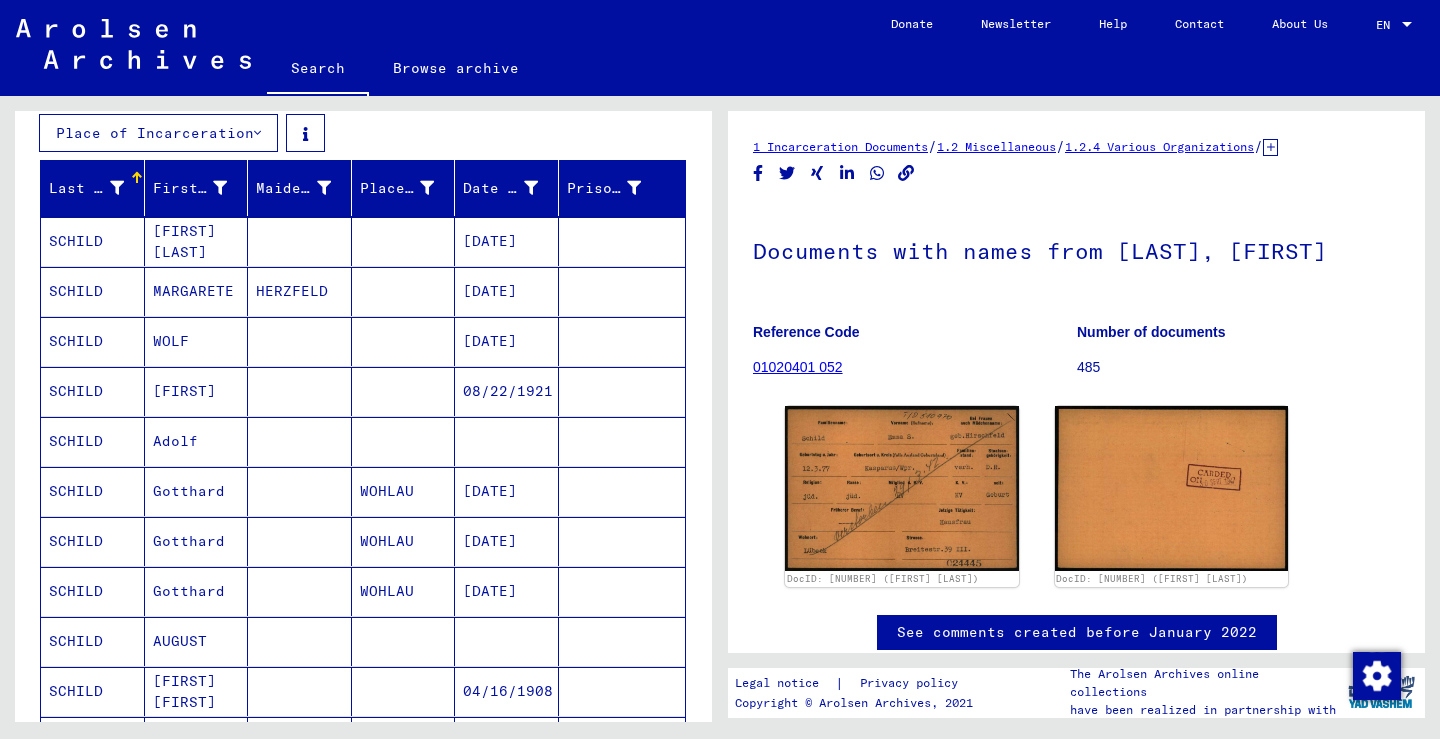 scroll, scrollTop: 284, scrollLeft: 0, axis: vertical 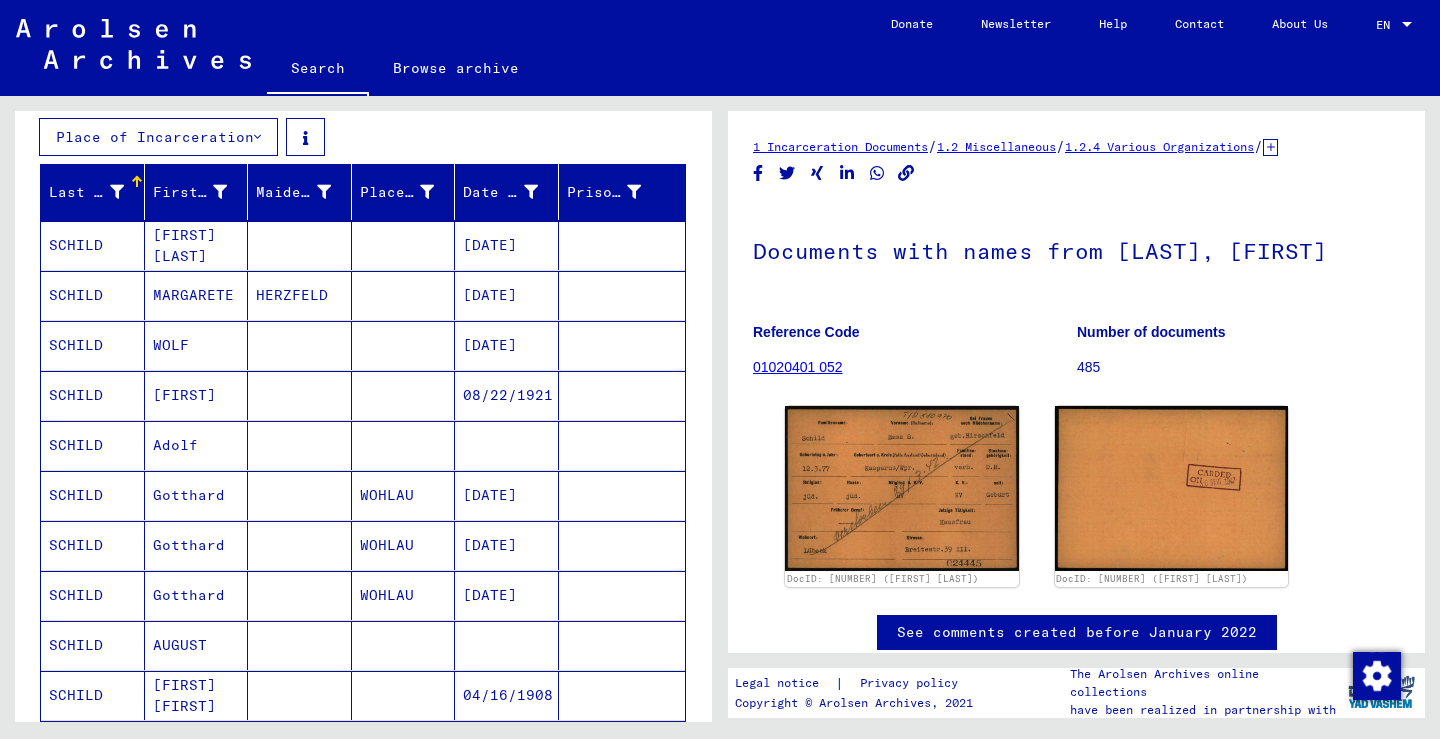 click on "WOLF" at bounding box center [197, 395] 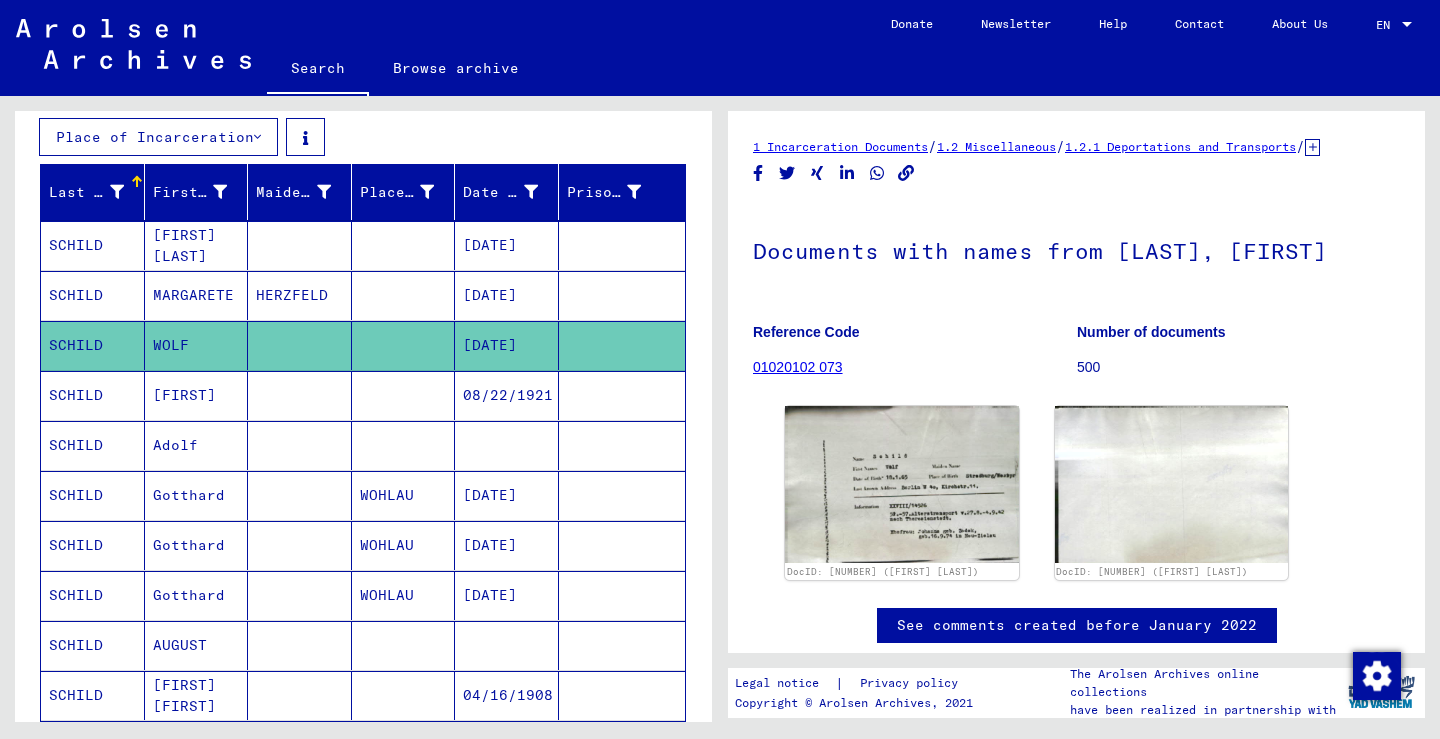 scroll, scrollTop: 0, scrollLeft: 0, axis: both 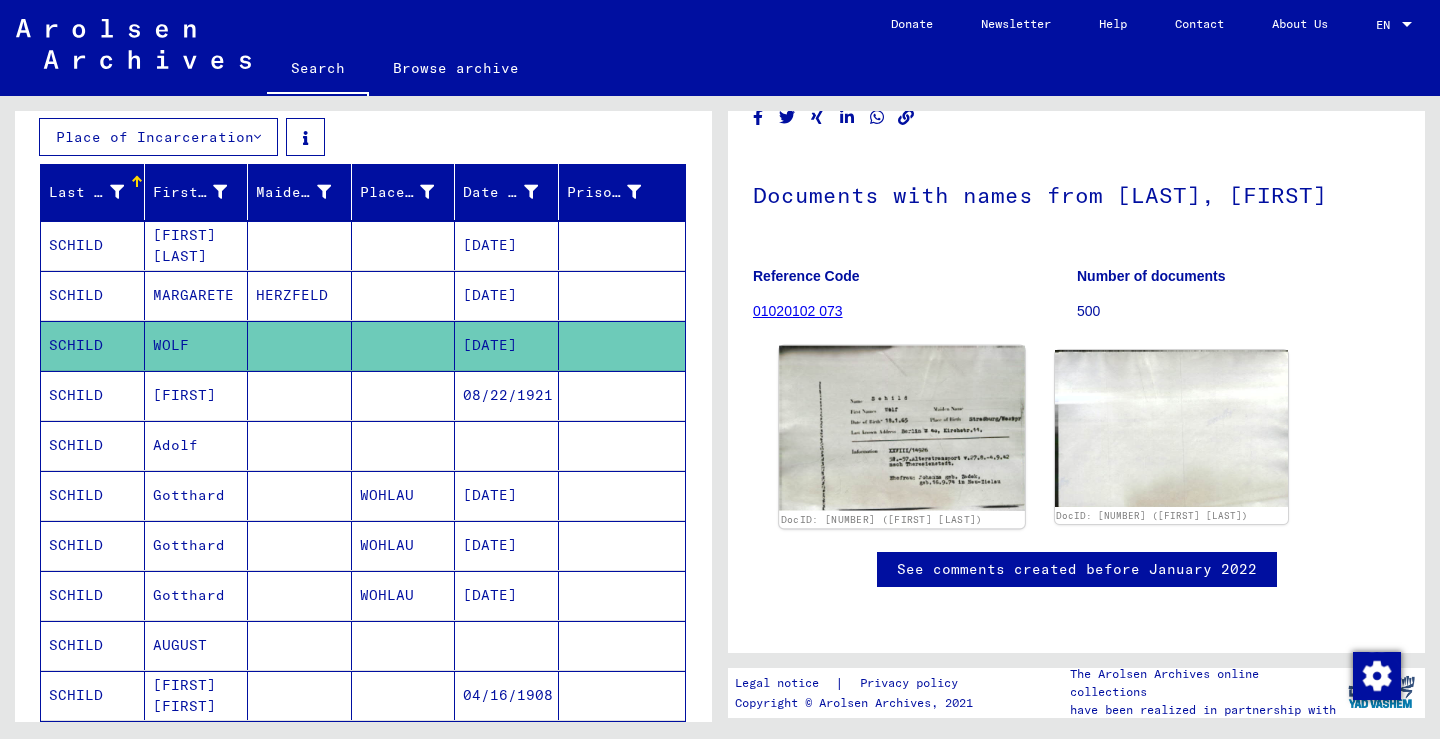click 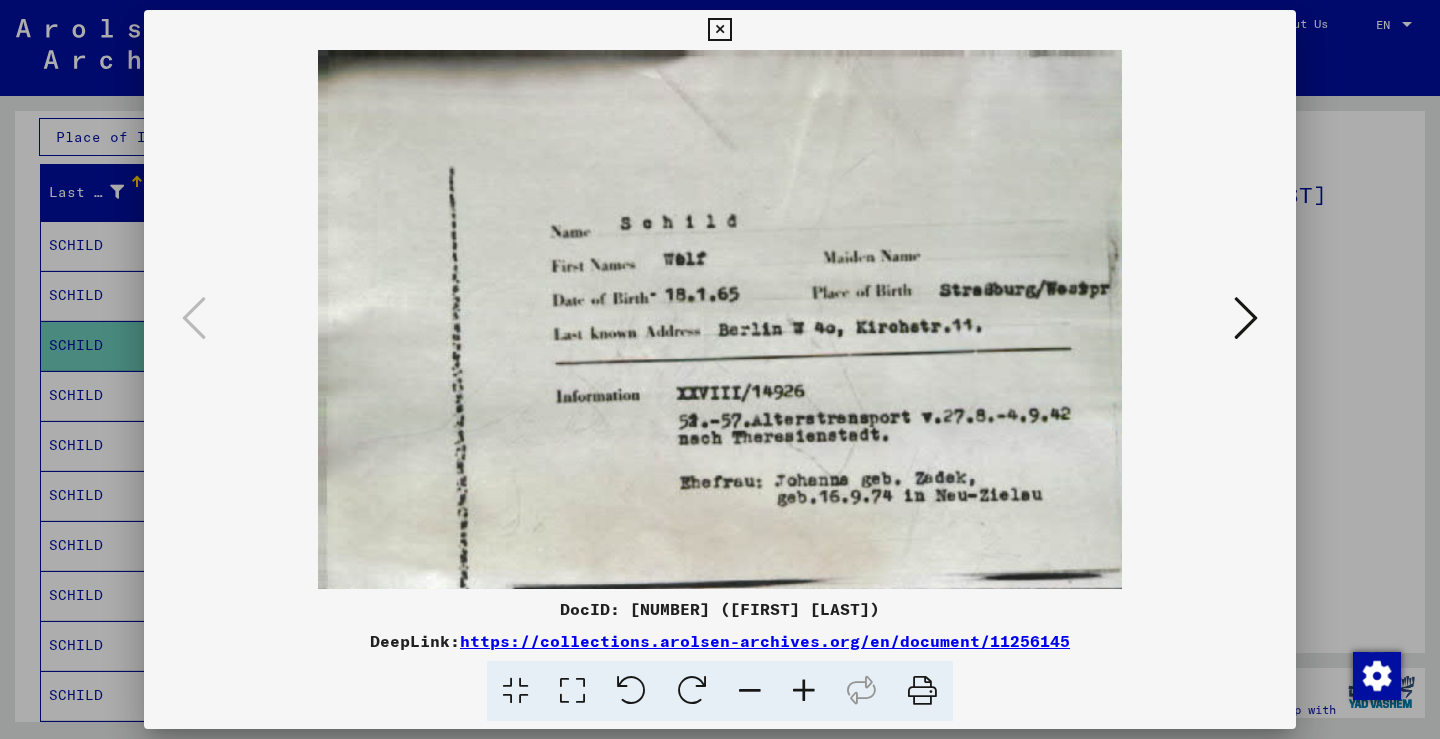 click at bounding box center (1246, 318) 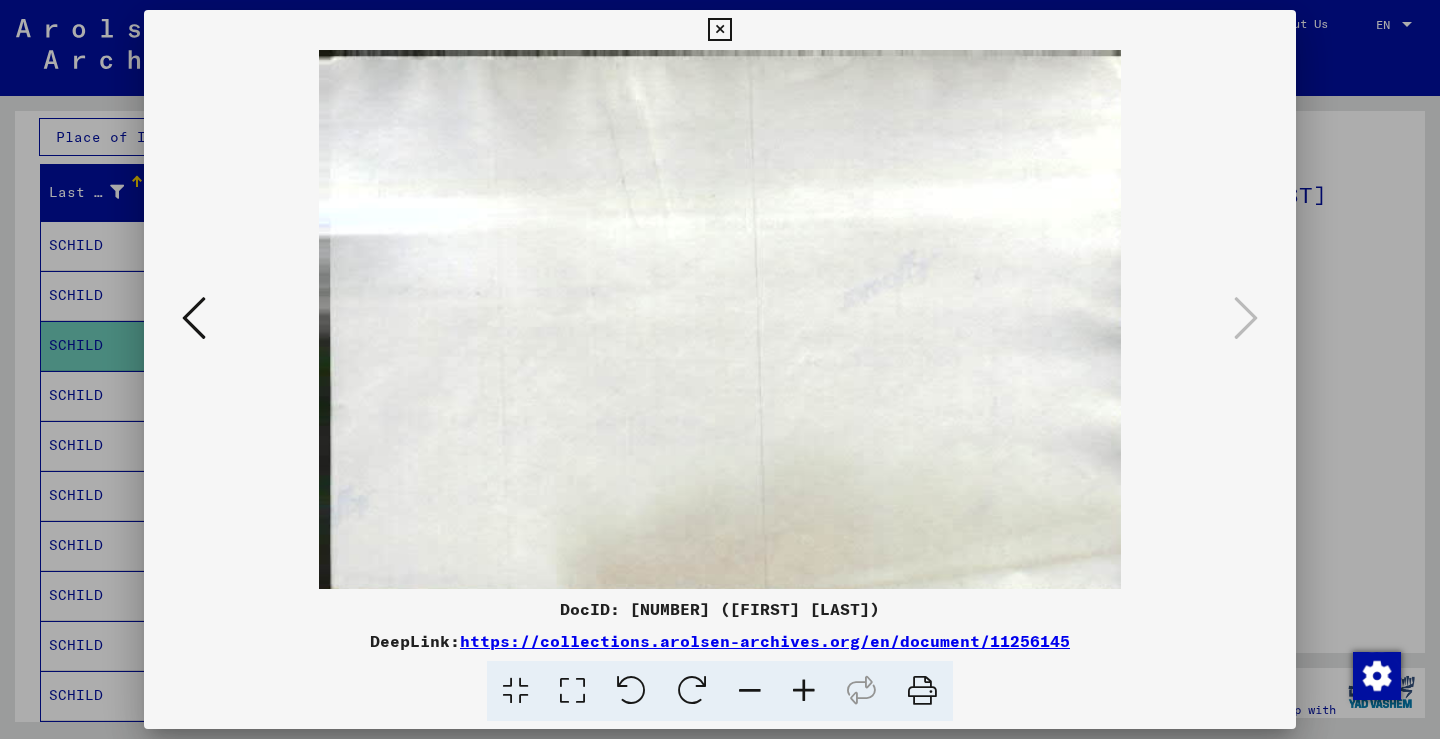 click at bounding box center [719, 30] 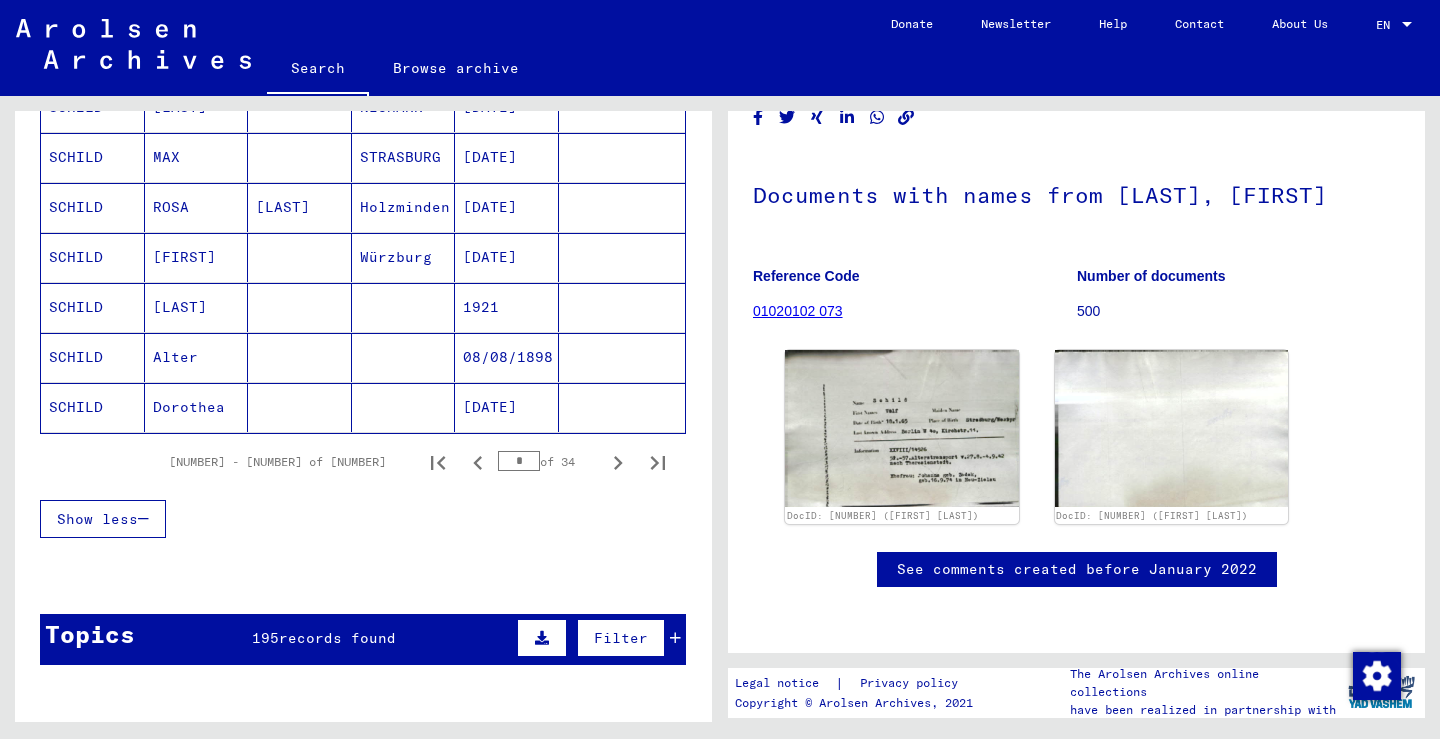 scroll, scrollTop: 1334, scrollLeft: 0, axis: vertical 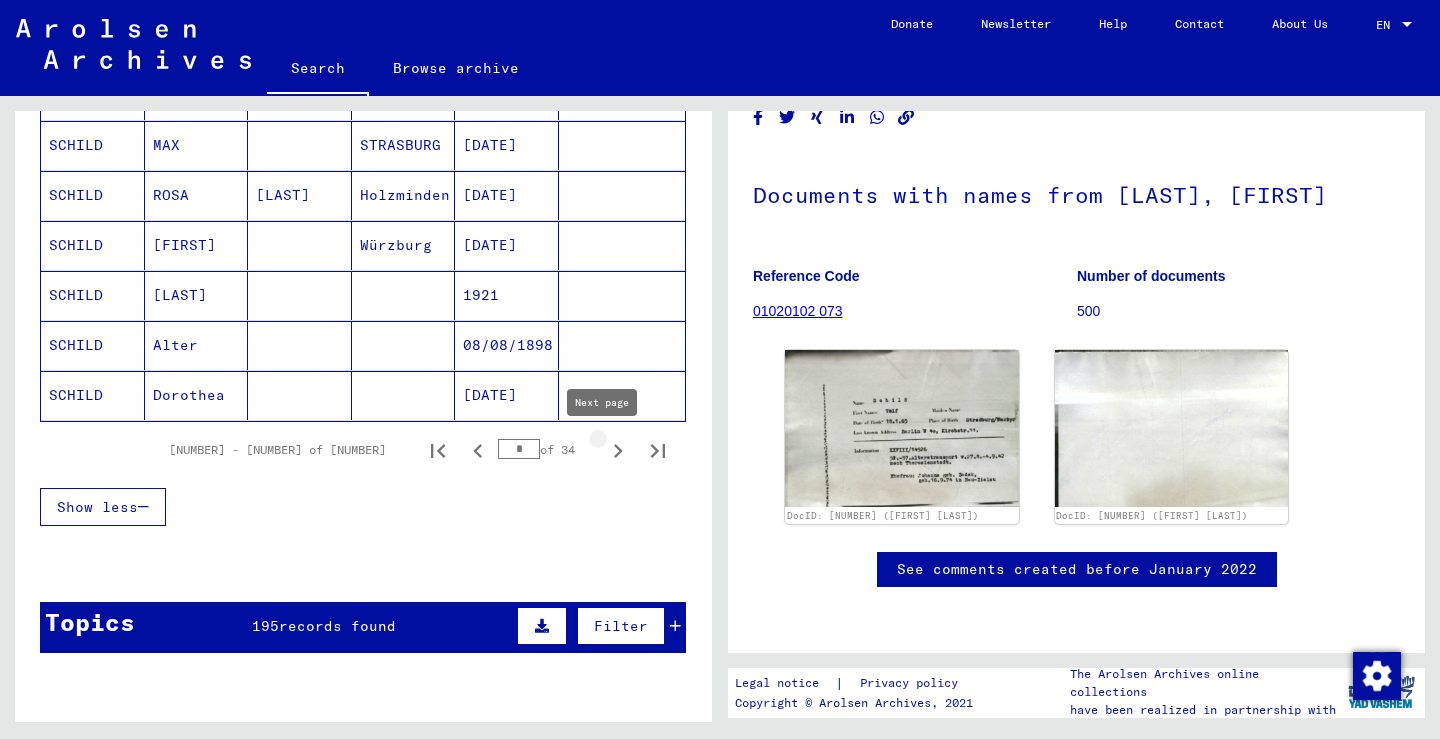 click 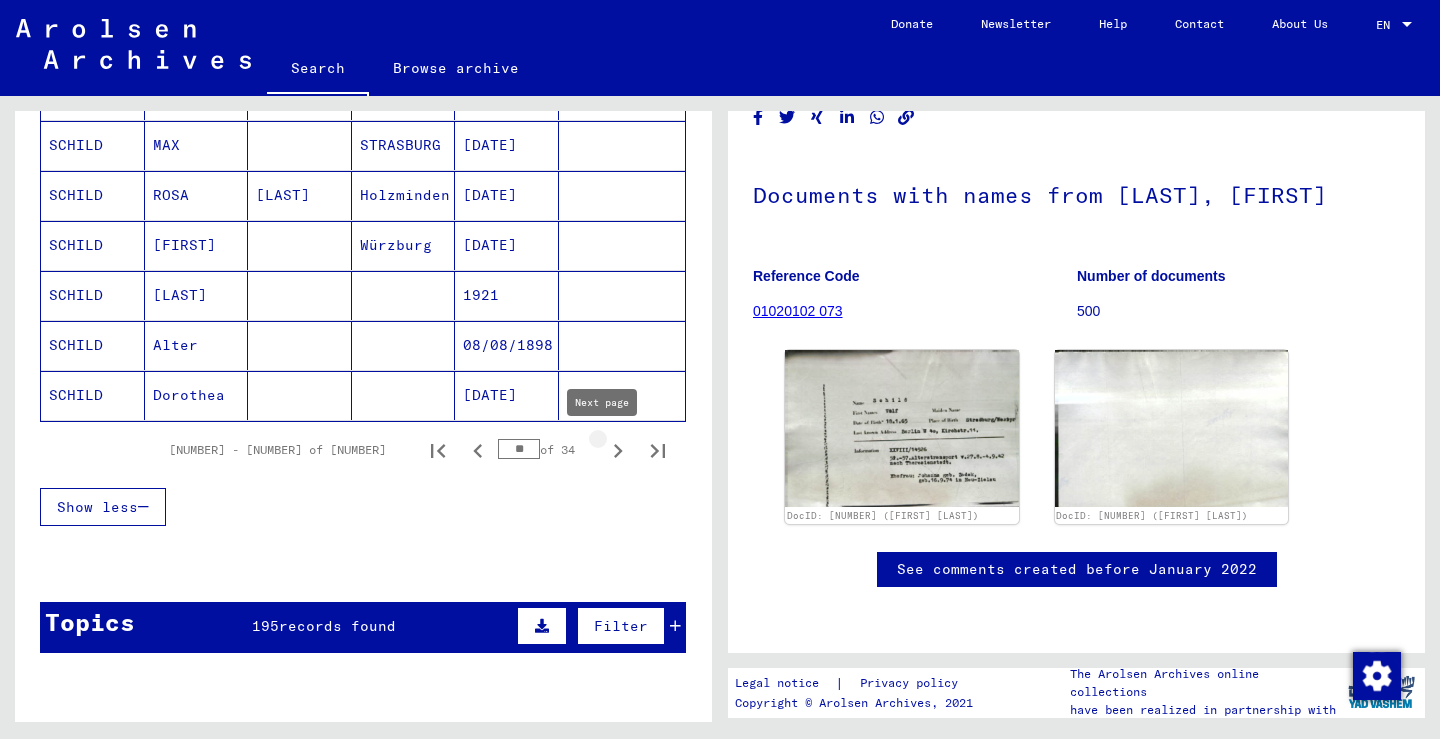 click 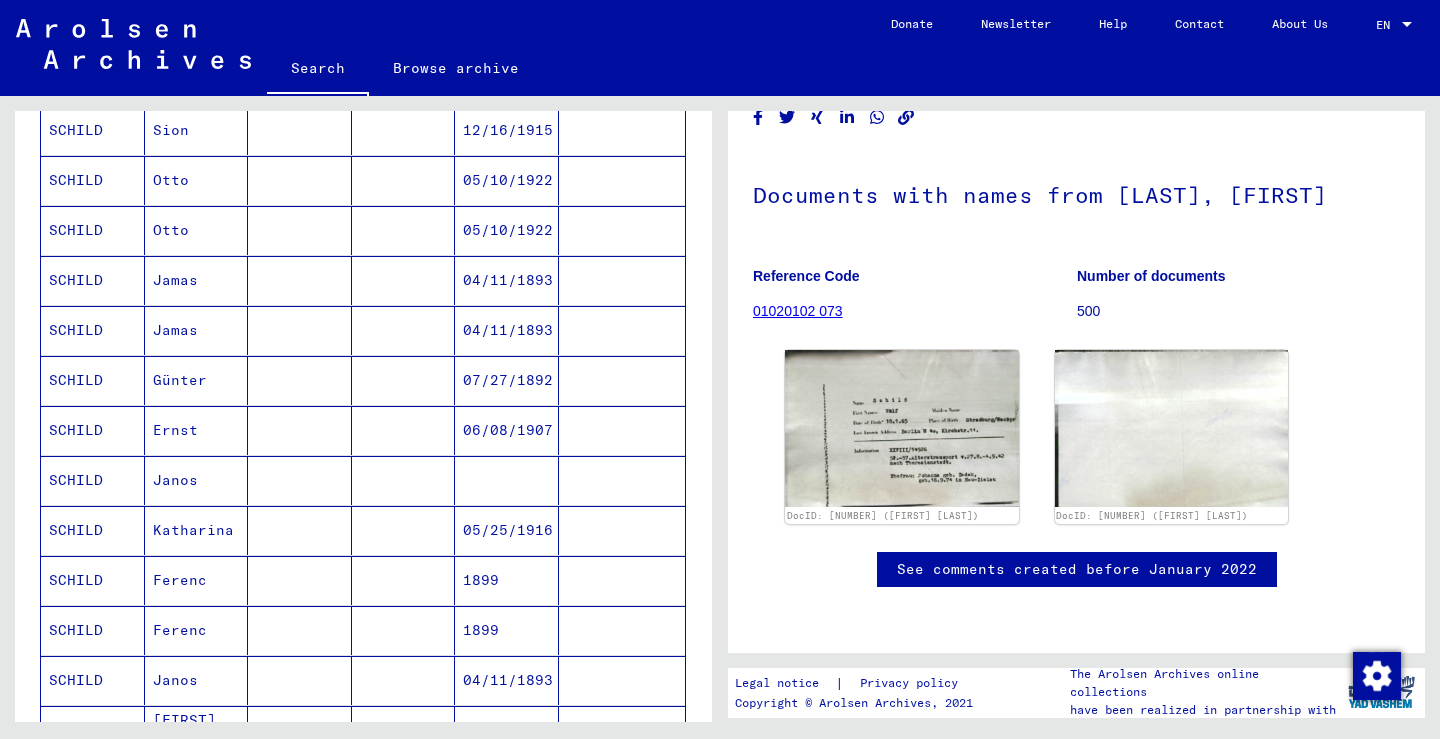 scroll, scrollTop: 395, scrollLeft: 0, axis: vertical 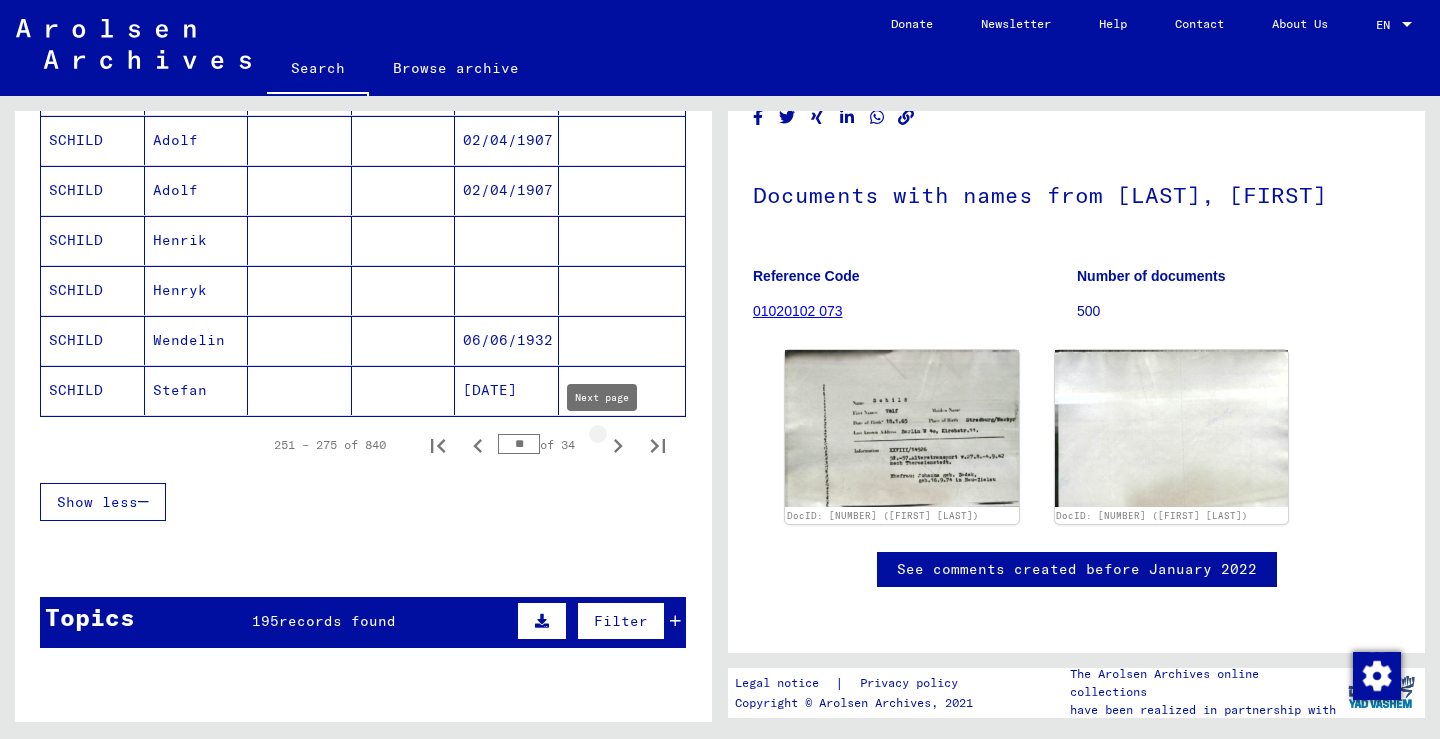 click 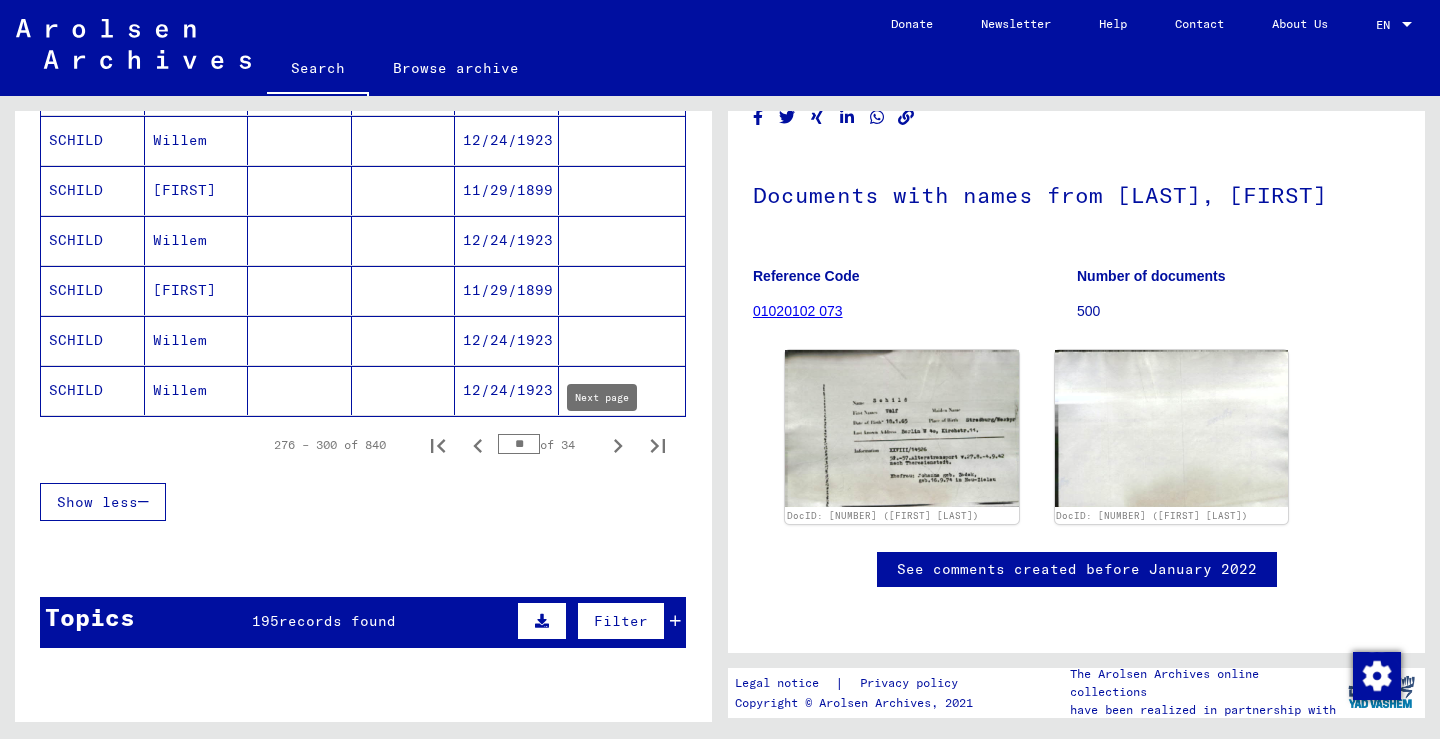 click 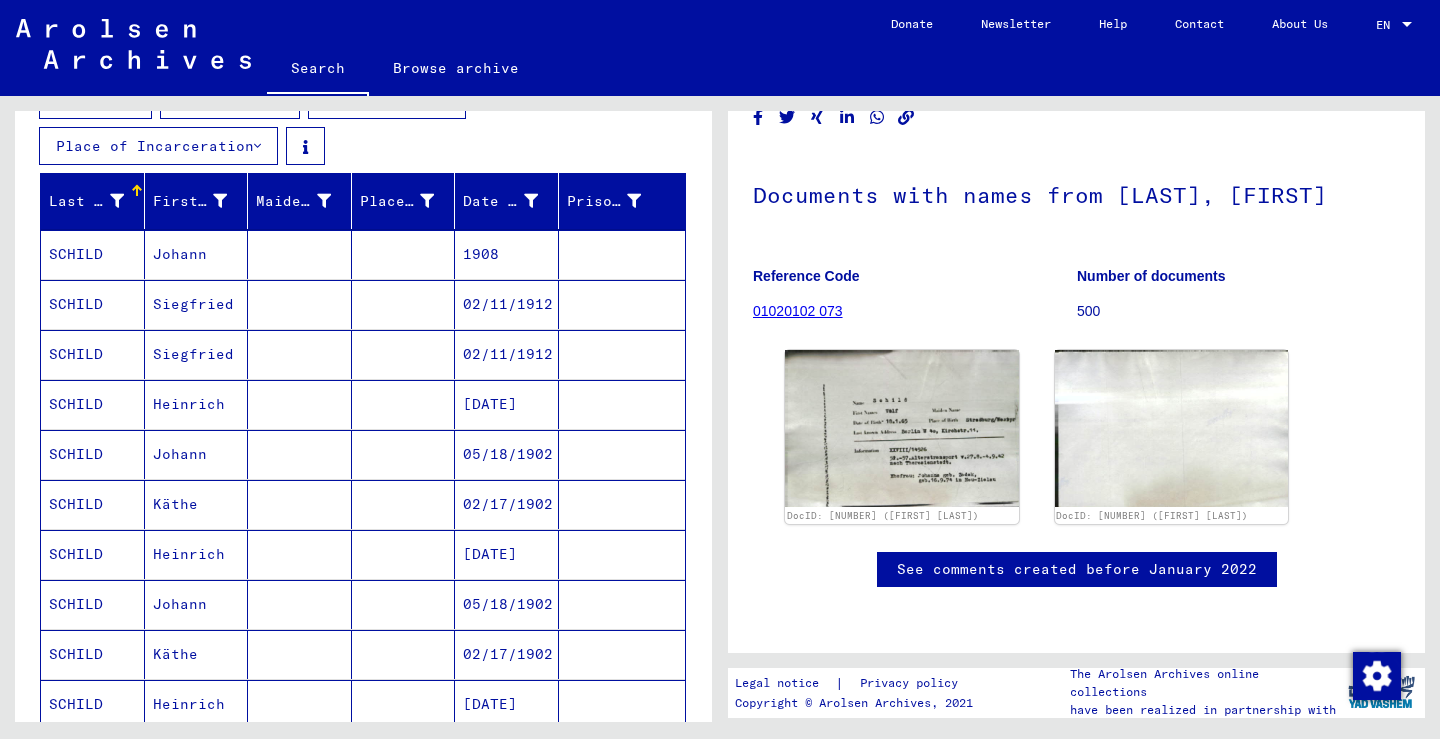 scroll, scrollTop: 271, scrollLeft: 0, axis: vertical 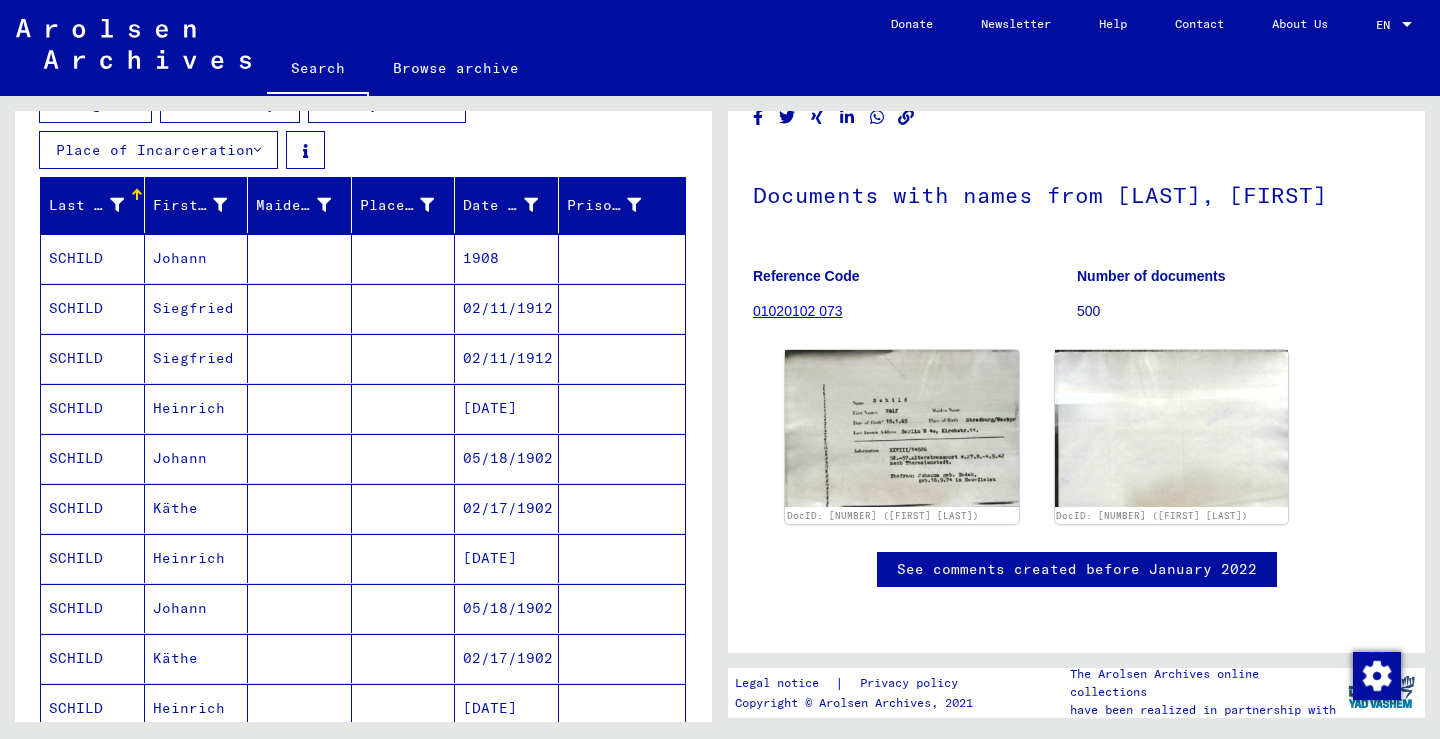 click on "Siegfried" at bounding box center (197, 358) 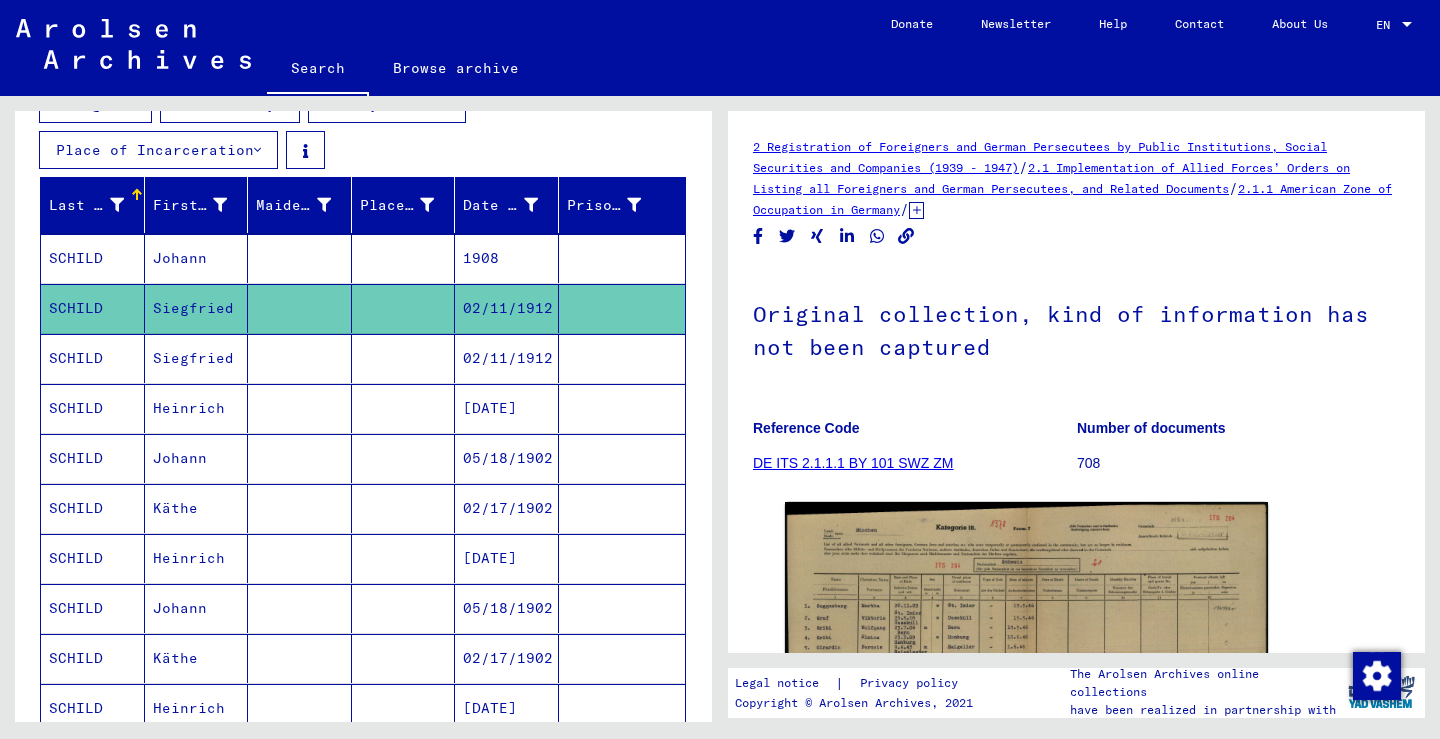 scroll, scrollTop: 0, scrollLeft: 0, axis: both 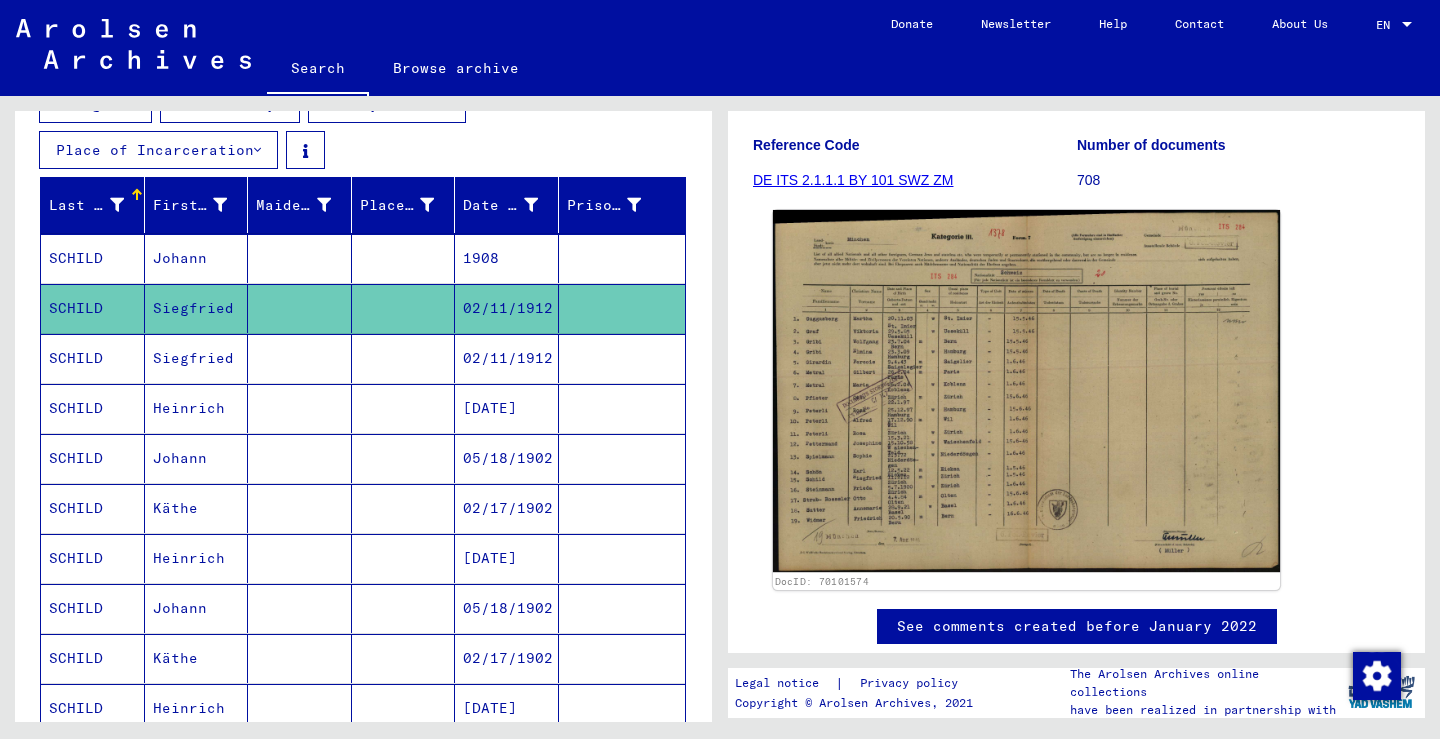 click 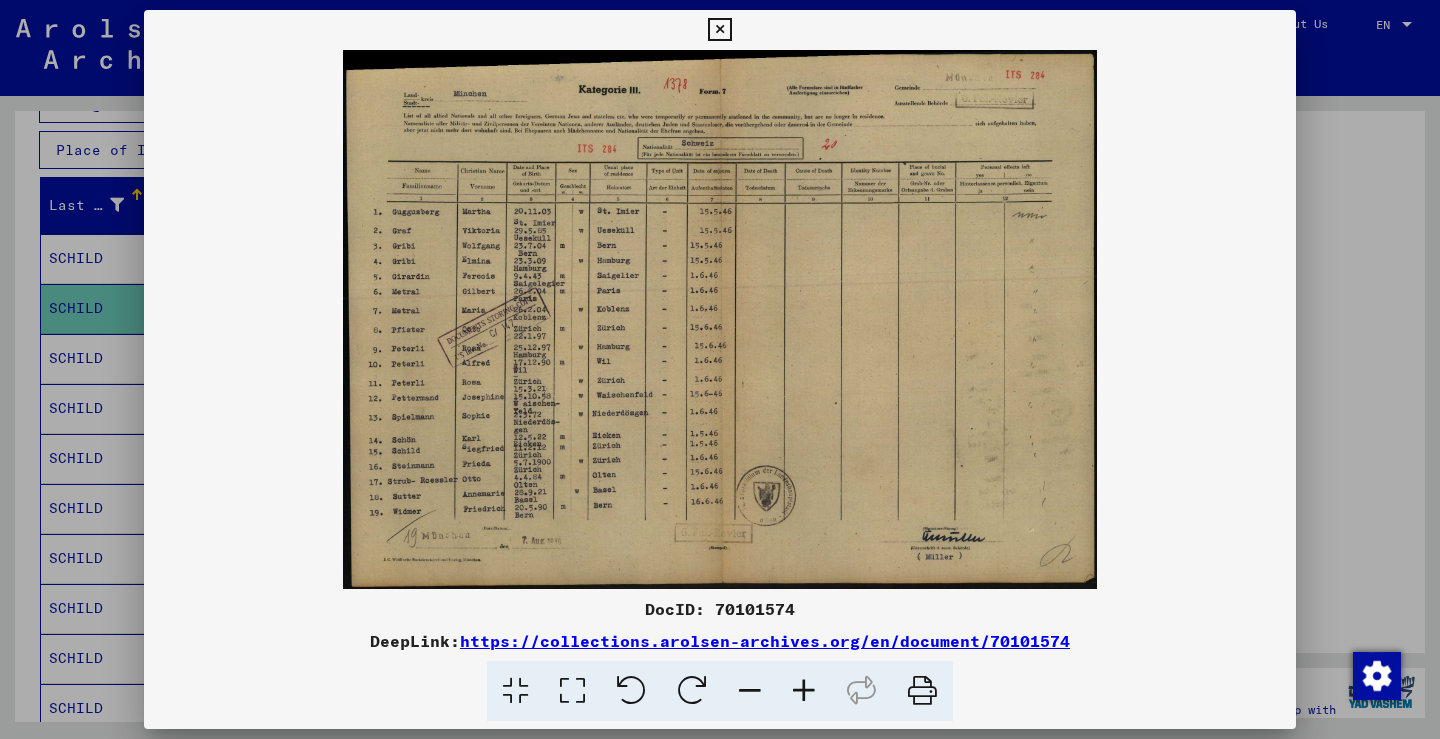click at bounding box center [719, 30] 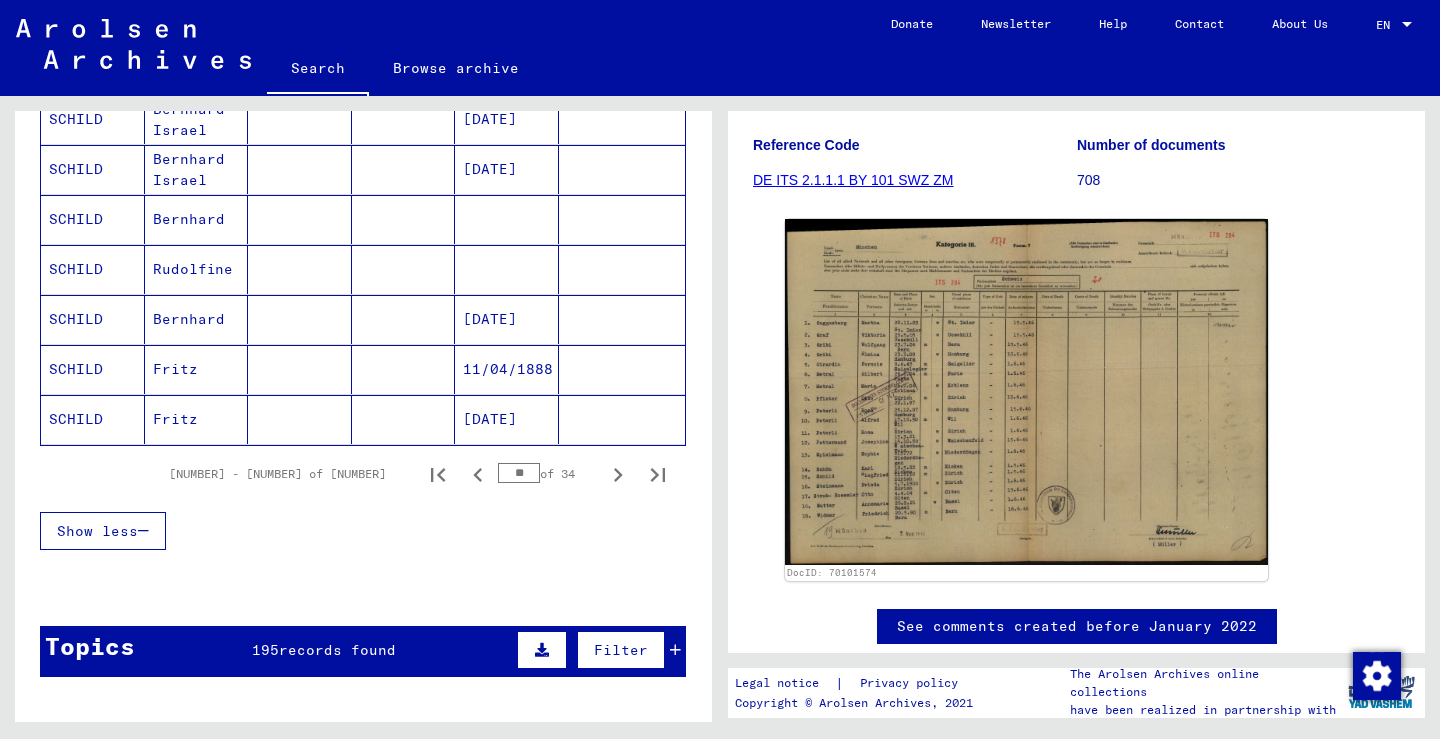 scroll, scrollTop: 1302, scrollLeft: 0, axis: vertical 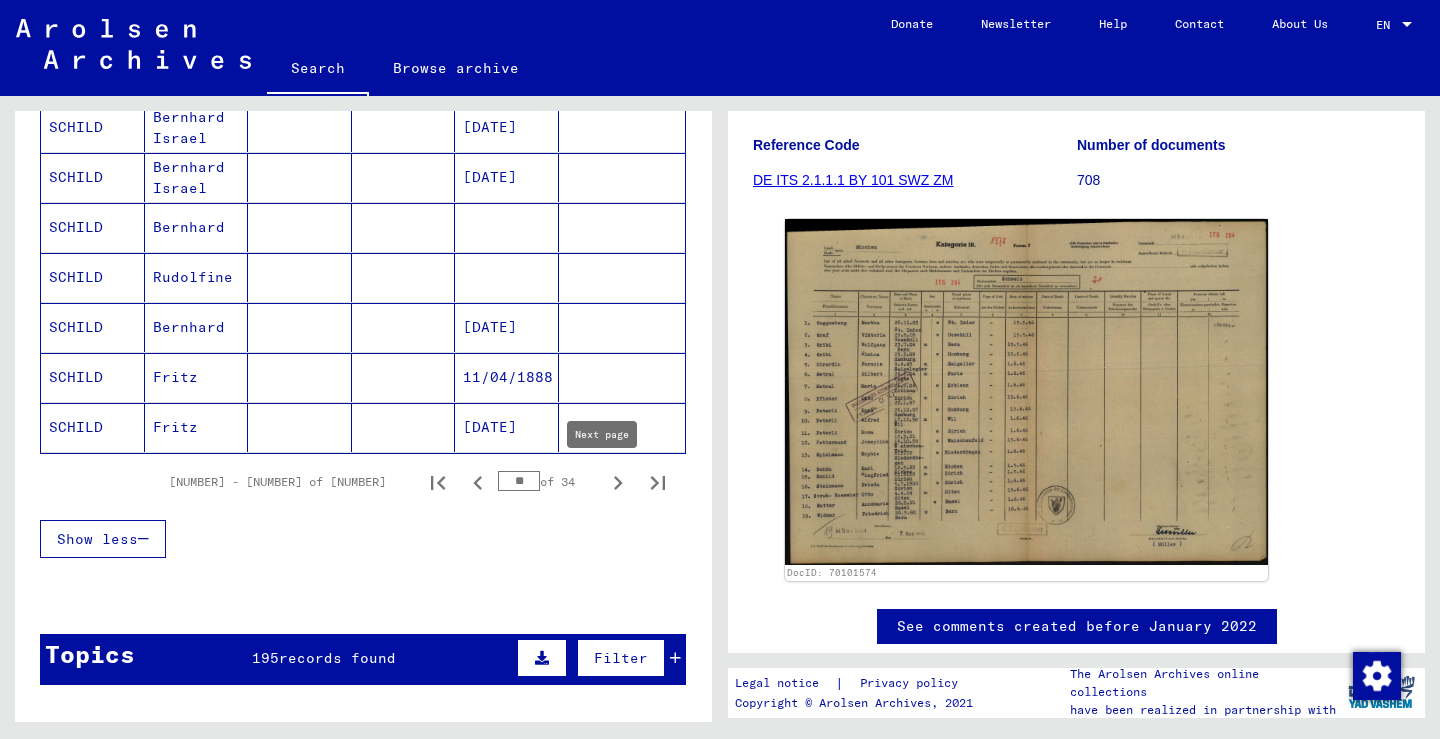click 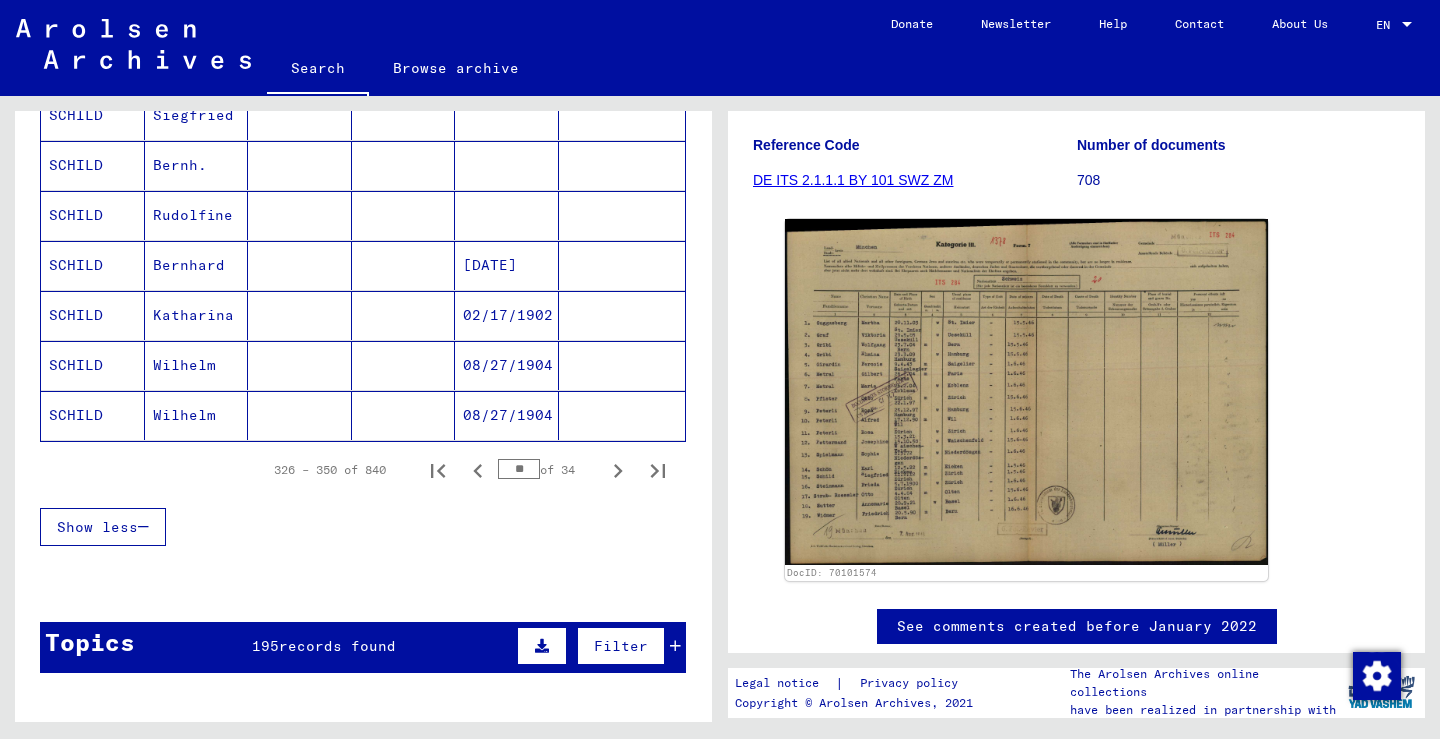 scroll, scrollTop: 1388, scrollLeft: 0, axis: vertical 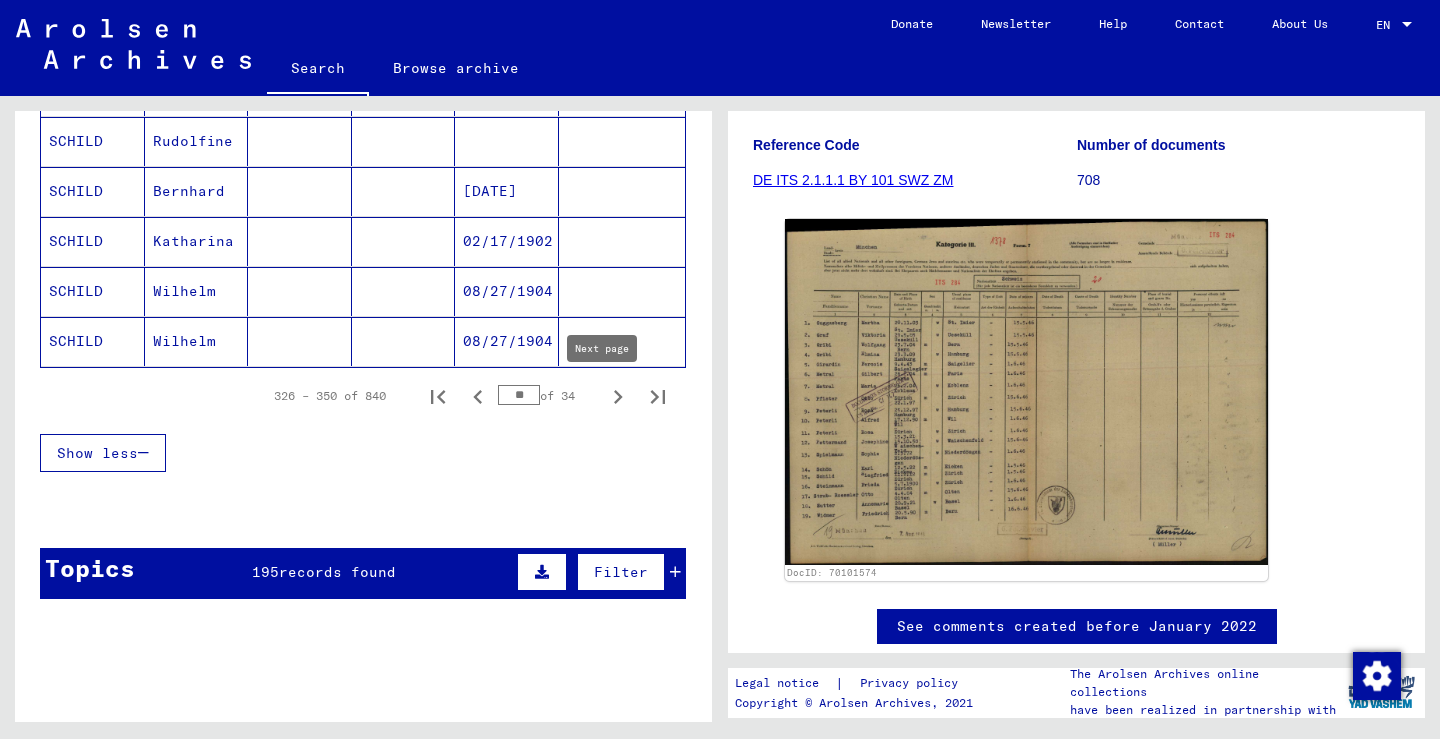 click 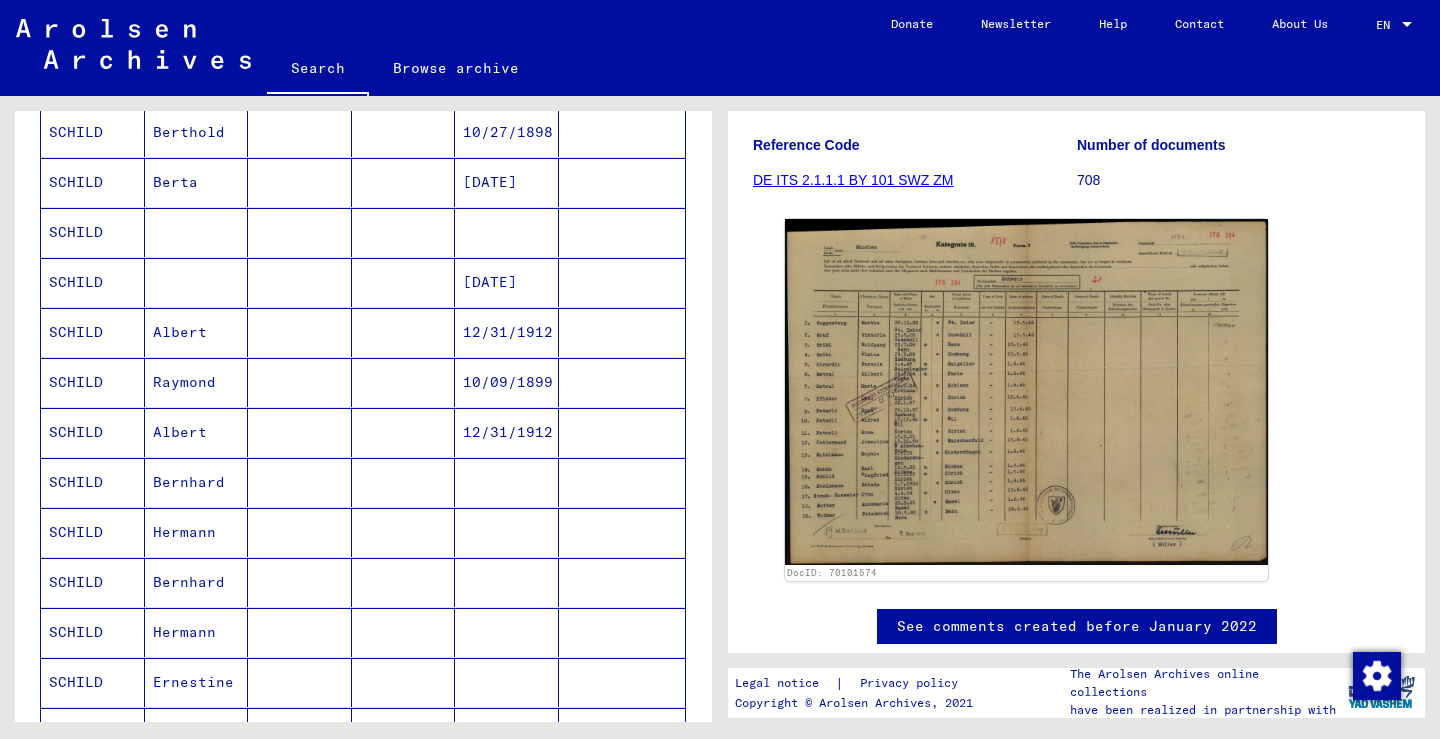 scroll, scrollTop: 584, scrollLeft: 0, axis: vertical 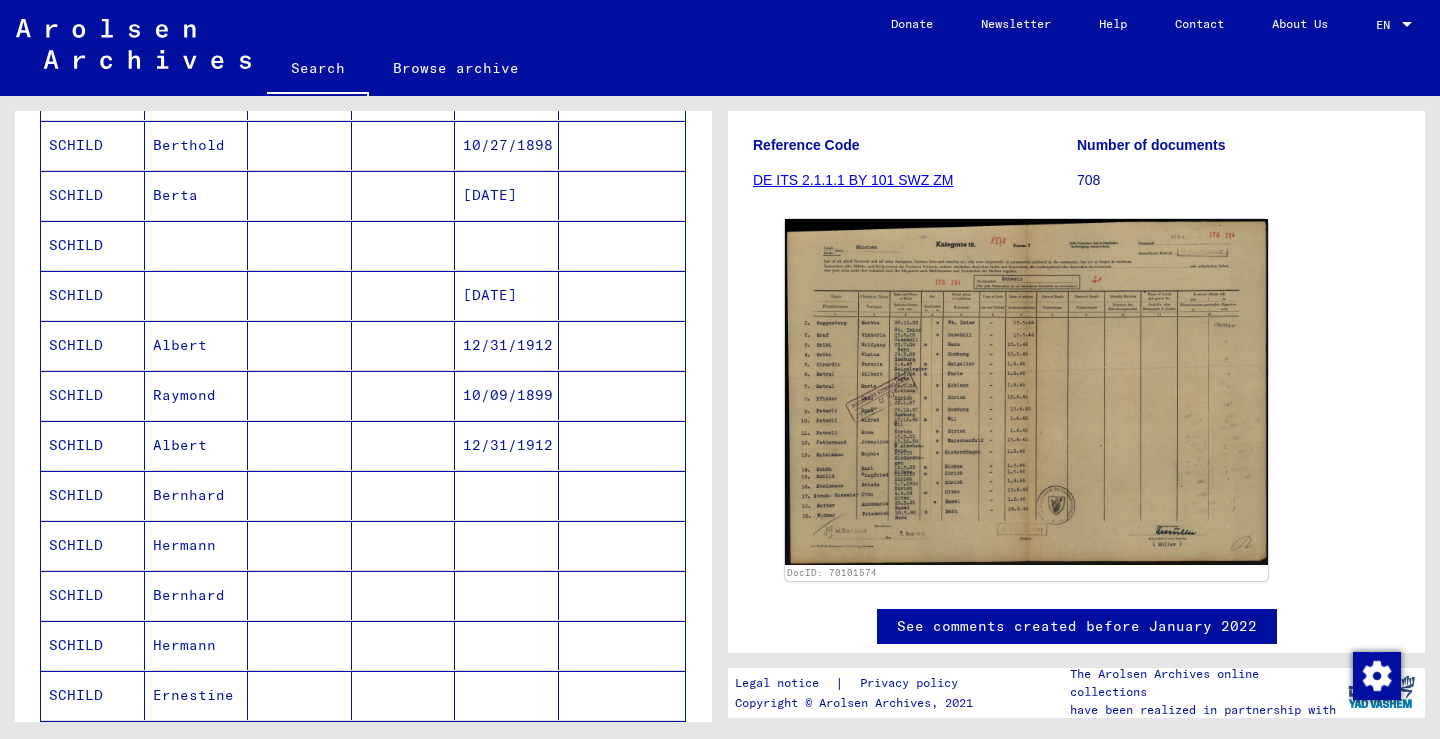 click on "Hermann" at bounding box center [197, 595] 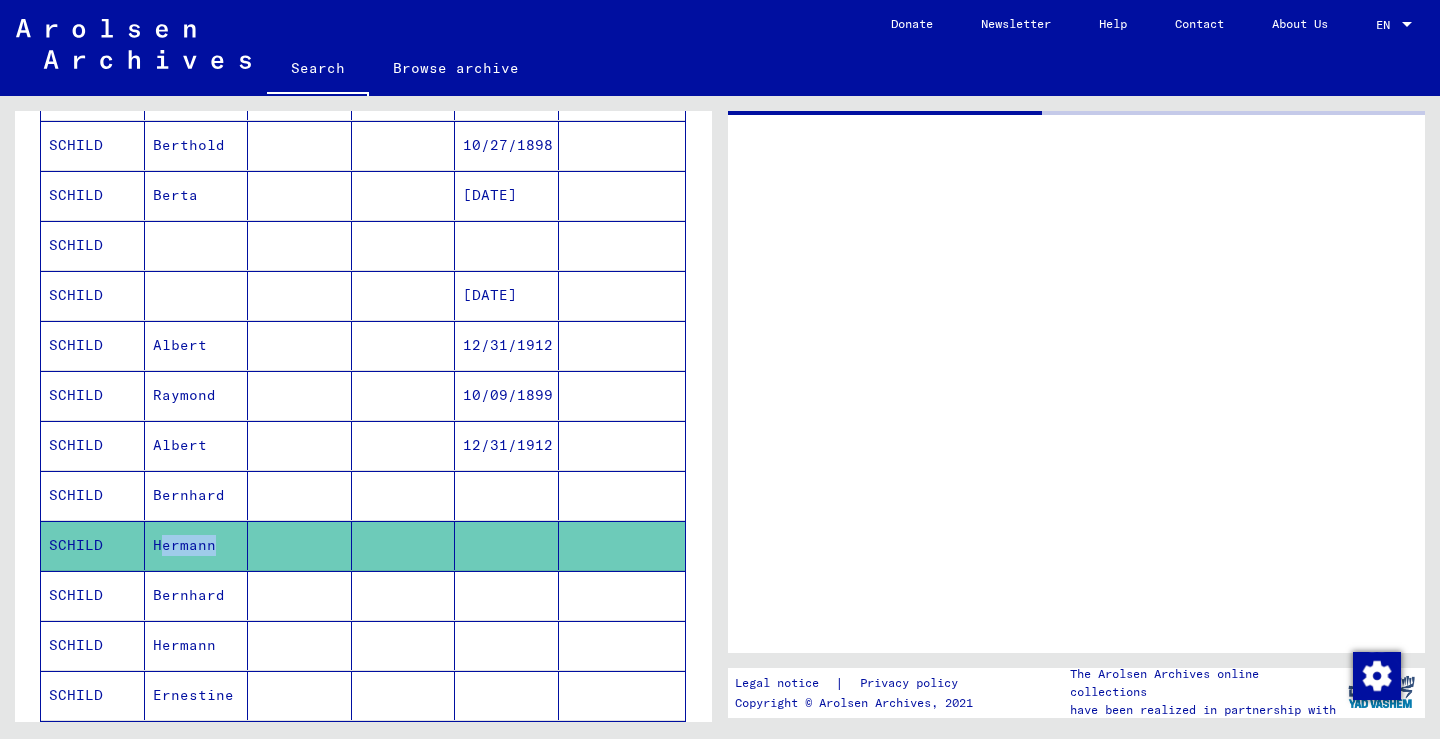 scroll, scrollTop: 0, scrollLeft: 0, axis: both 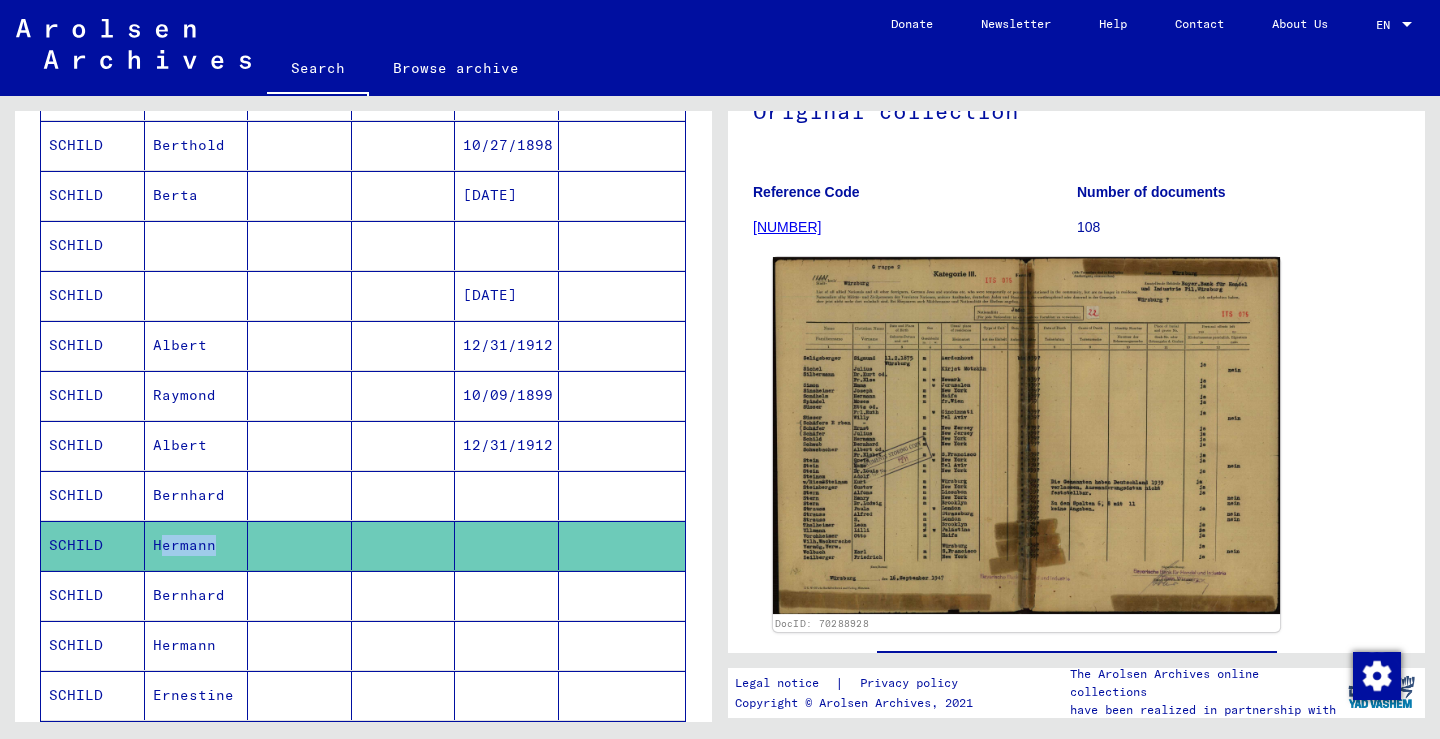 click 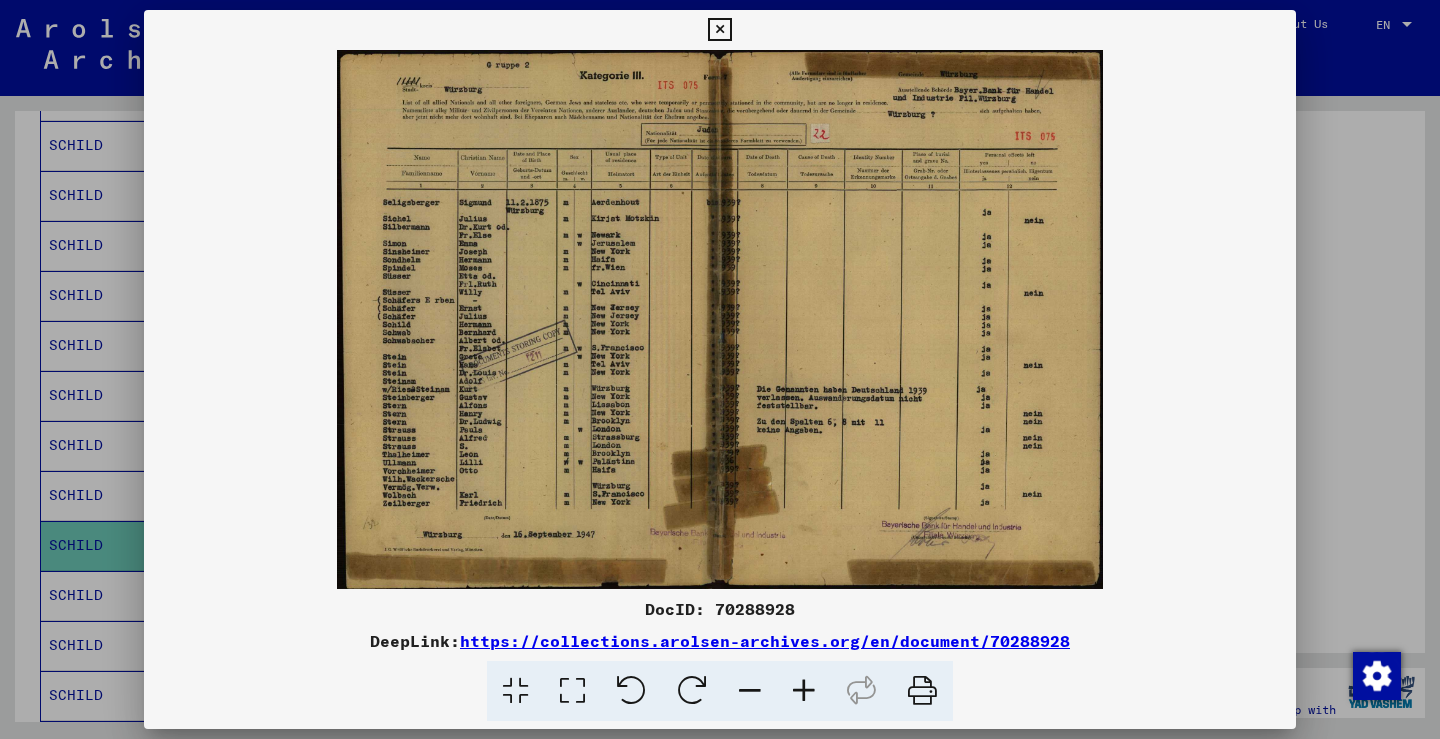 click at bounding box center [804, 691] 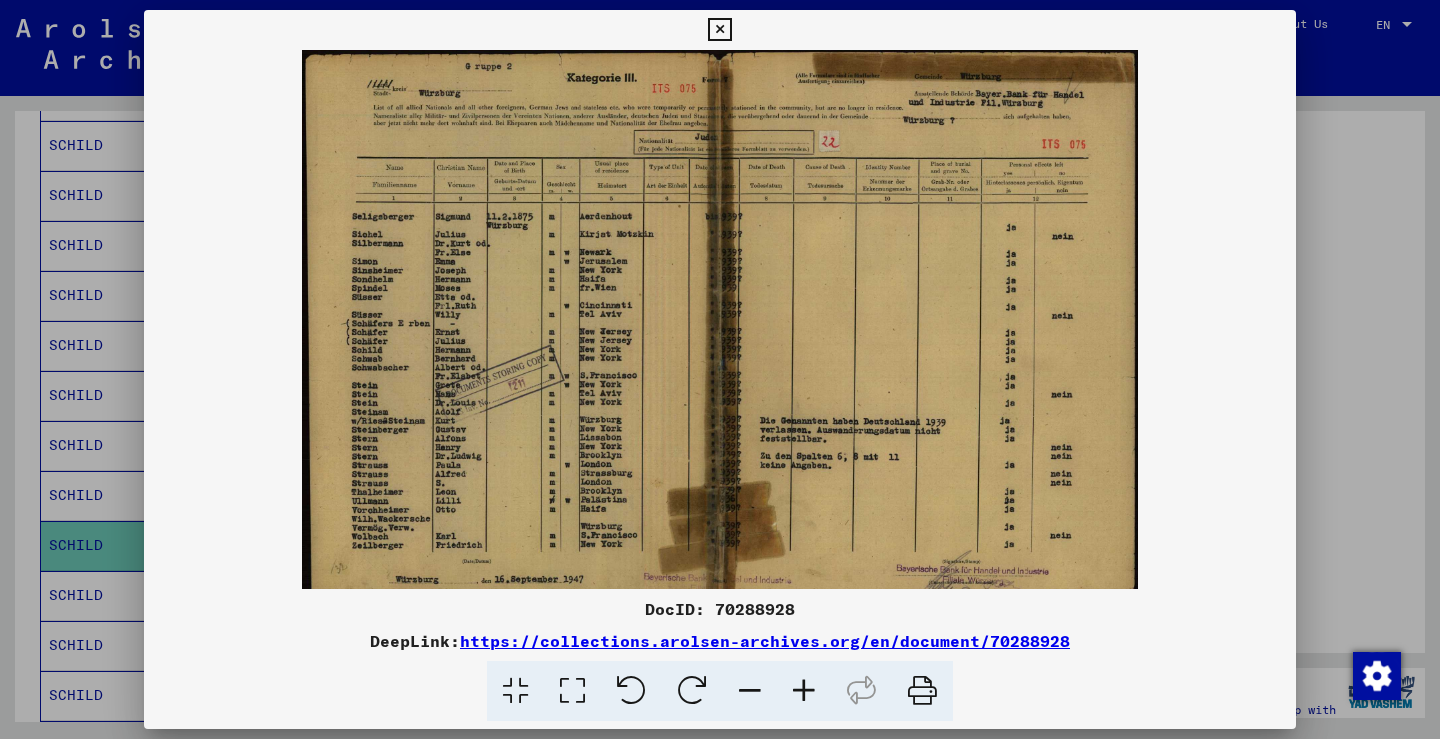 click at bounding box center (804, 691) 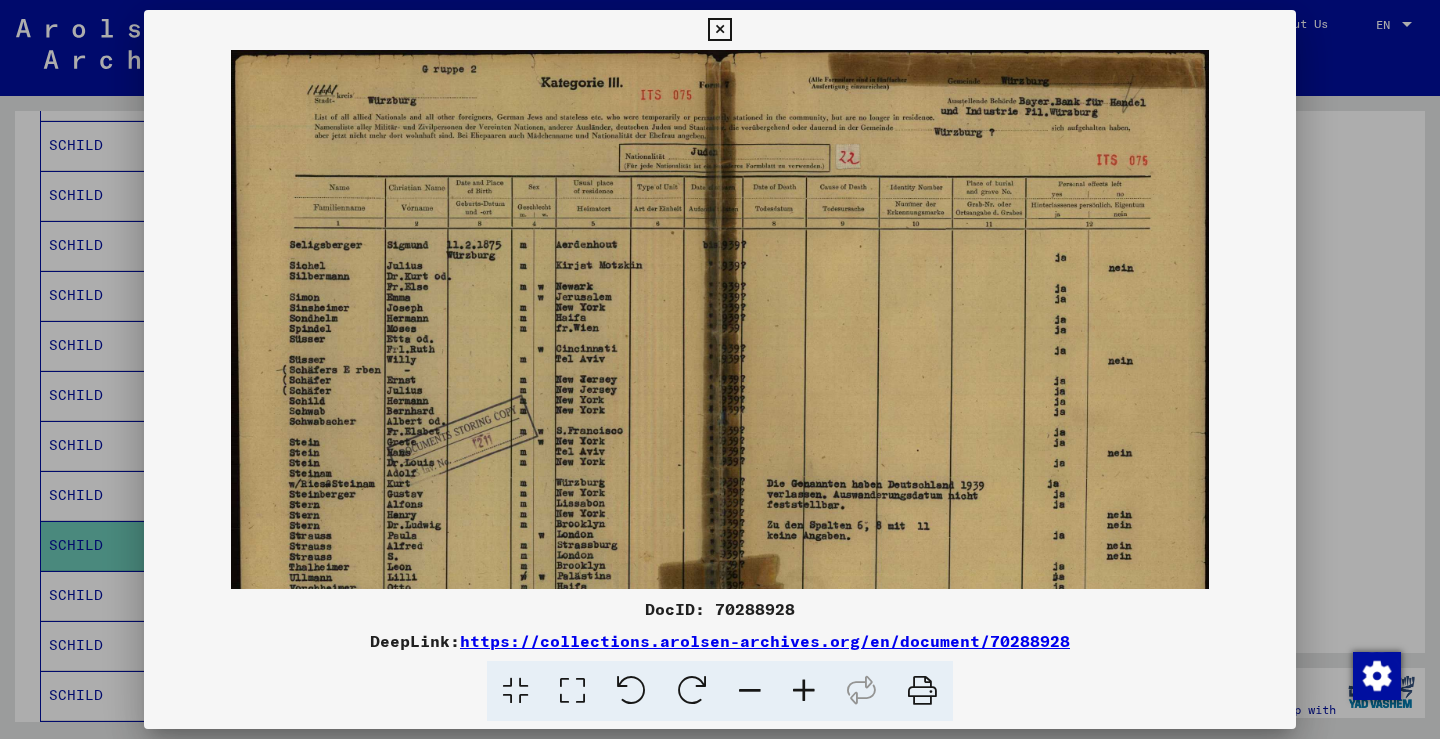 click at bounding box center (804, 691) 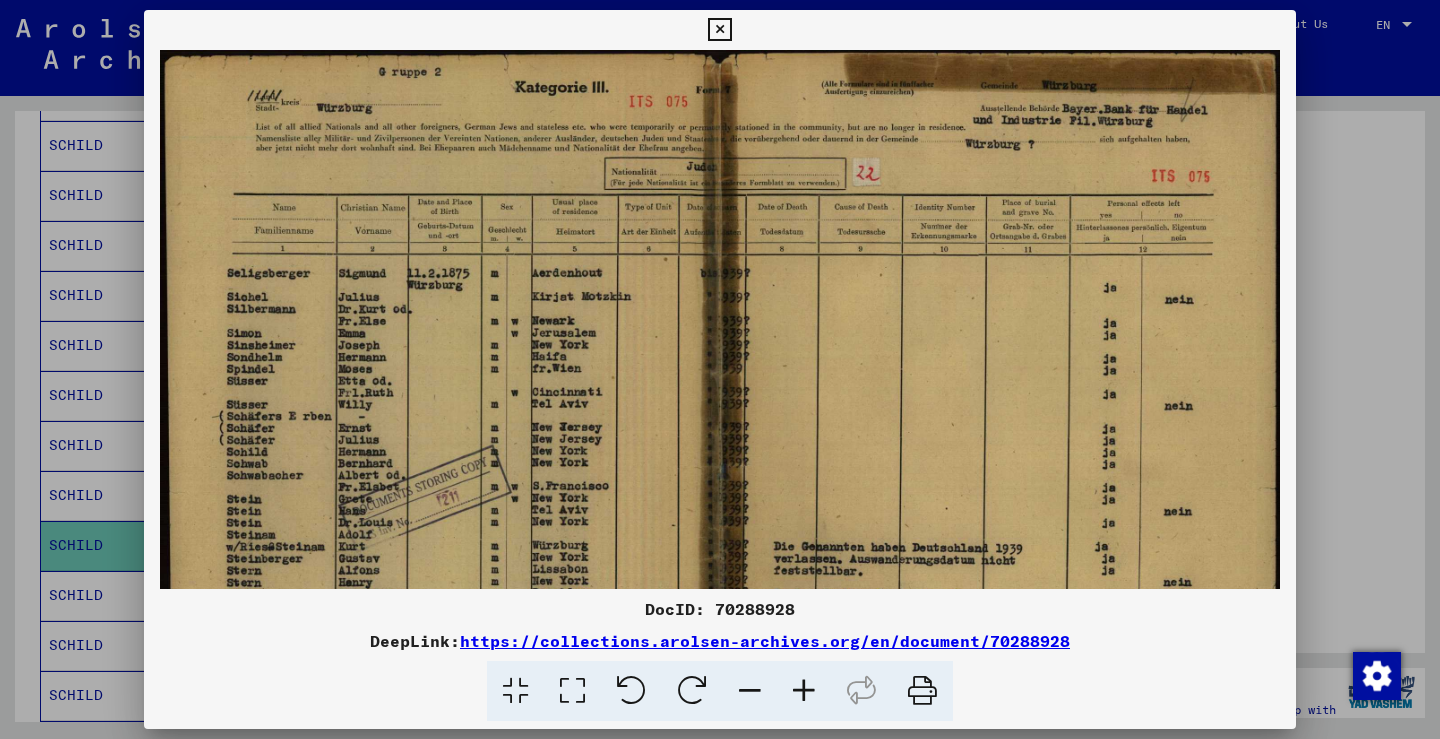 click at bounding box center [804, 691] 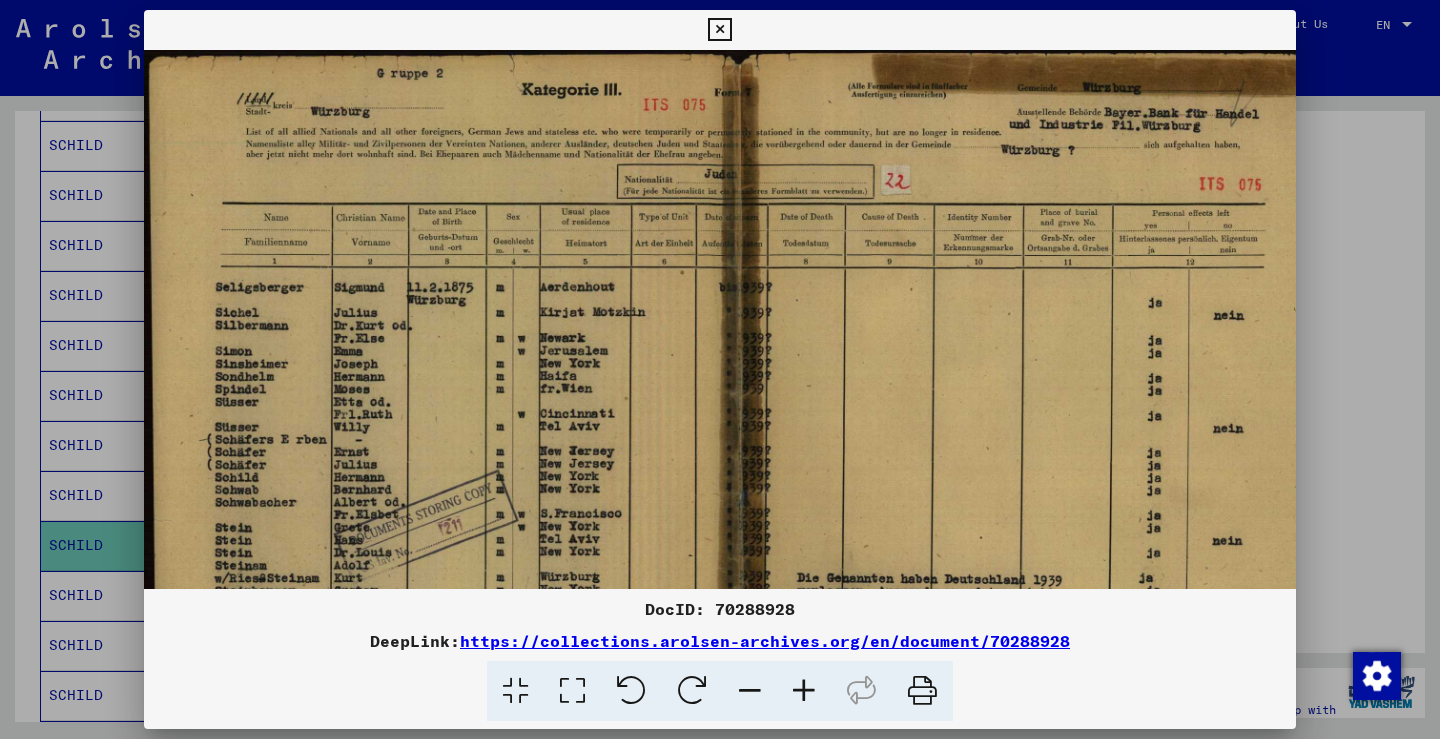 click at bounding box center [719, 30] 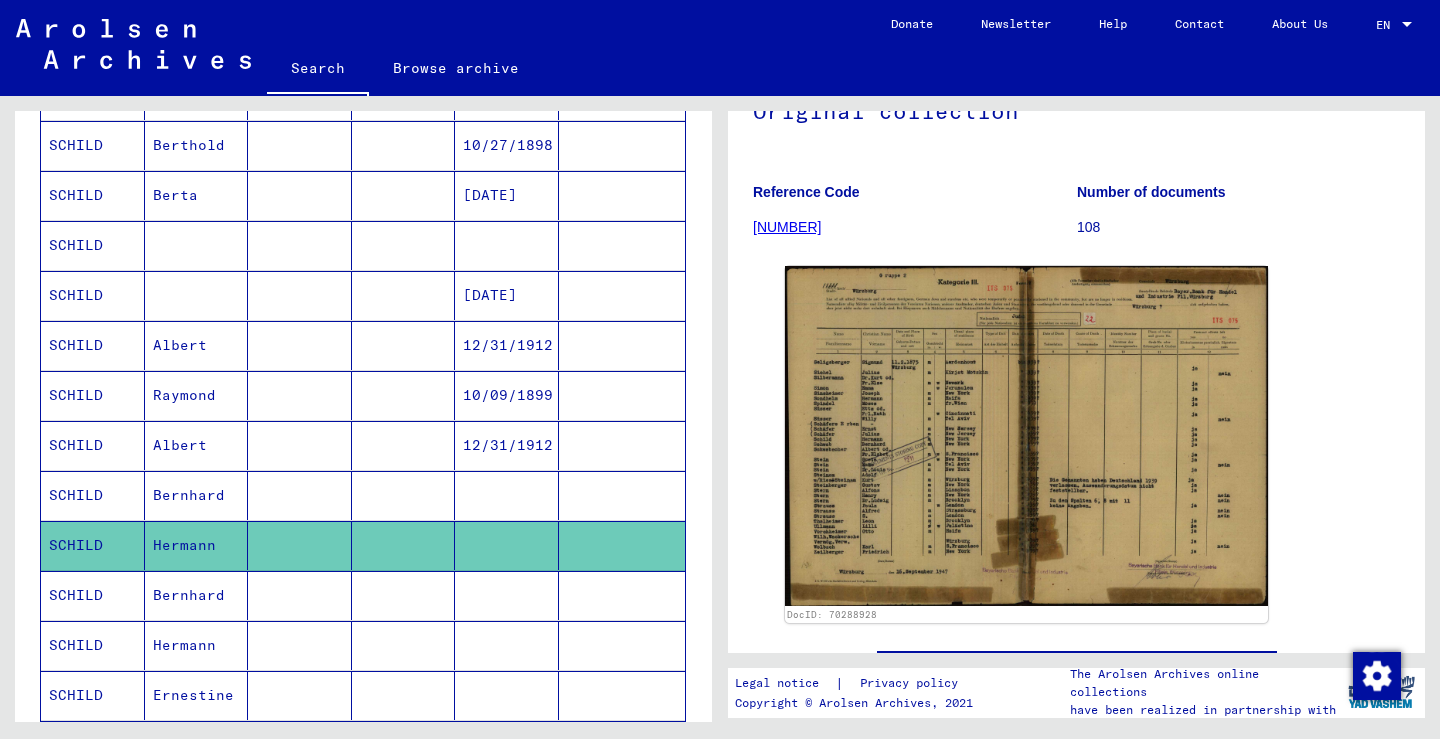 click on "Hermann" at bounding box center [197, 695] 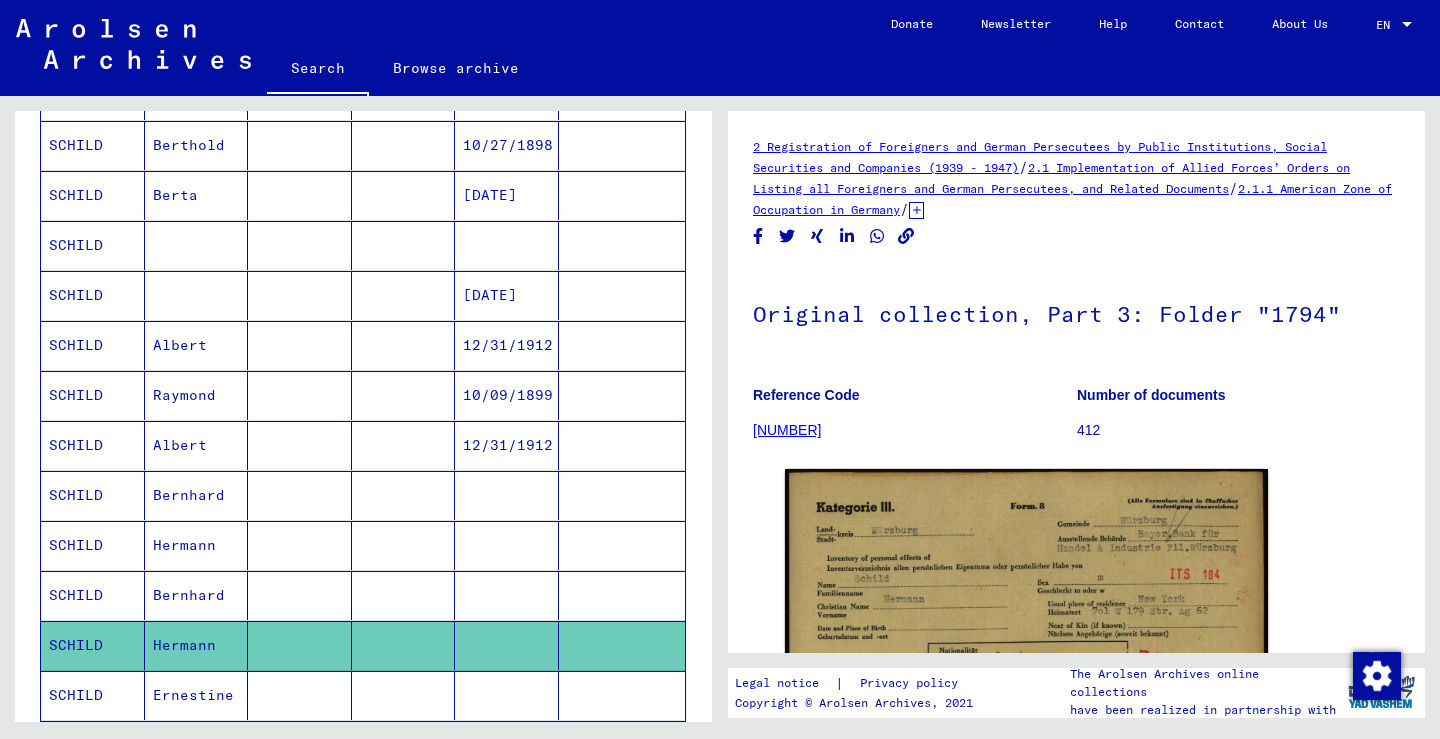 scroll, scrollTop: 0, scrollLeft: 0, axis: both 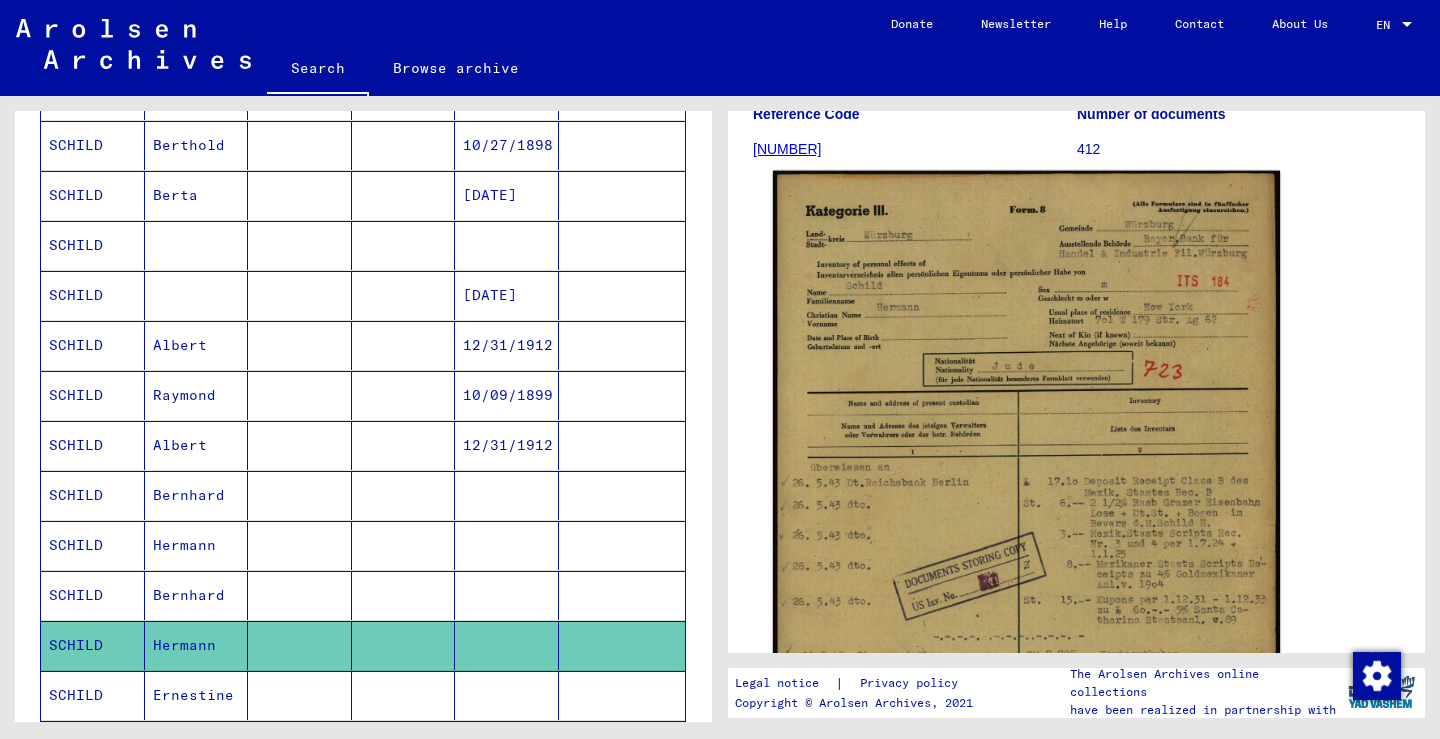 click 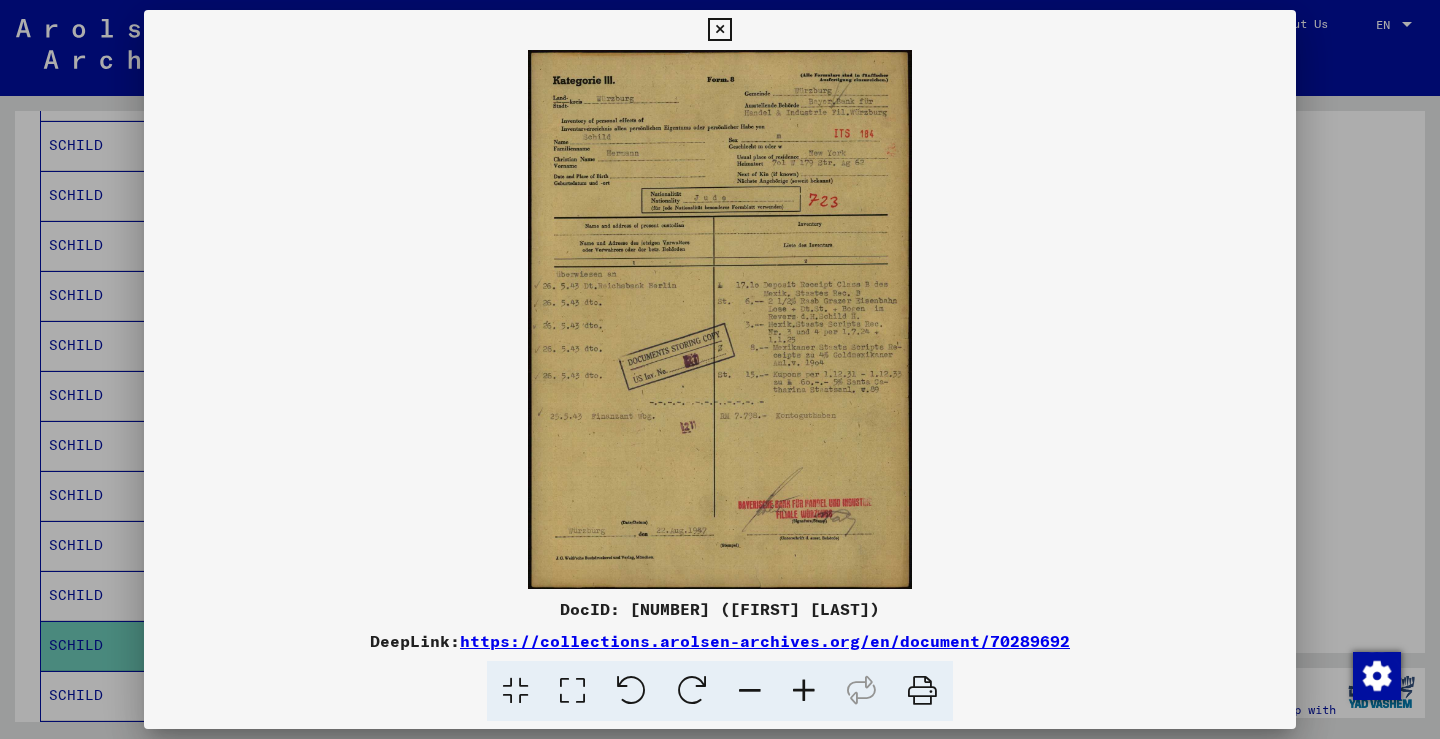 click at bounding box center (804, 691) 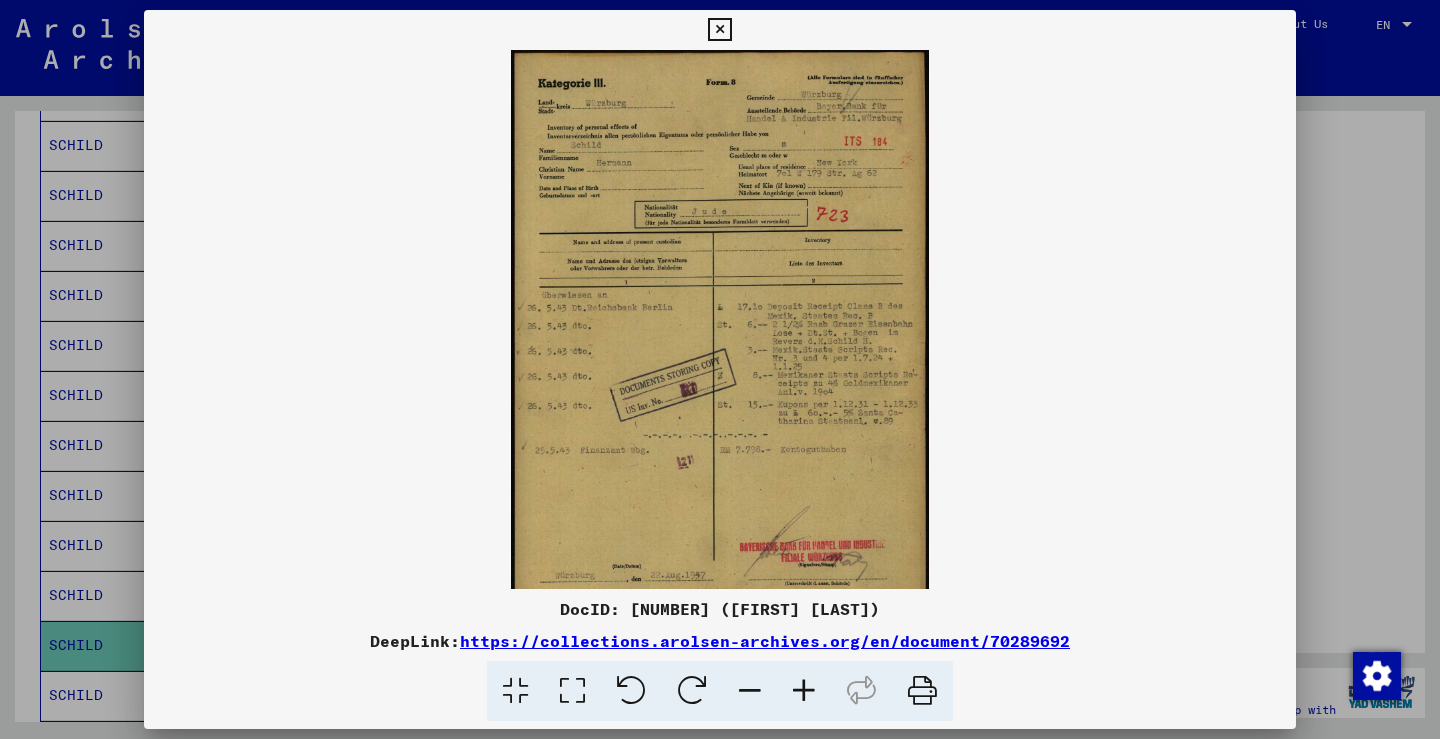 click at bounding box center (804, 691) 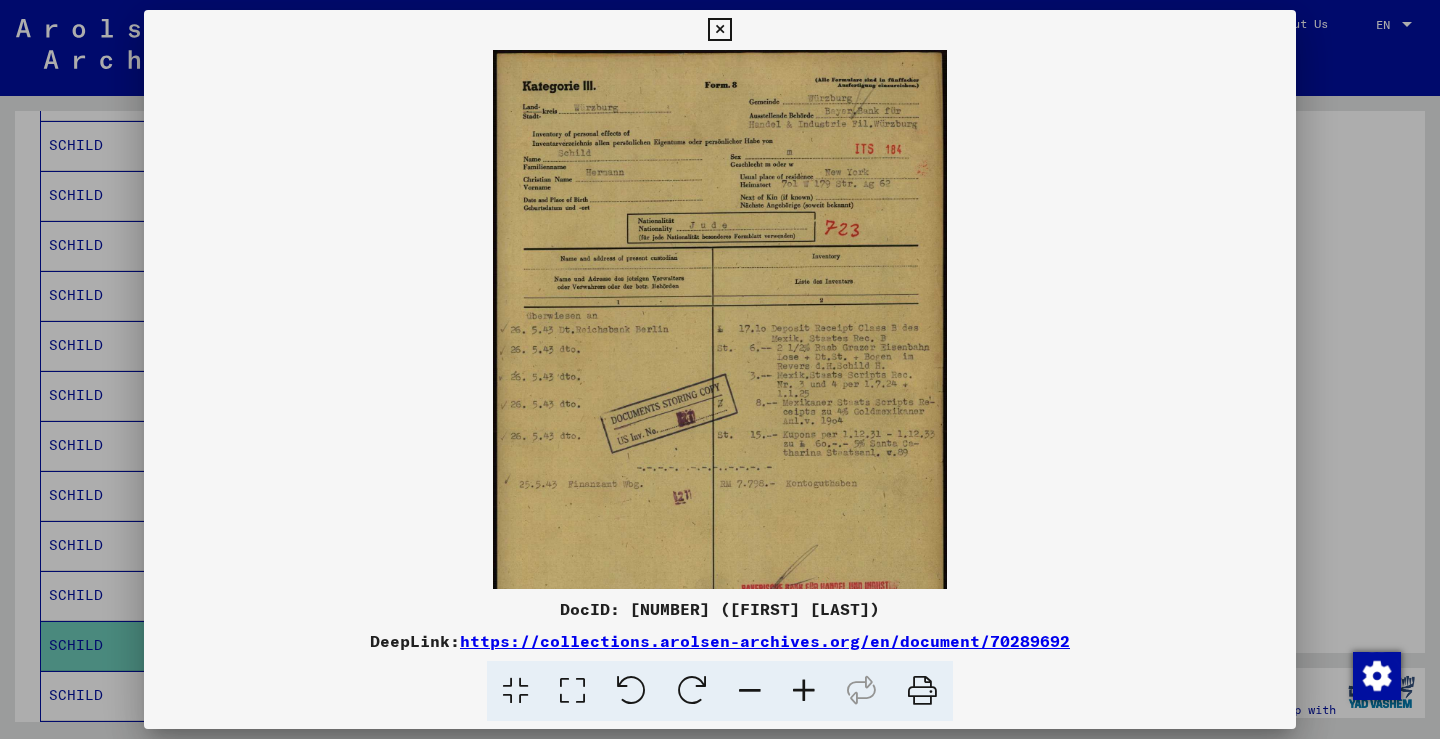 click at bounding box center [804, 691] 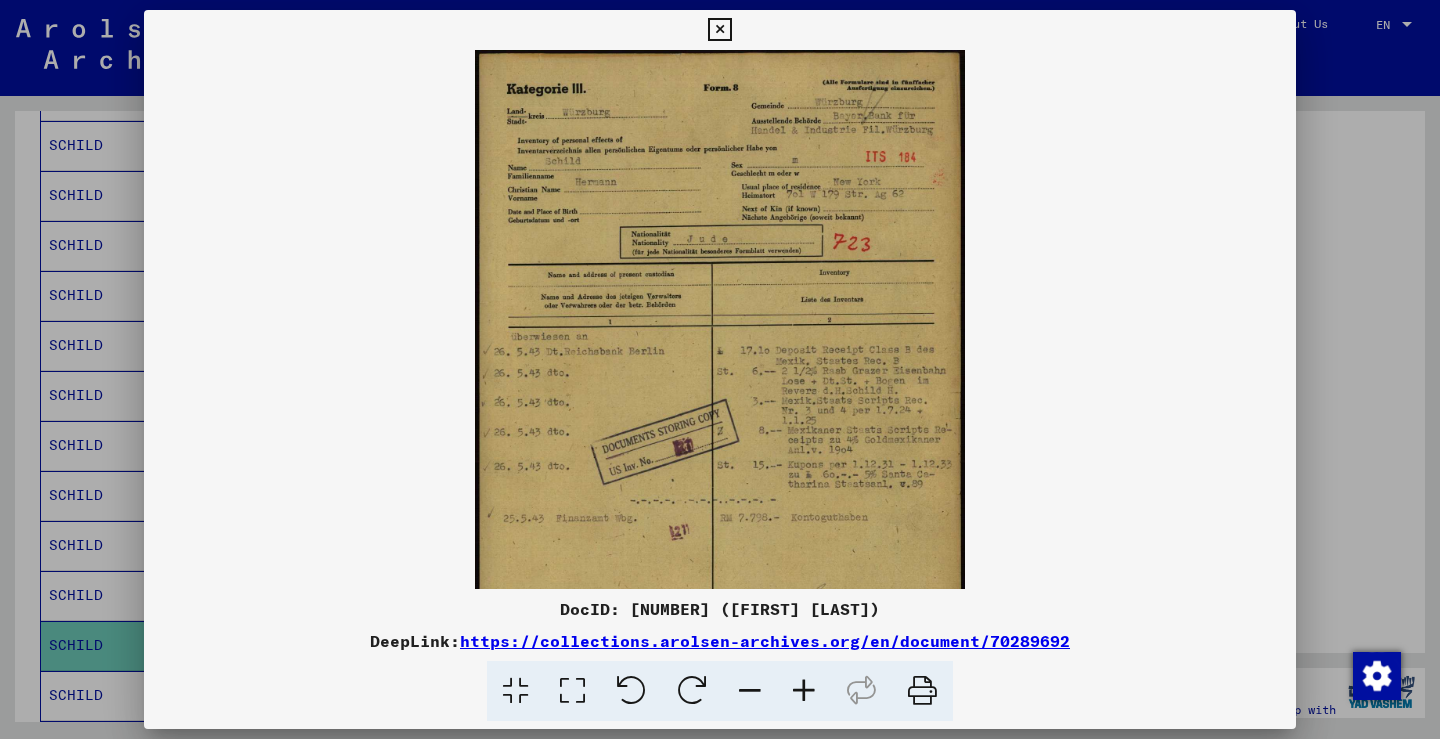 click at bounding box center (804, 691) 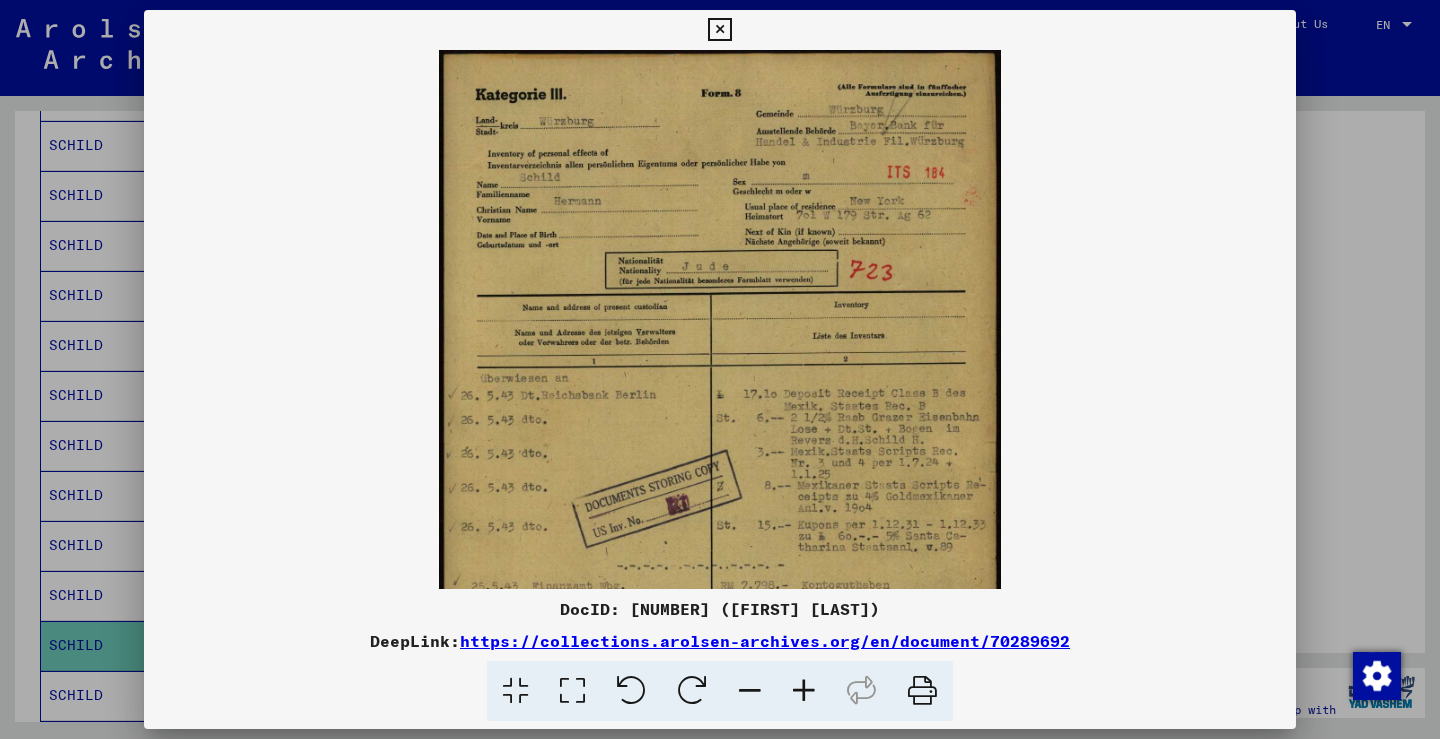 click at bounding box center [804, 691] 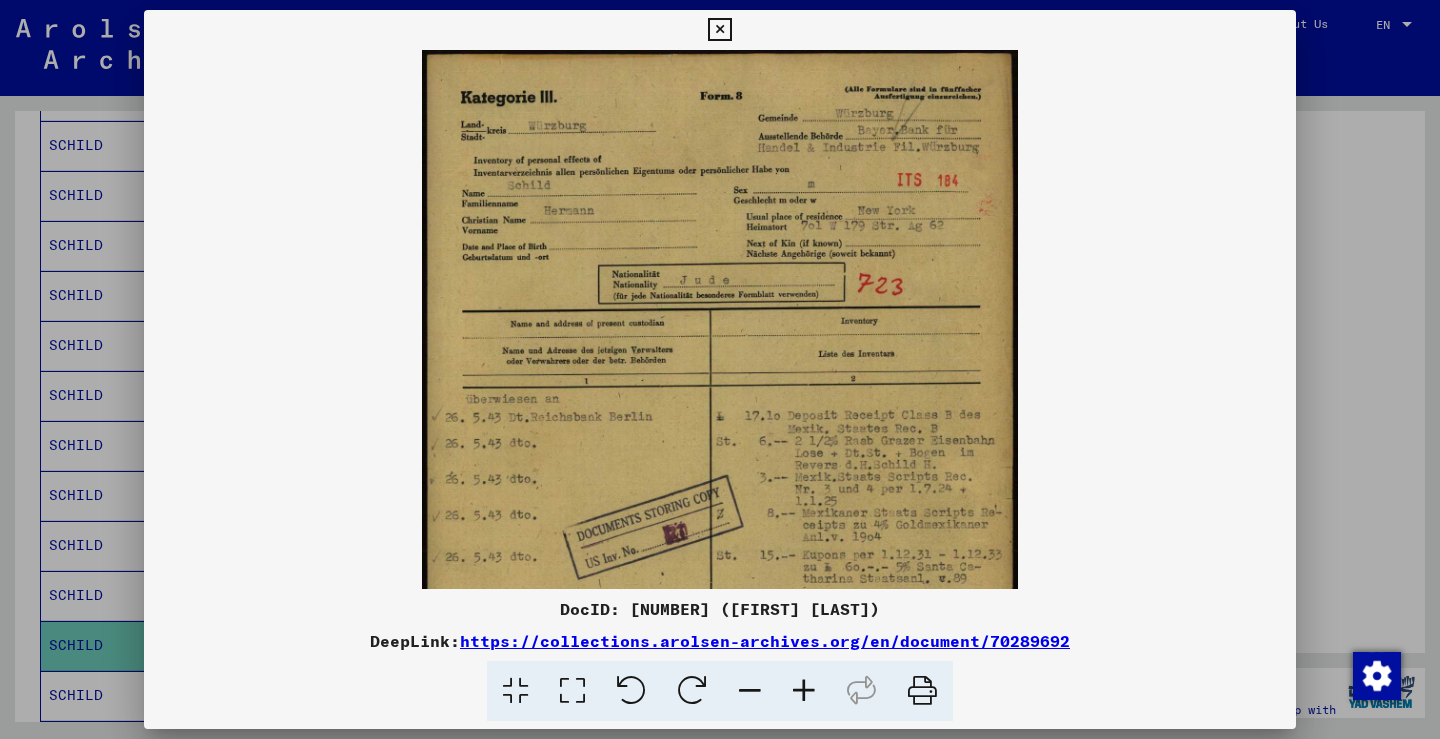 click at bounding box center (719, 30) 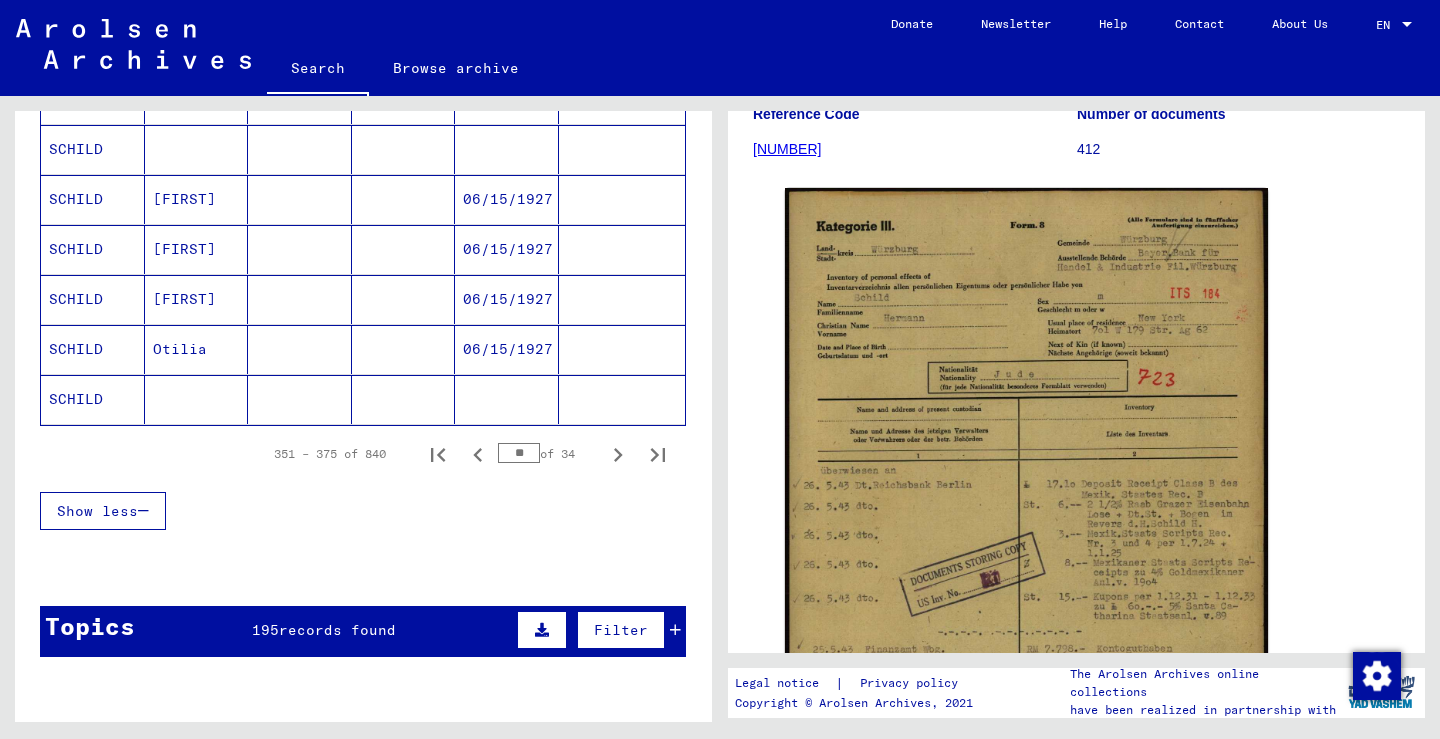 scroll, scrollTop: 1359, scrollLeft: 0, axis: vertical 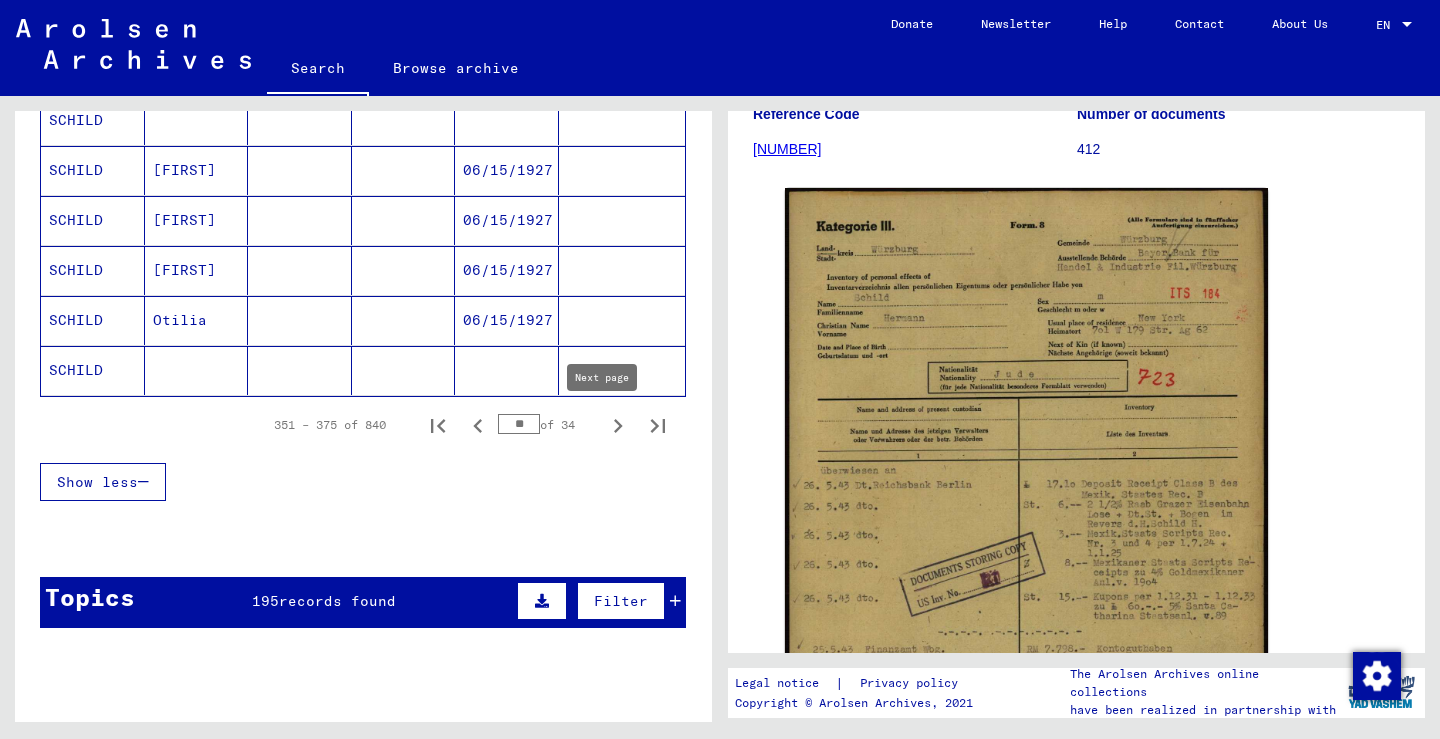 click 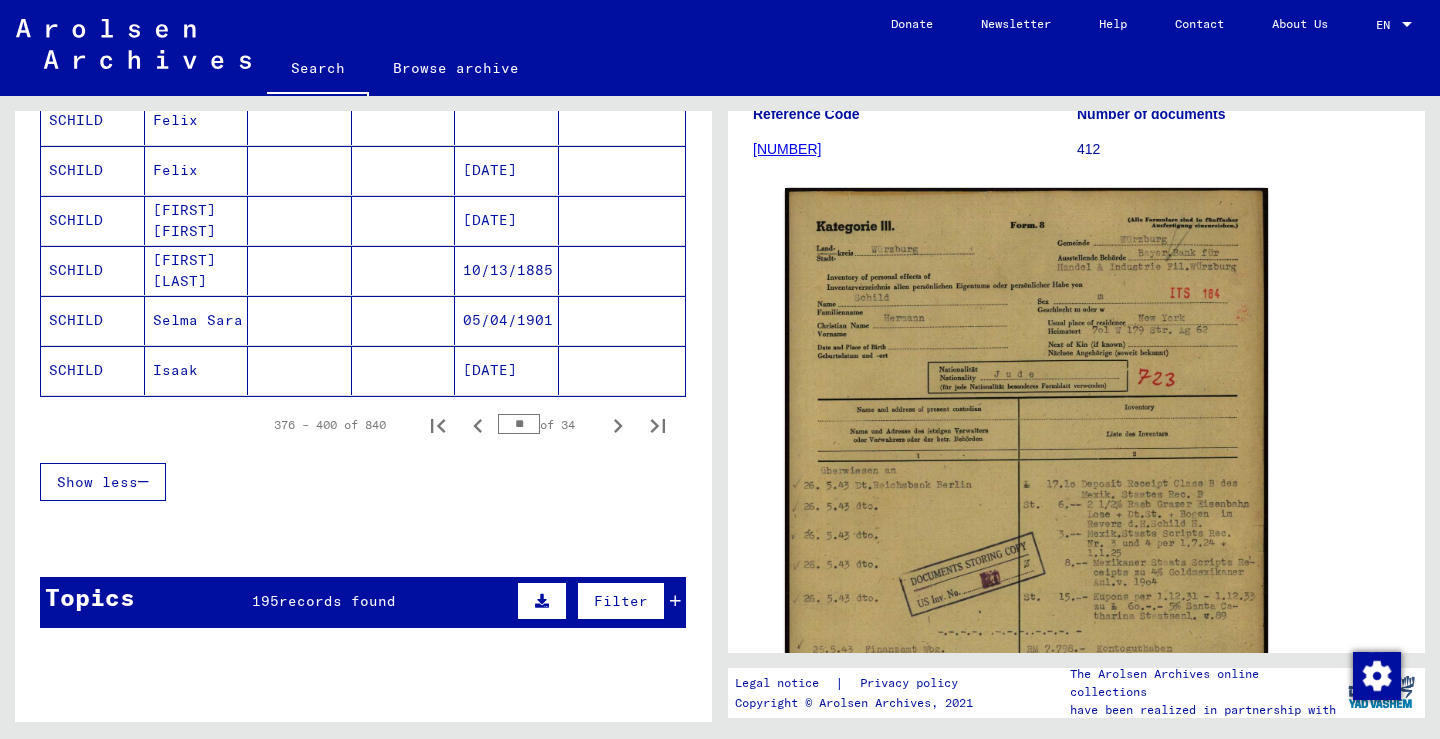 click on "Selma Sara" at bounding box center (197, 370) 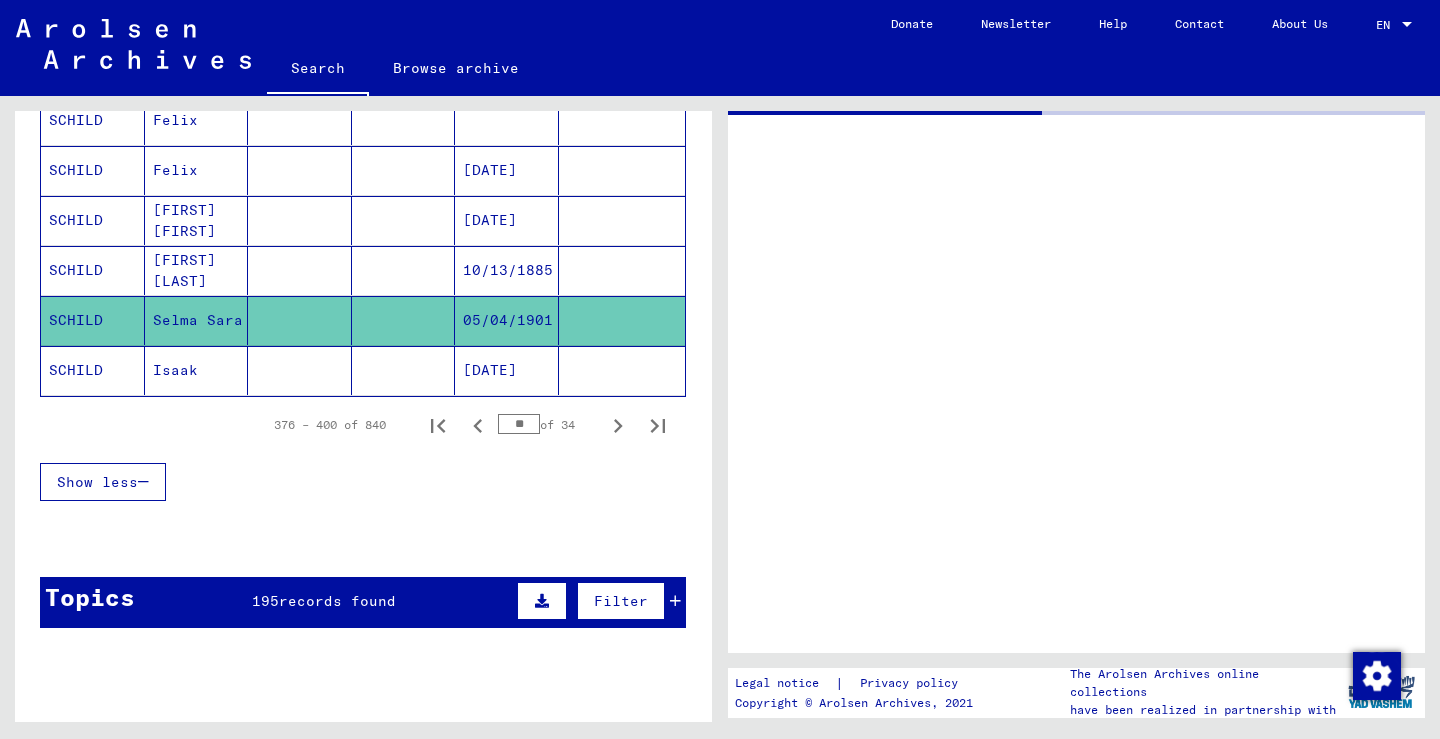 scroll, scrollTop: 0, scrollLeft: 0, axis: both 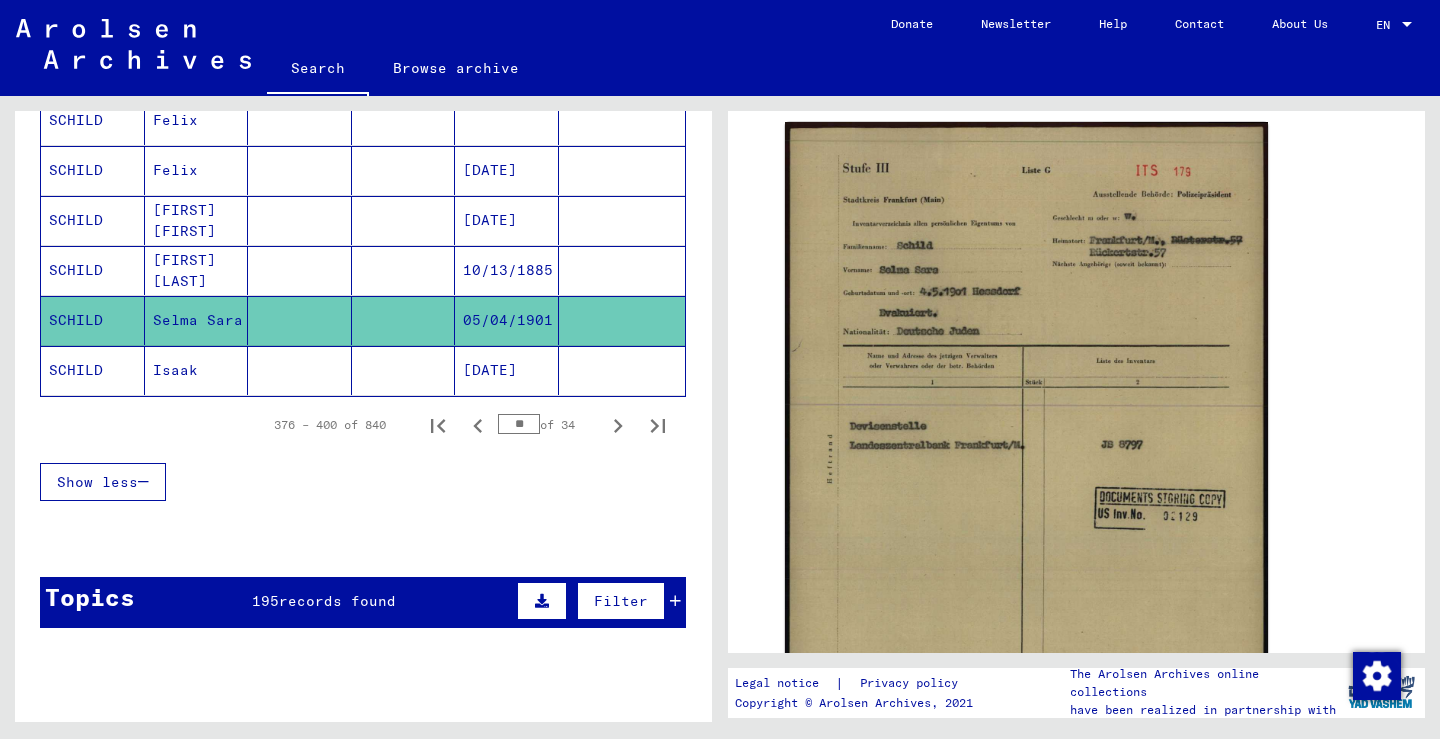 drag, startPoint x: 1414, startPoint y: 223, endPoint x: 1341, endPoint y: 351, distance: 147.35332 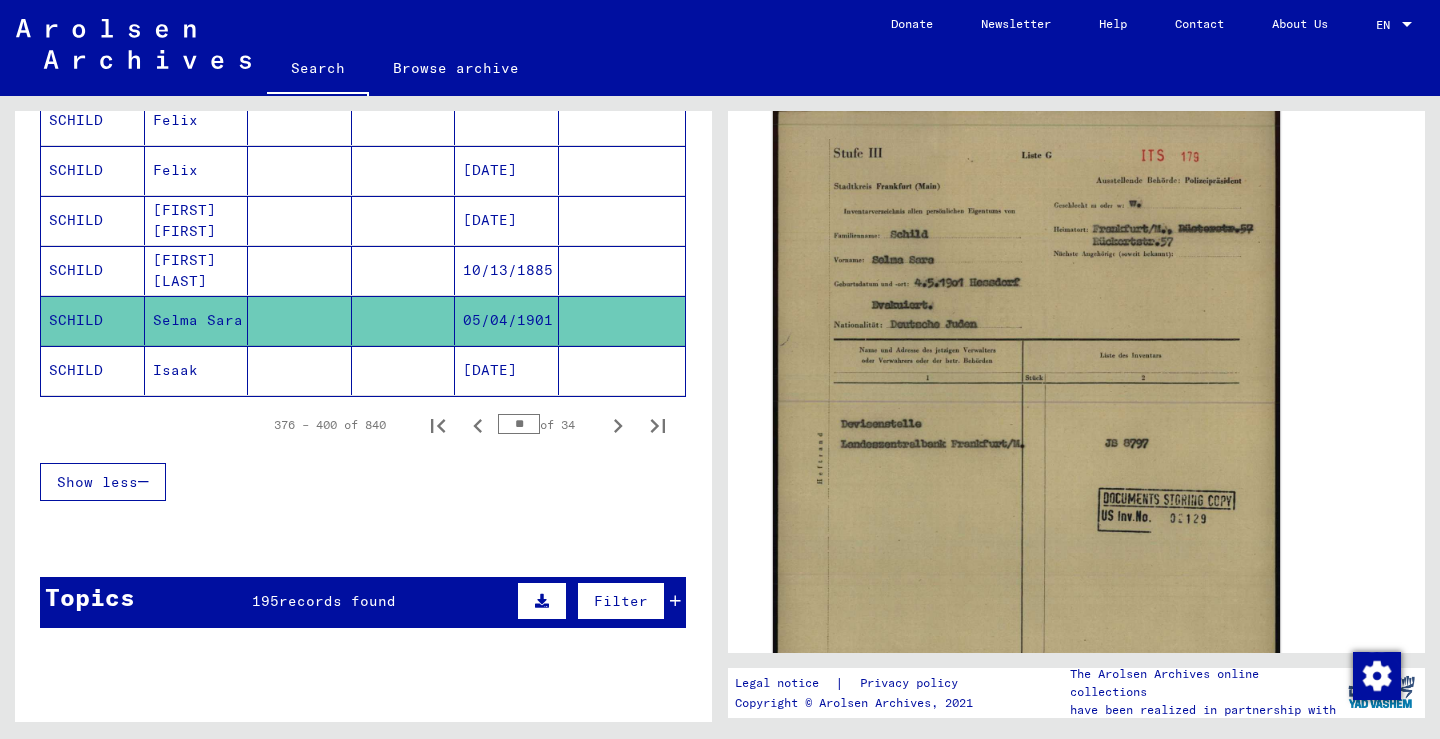 click 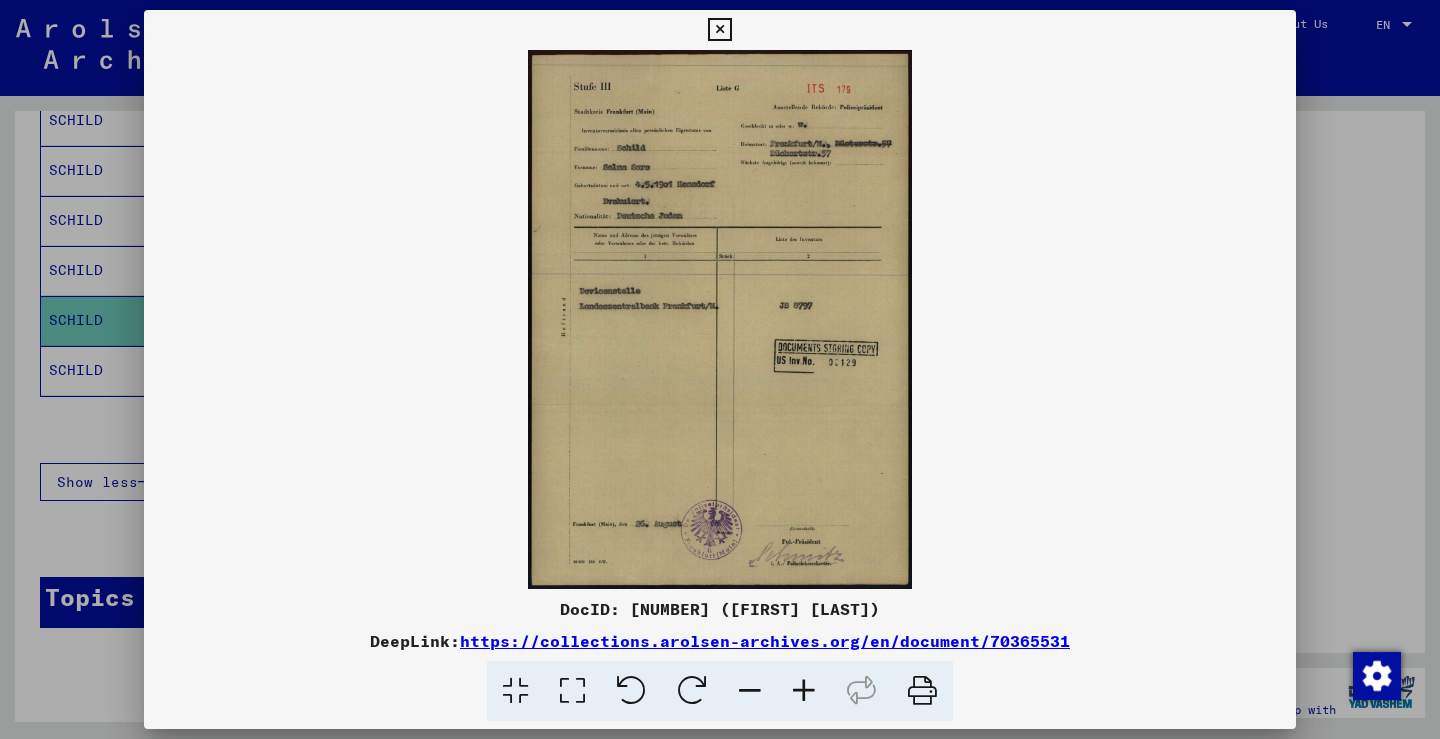 click at bounding box center [804, 691] 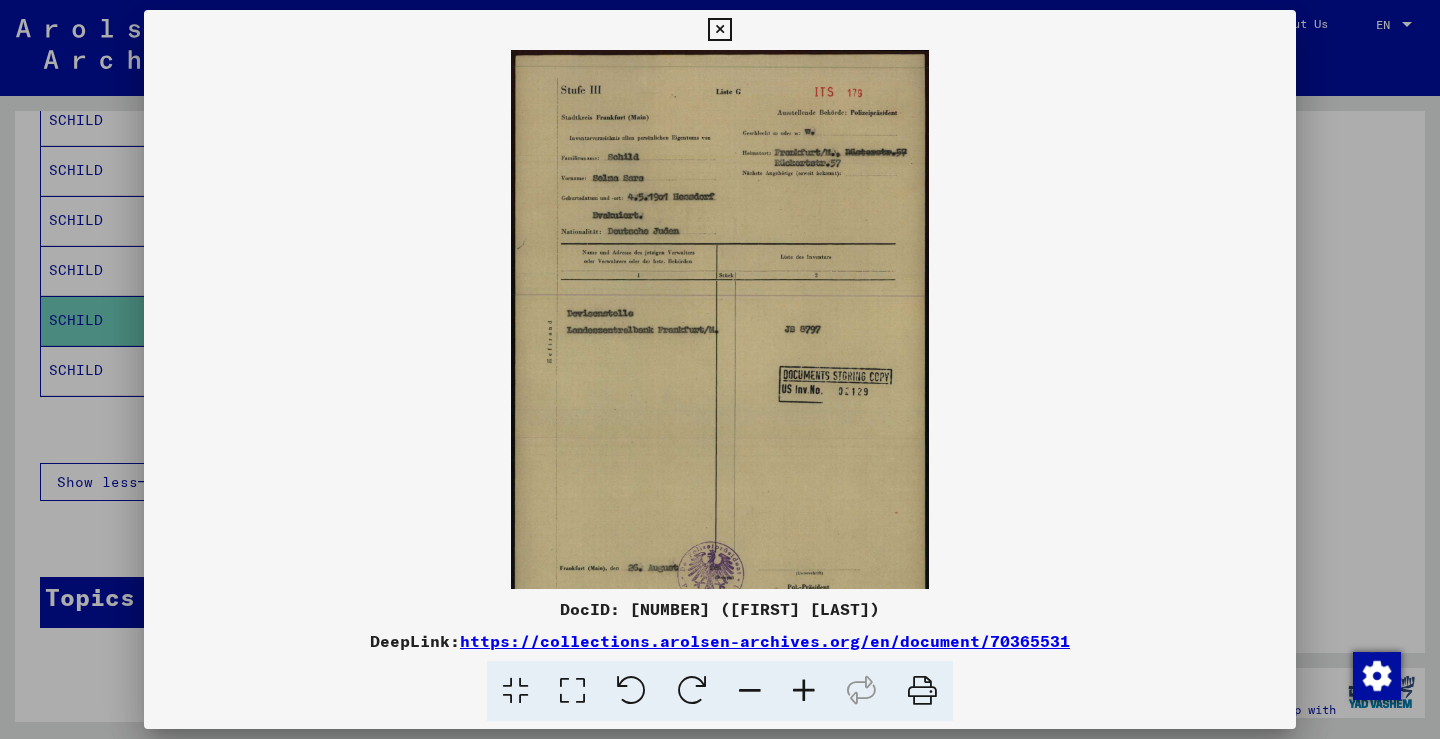 click at bounding box center (804, 691) 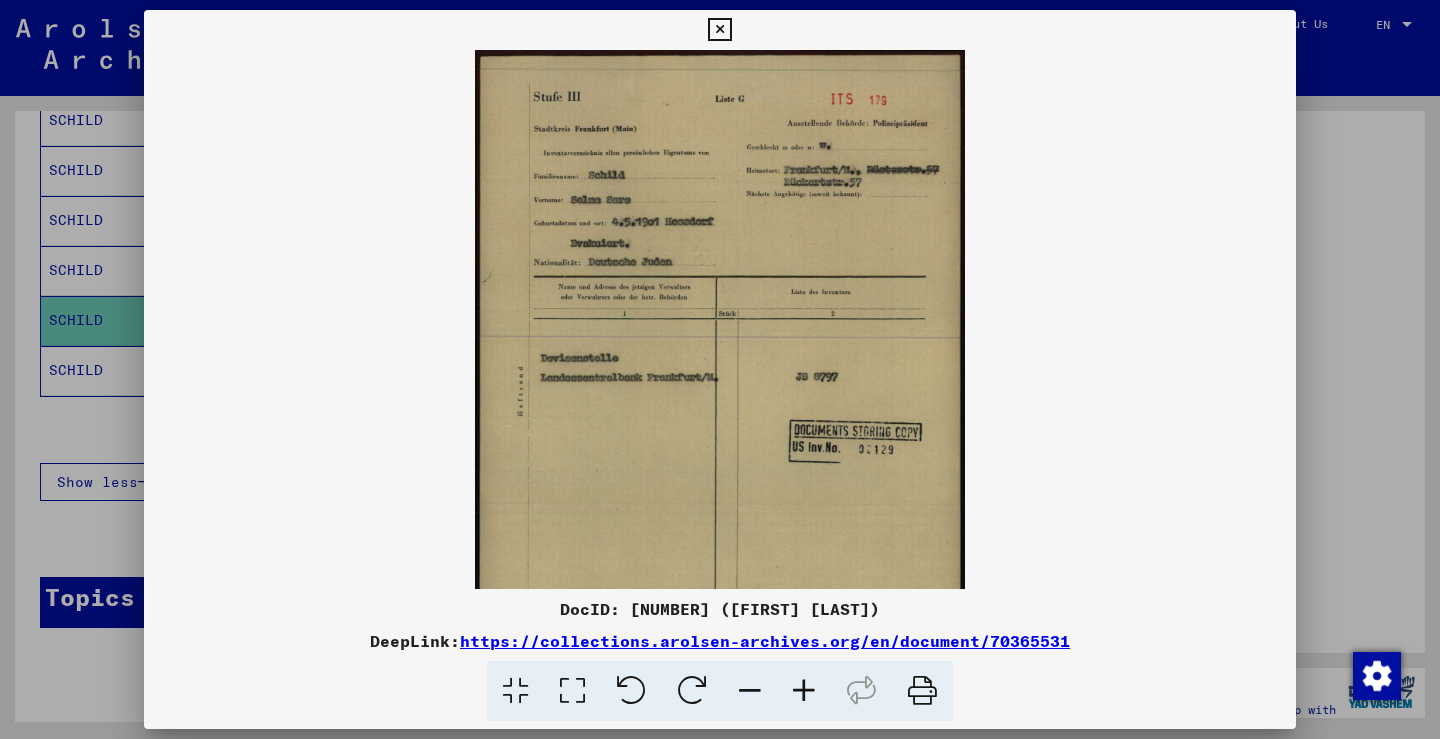 click at bounding box center [804, 691] 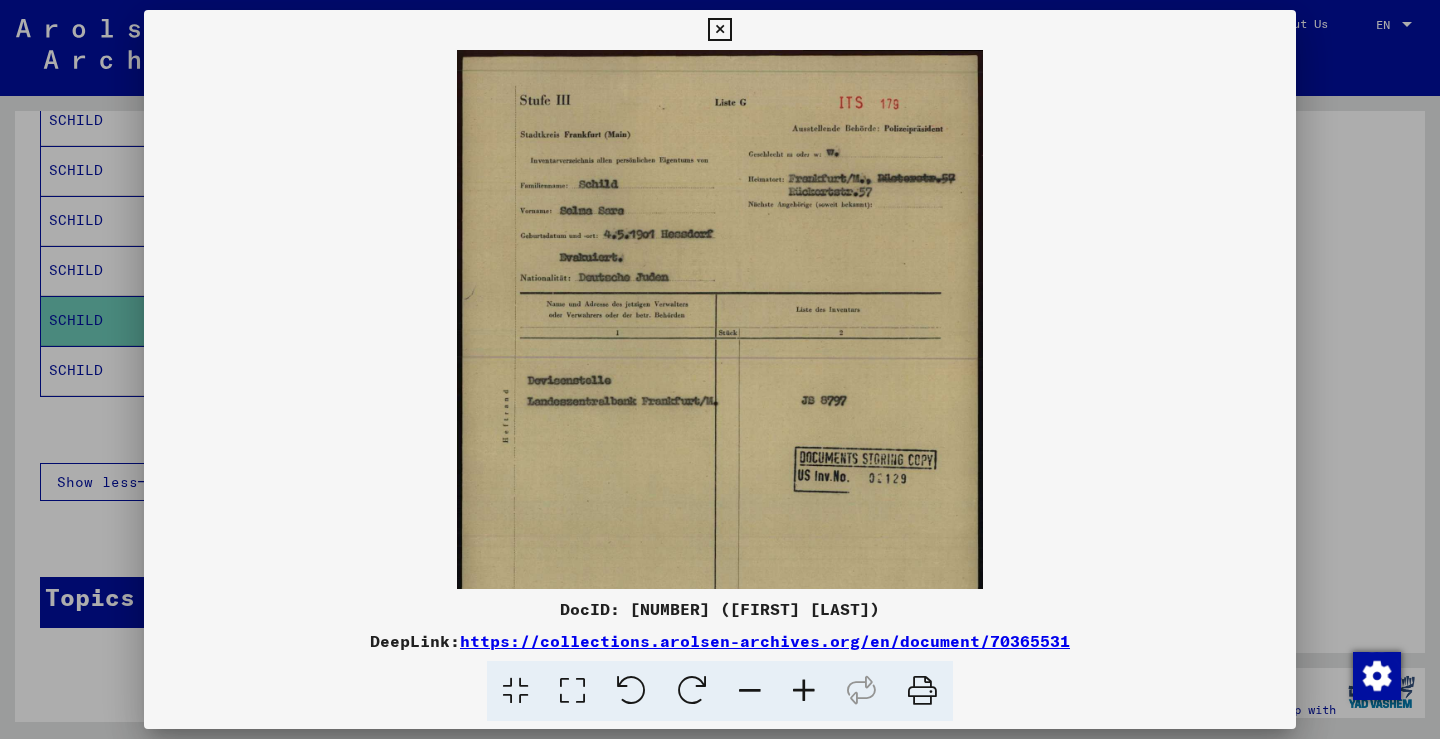 click at bounding box center (804, 691) 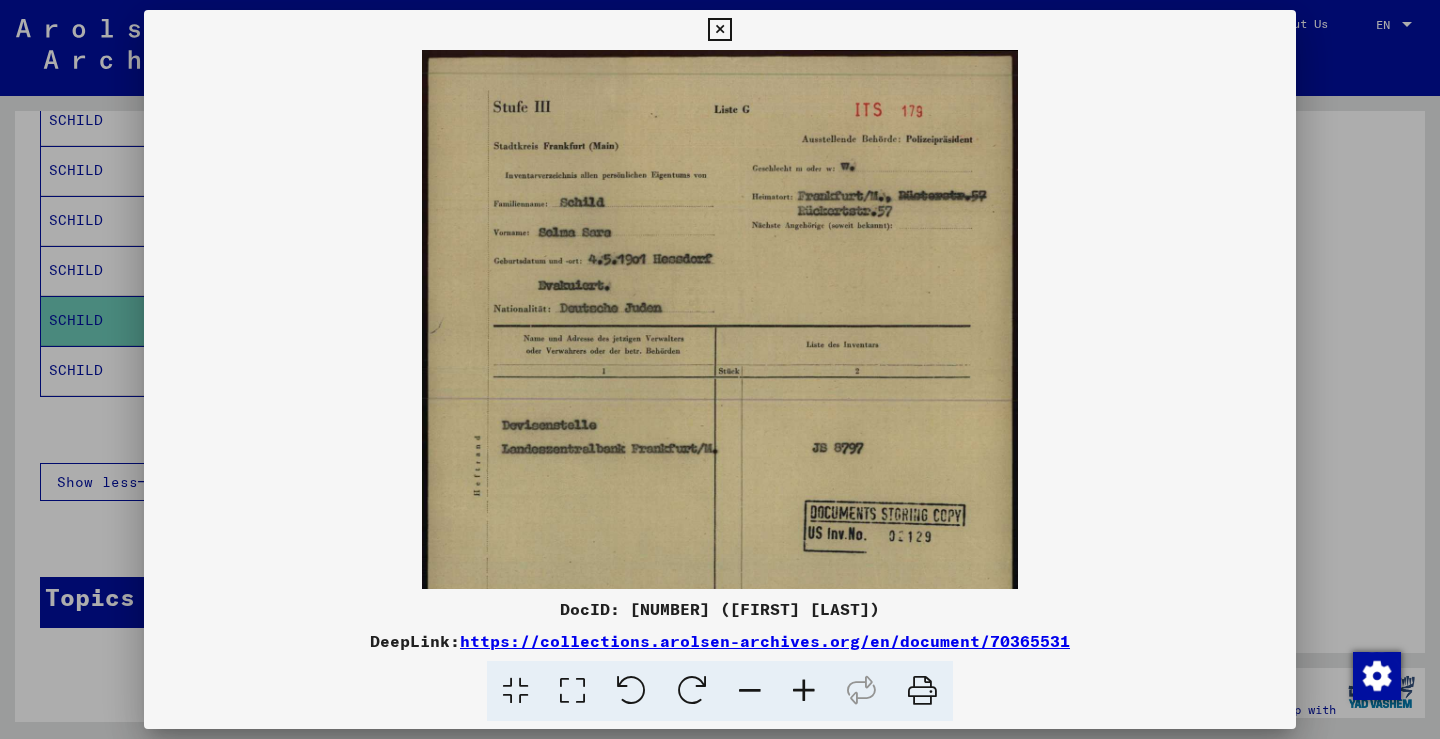 click at bounding box center [804, 691] 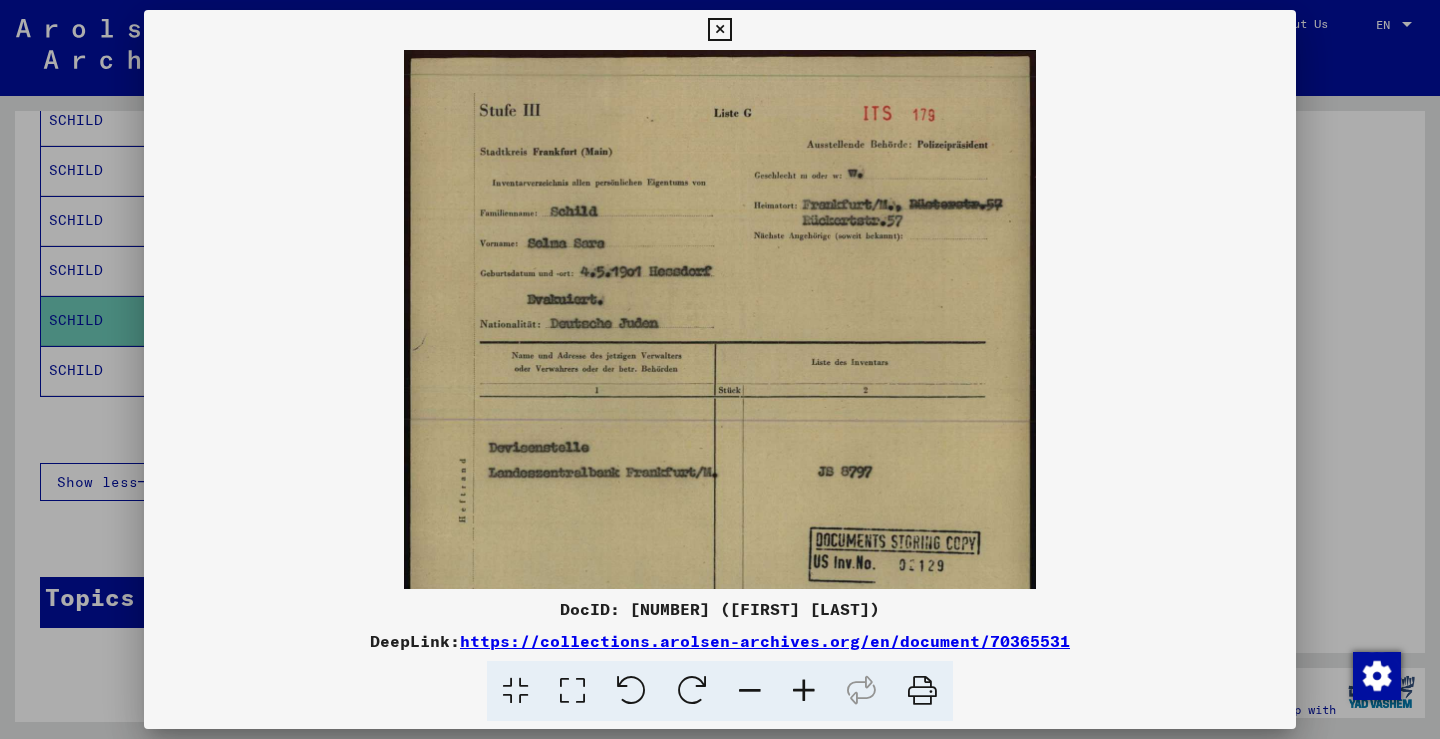 click at bounding box center [804, 691] 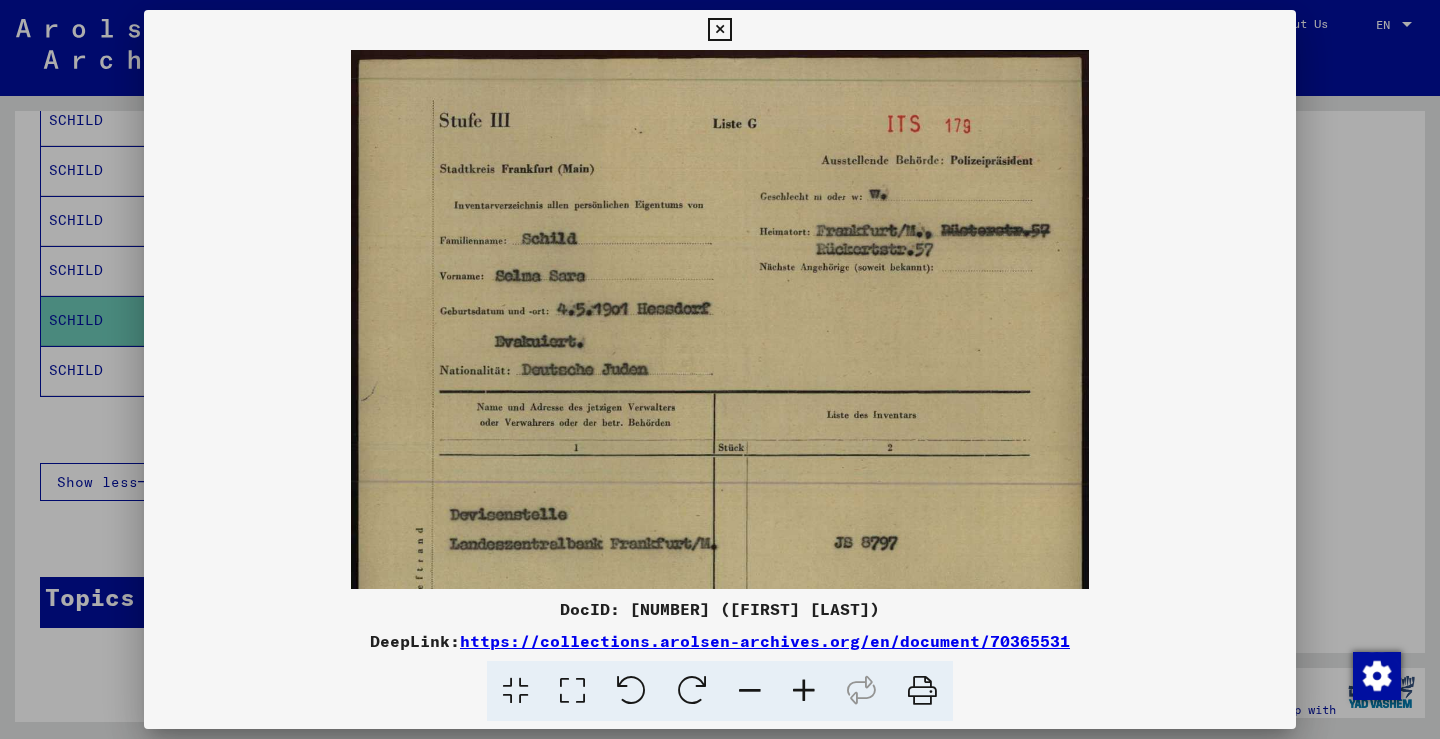 click at bounding box center (804, 691) 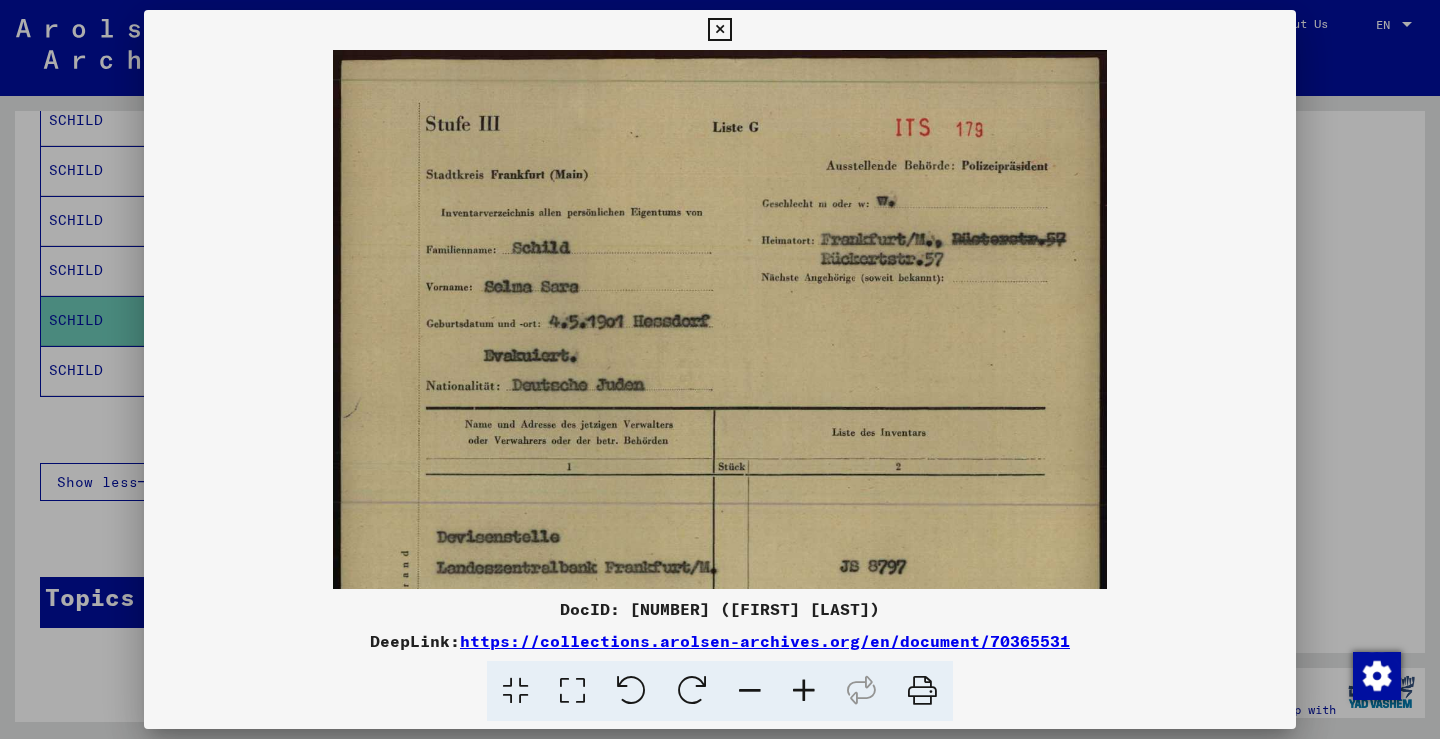 click at bounding box center [720, 369] 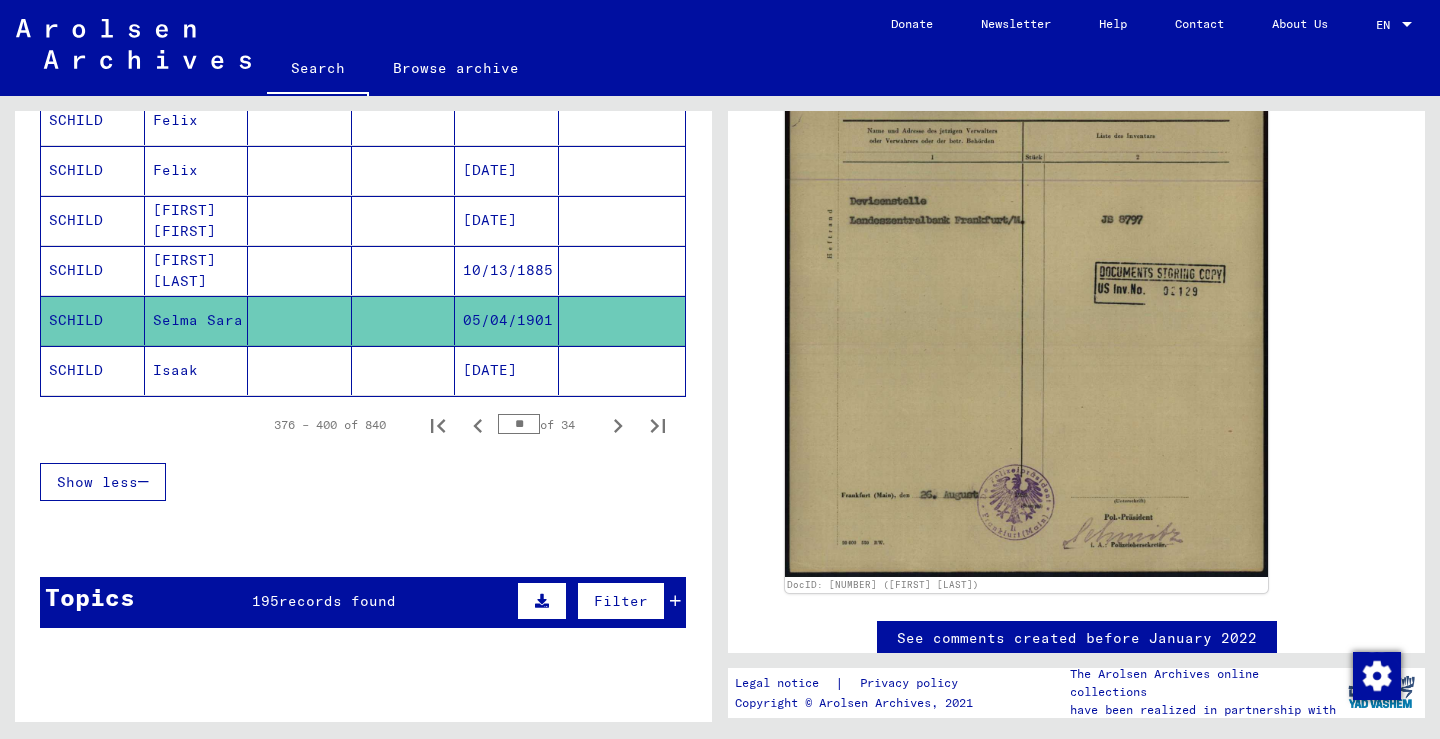 scroll, scrollTop: 633, scrollLeft: 0, axis: vertical 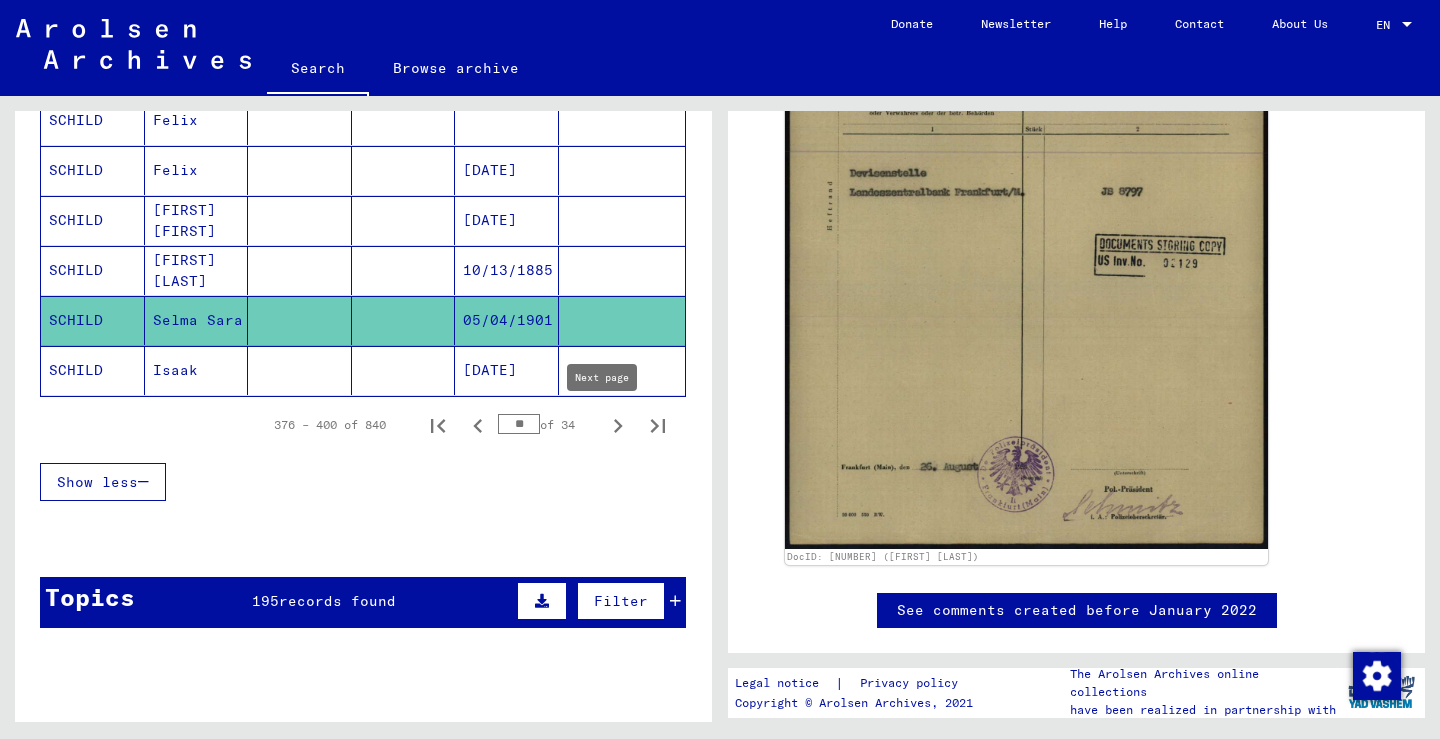 click 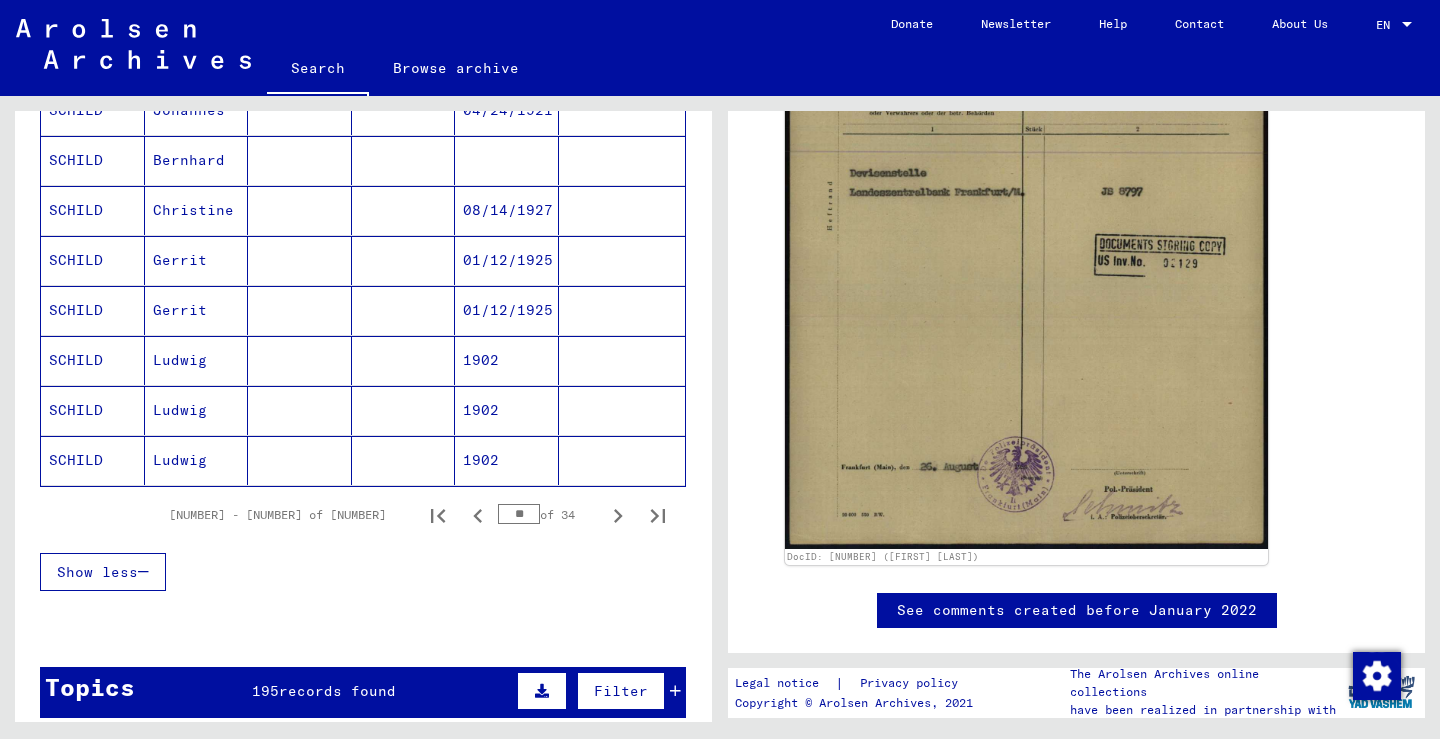 scroll, scrollTop: 1310, scrollLeft: 0, axis: vertical 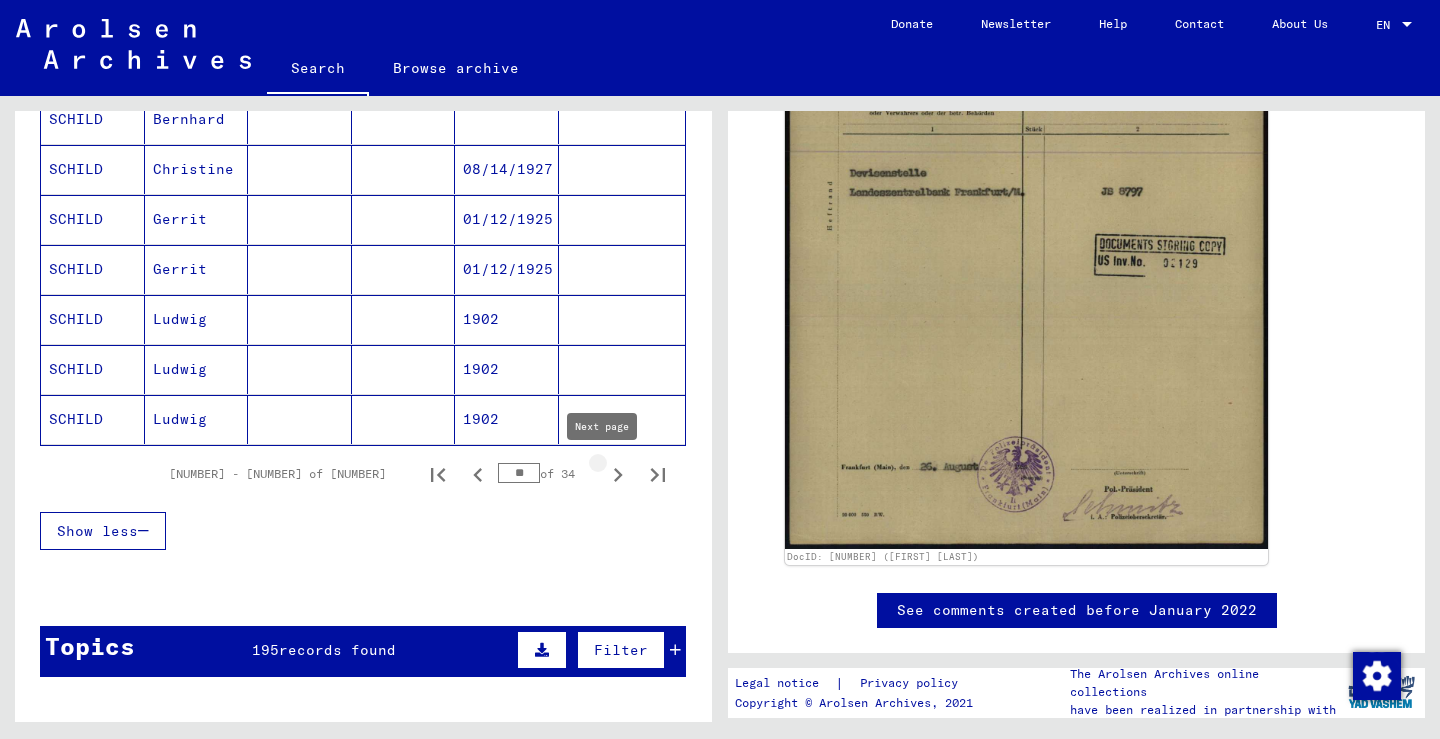 click 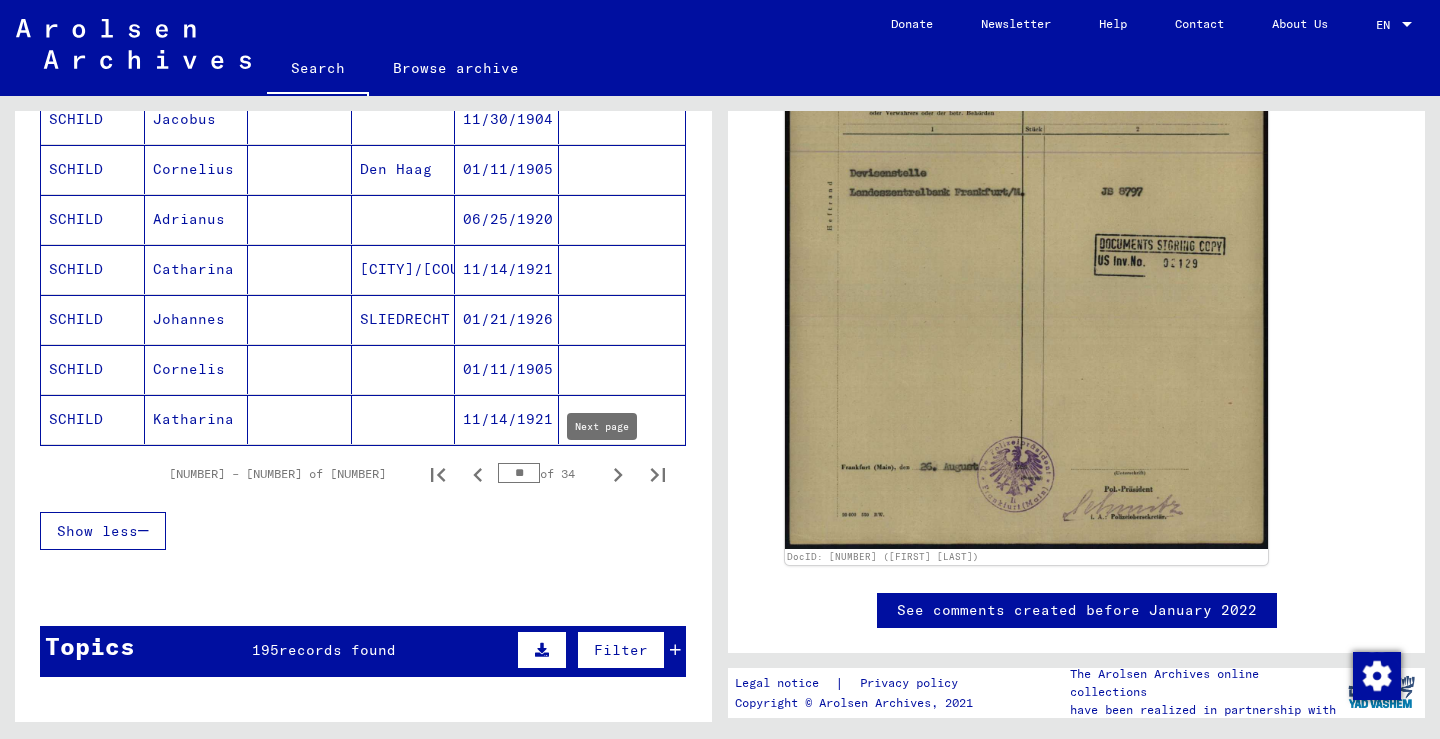 click 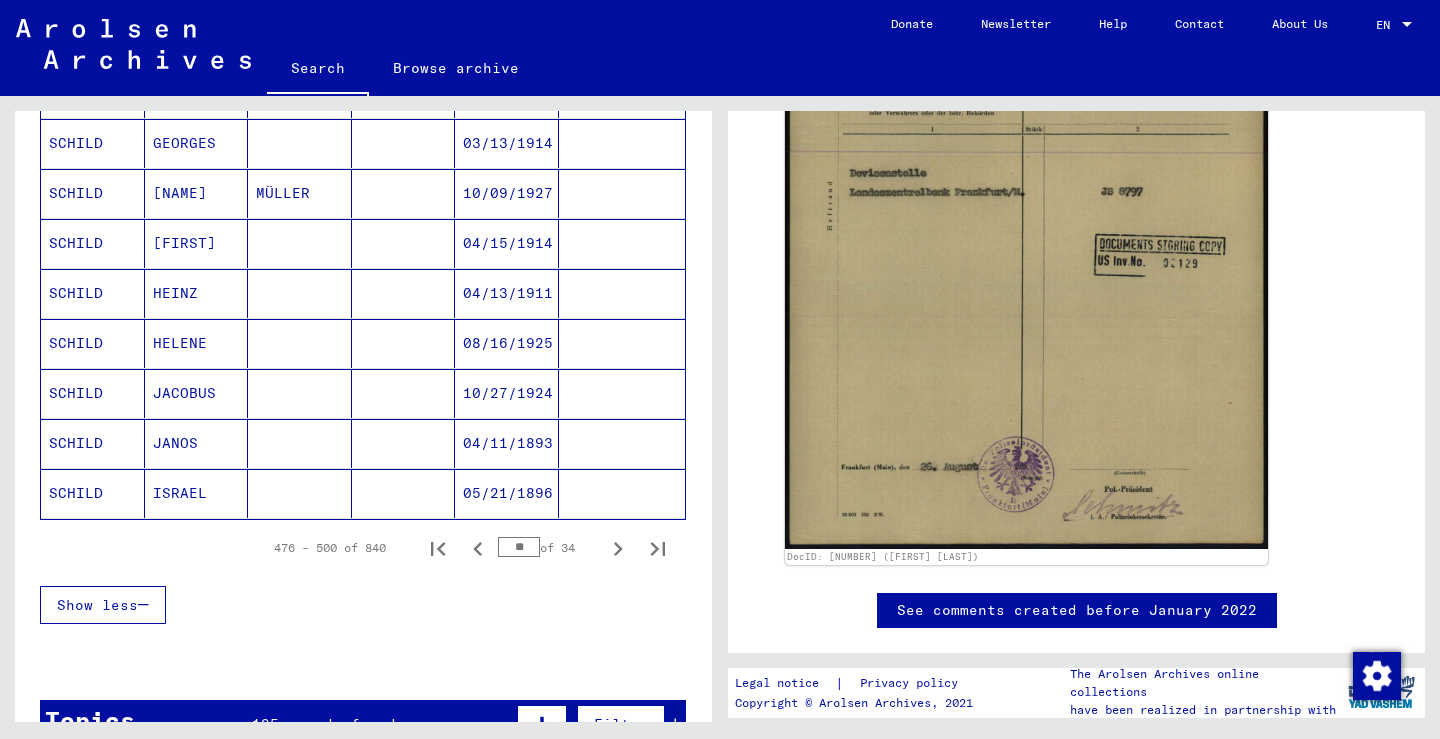 scroll, scrollTop: 1252, scrollLeft: 0, axis: vertical 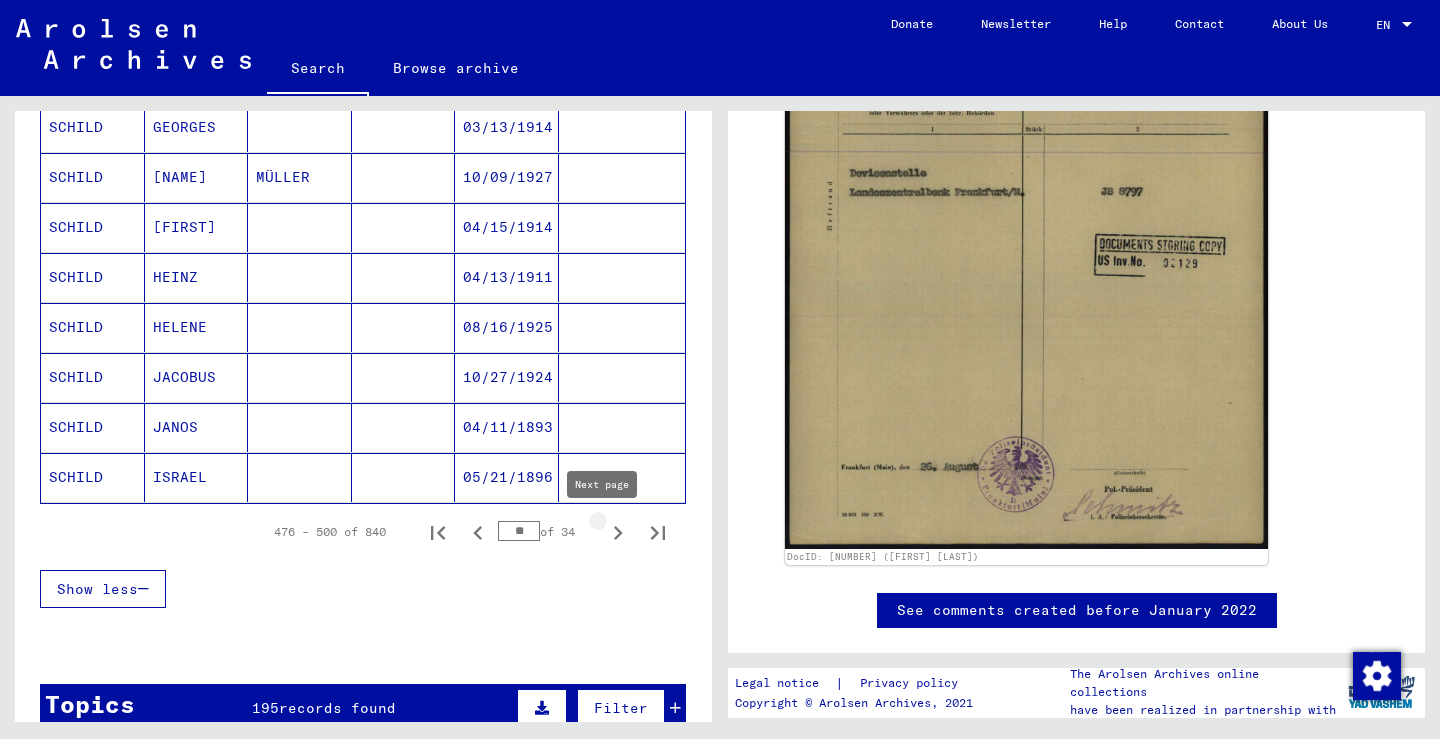 click 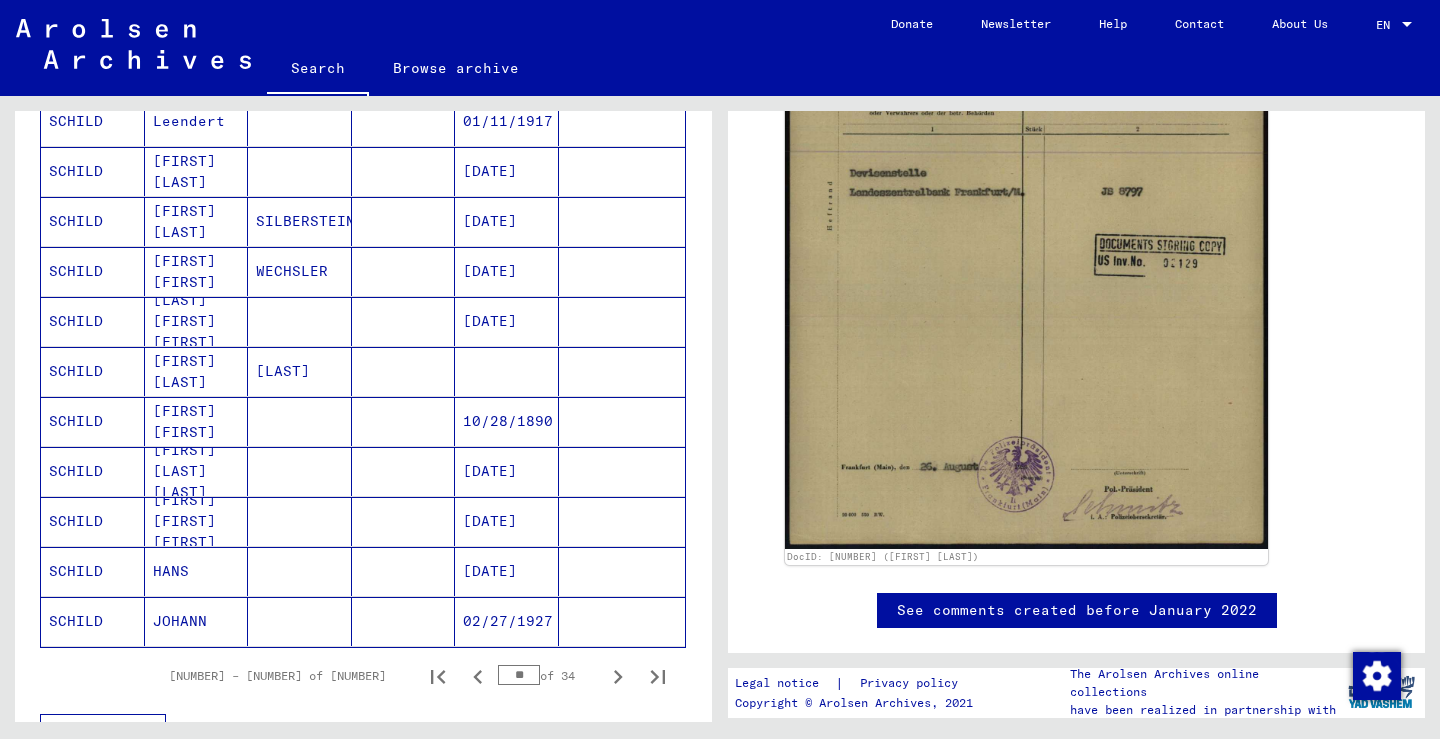 scroll, scrollTop: 1186, scrollLeft: 0, axis: vertical 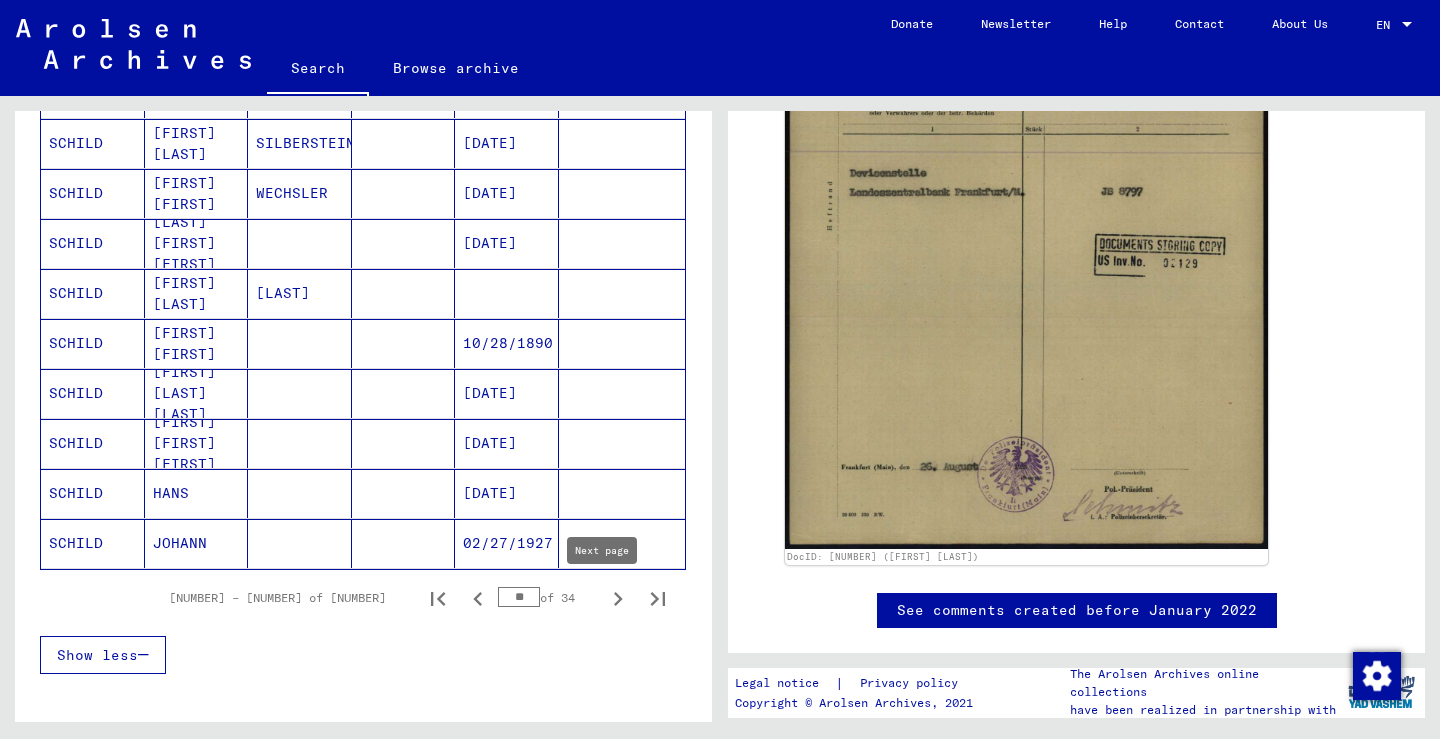 click 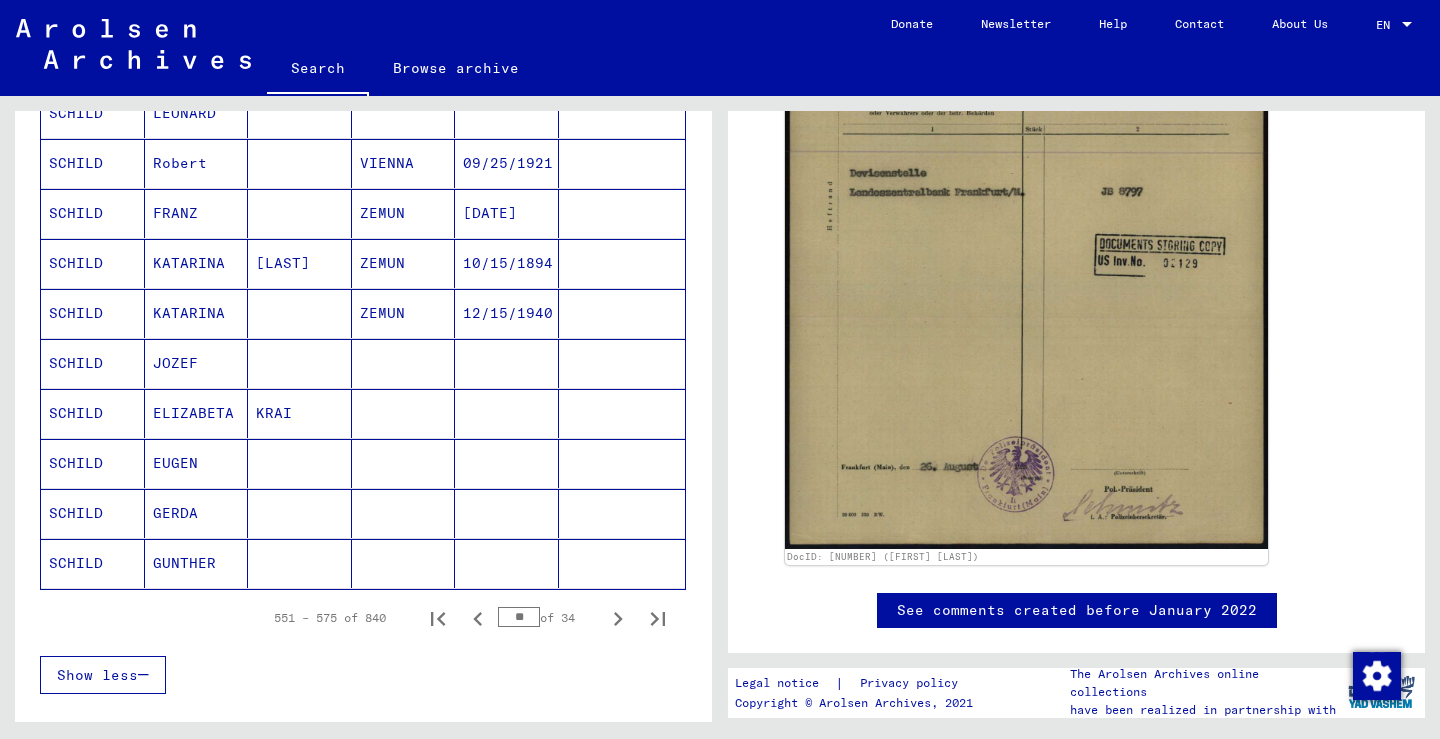 scroll, scrollTop: 1211, scrollLeft: 0, axis: vertical 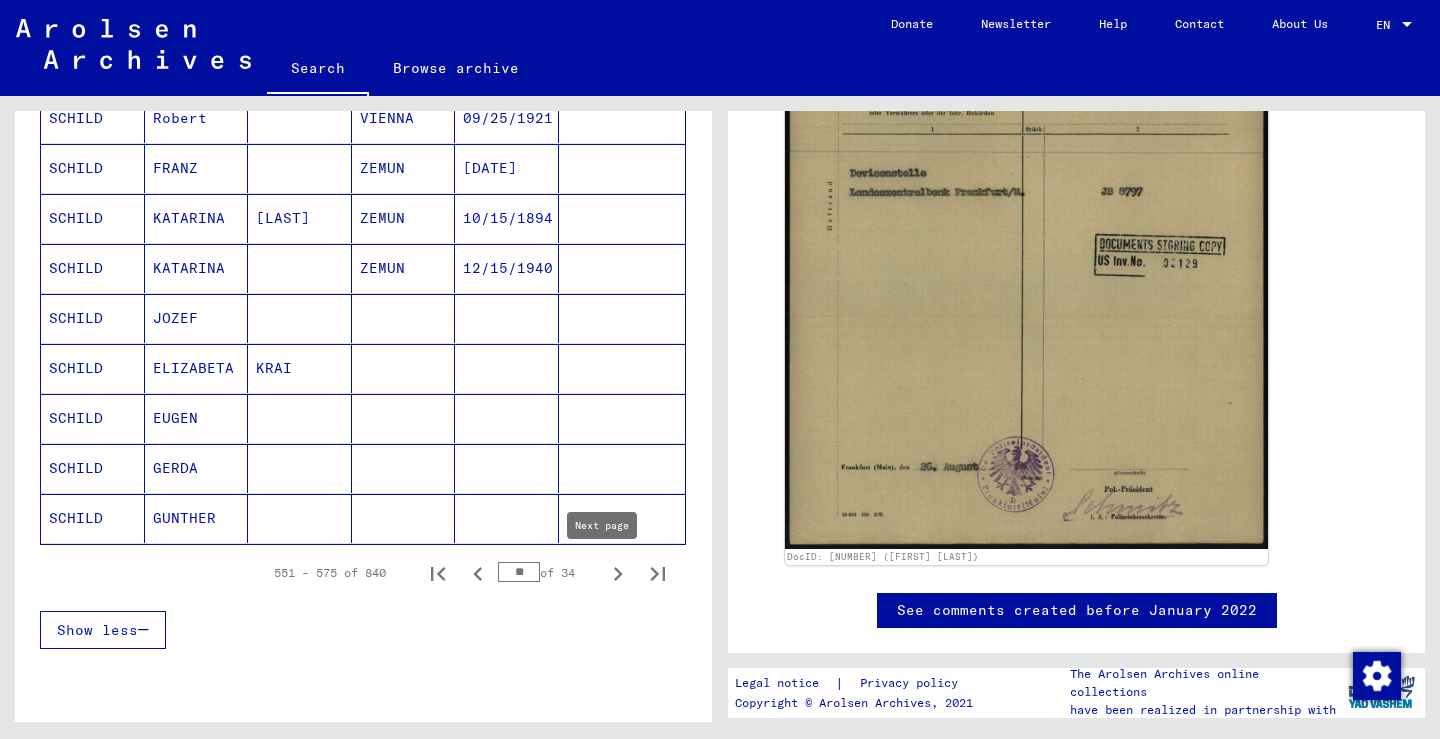 click 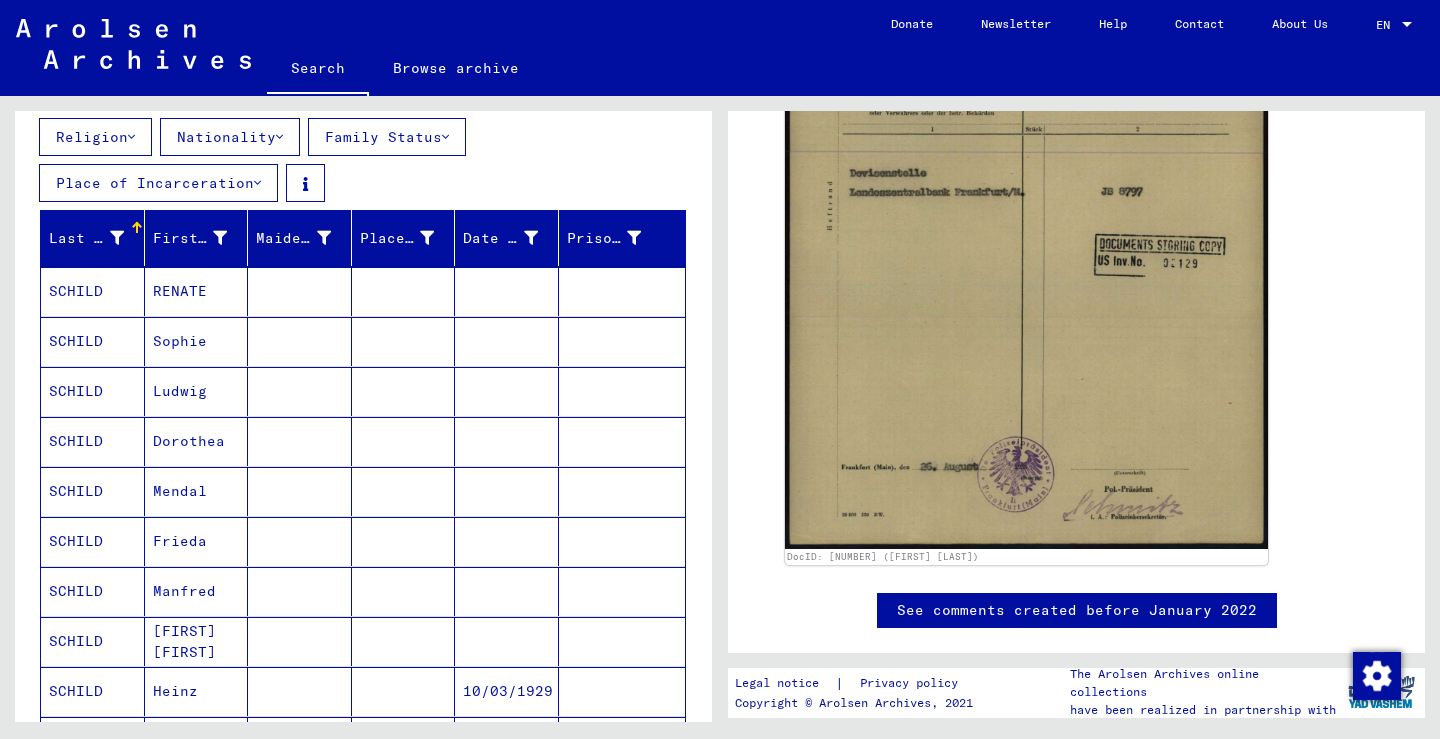 scroll, scrollTop: 226, scrollLeft: 0, axis: vertical 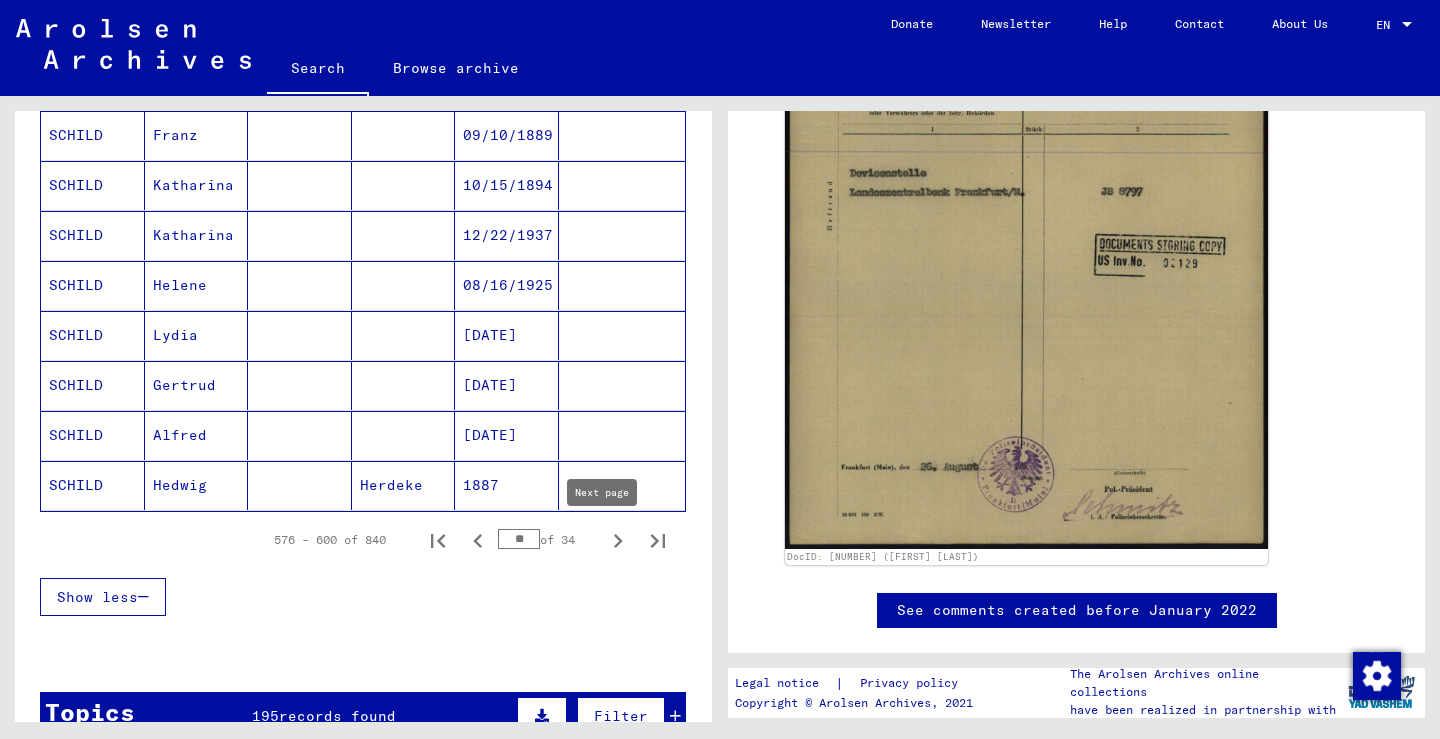click 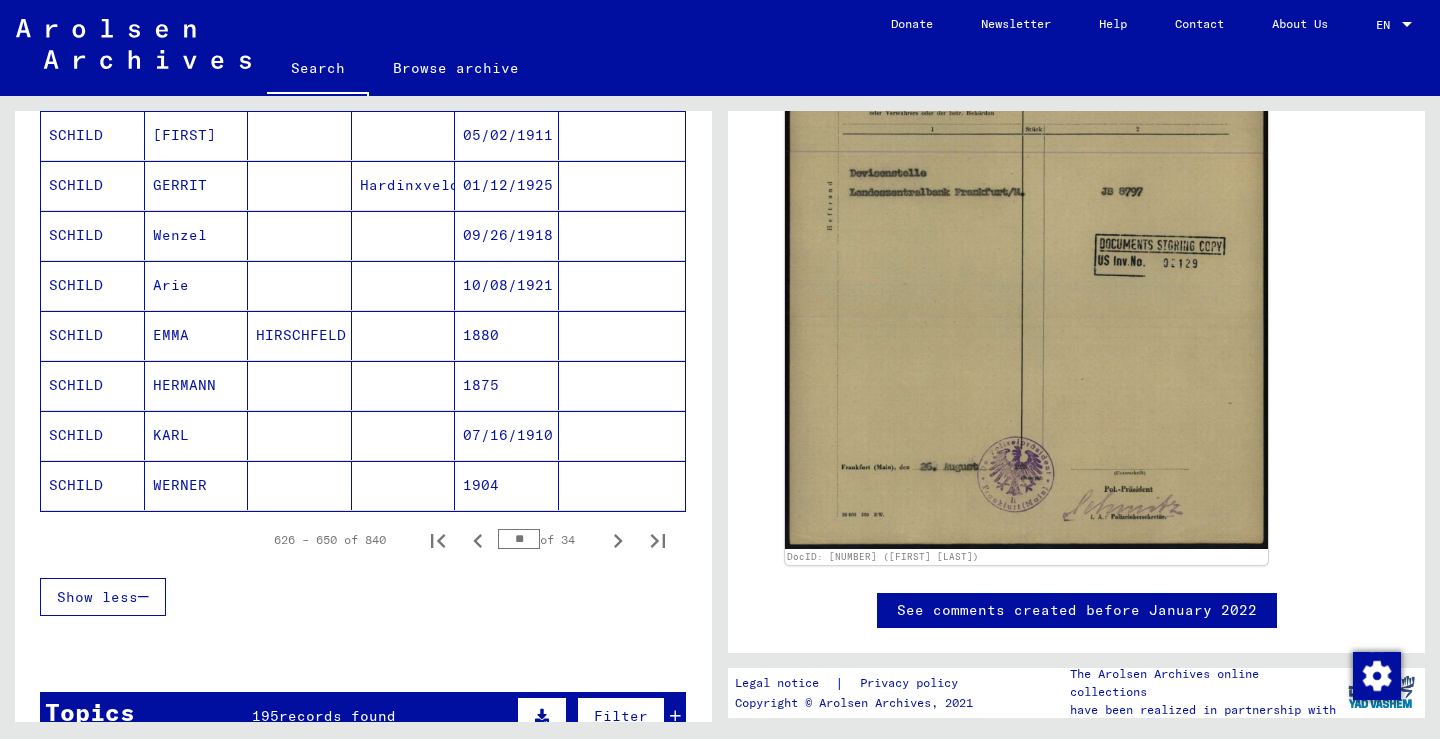 click on "HERMANN" at bounding box center (197, 435) 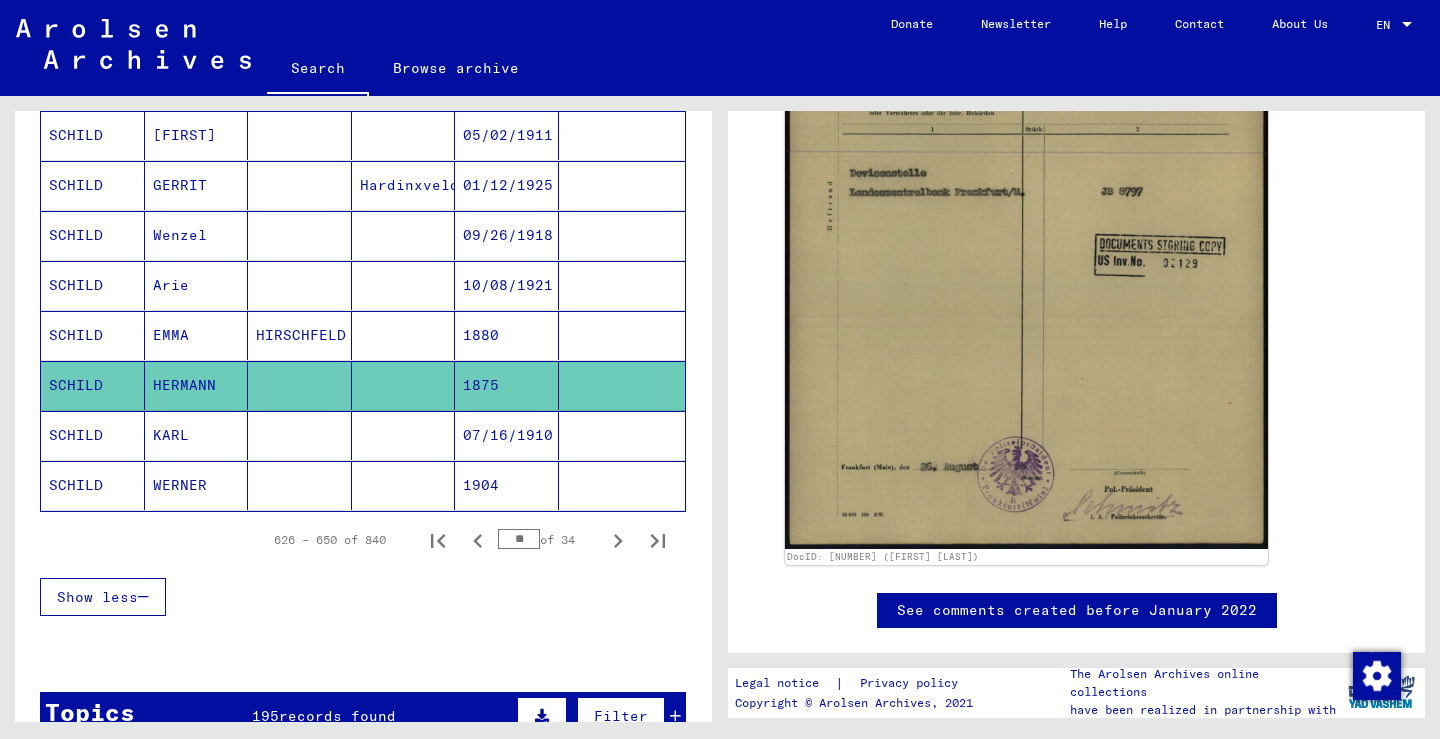 scroll, scrollTop: 448, scrollLeft: 0, axis: vertical 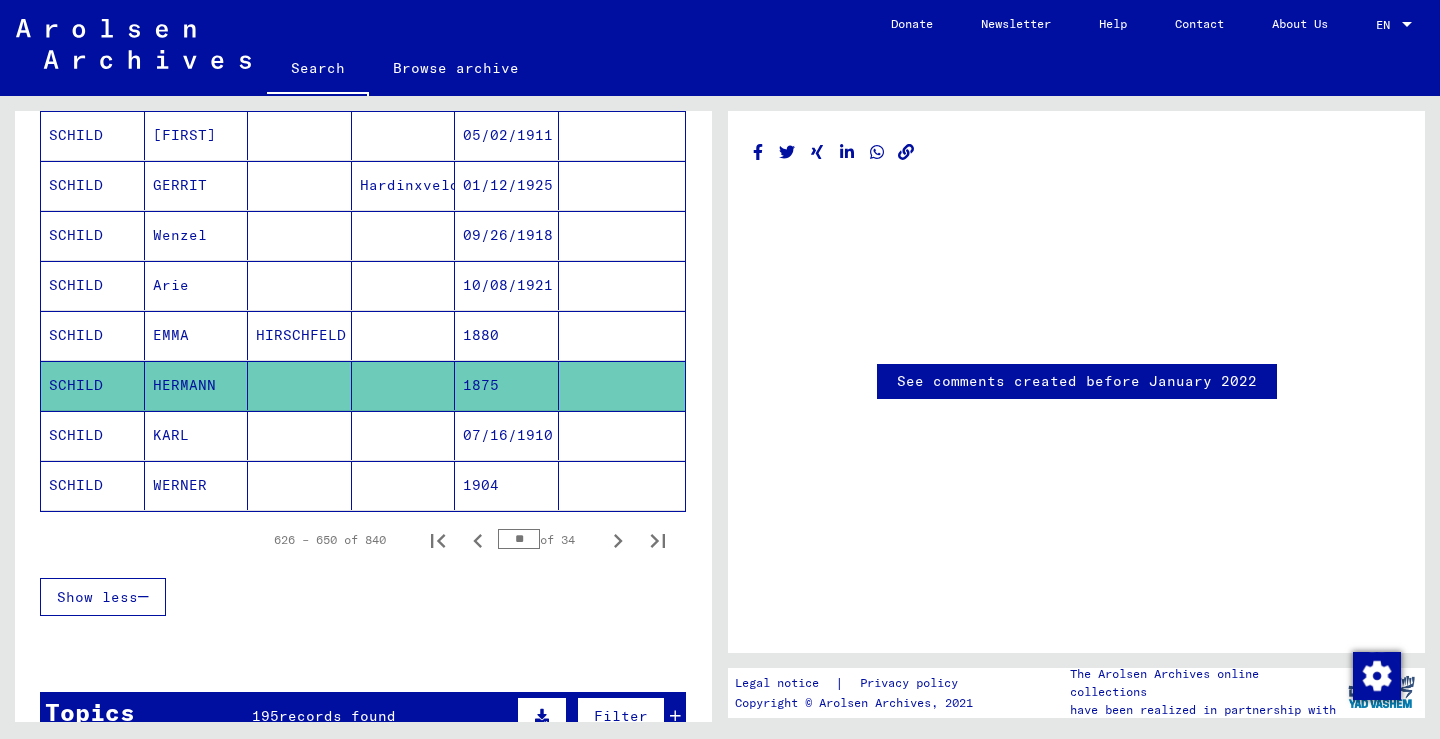 drag, startPoint x: 1420, startPoint y: 405, endPoint x: 914, endPoint y: 291, distance: 518.6829 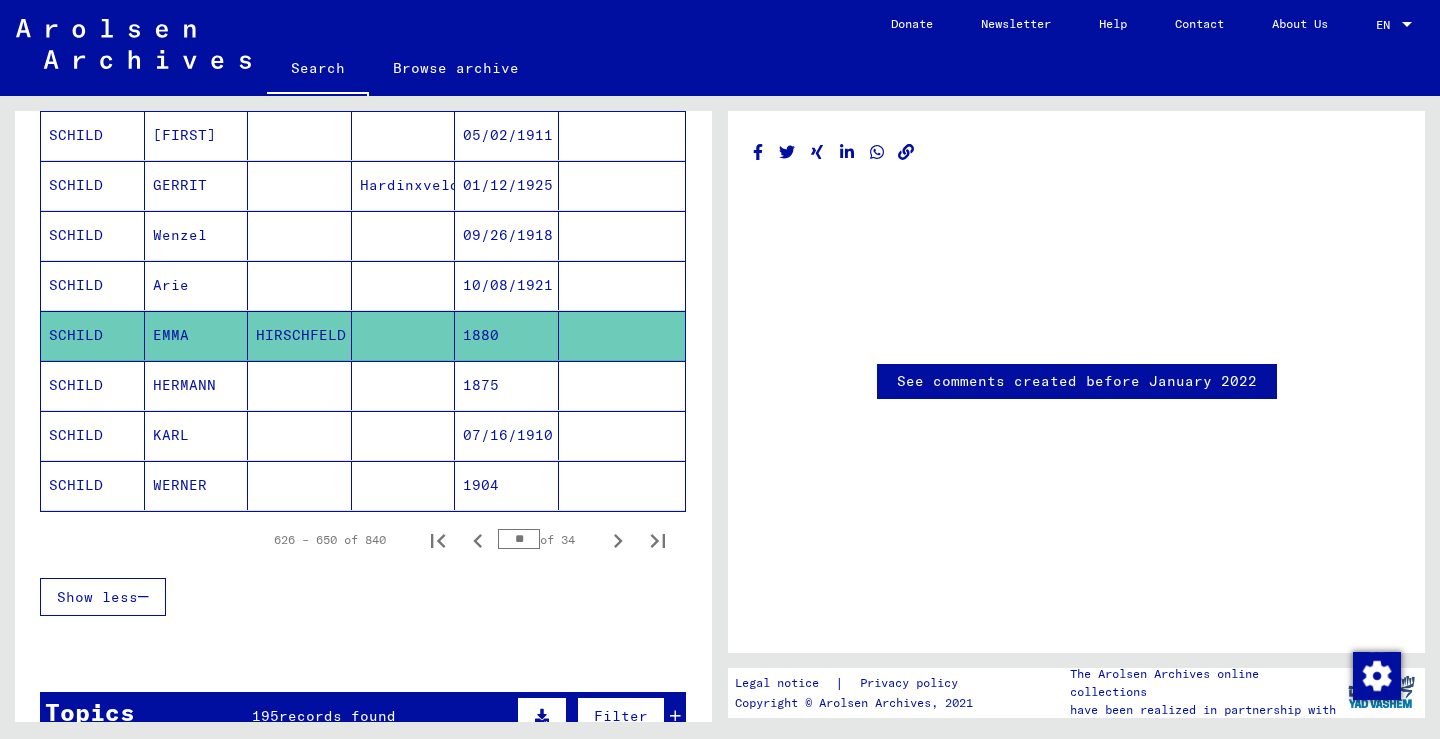 click on "HIRSCHFELD" 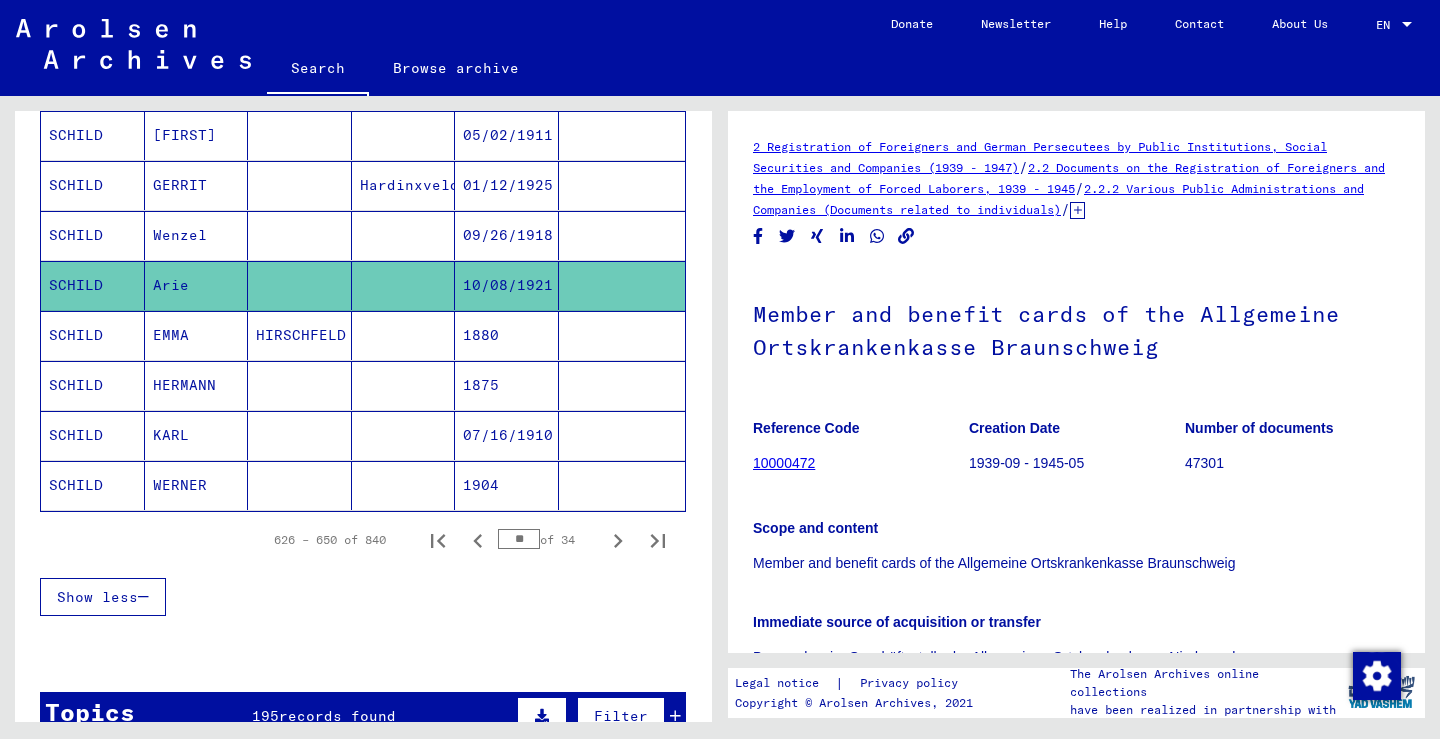 scroll, scrollTop: 0, scrollLeft: 0, axis: both 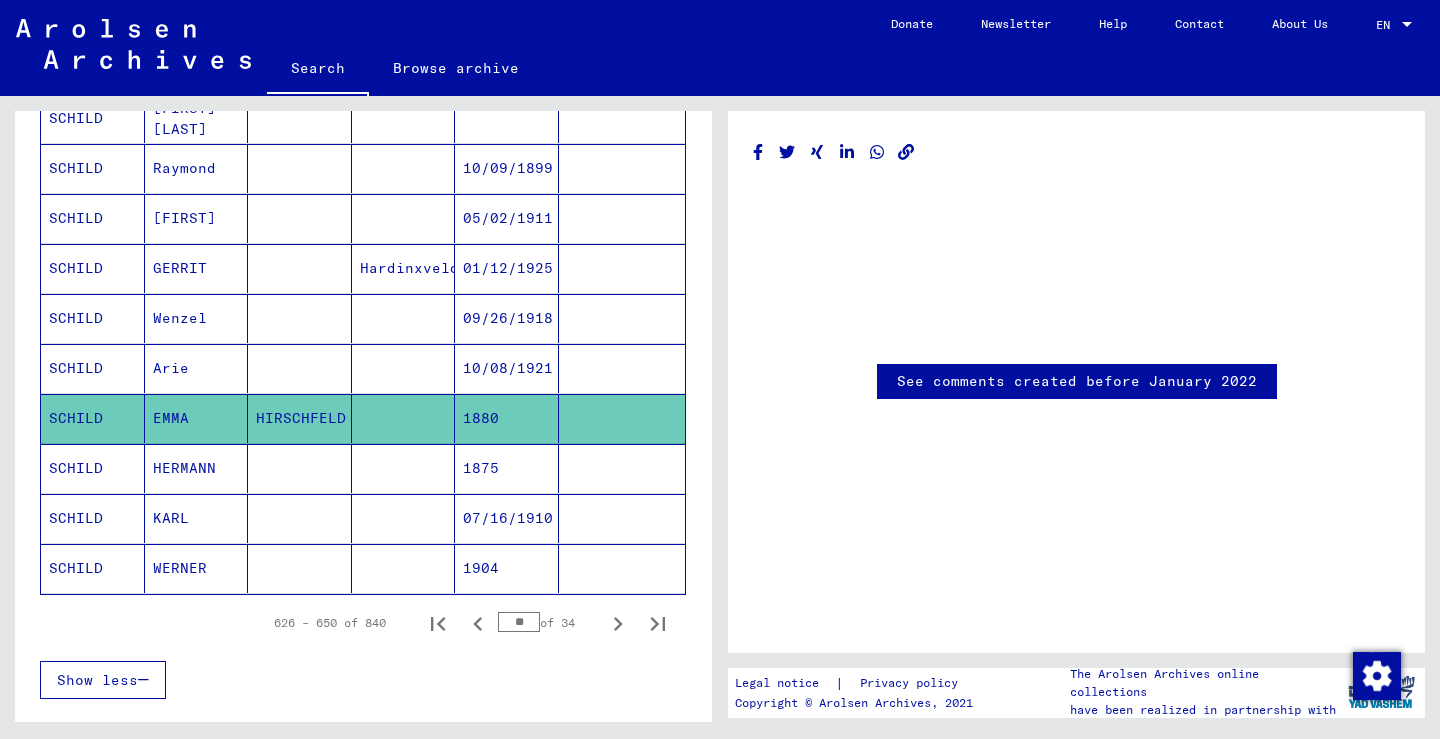 click on "HERMANN" at bounding box center (197, 518) 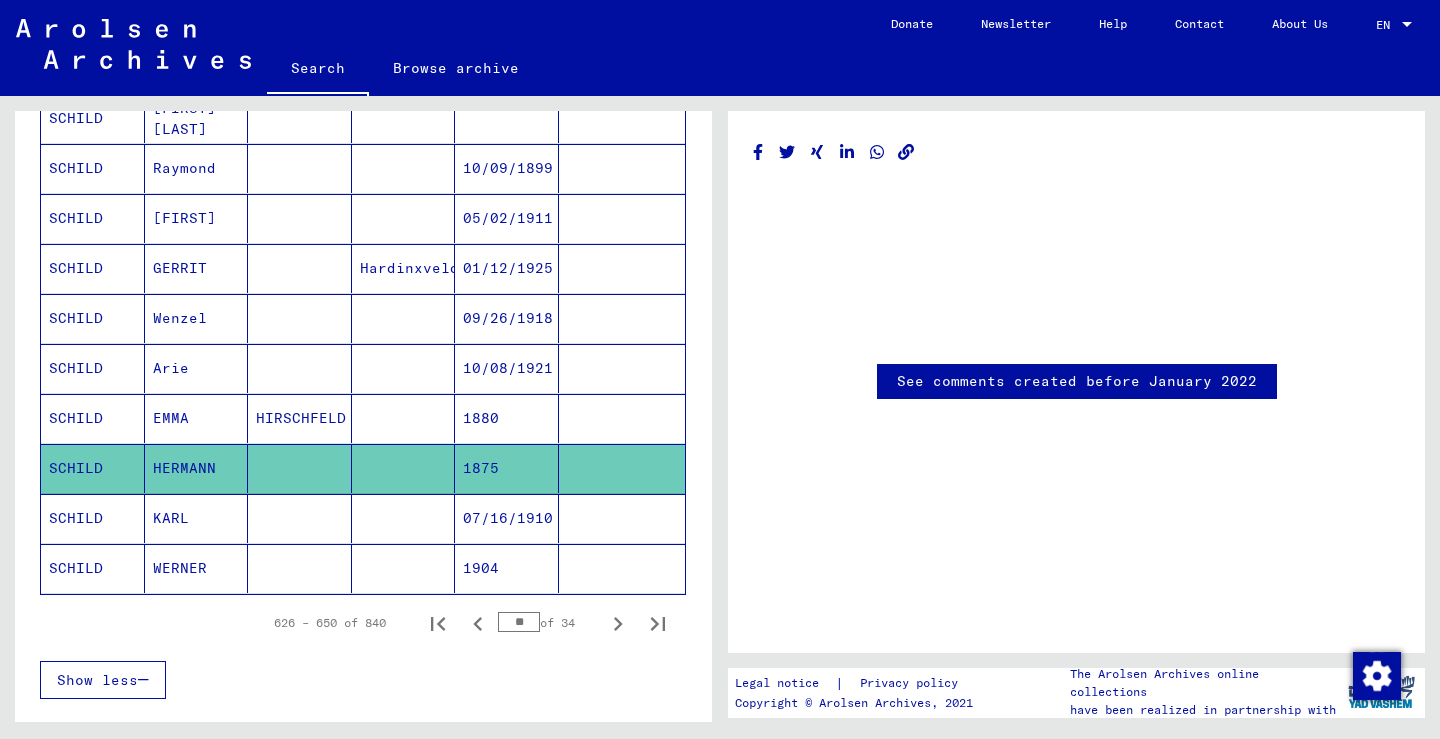 click on "HERMANN" 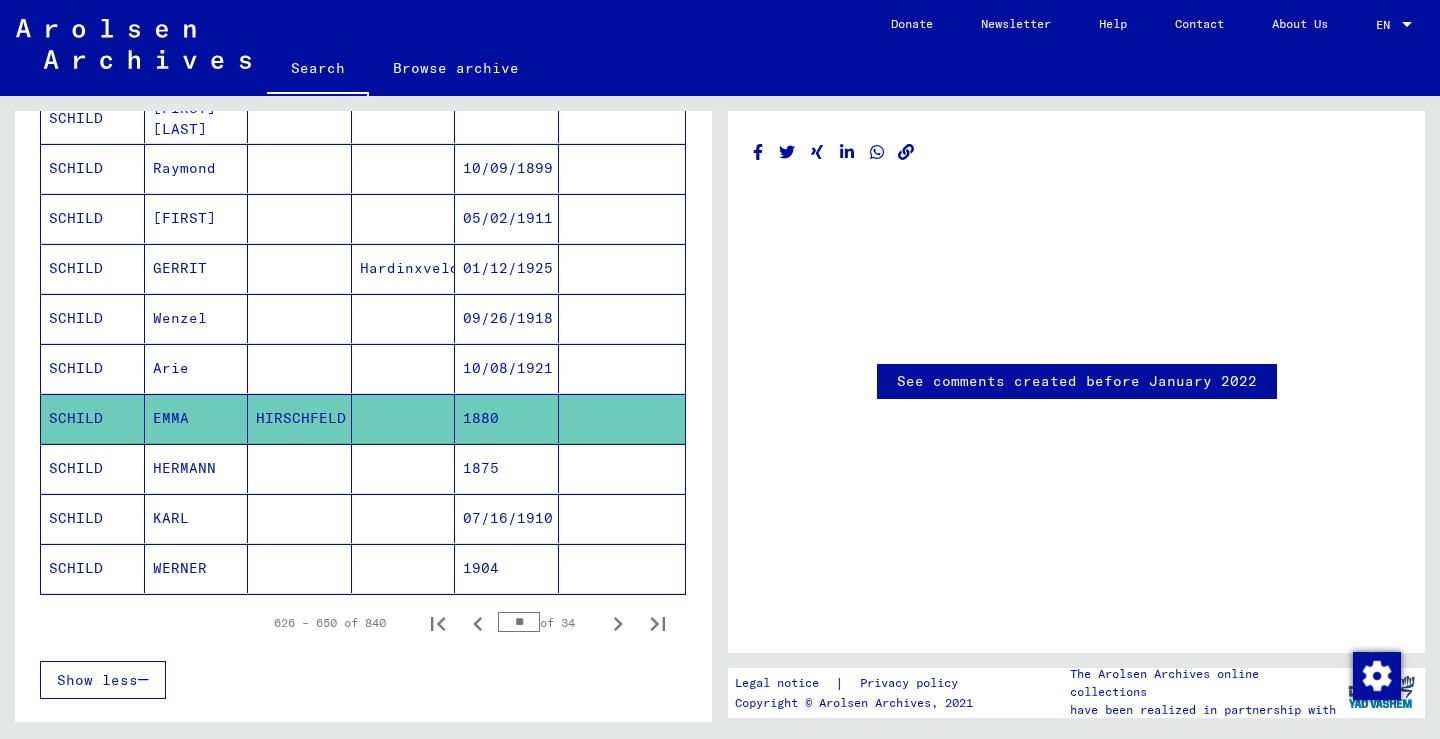 click on "EMMA" 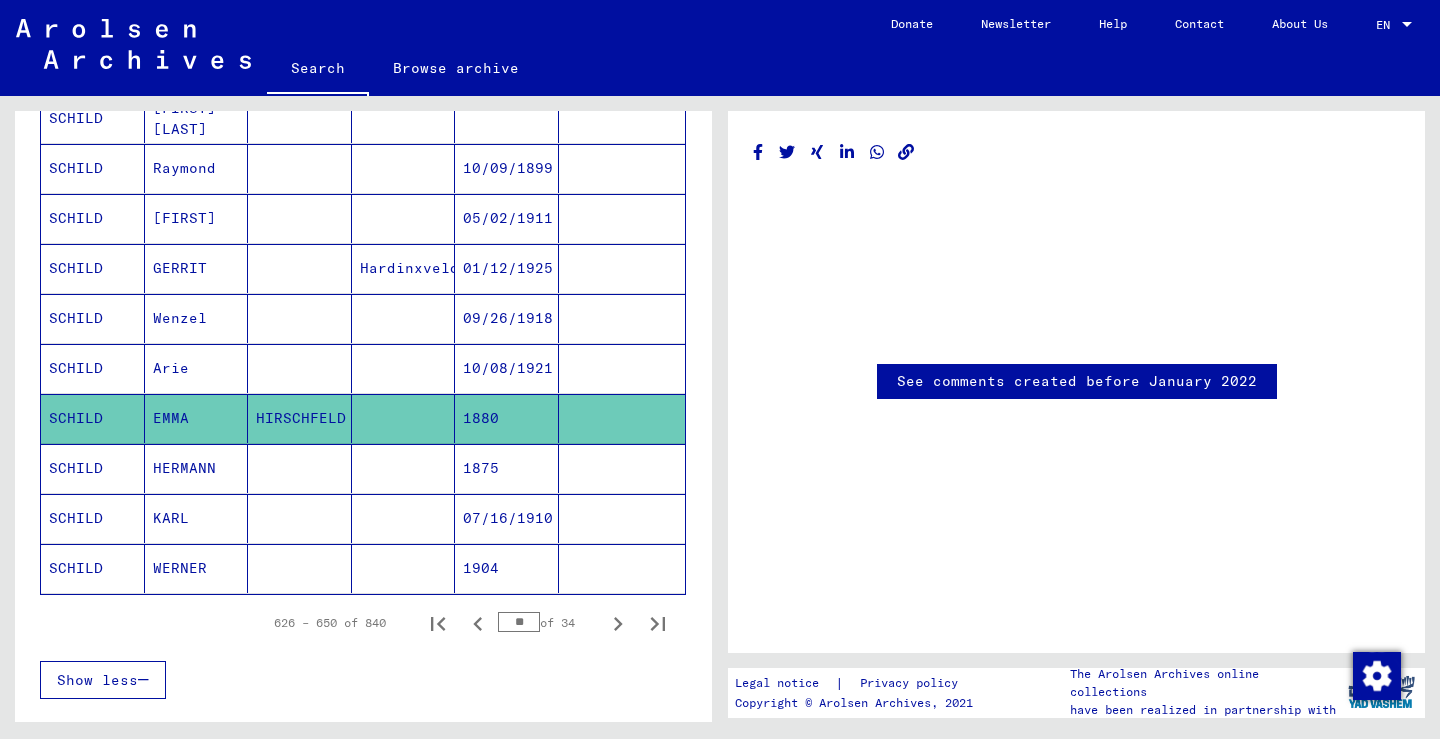 click on "EMMA" 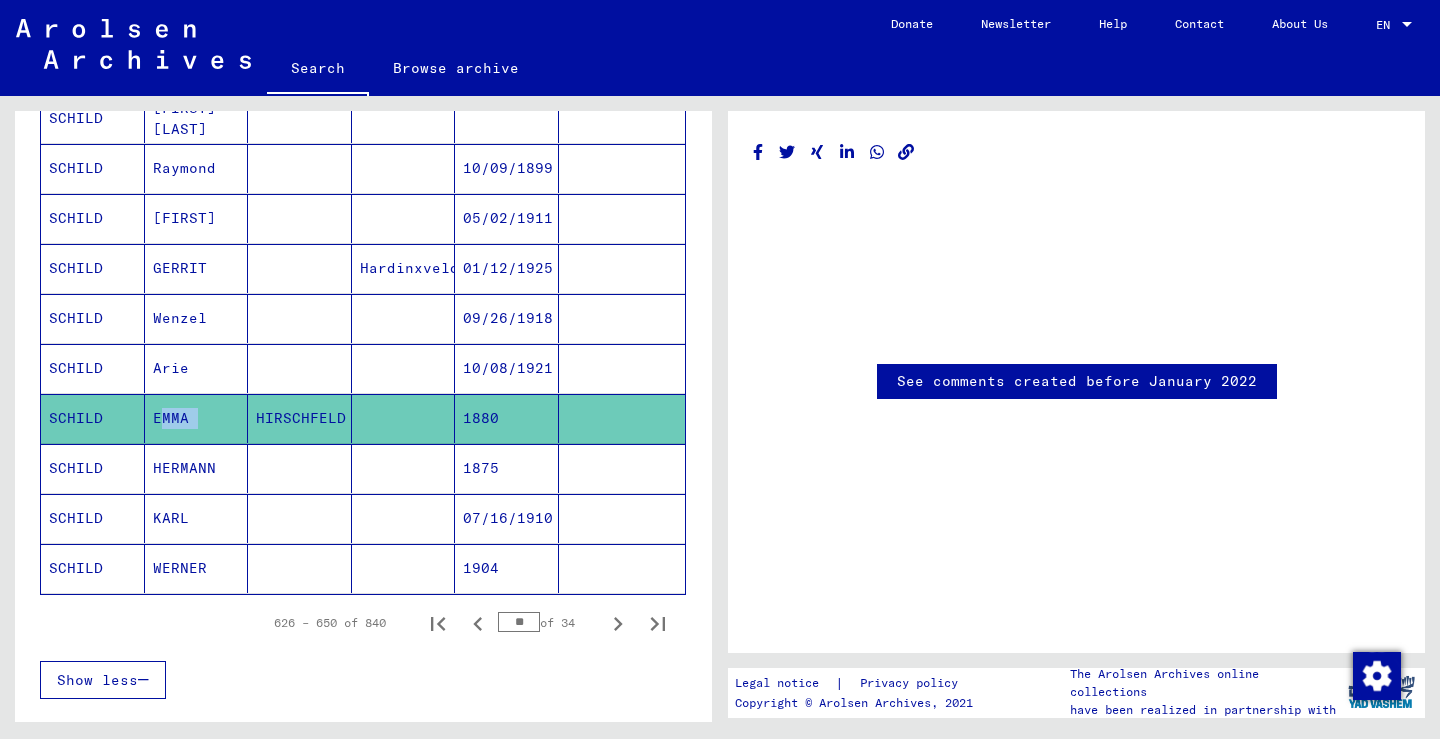 click on "EMMA" 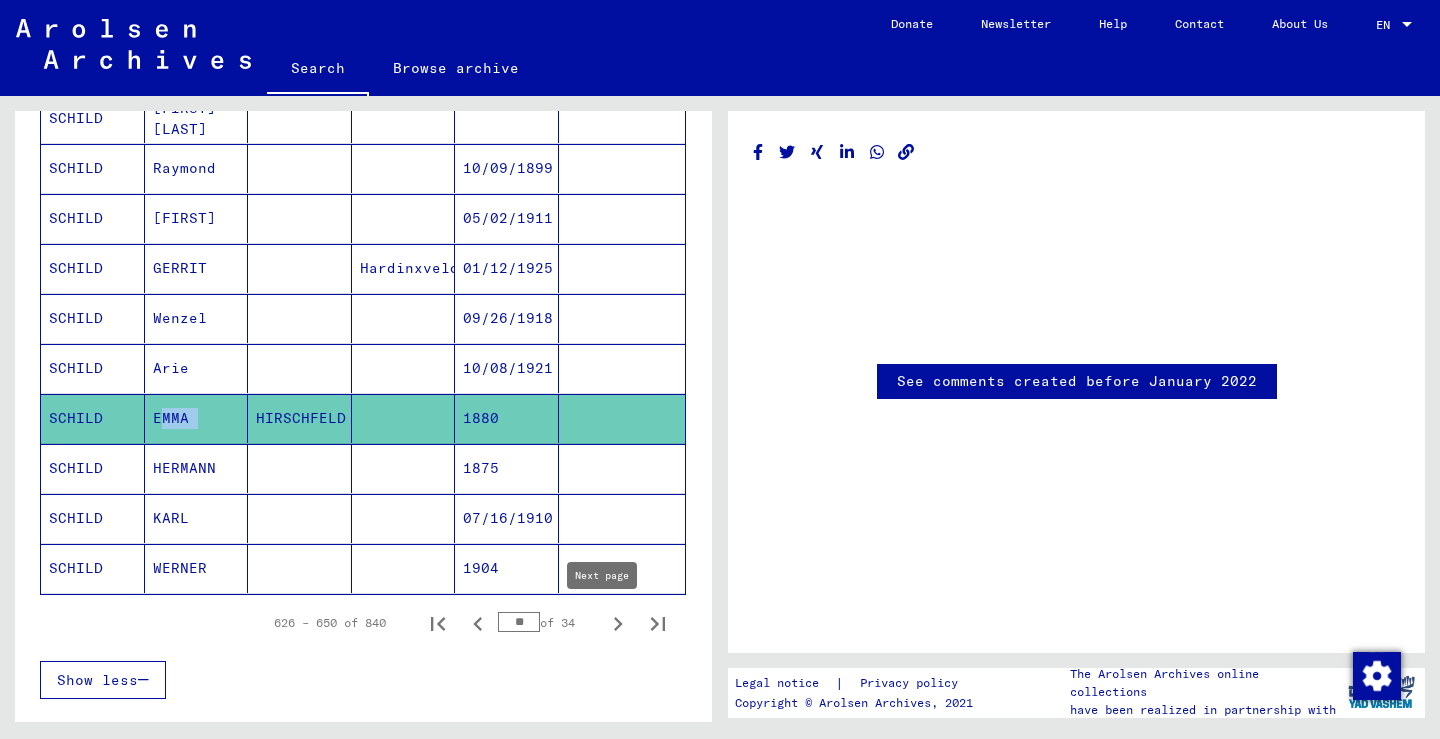 click 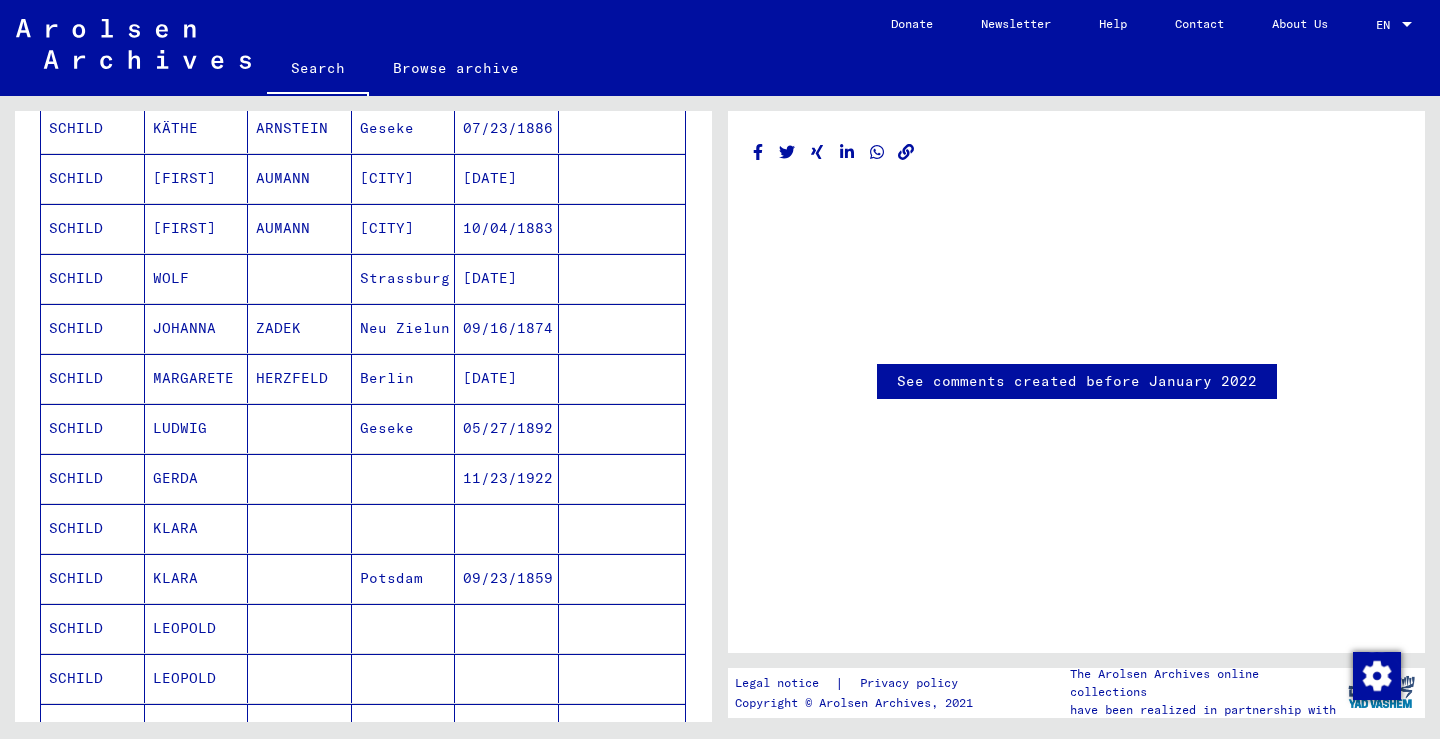 scroll, scrollTop: 947, scrollLeft: 0, axis: vertical 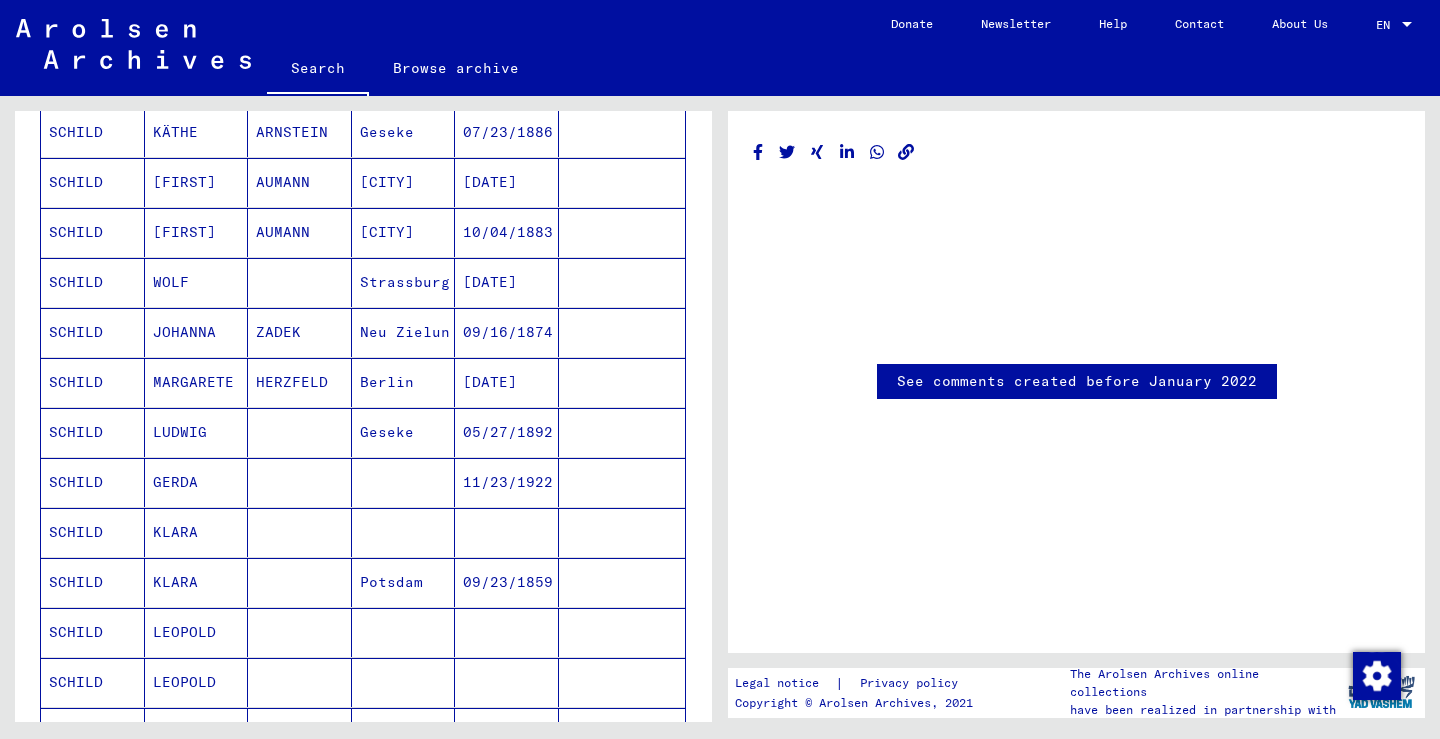 click on "JOHANNA" at bounding box center [197, 382] 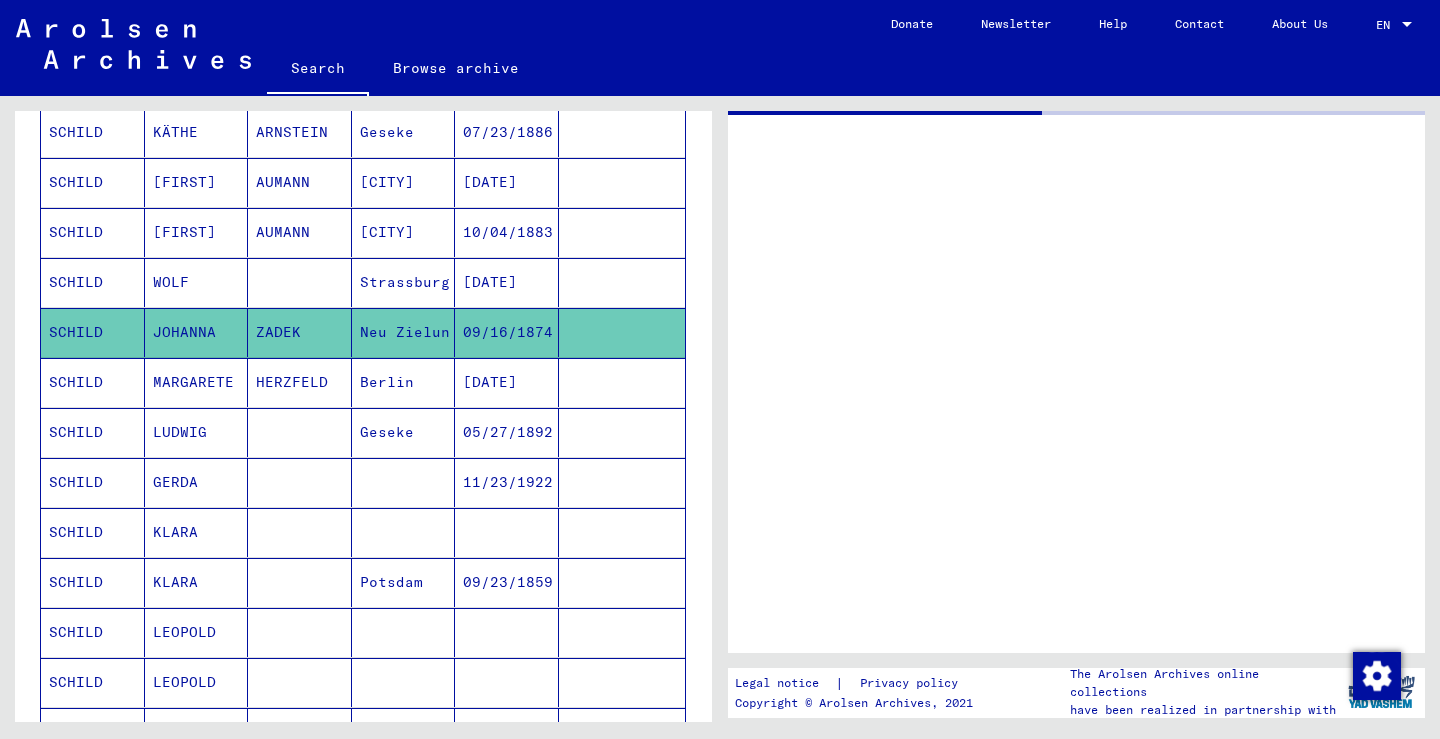 scroll, scrollTop: 0, scrollLeft: 0, axis: both 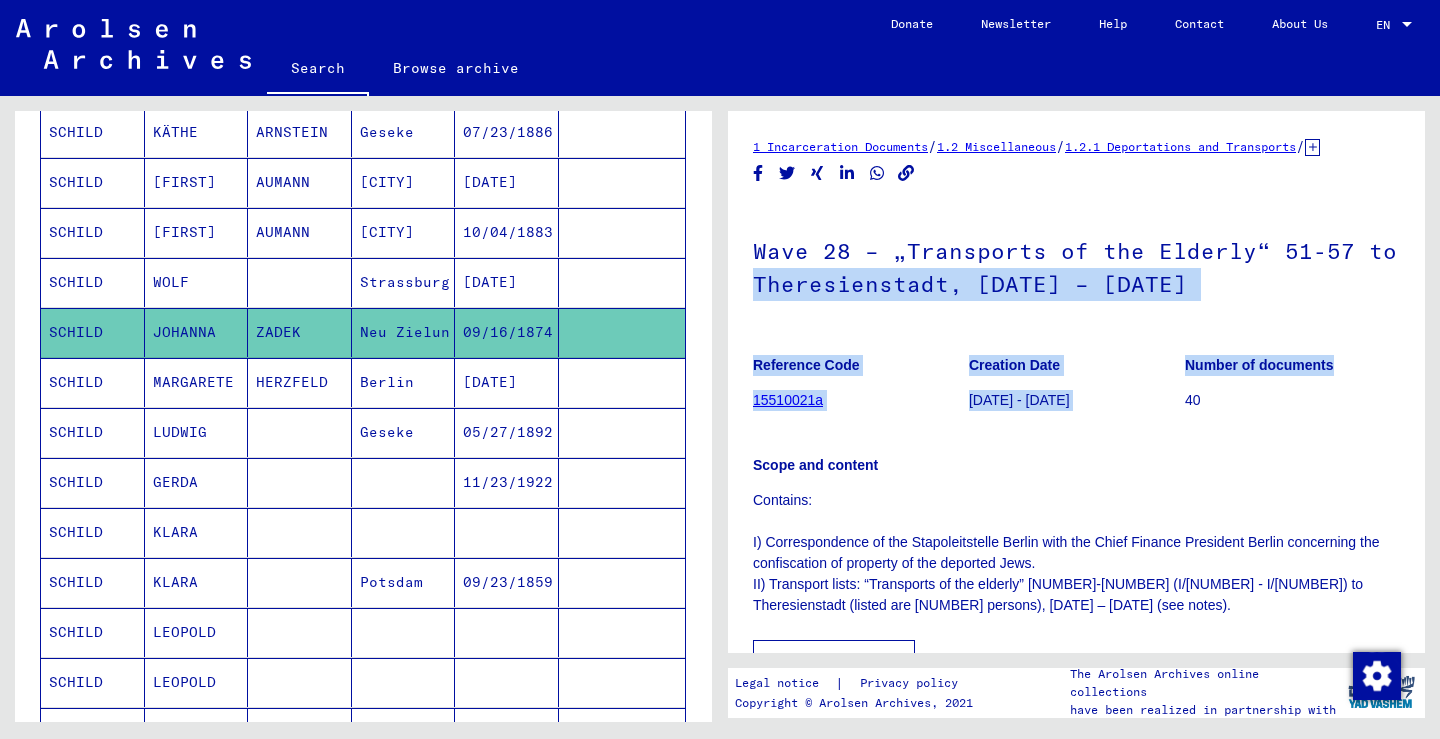 drag, startPoint x: 1408, startPoint y: 255, endPoint x: 1370, endPoint y: 394, distance: 144.10066 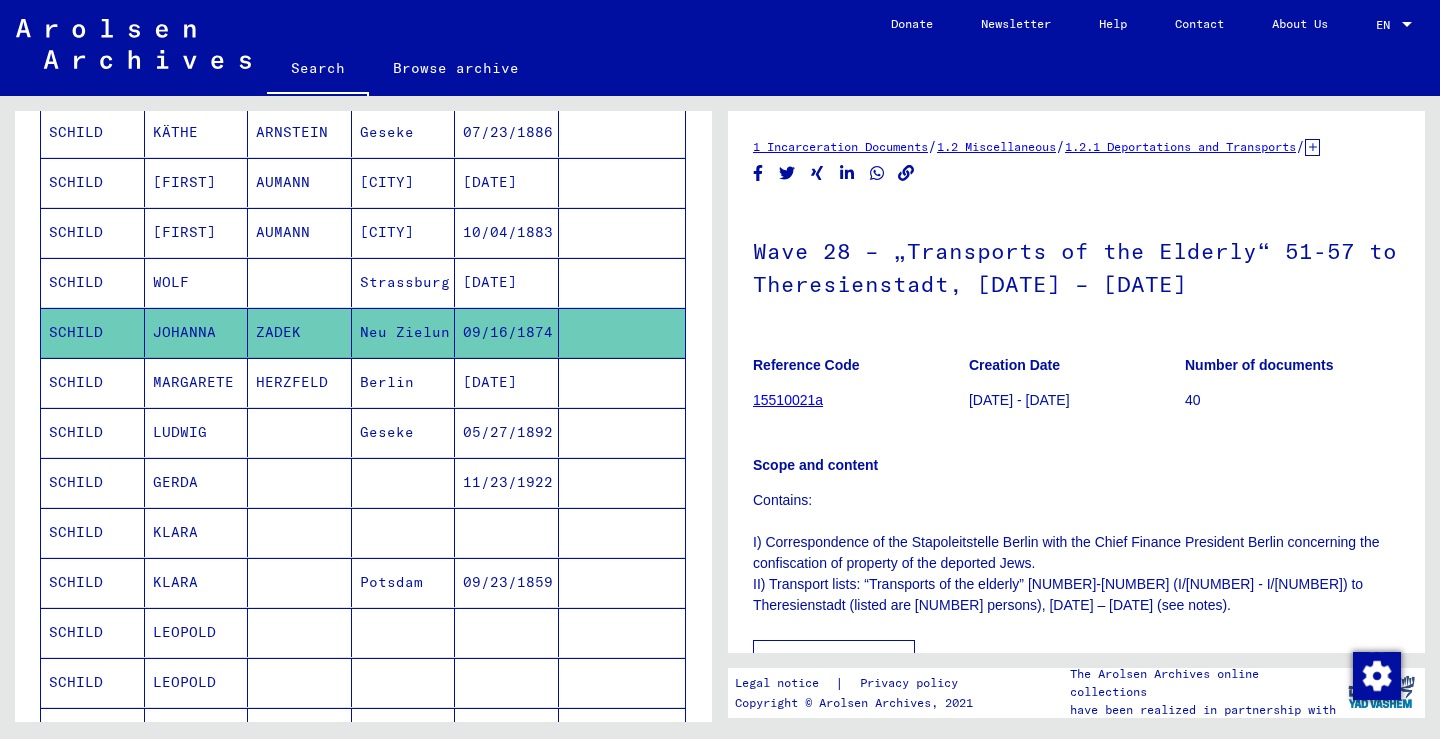 click on "Scope and content Contains: I) Correspondence of the Stapoleitstelle Berlin with the      Chief Finance President Berlin concerning the confiscation of property of      the deported Jews. II) Transport lists: “Transports of the elderly”      [NUMBER]-[NUMBER] ([NUMBER]-[NUMBER]) to Theresienstadt (listed are [NUMBER] persons), [DATE]      – [DATE] (see notes)." 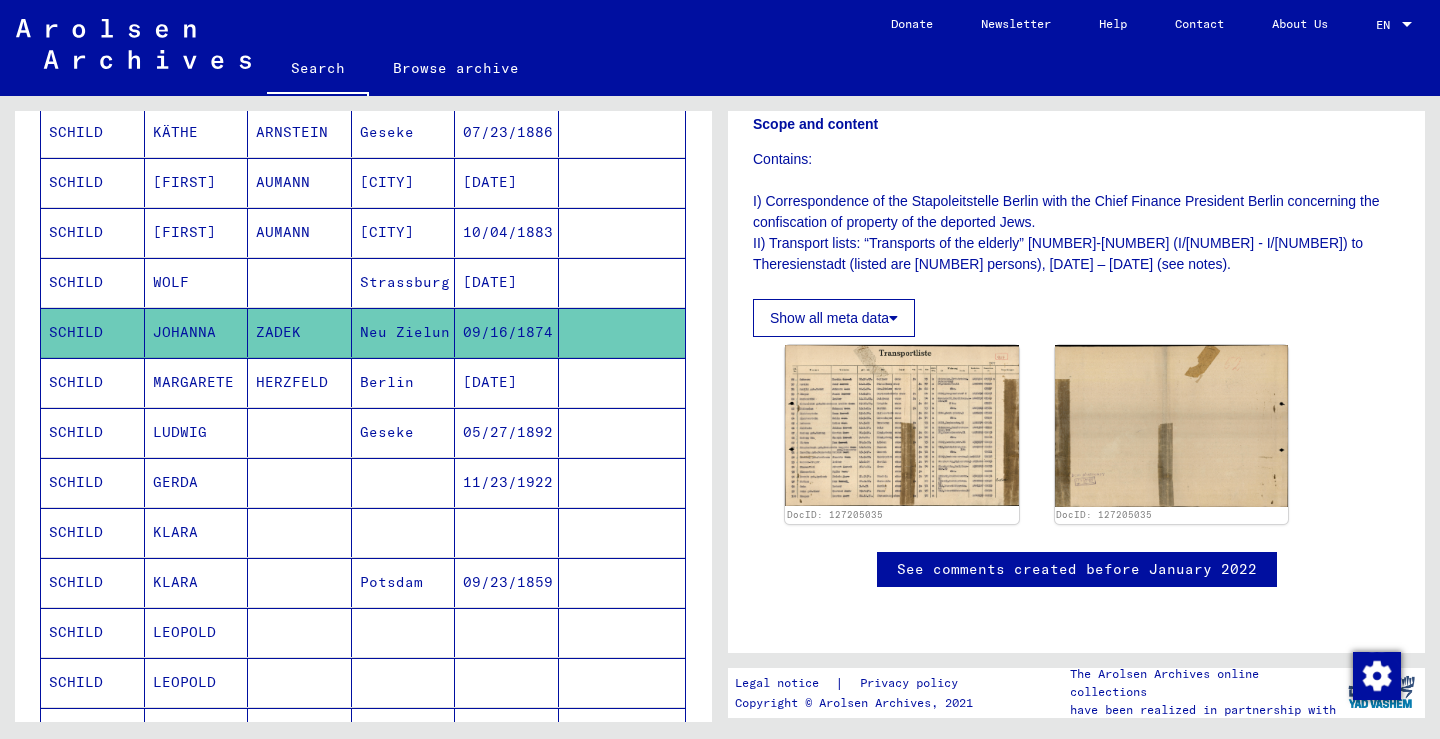 scroll, scrollTop: 455, scrollLeft: 0, axis: vertical 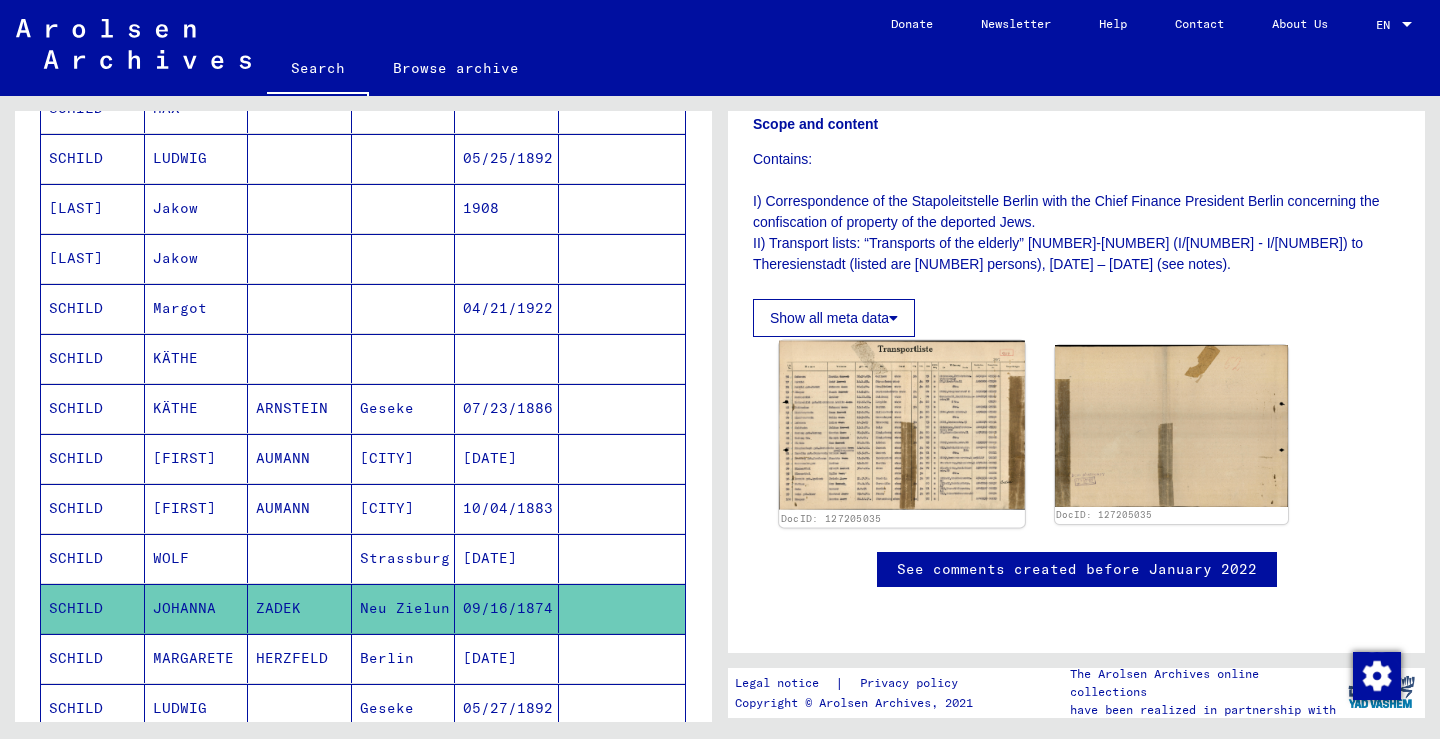 click 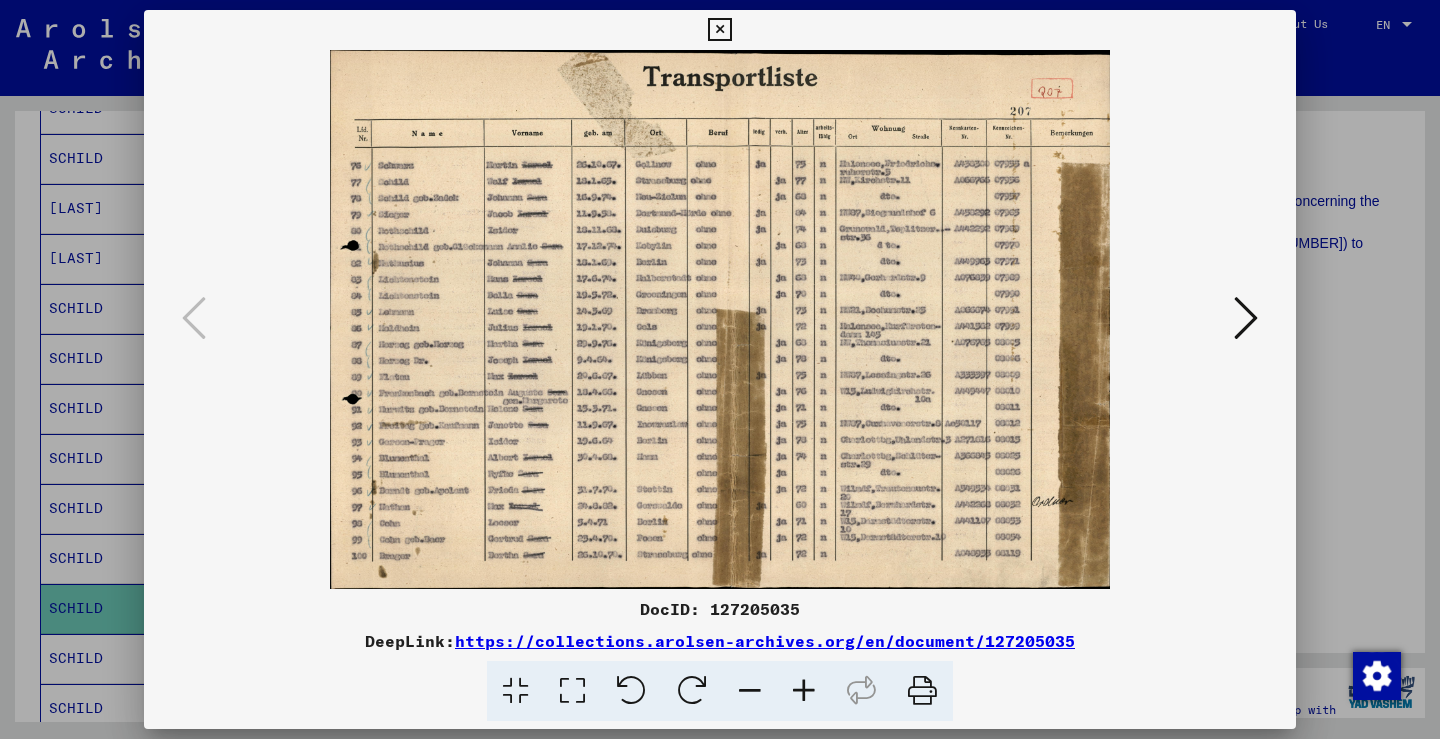 click at bounding box center [804, 691] 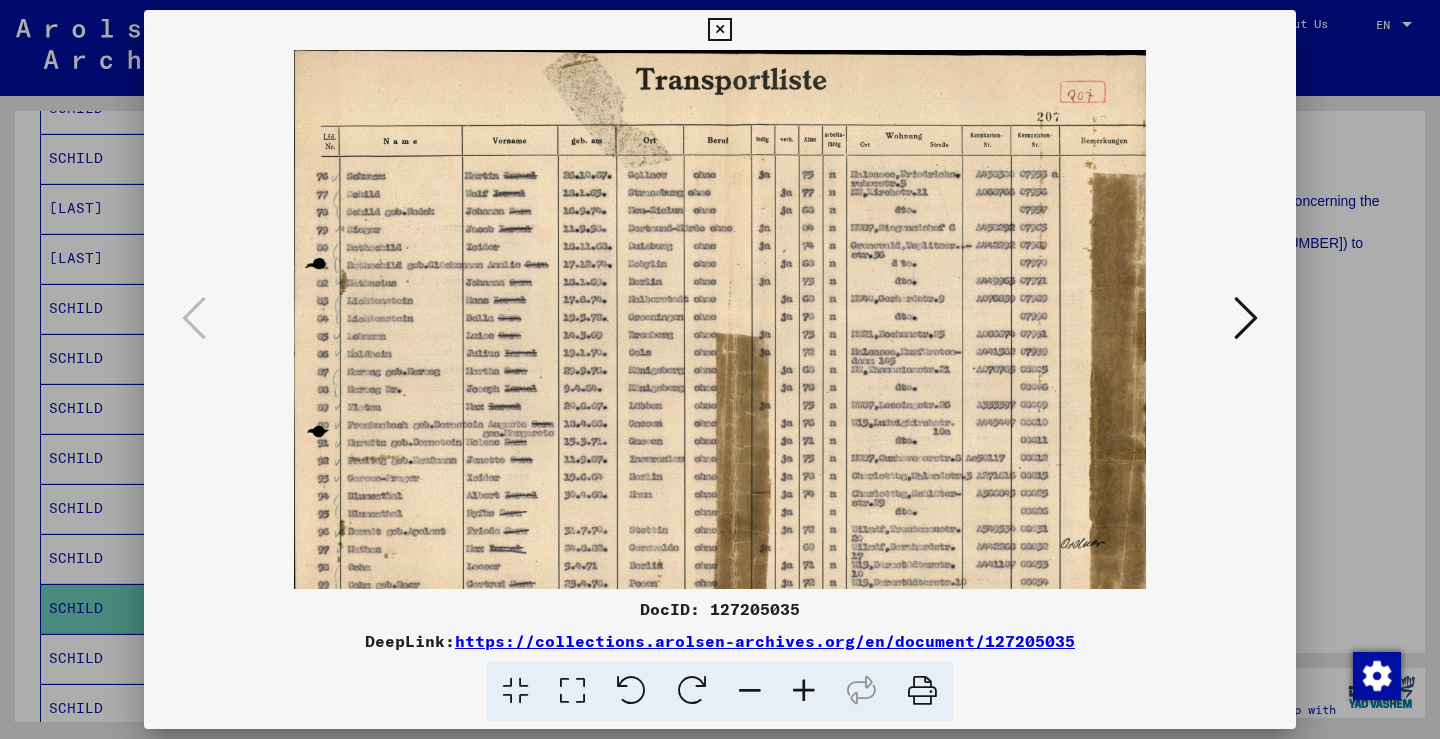 click at bounding box center [804, 691] 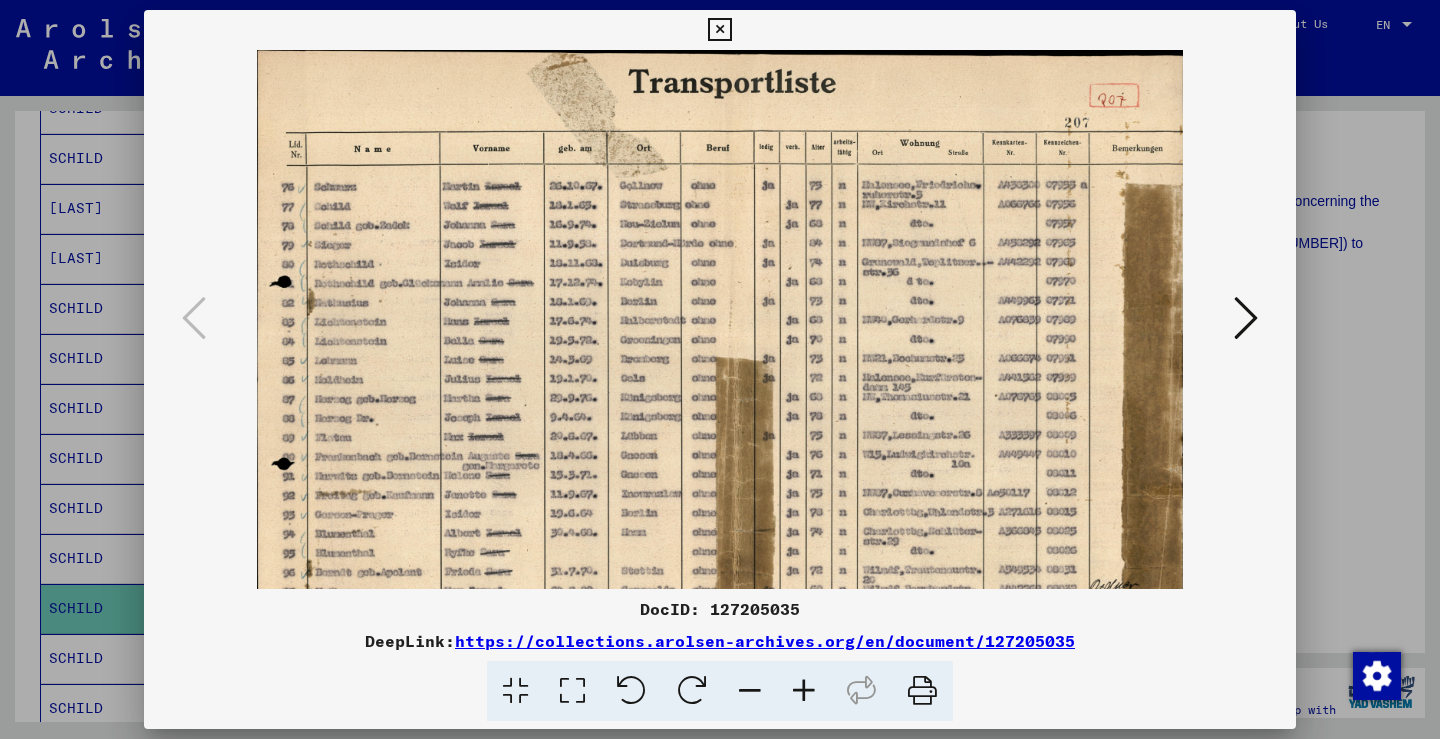 click at bounding box center (804, 691) 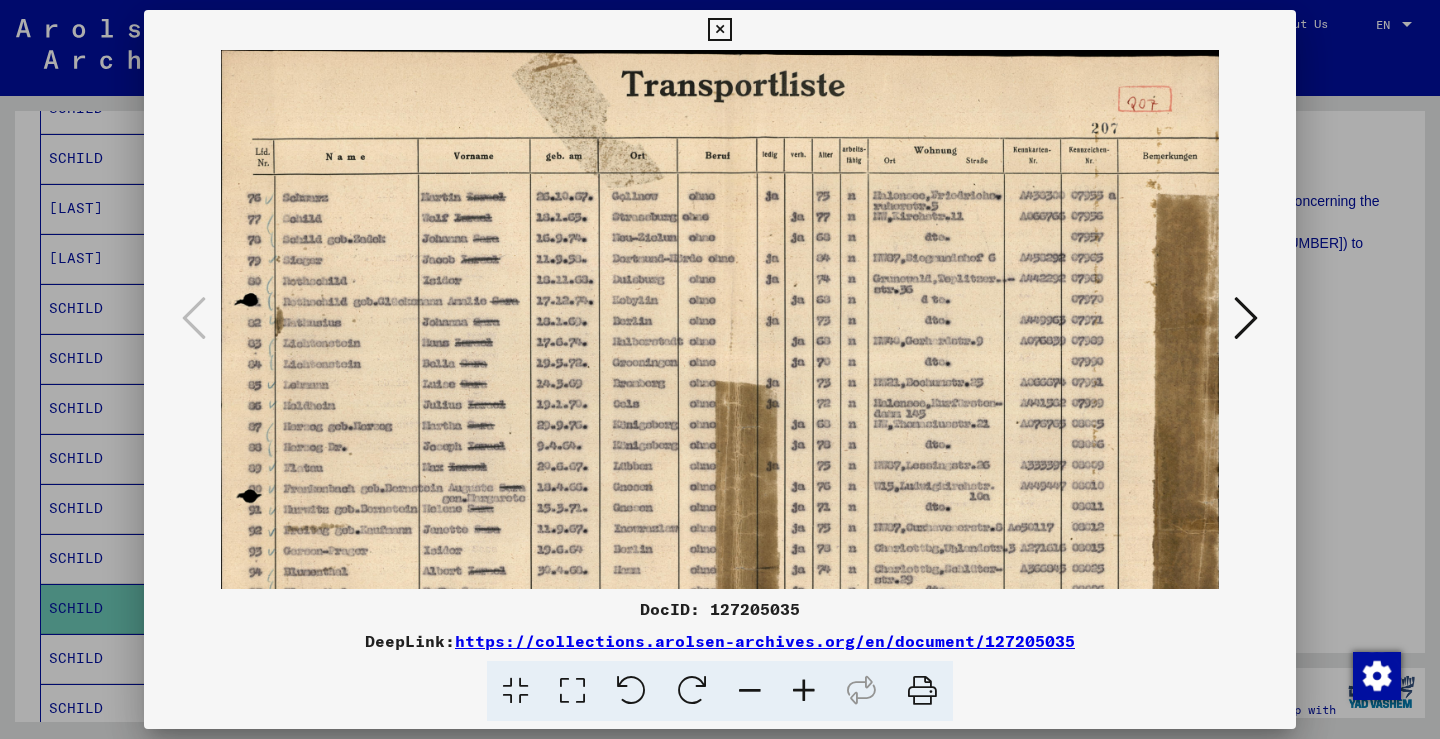click at bounding box center [804, 691] 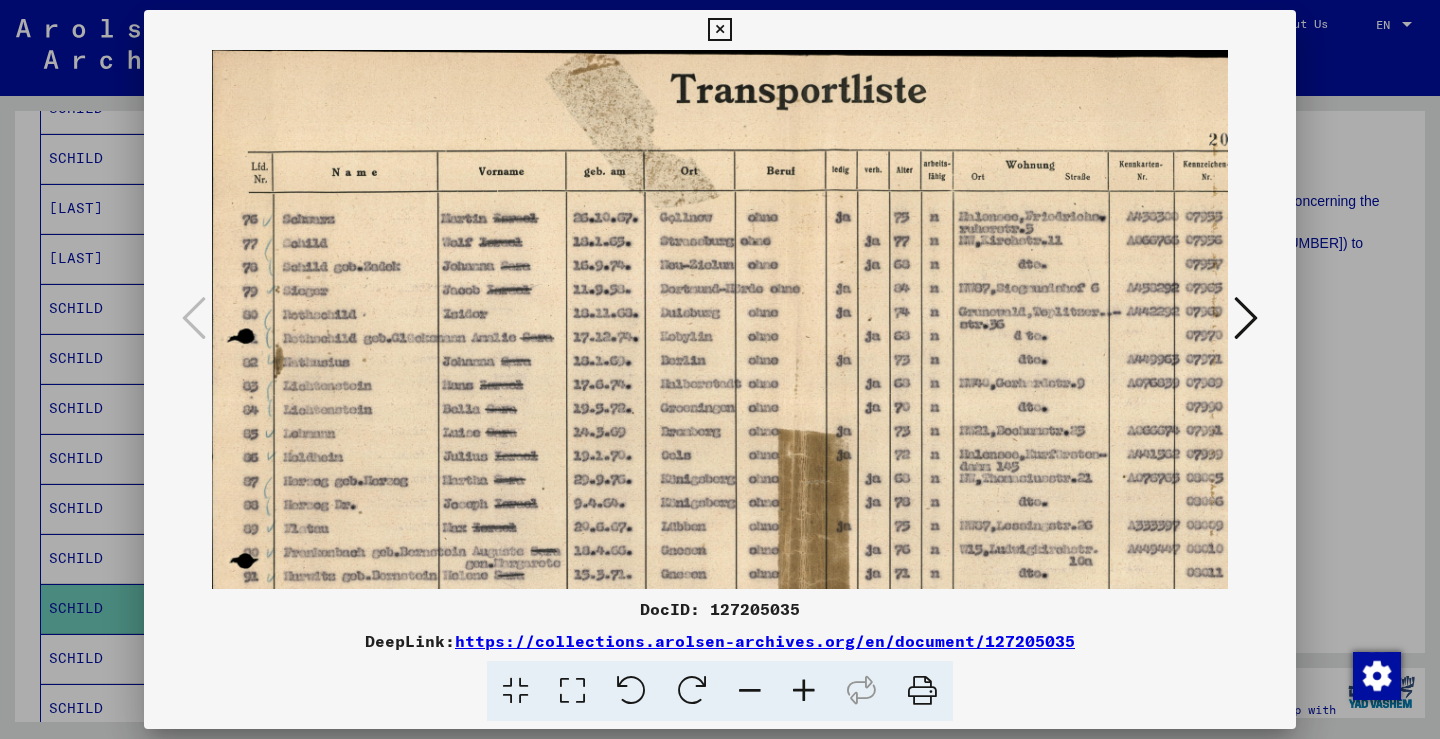 click at bounding box center (804, 691) 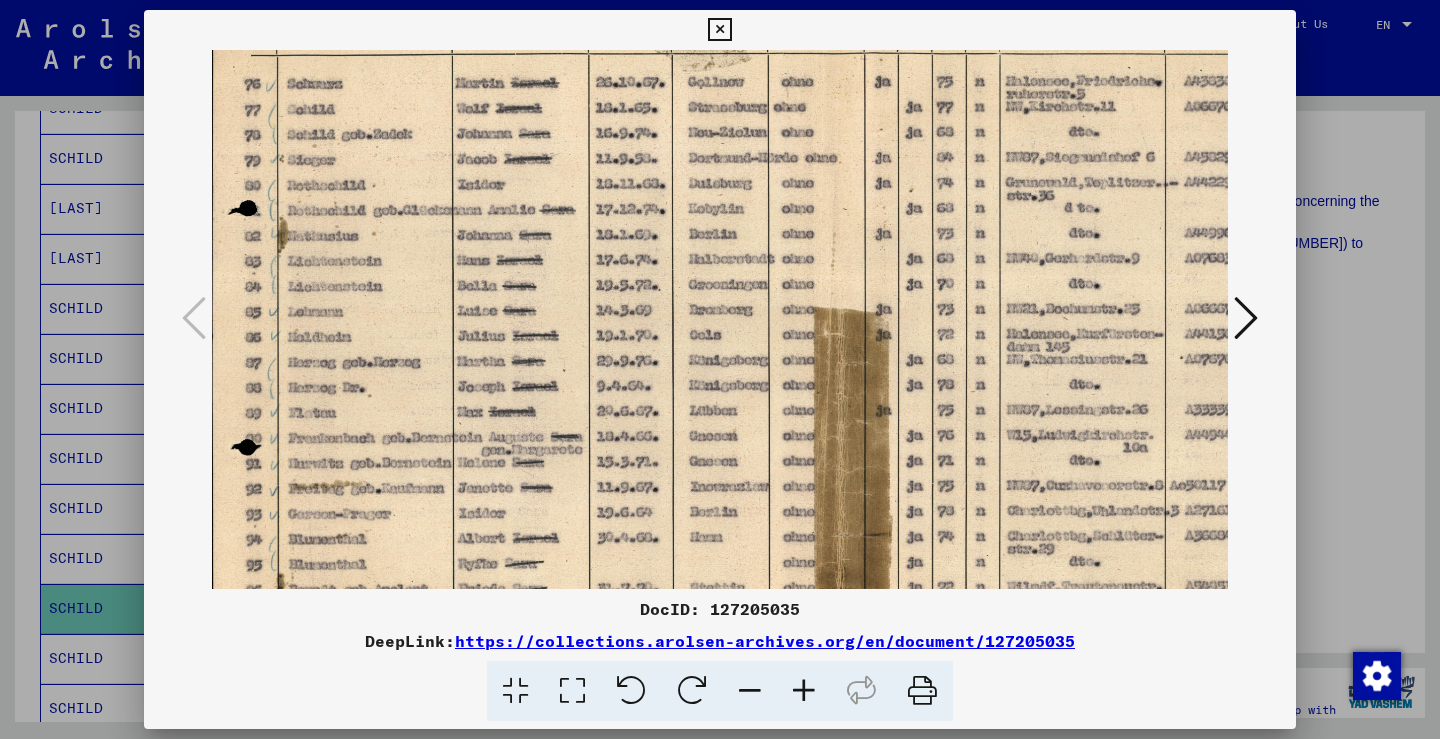 scroll, scrollTop: 144, scrollLeft: 0, axis: vertical 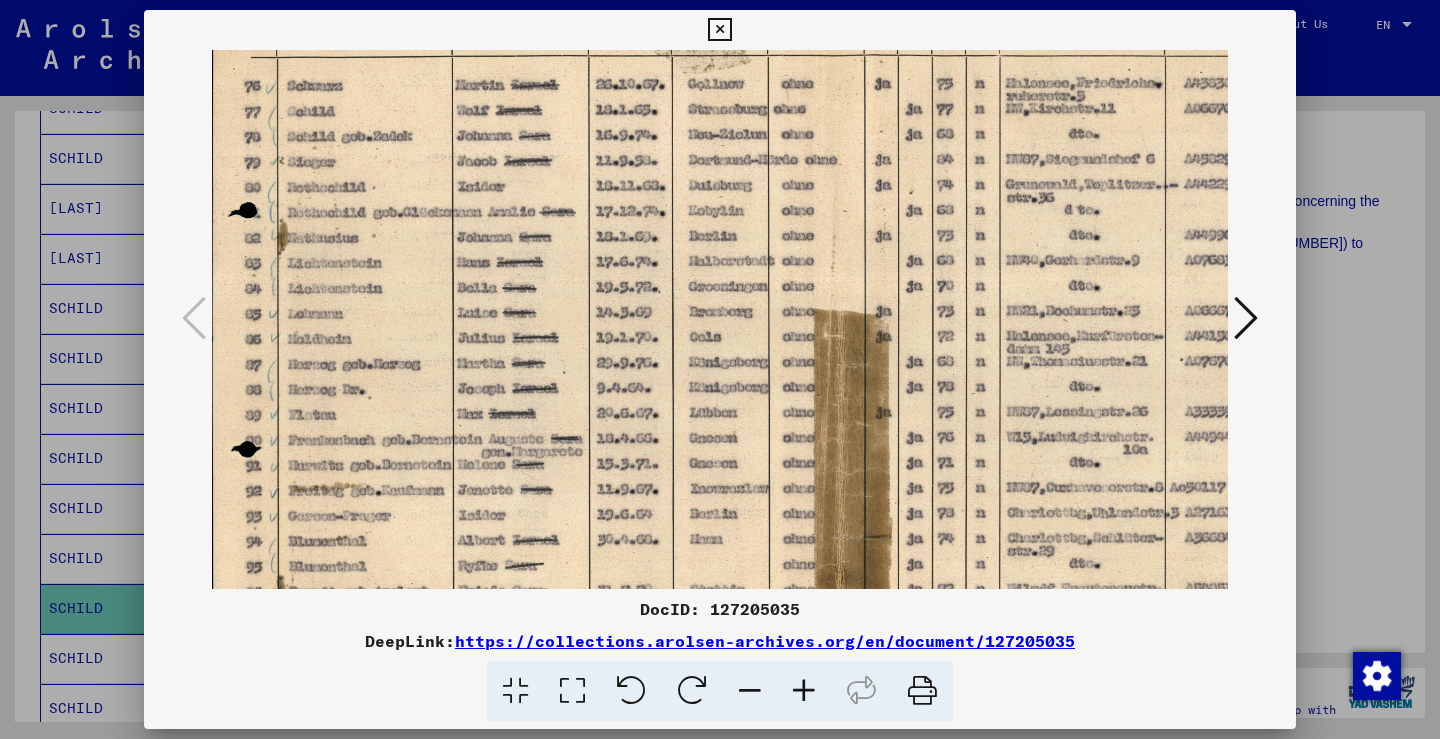 drag, startPoint x: 1049, startPoint y: 454, endPoint x: 960, endPoint y: 319, distance: 161.69725 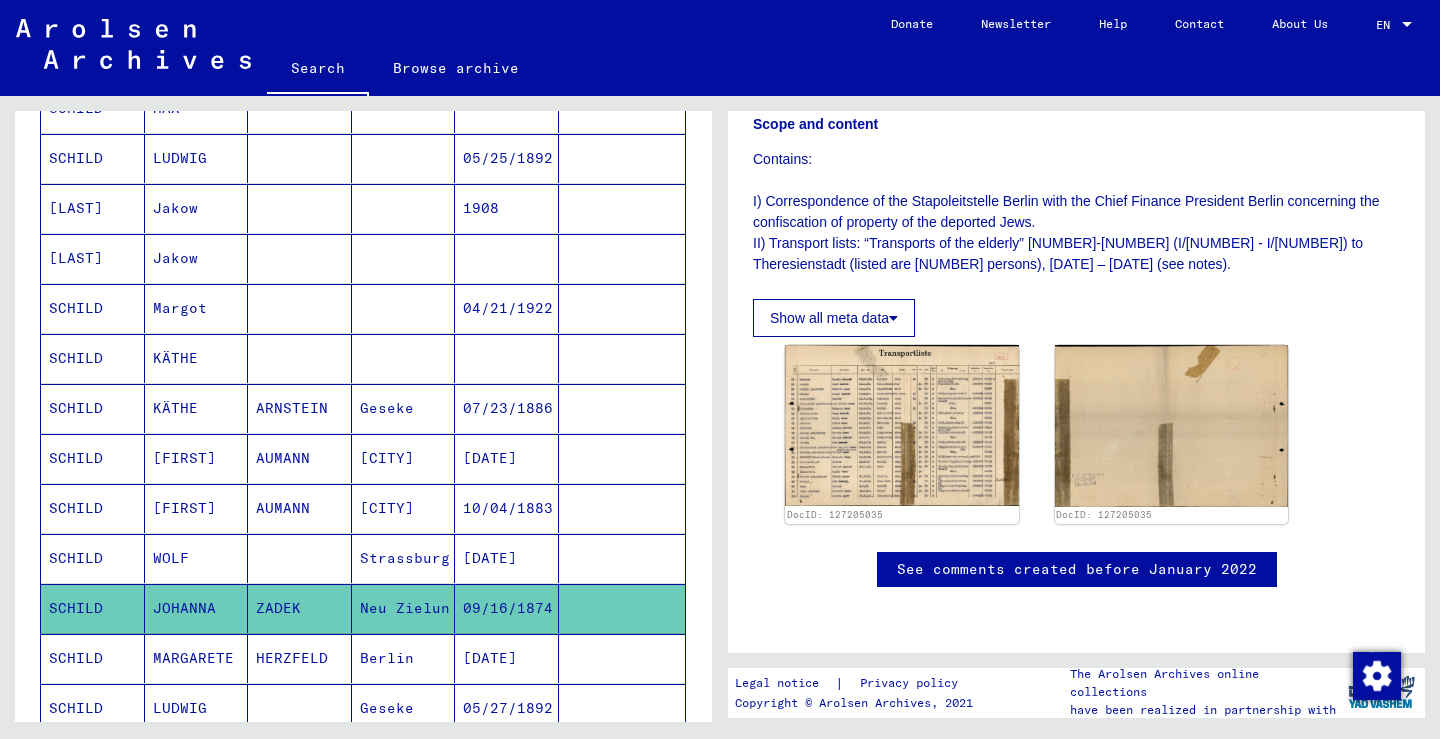 click on "Margot" at bounding box center (197, 358) 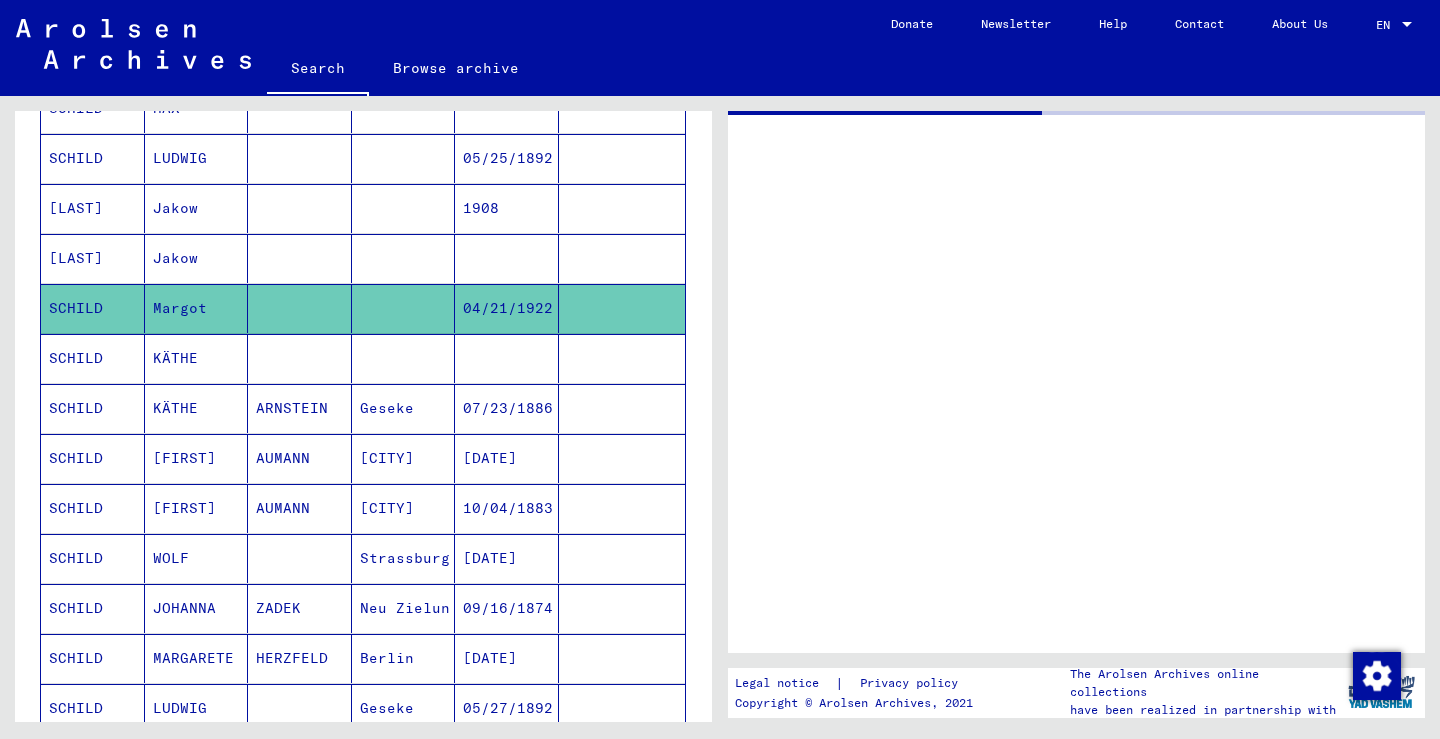 scroll, scrollTop: 0, scrollLeft: 0, axis: both 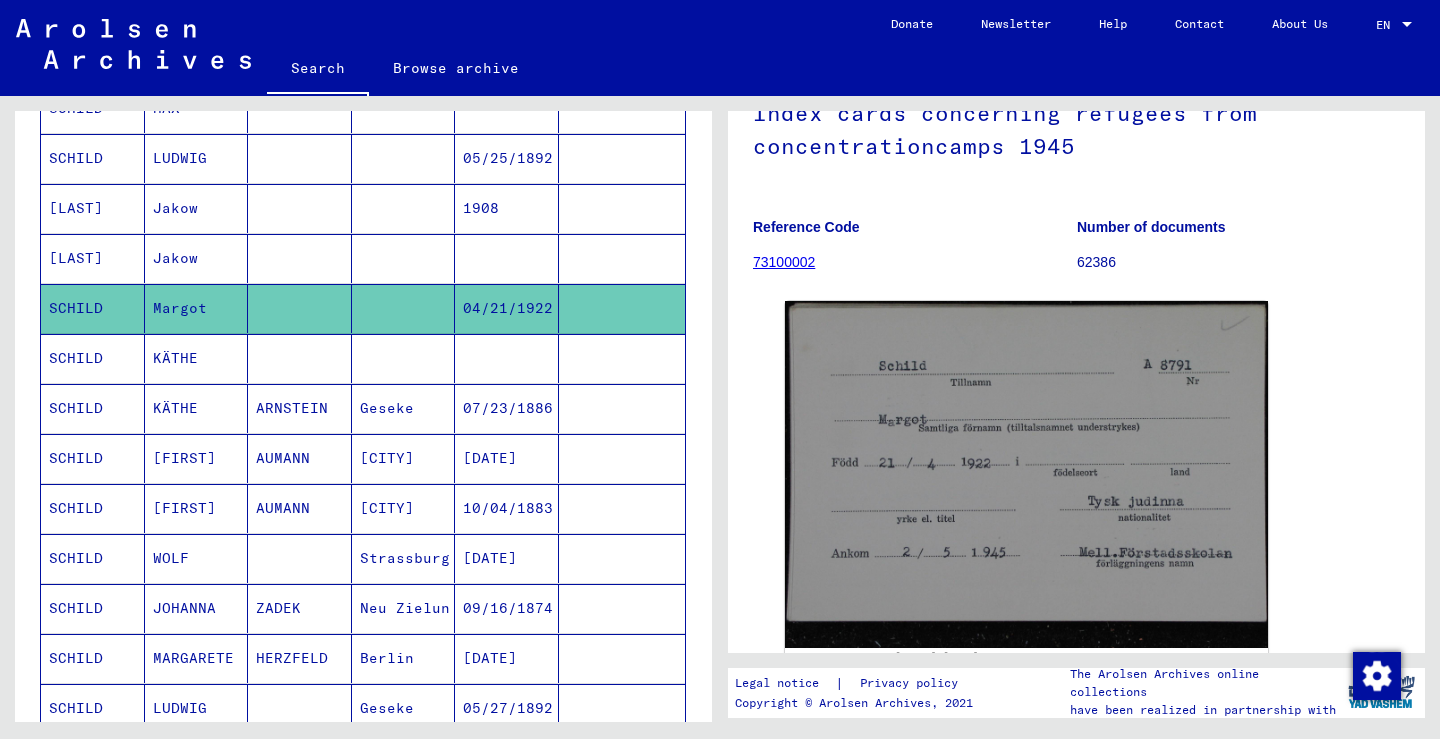 click on "7 Archival records of microforms (new material / document acquisition)   /   7.3 Document acquisition in Sweden   /   7.3.1 National Archives, the Regional Archives in Lund   /  Index cards concerning refugees from concentrationcamps 1945 Reference Code [NUMBER] Number of documents 62386 DocID: 127175971 ([FIRST] [LAST]) See comments created before January 2022 Legal notice  |  Privacy policy Copyright © Arolsen Archives, 2021 The Arolsen Archives online collections have been realized in partnership with" 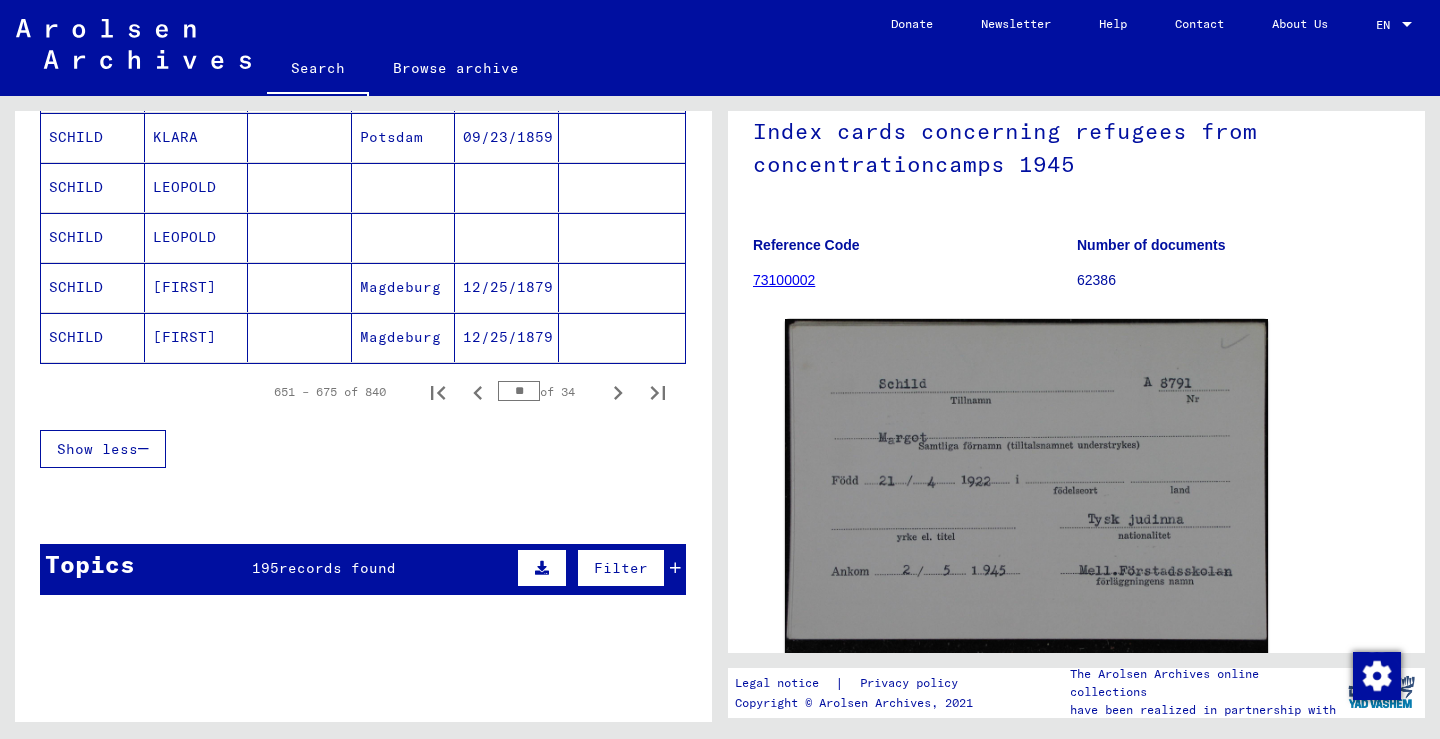 scroll, scrollTop: 1363, scrollLeft: 0, axis: vertical 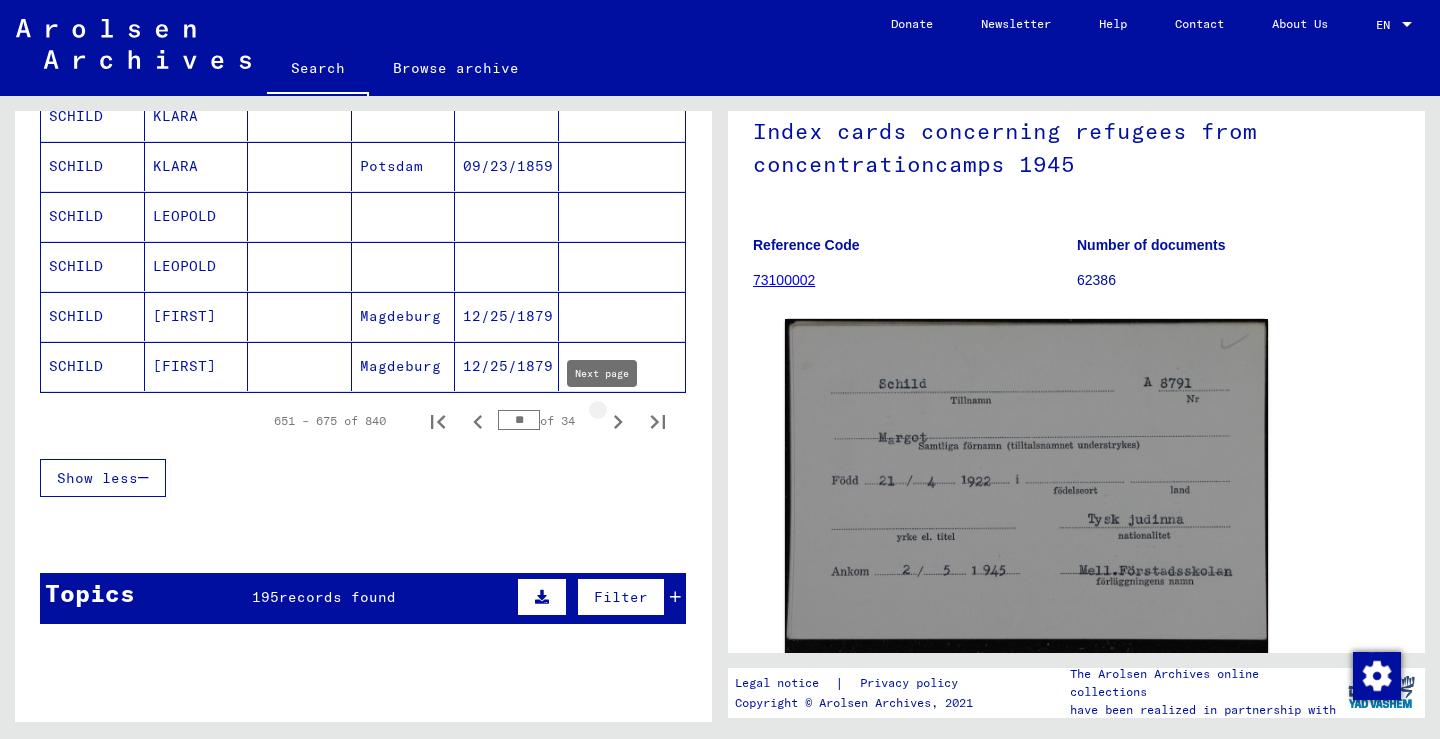 click 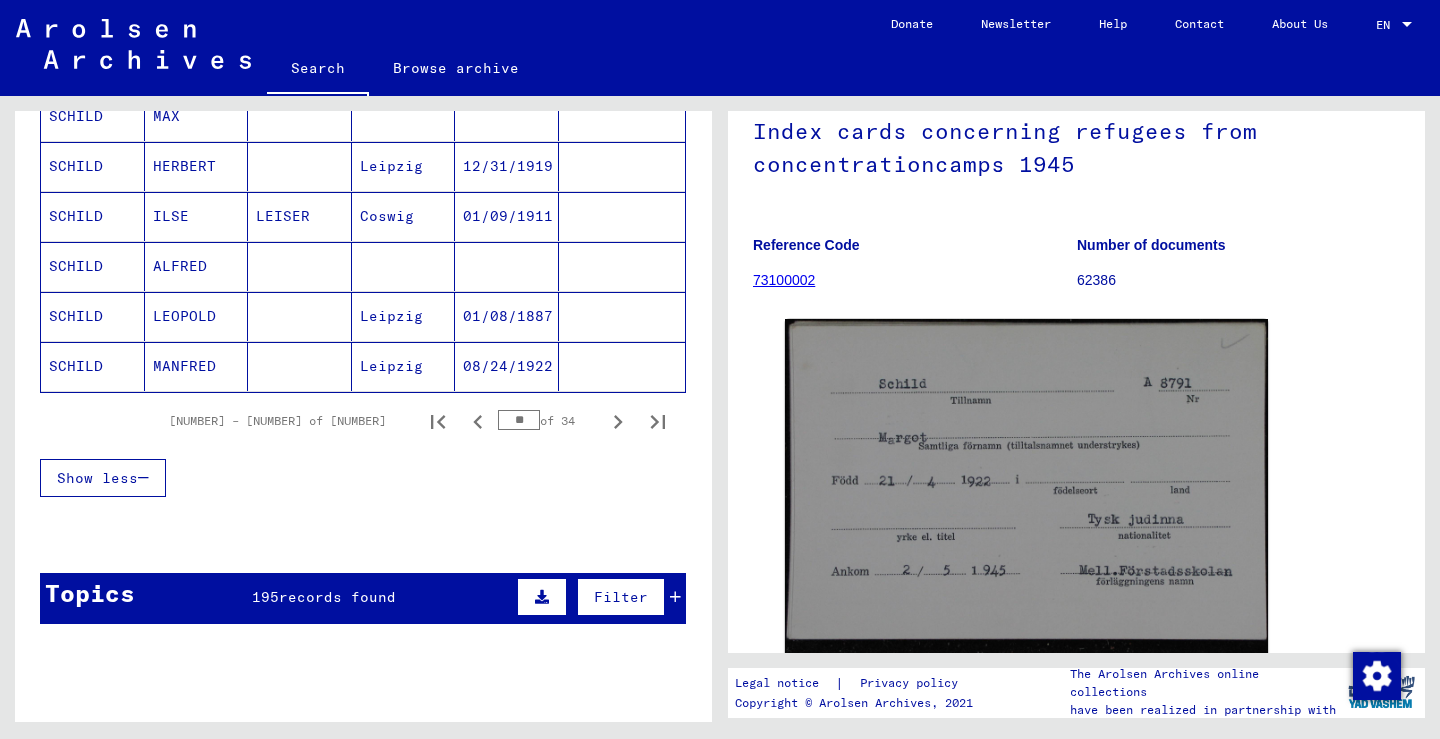 click on "ALFRED" at bounding box center (197, 316) 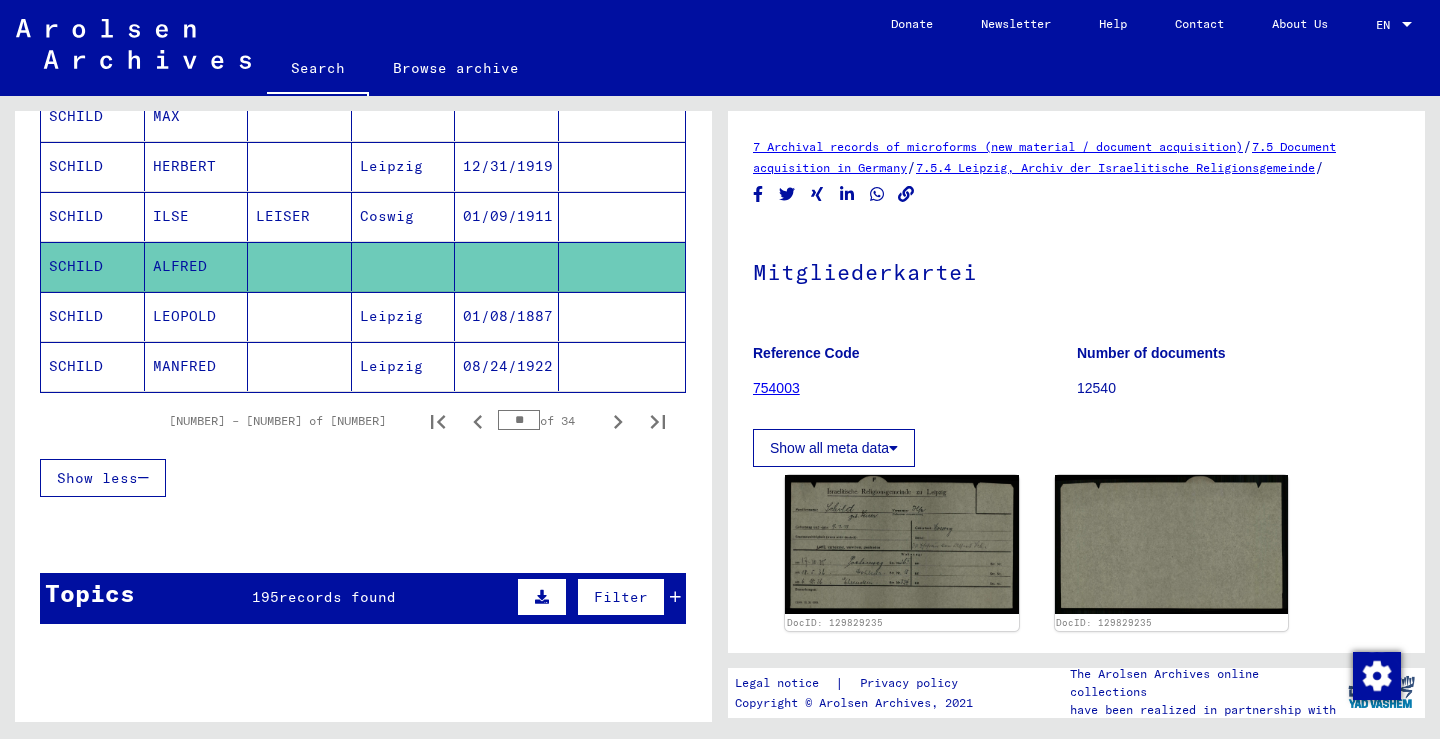 scroll, scrollTop: 0, scrollLeft: 0, axis: both 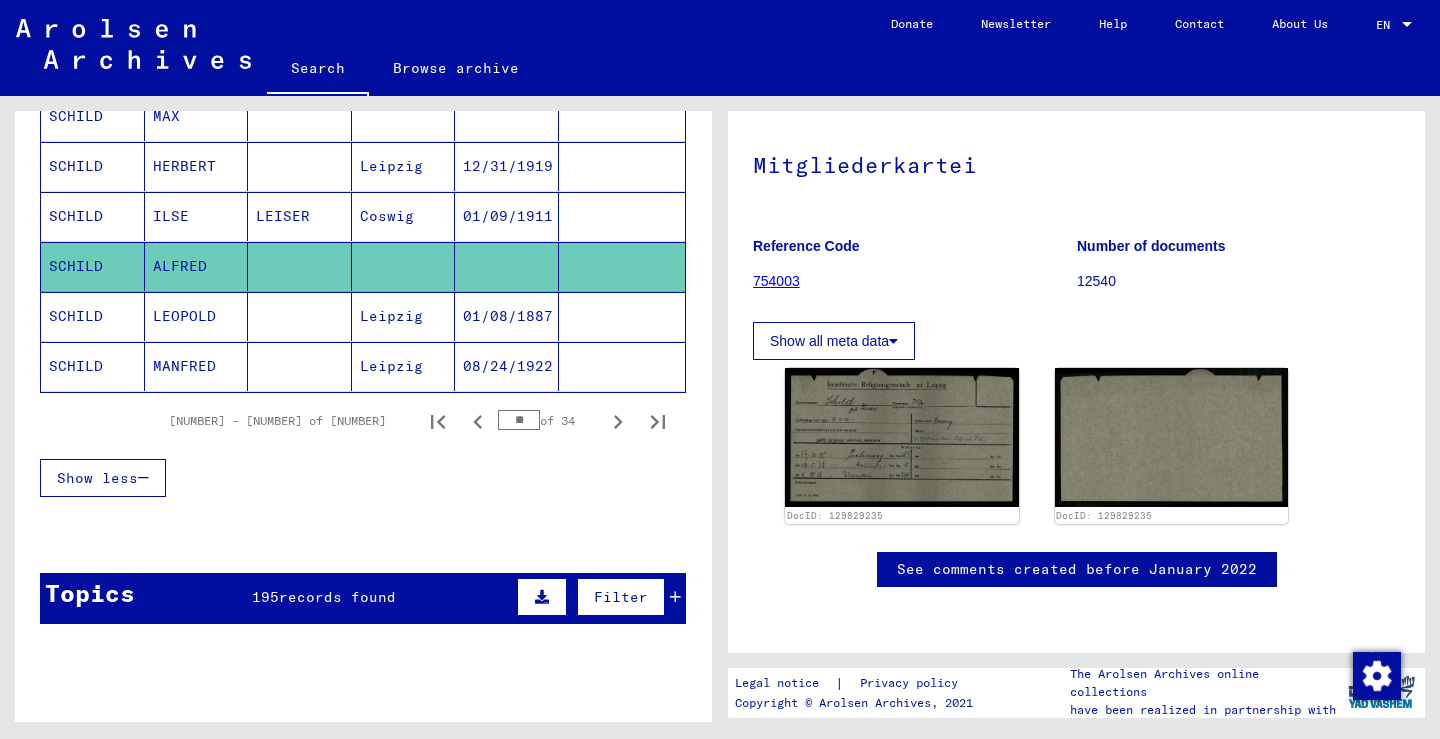 drag, startPoint x: 1418, startPoint y: 292, endPoint x: 1343, endPoint y: 382, distance: 117.15375 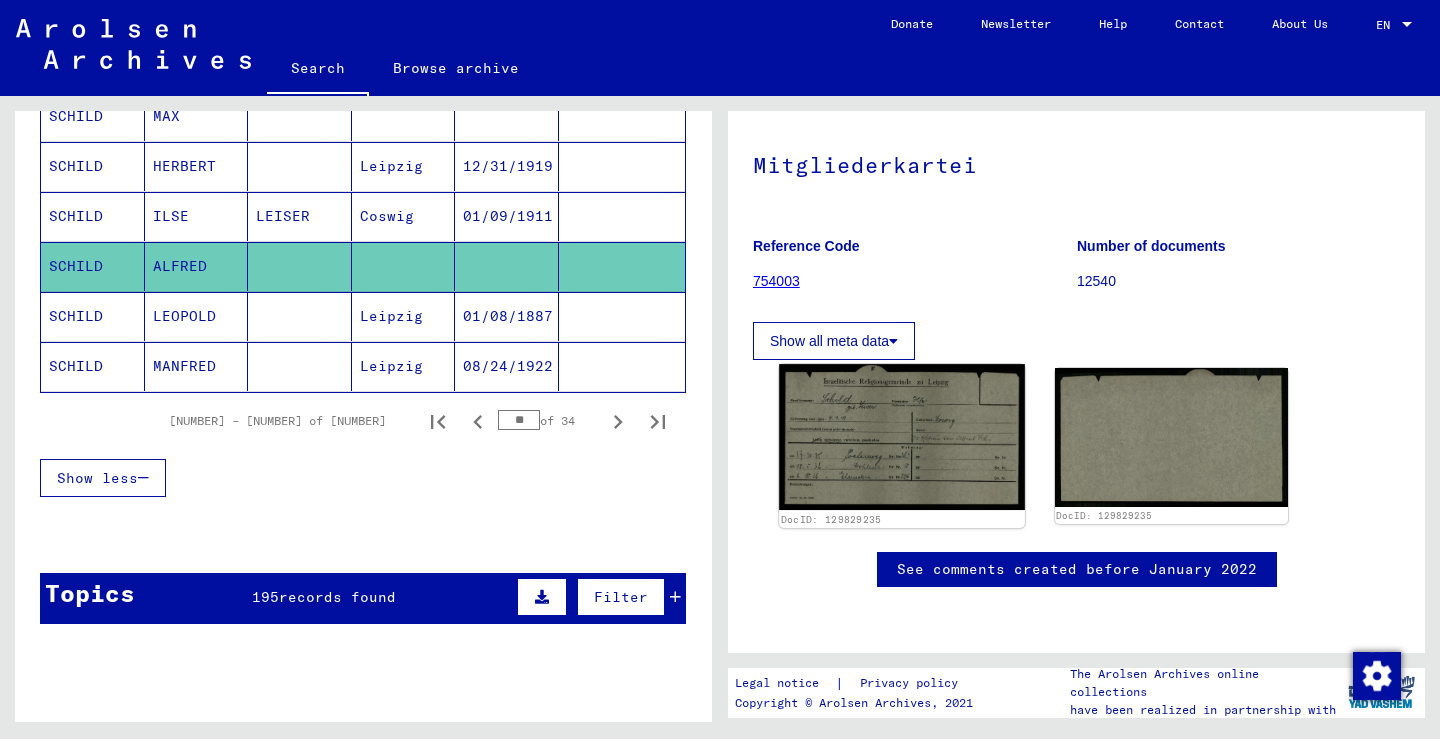 click 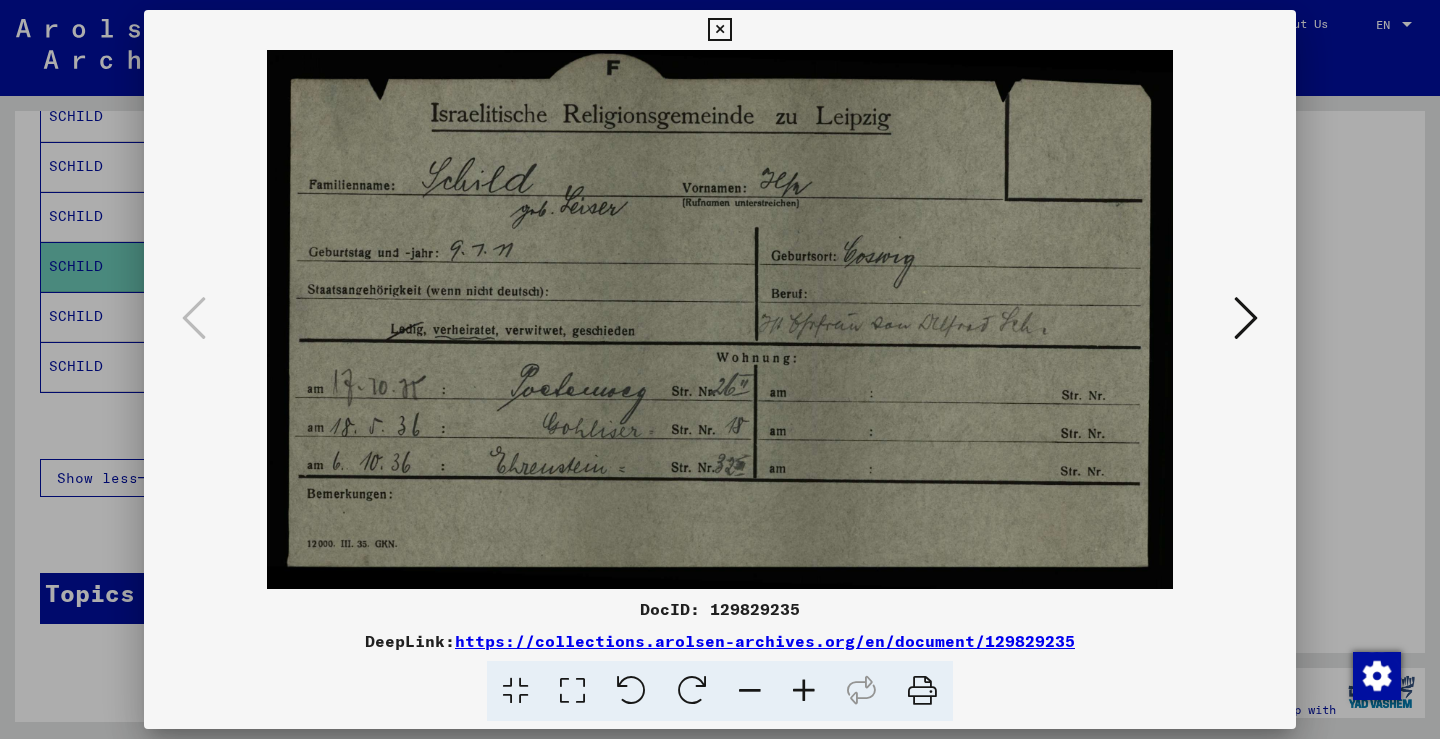 click at bounding box center [719, 30] 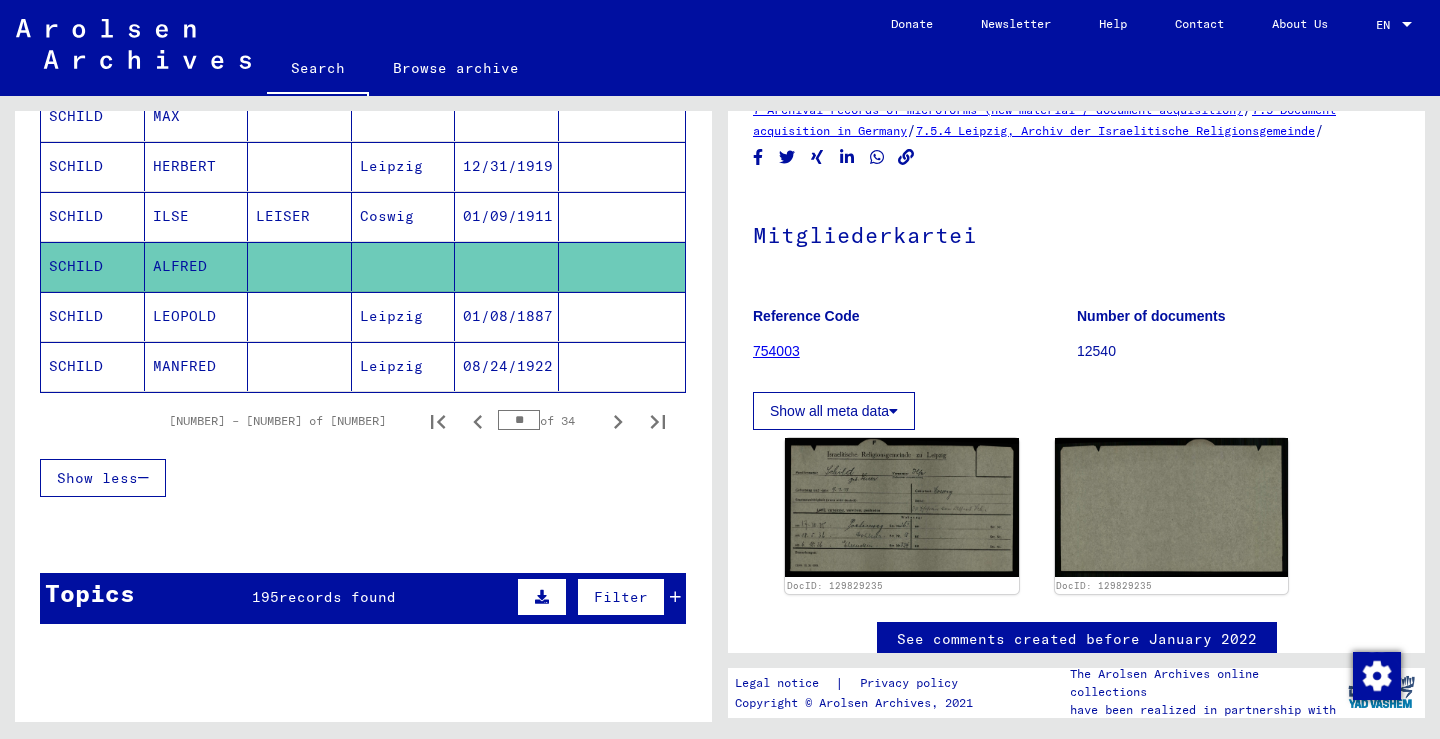 scroll, scrollTop: 13, scrollLeft: 0, axis: vertical 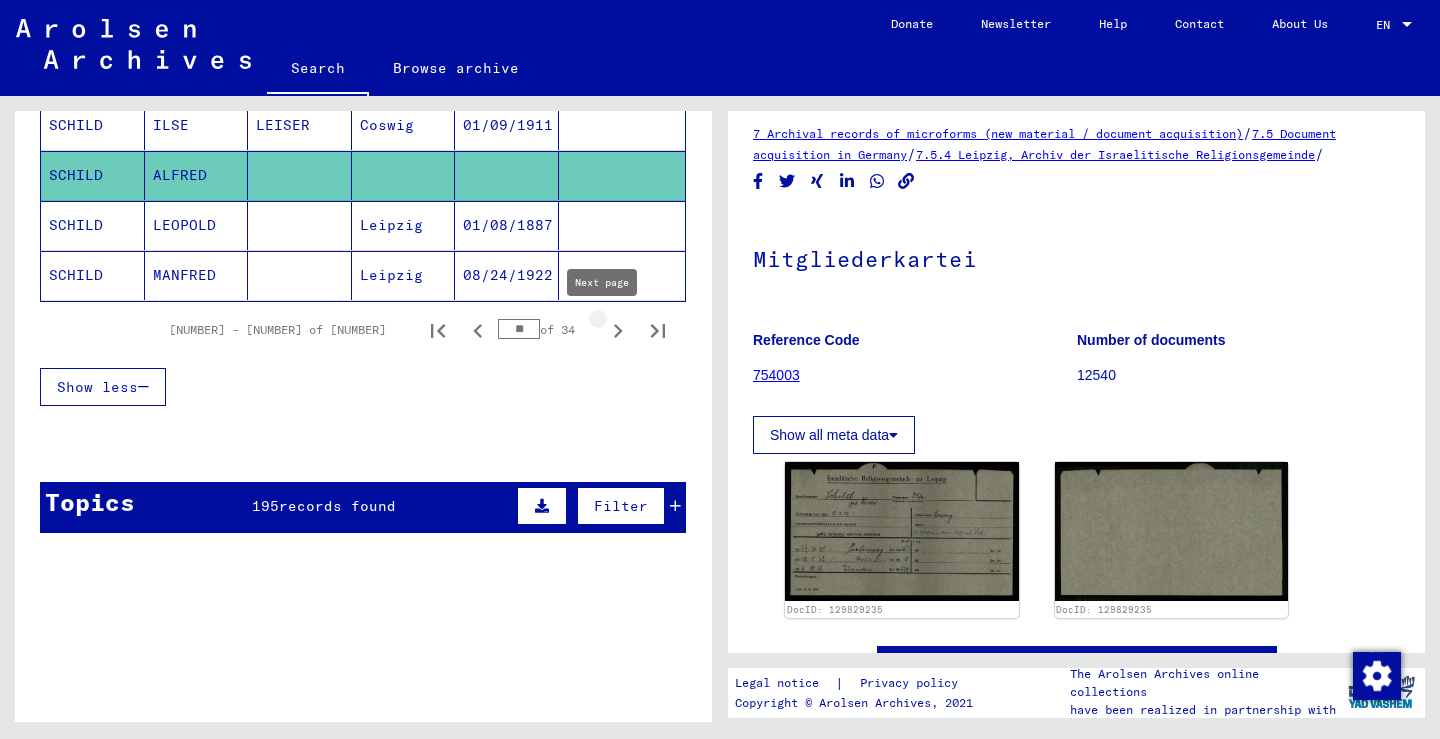 click 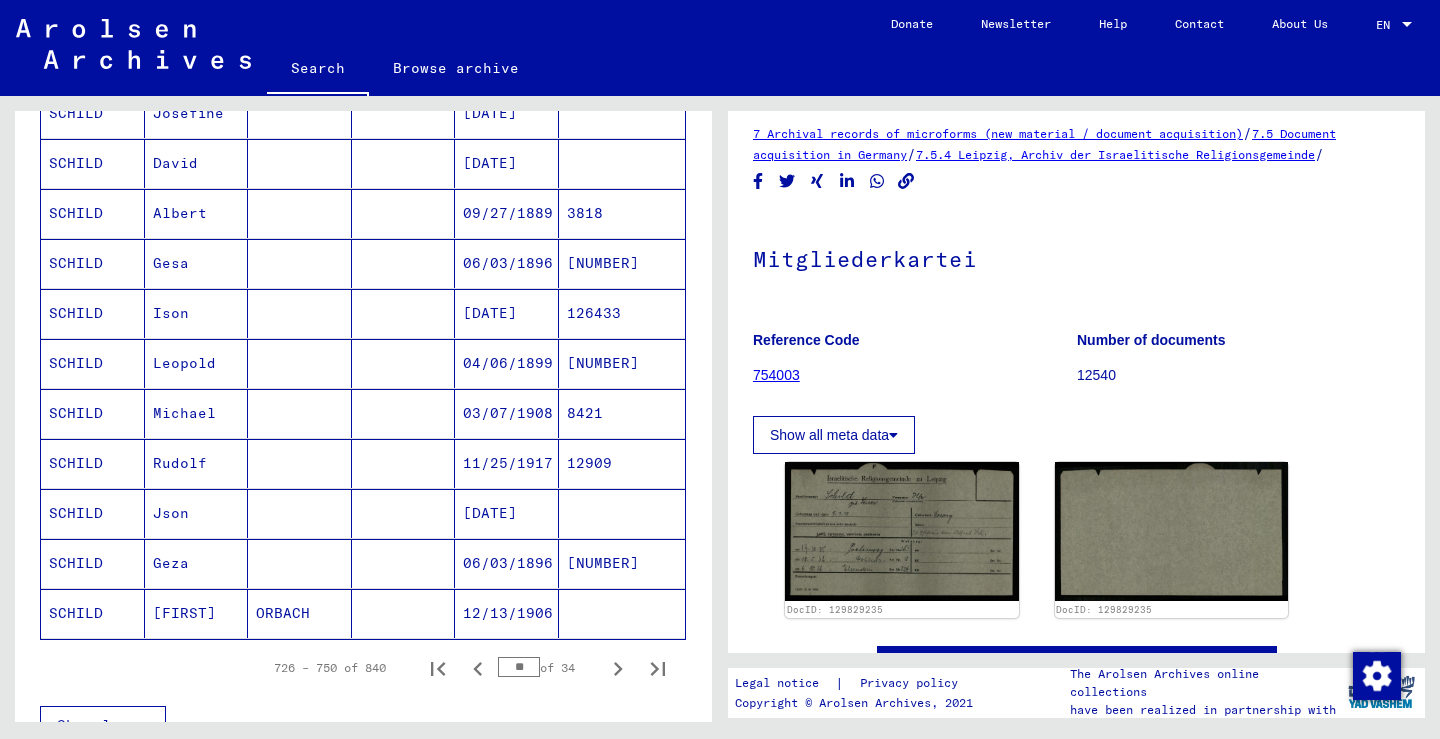 scroll, scrollTop: 1108, scrollLeft: 0, axis: vertical 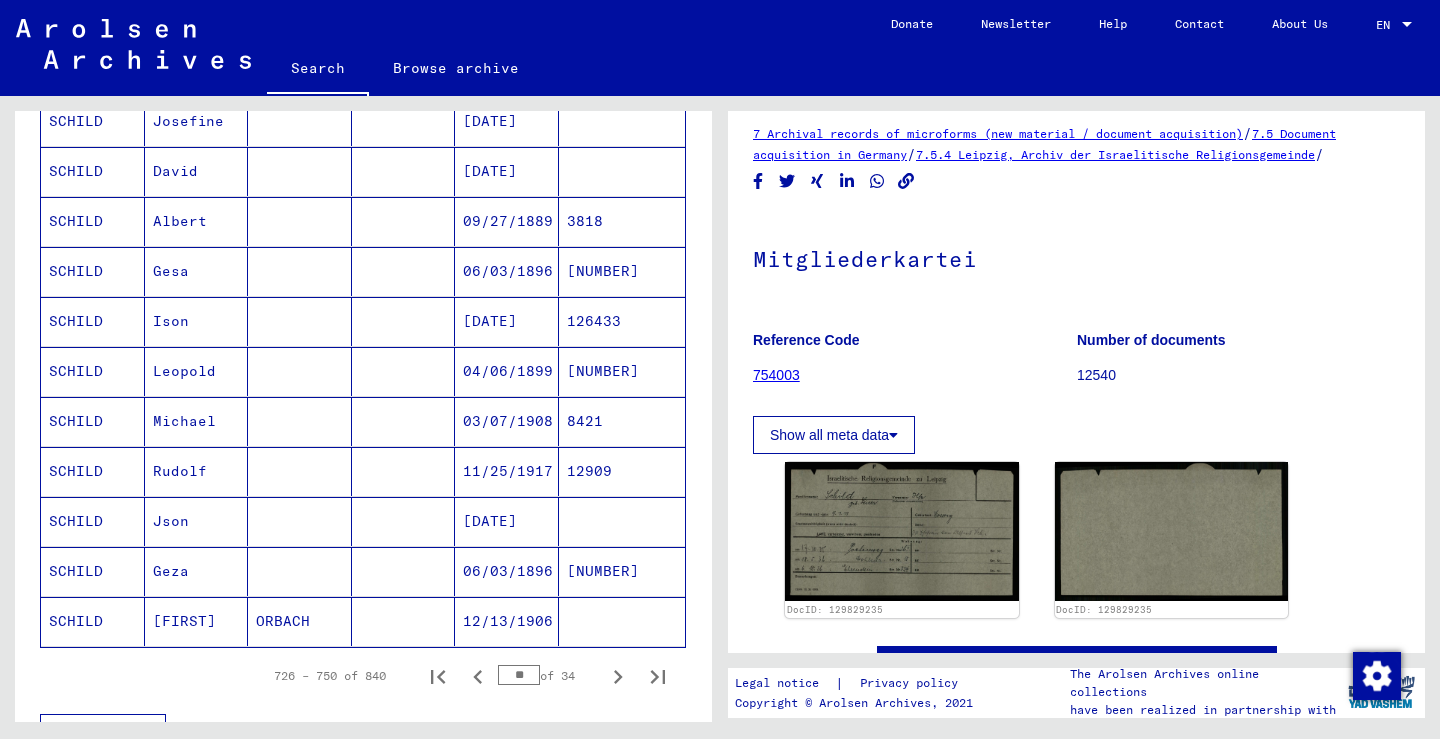 click on "Json" at bounding box center [197, 571] 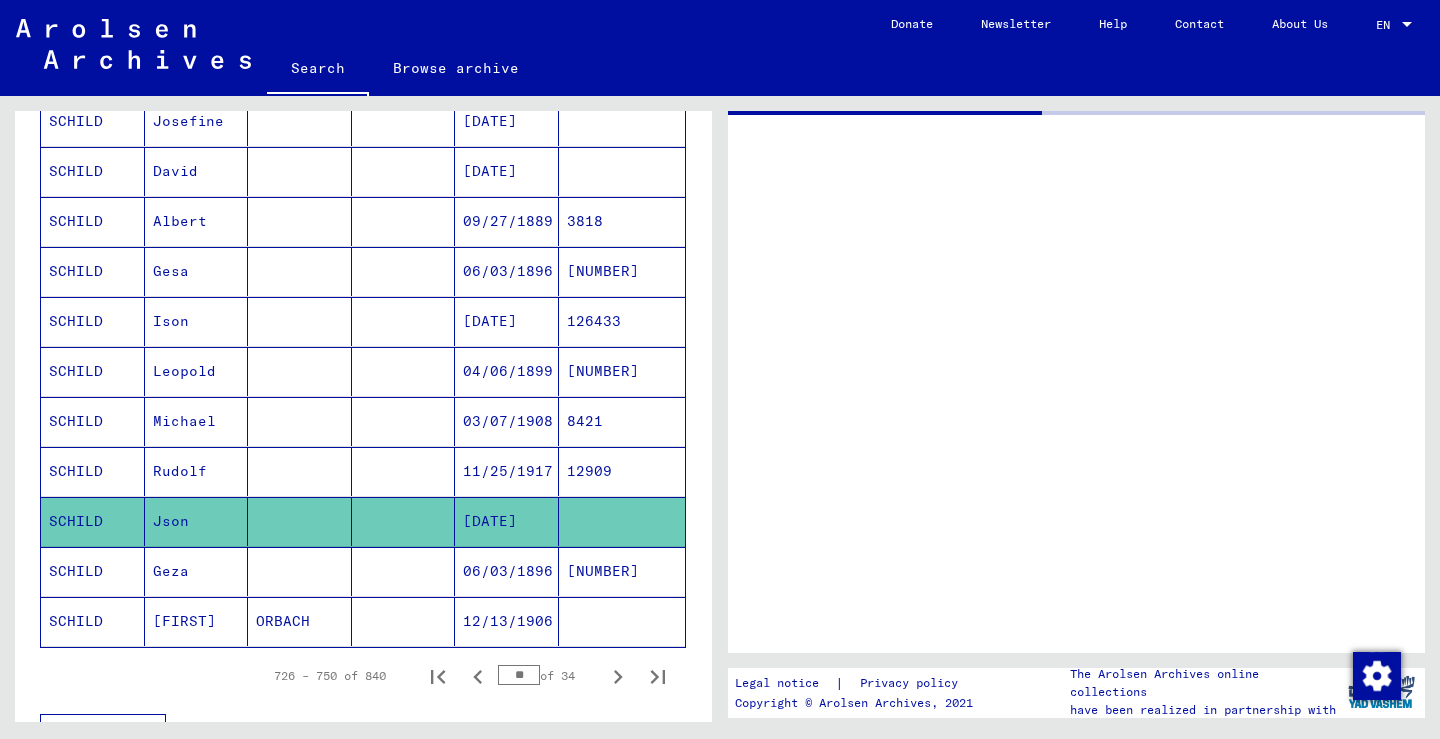 scroll, scrollTop: 0, scrollLeft: 0, axis: both 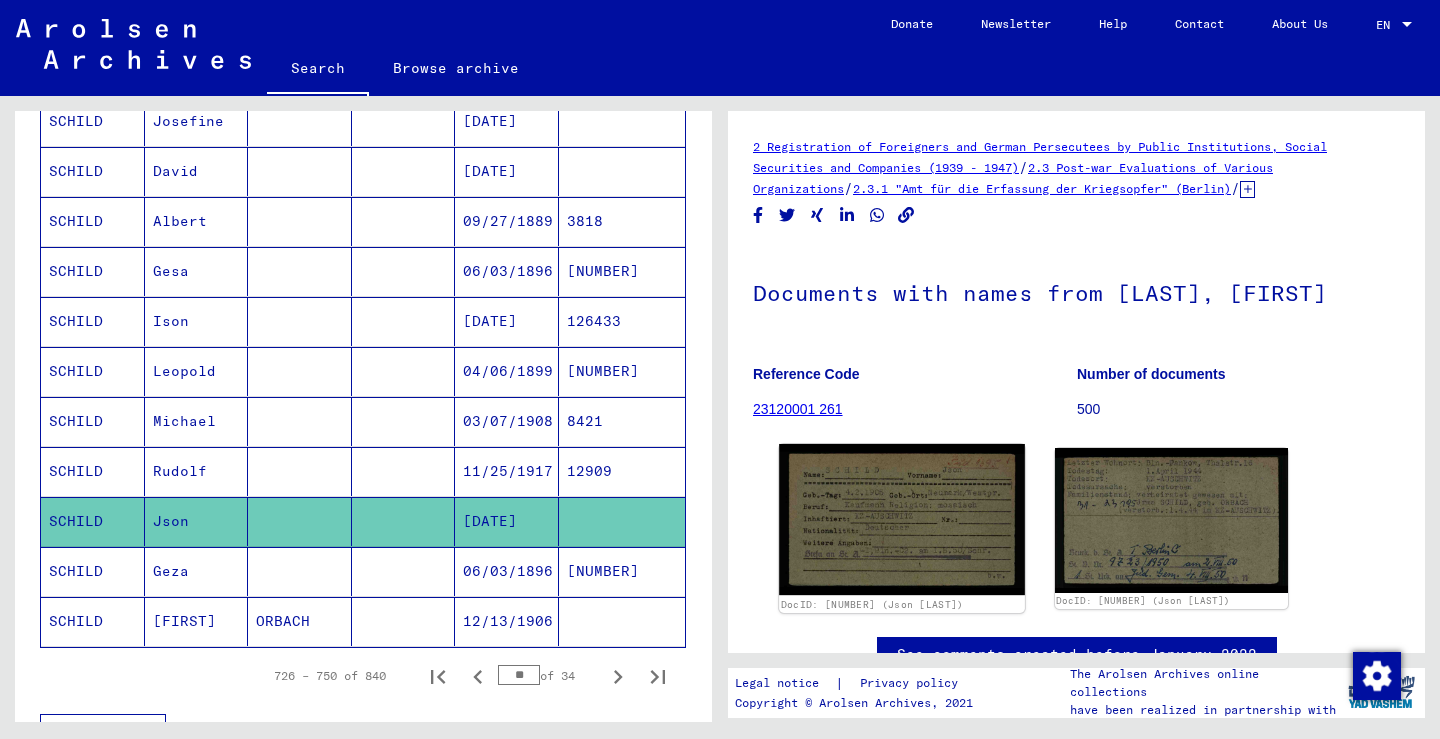 click 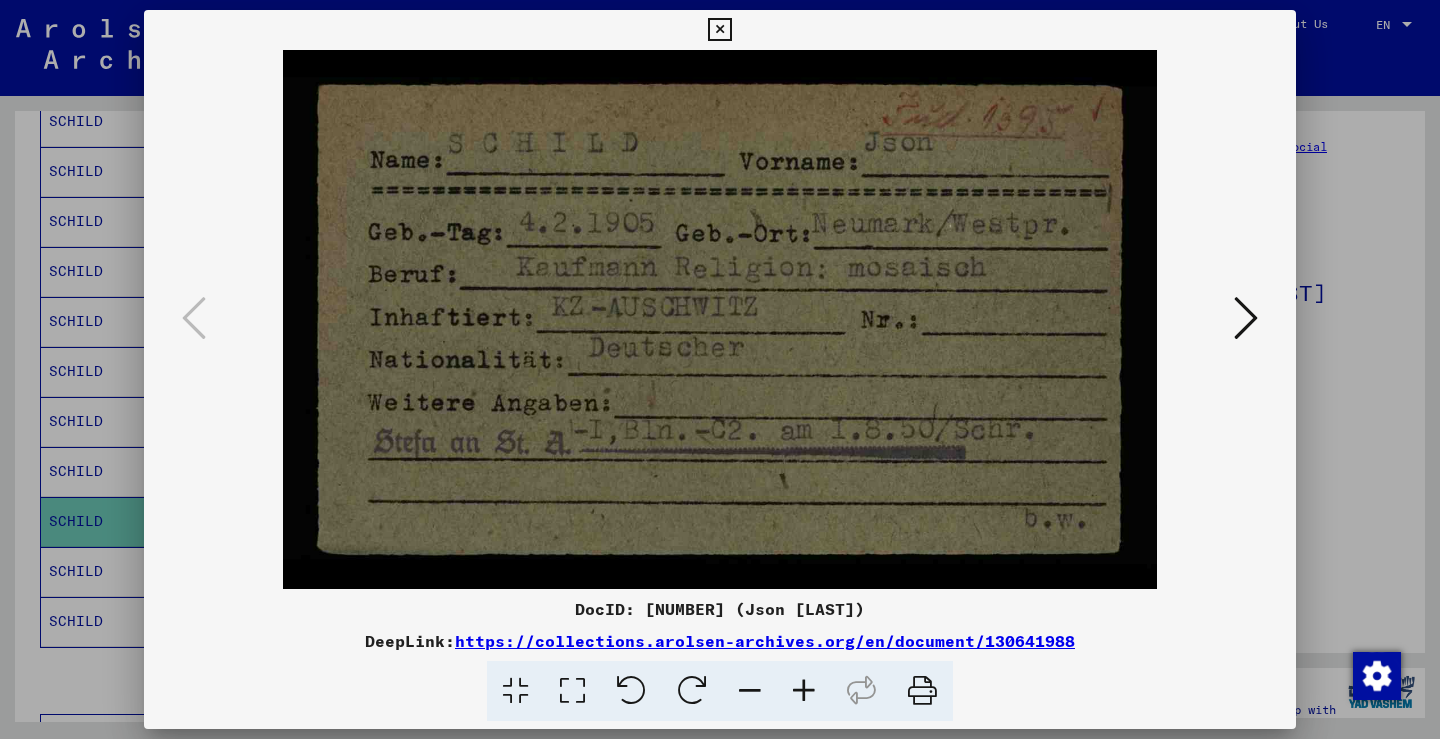 click at bounding box center (719, 30) 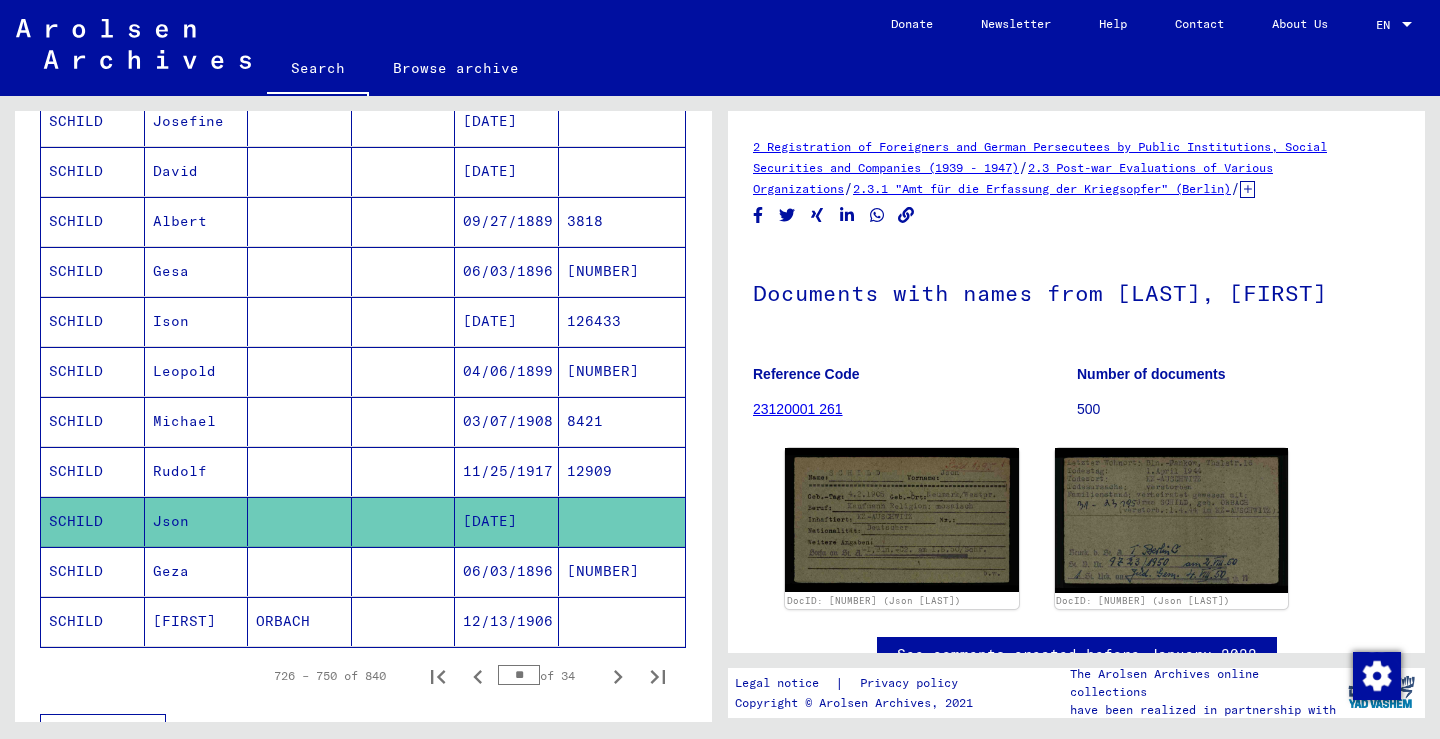 click at bounding box center [719, 30] 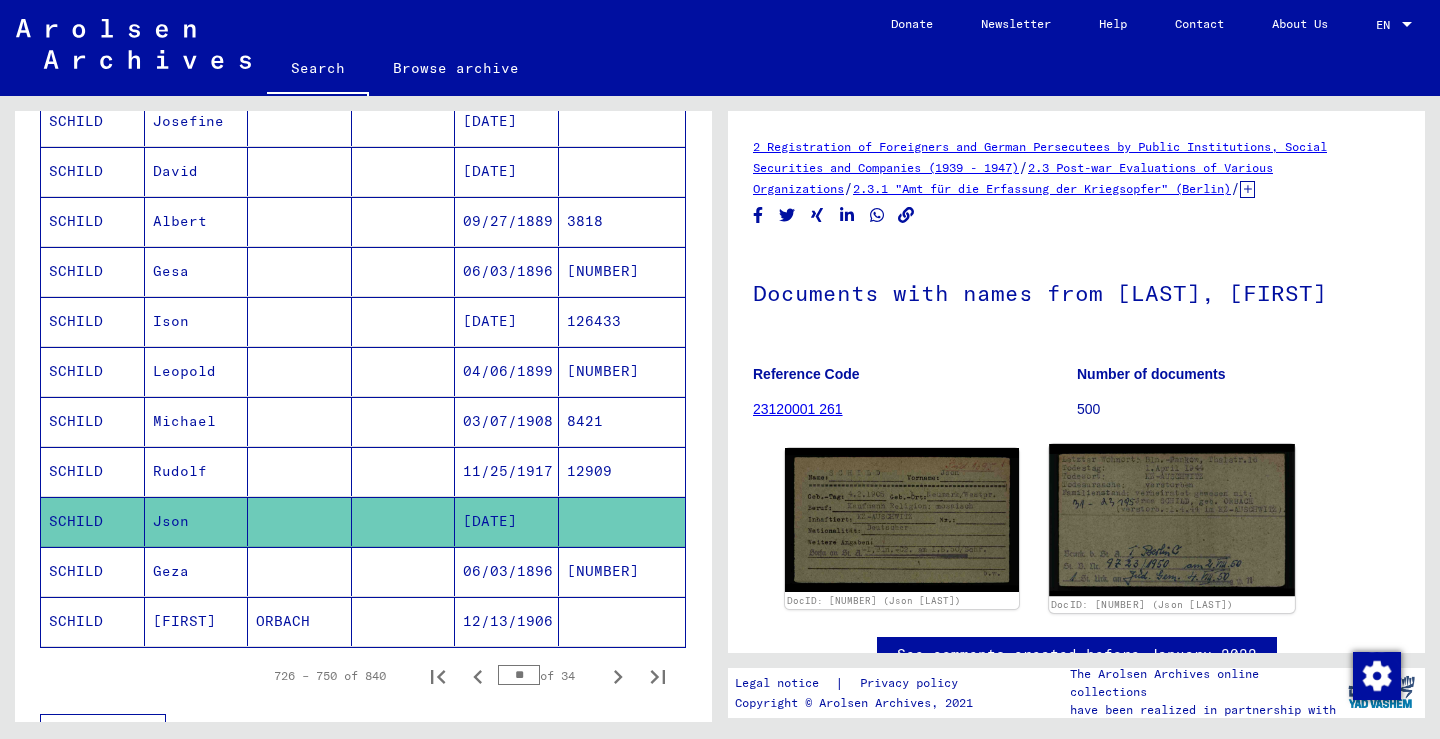 click 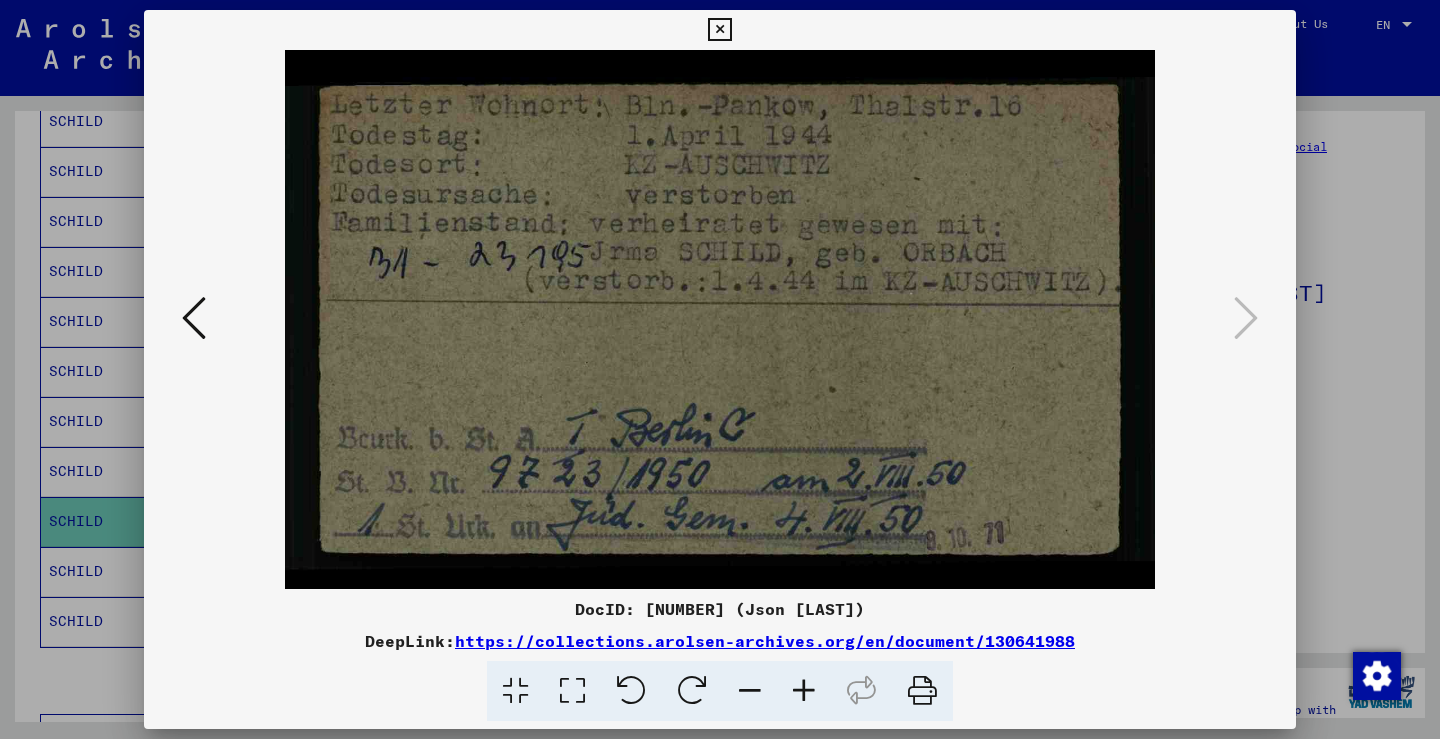 click at bounding box center (719, 30) 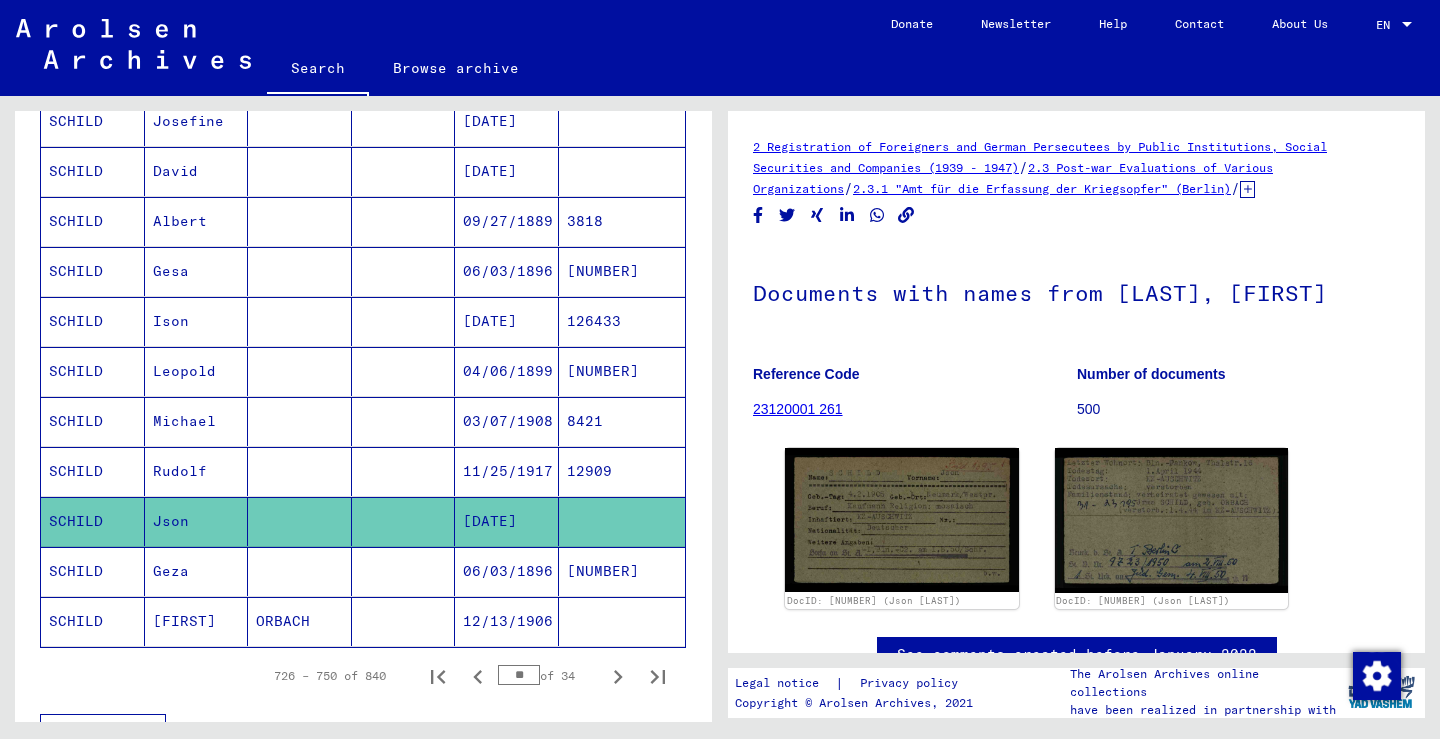 click on "[FIRST]" 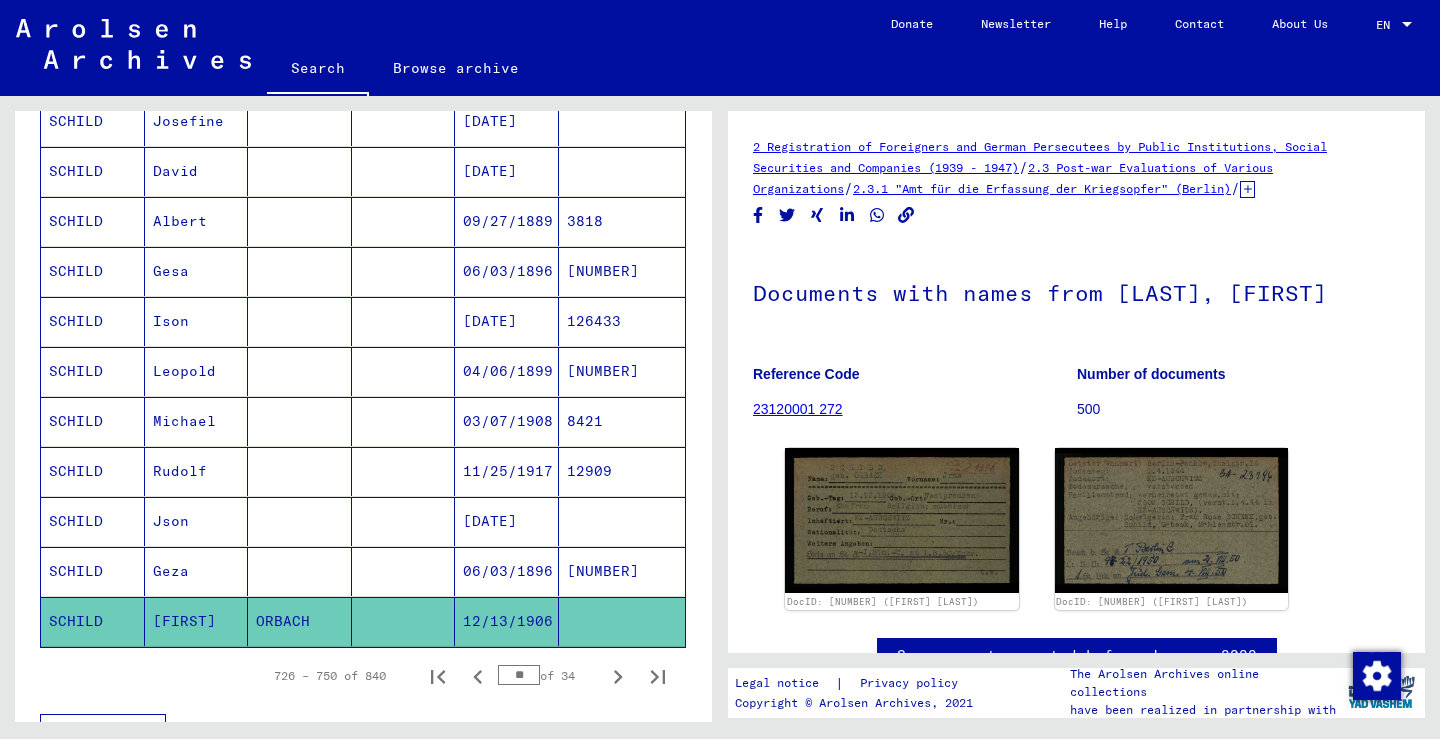 scroll, scrollTop: 0, scrollLeft: 0, axis: both 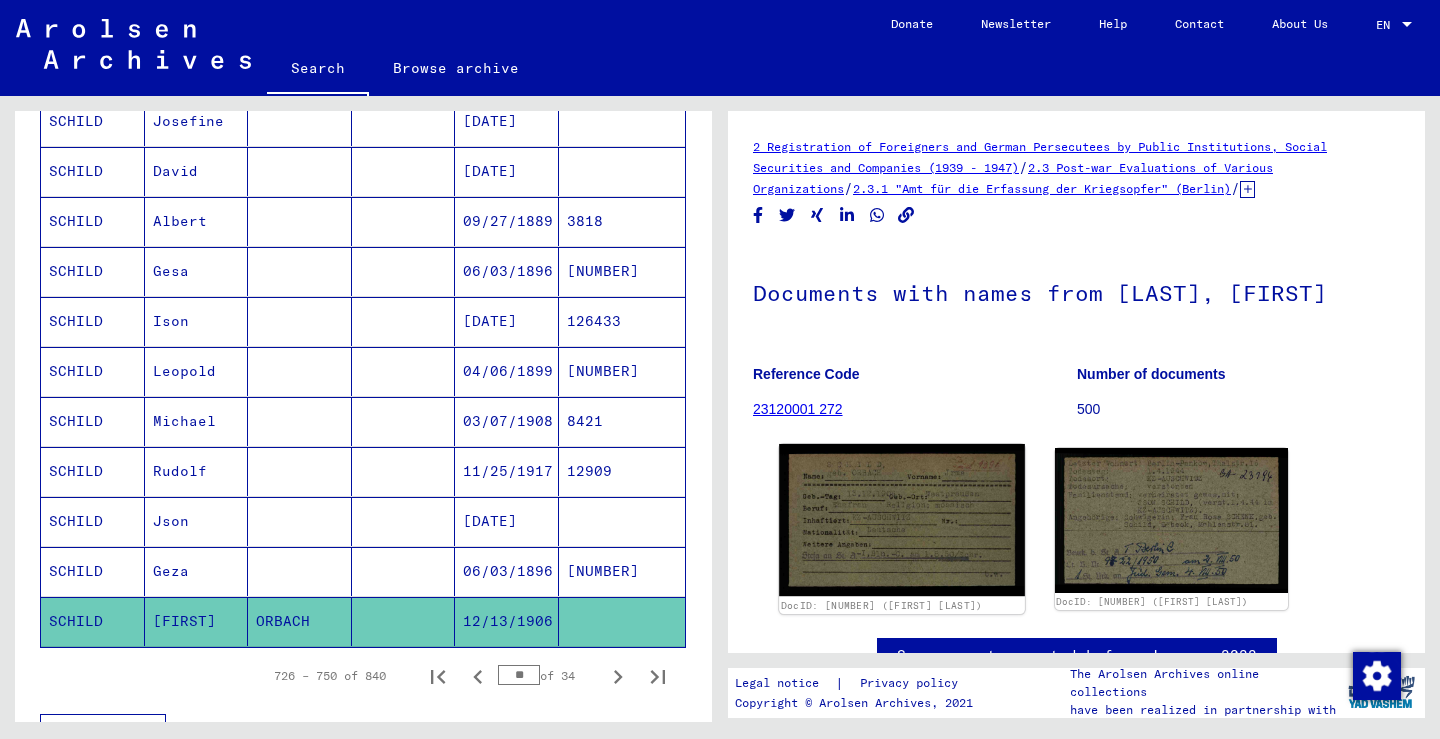 click 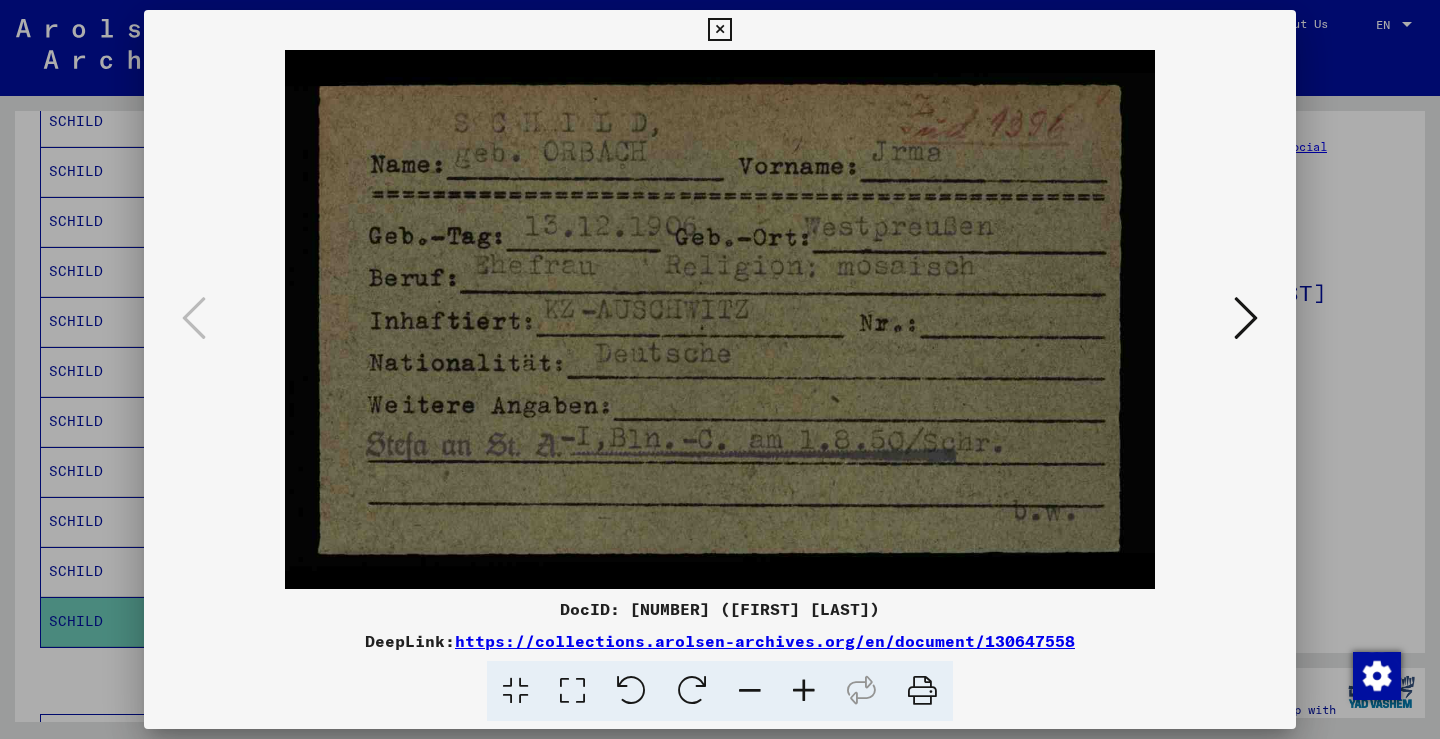 click at bounding box center (1246, 318) 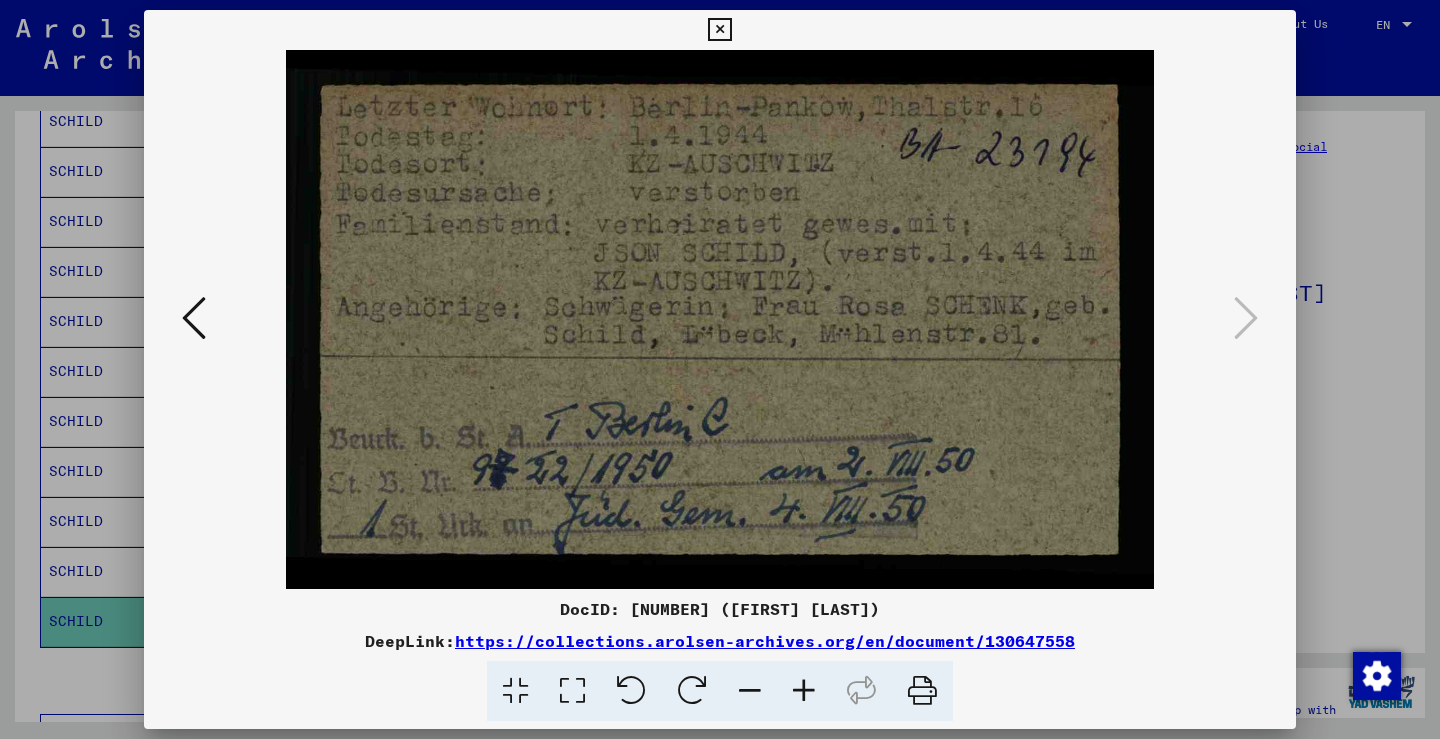 click at bounding box center [719, 30] 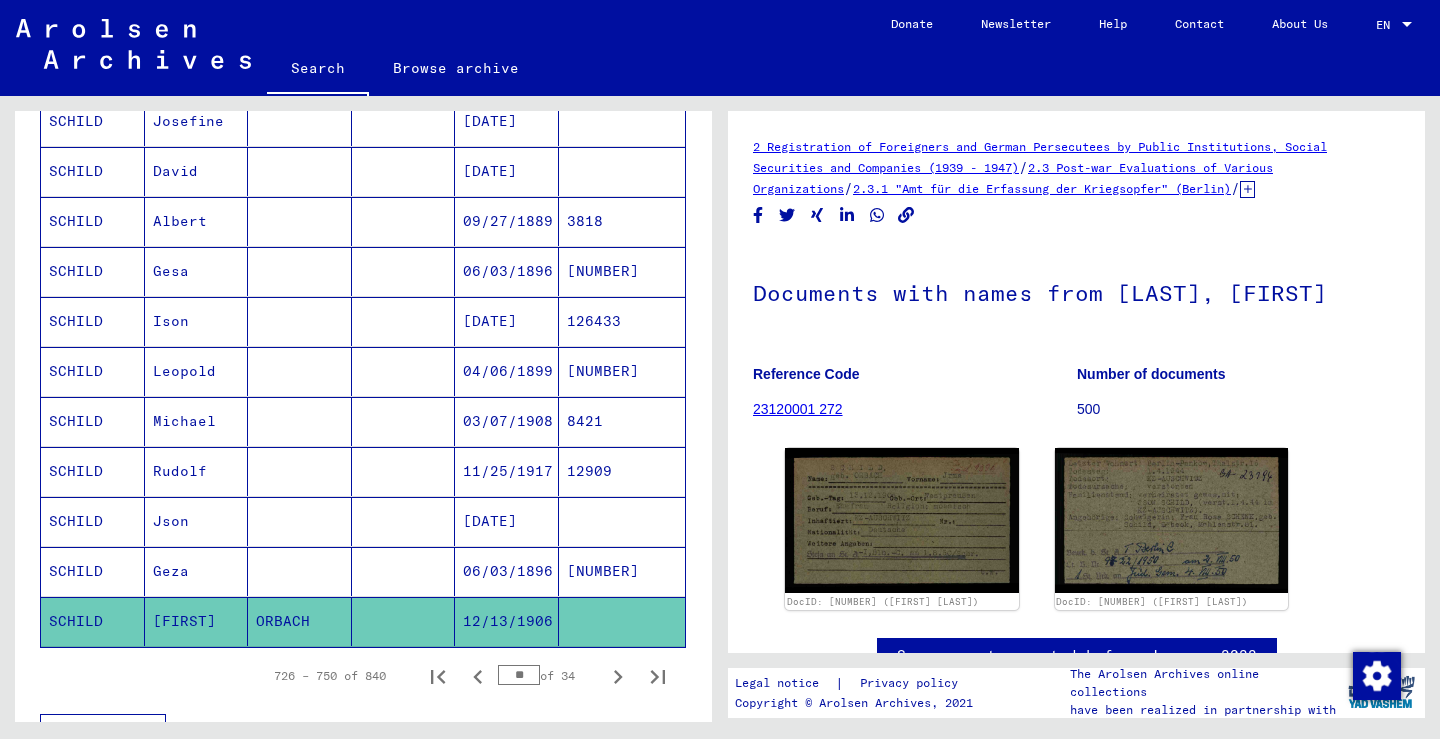 scroll, scrollTop: 935, scrollLeft: 0, axis: vertical 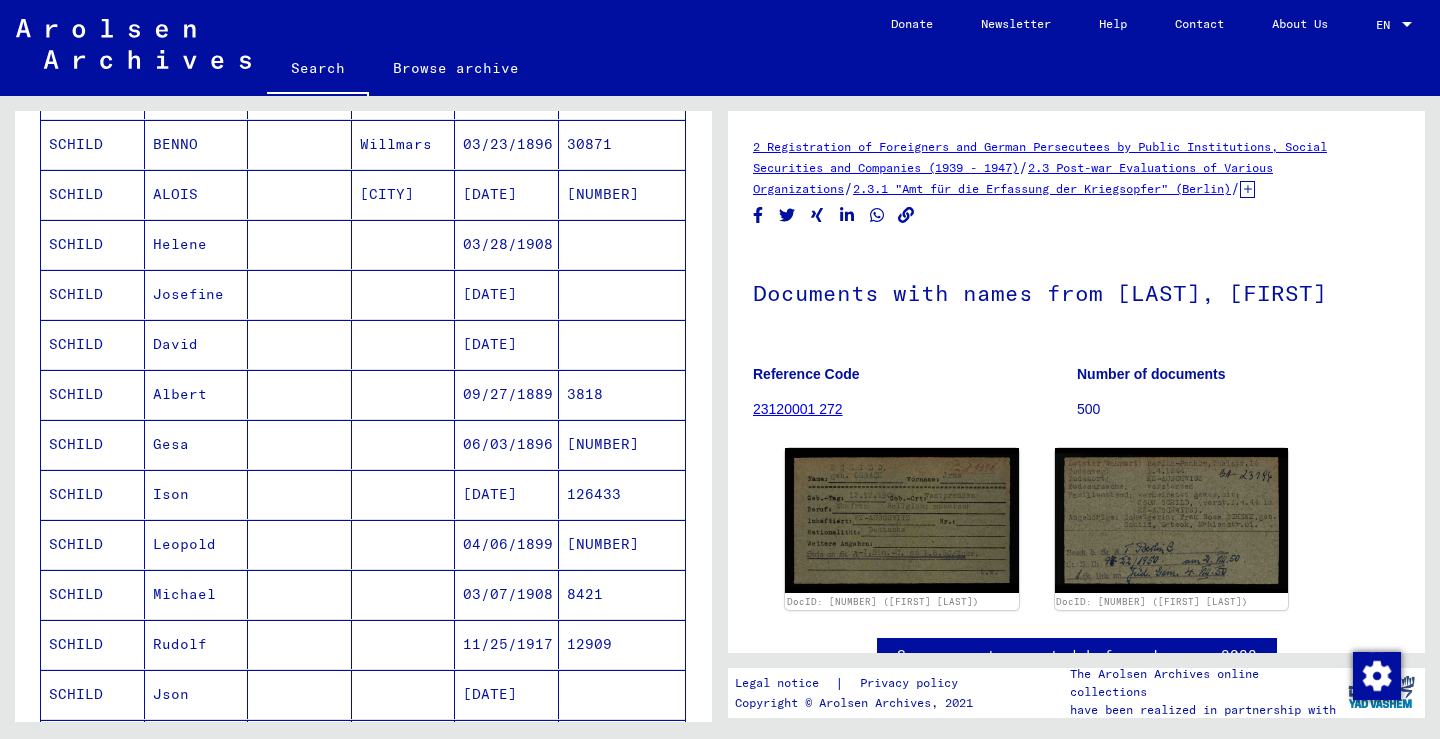 click on "Search for documents in the Arolsen Archives | [NUMBER] - Documents with names from [LAST], [FIRST]" 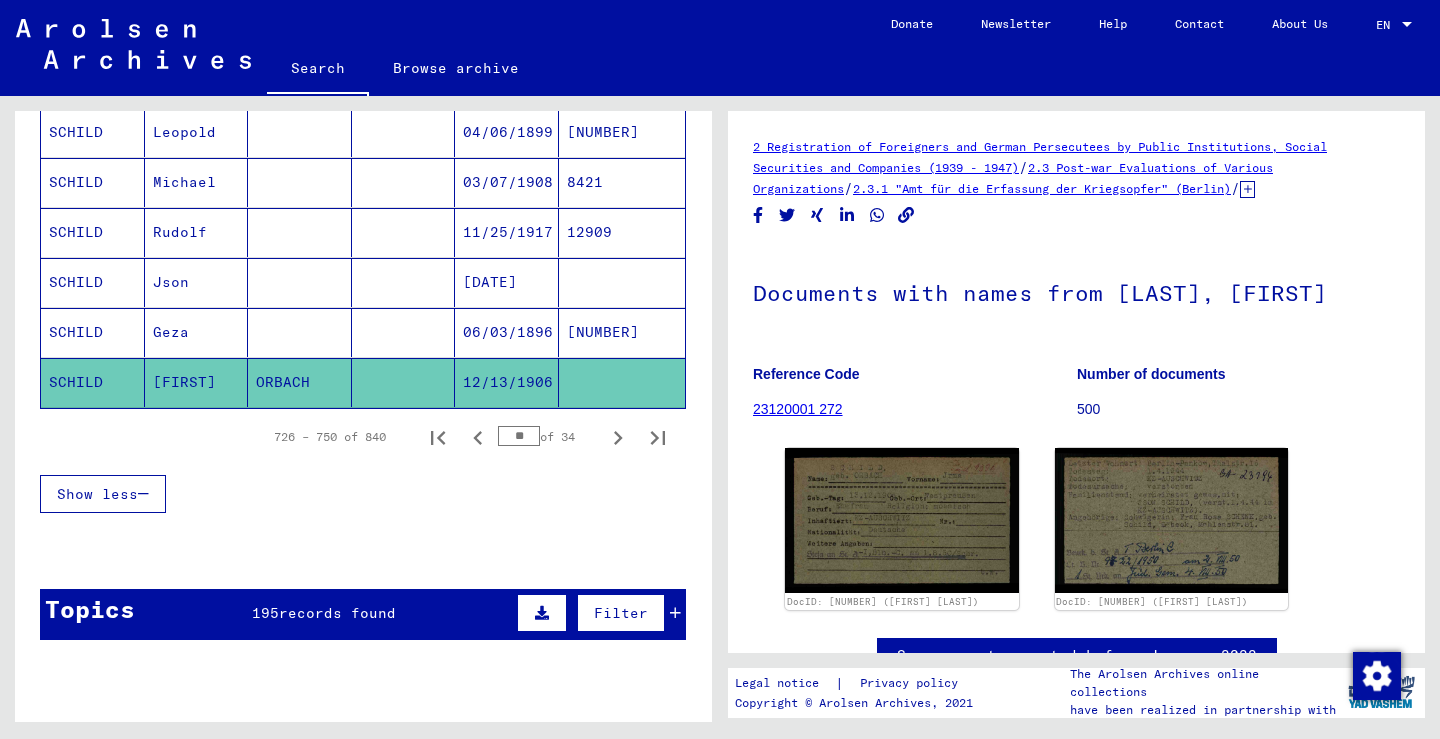scroll, scrollTop: 1392, scrollLeft: 0, axis: vertical 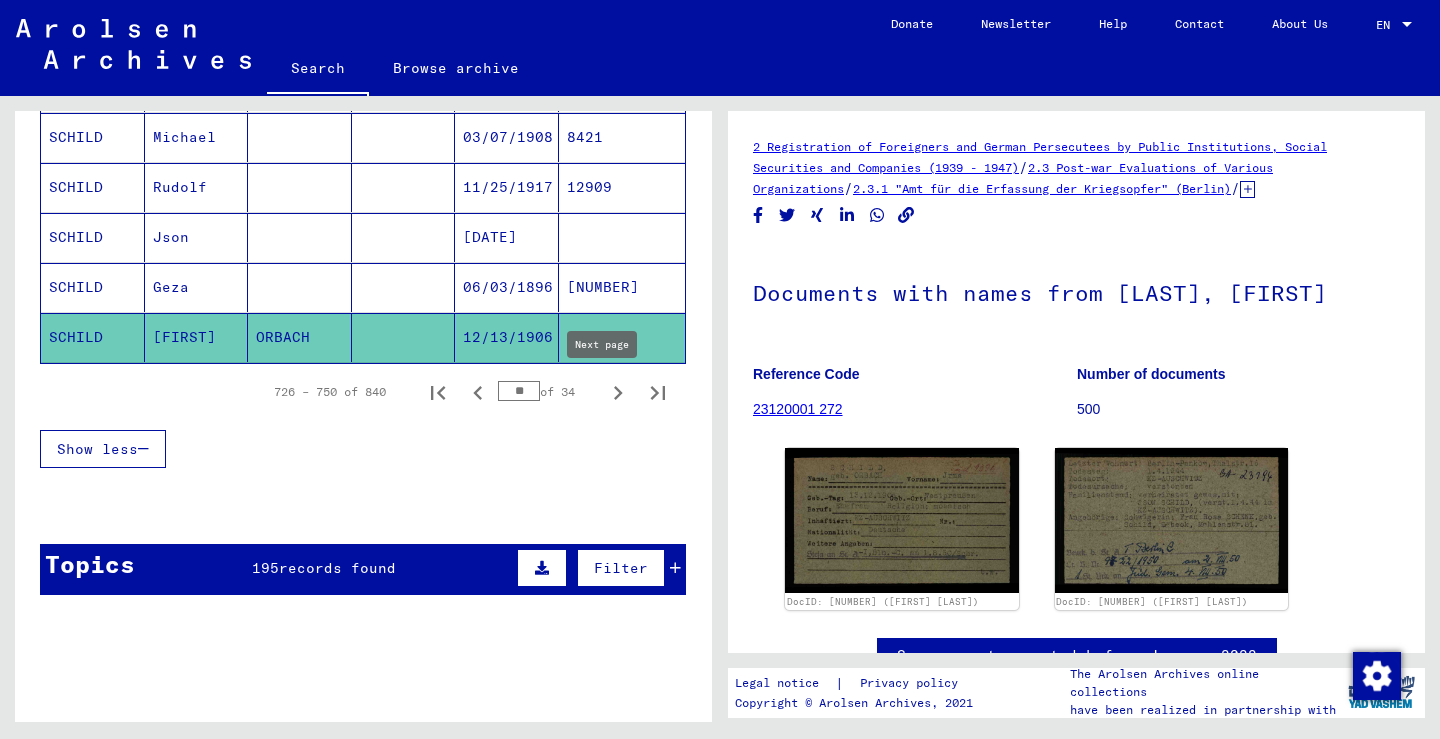 click 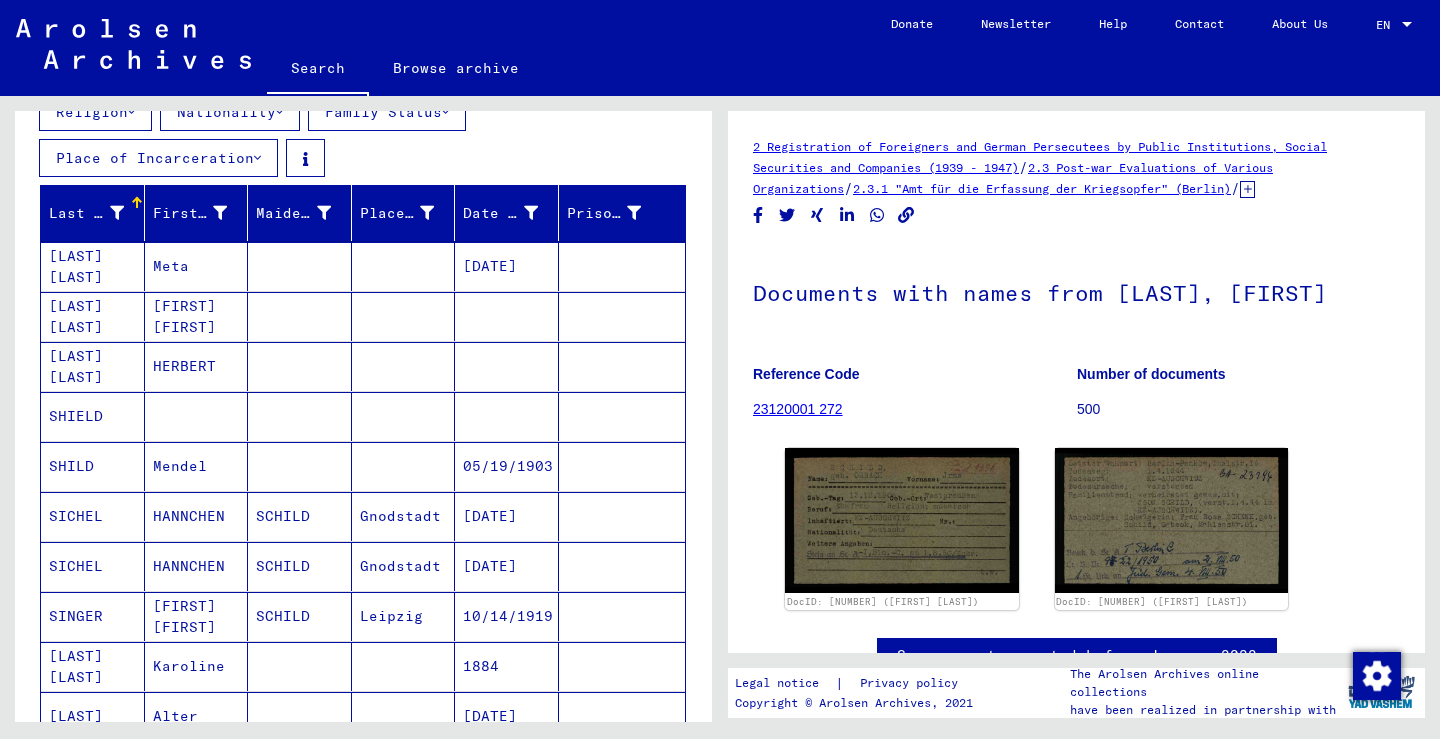 scroll, scrollTop: 234, scrollLeft: 0, axis: vertical 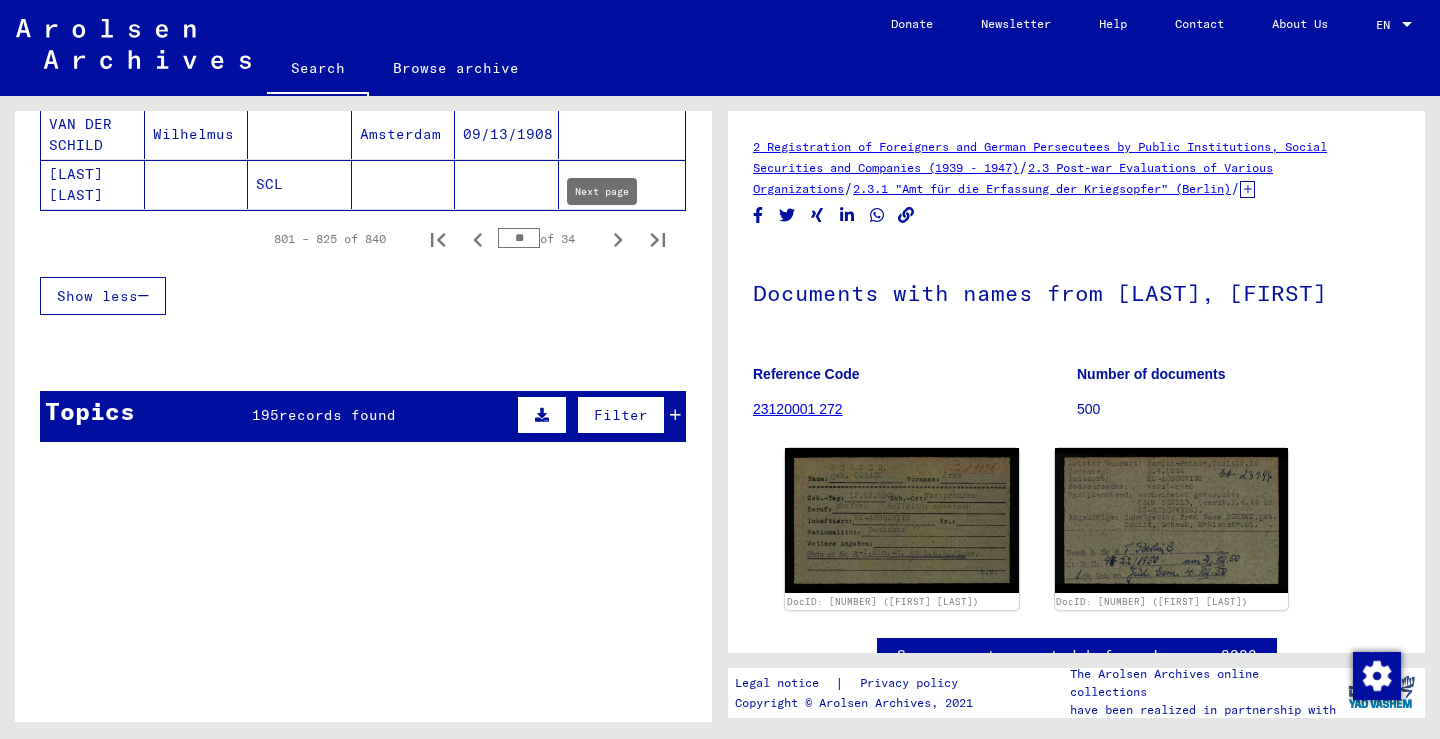 click 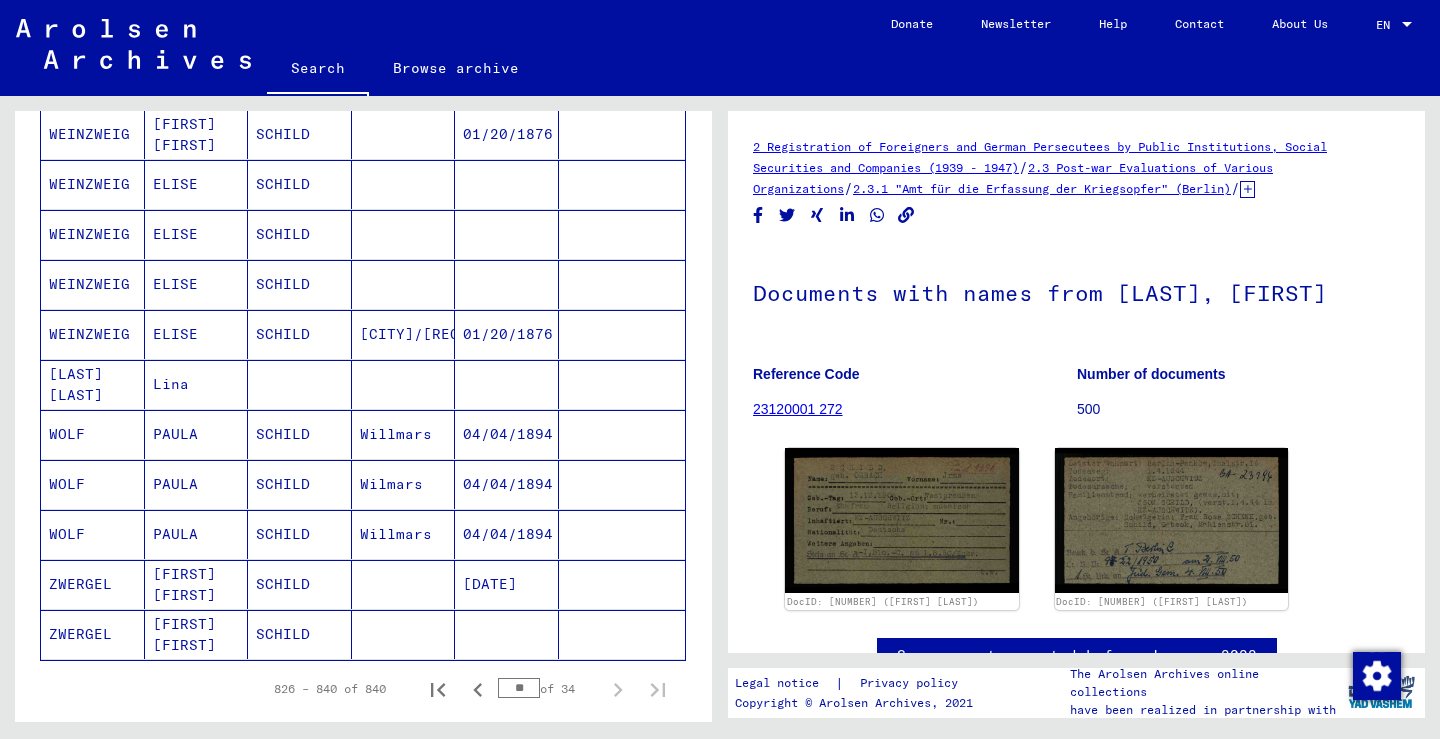 scroll, scrollTop: 592, scrollLeft: 0, axis: vertical 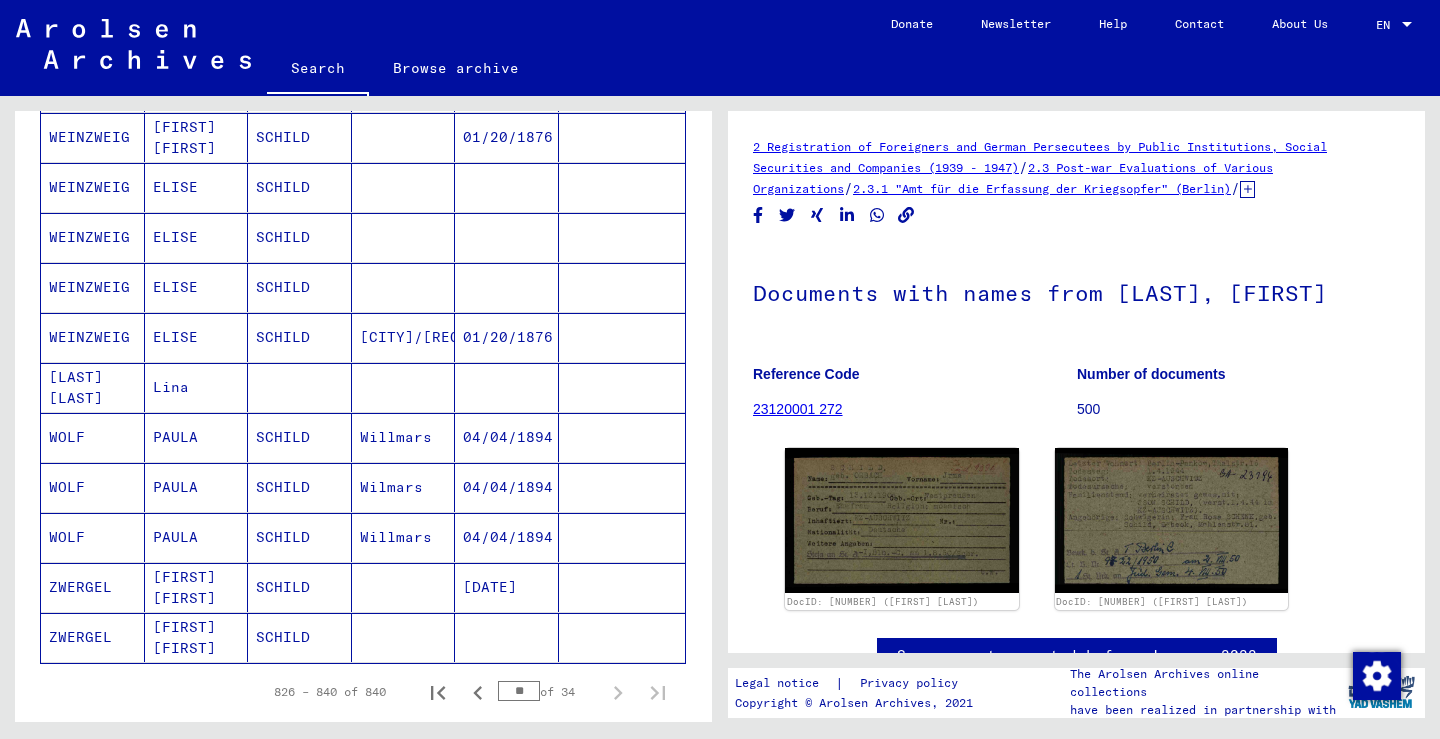 click on "Last Name   First Name   Maiden Name   Place of Birth   Date of Birth   Prisoner #   [LAST]   [FIRST]   [LAST]            [LAST]   [FIRST]         [DATE]      [LAST]   [FIRST]         [DATE]      [LAST]   [FIRST]   [LAST]      [DATE]      [LAST]   [FIRST]   [LAST]            [LAST]   [FIRST]   [LAST]            [LAST]   [FIRST]   [LAST]            [LAST]   [FIRST]   [LAST]   [CITY]/[REGION]   [DATE]      [LAST] [LAST]   [FIRST]               [LAST]   [FIRST]   [LAST]   [CITY]   [DATE]   [NUMBER]      [LAST]   [FIRST]   [LAST]   [CITY]   [DATE]   [NUMBER]      [LAST]   [FIRST]   [LAST]   [CITY]   [DATE]   [NUMBER]      [LAST]   [FIRST]   [LAST]   [CITY]   [DATE]   [NUMBER]      [LAST]   [FIRST]   [LAST]   [CITY]   [DATE]   [NUMBER]      [LAST]   [FIRST]         [DATE]      [LAST]   [FIRST]         [DATE]      [LAST]   [FIRST]         [DATE]      [LAST]   [FIRST]   [LAST]      [DATE]   [NUMBER]  **  of [NUMBER]  Show less  Signature Last Name First Name Maiden Name Place of Birth Date of Birth Prisoner # Father (adoptive father) Mother (adoptive mother) Religion Nationality Occupaton Place of incarceration Date of decease ?[LAST]" at bounding box center [363, 325] 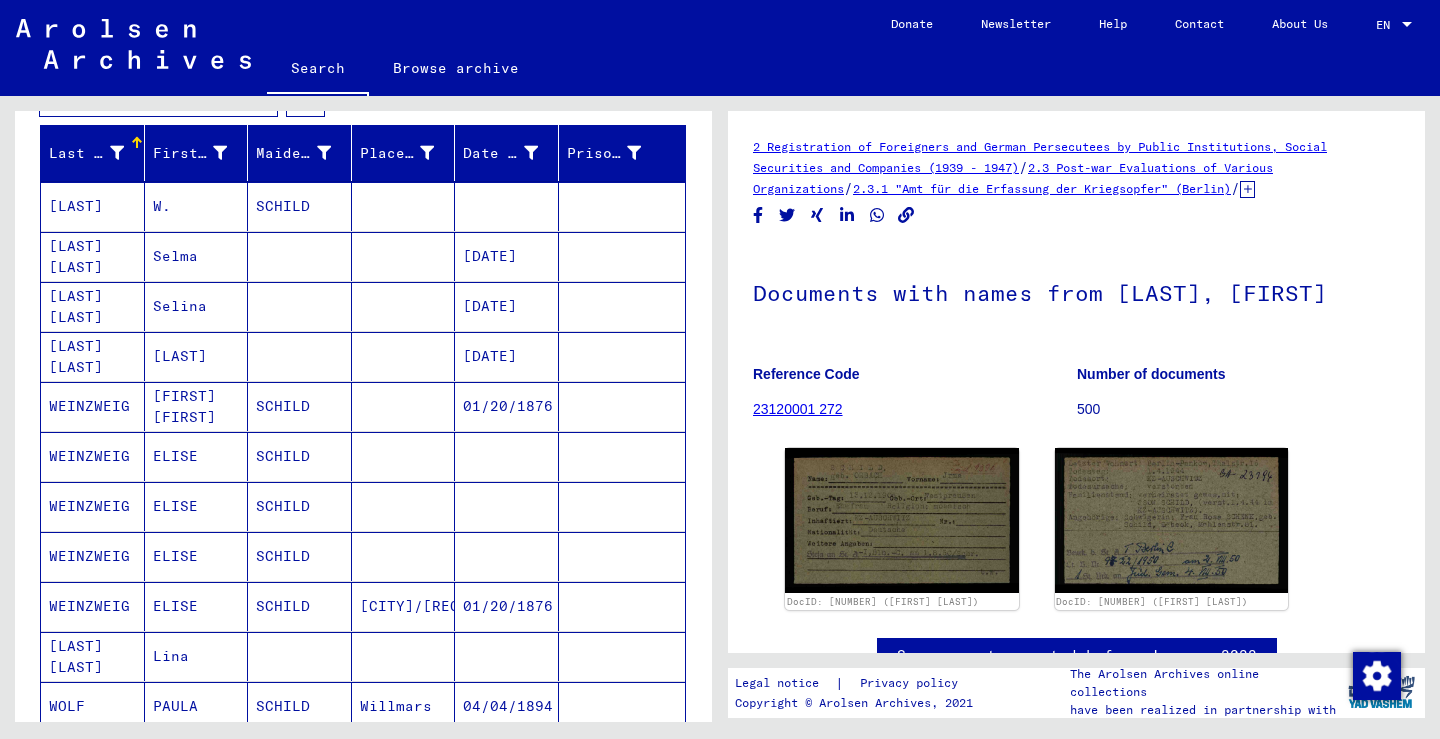 scroll, scrollTop: 297, scrollLeft: 0, axis: vertical 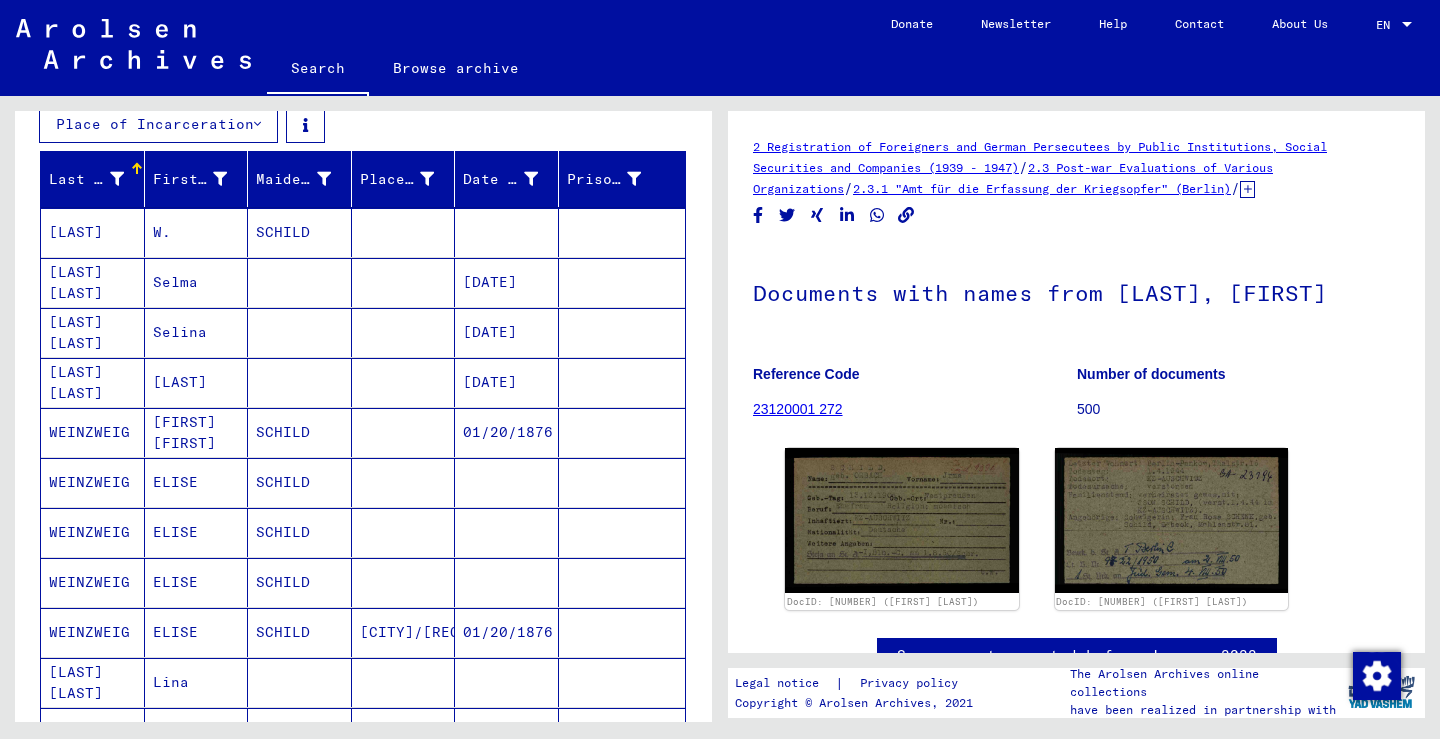 click on "Selma" at bounding box center (197, 332) 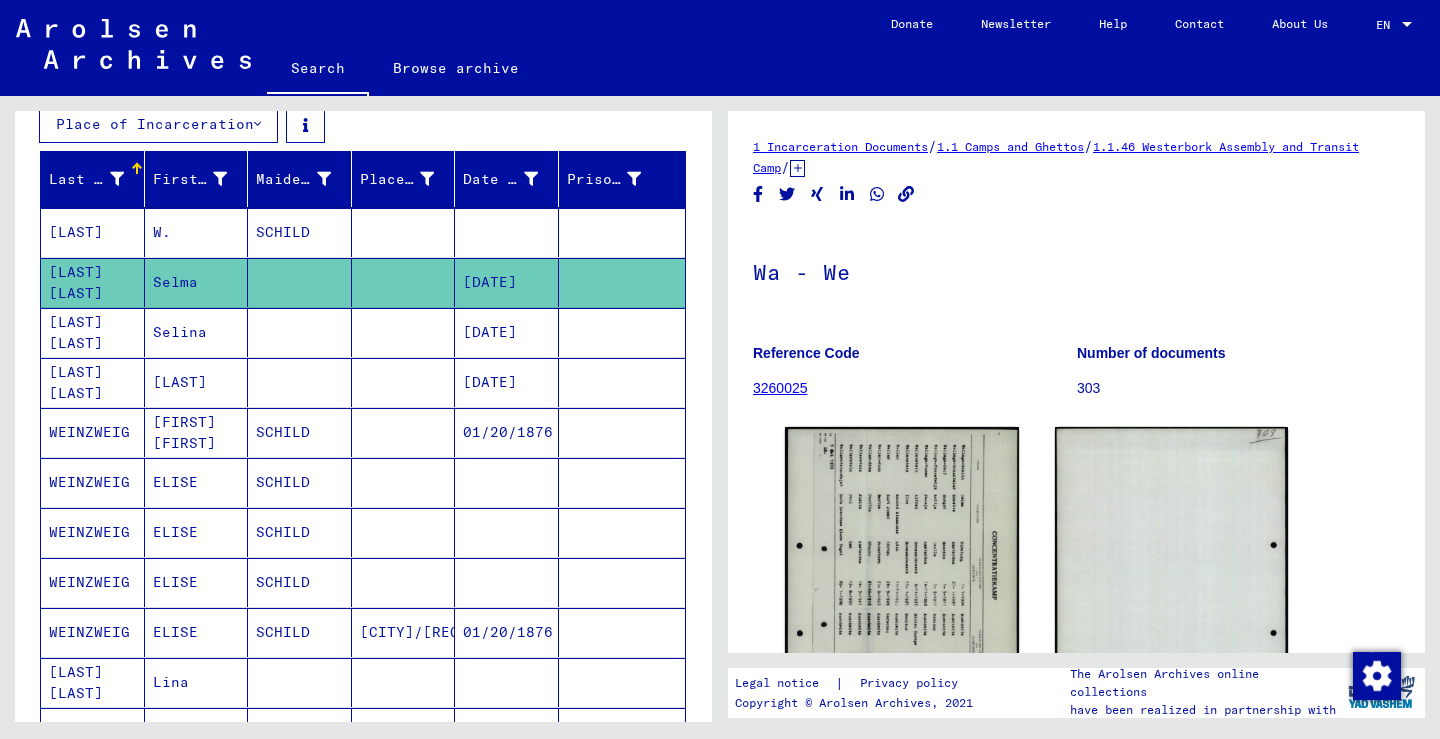 scroll, scrollTop: 0, scrollLeft: 0, axis: both 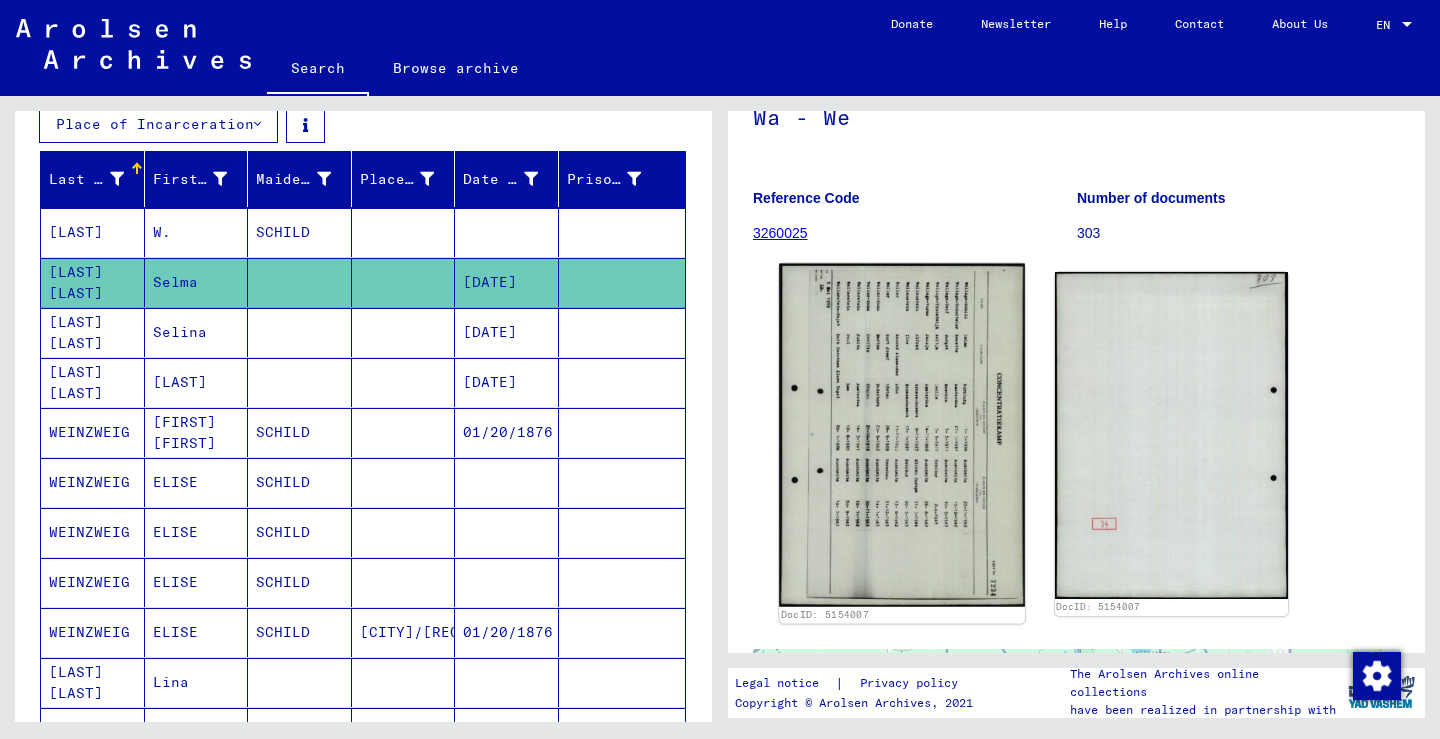 click 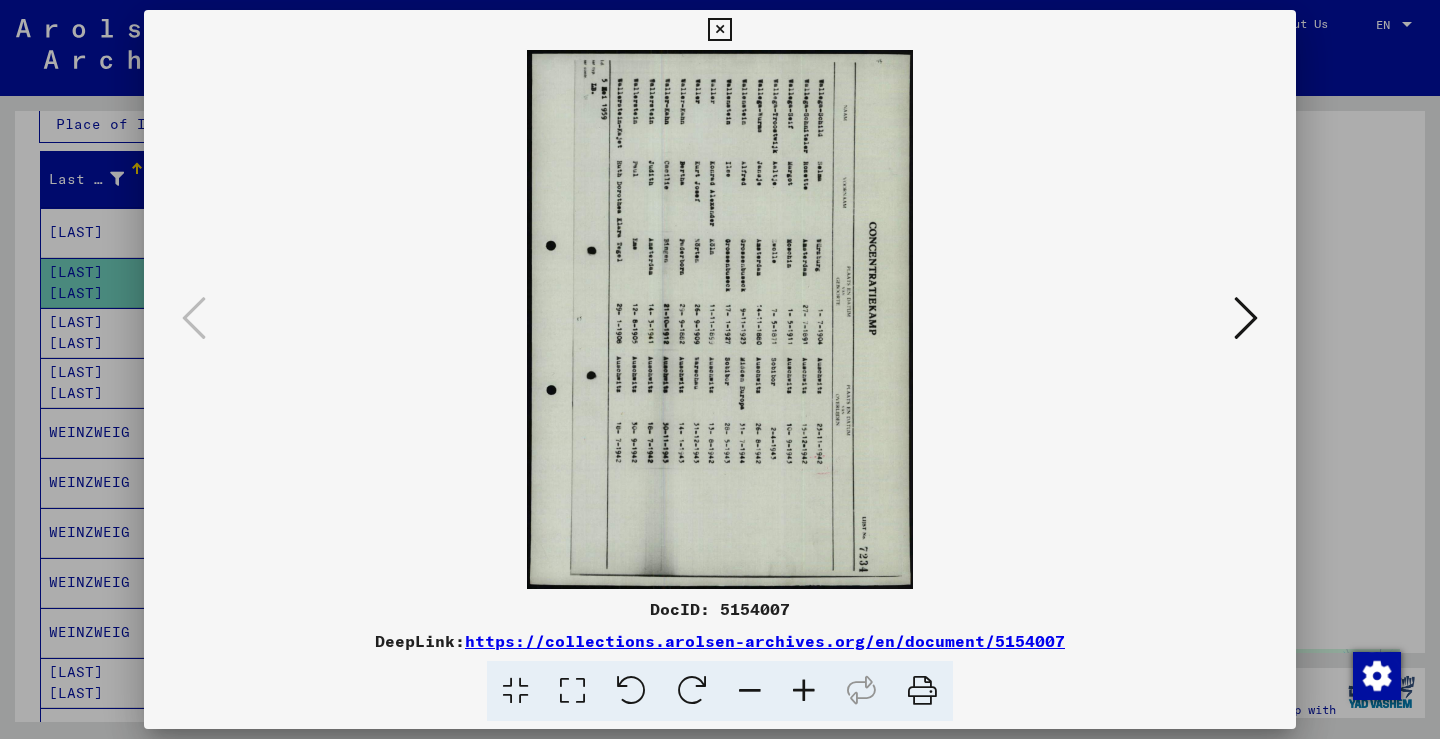 click at bounding box center [692, 691] 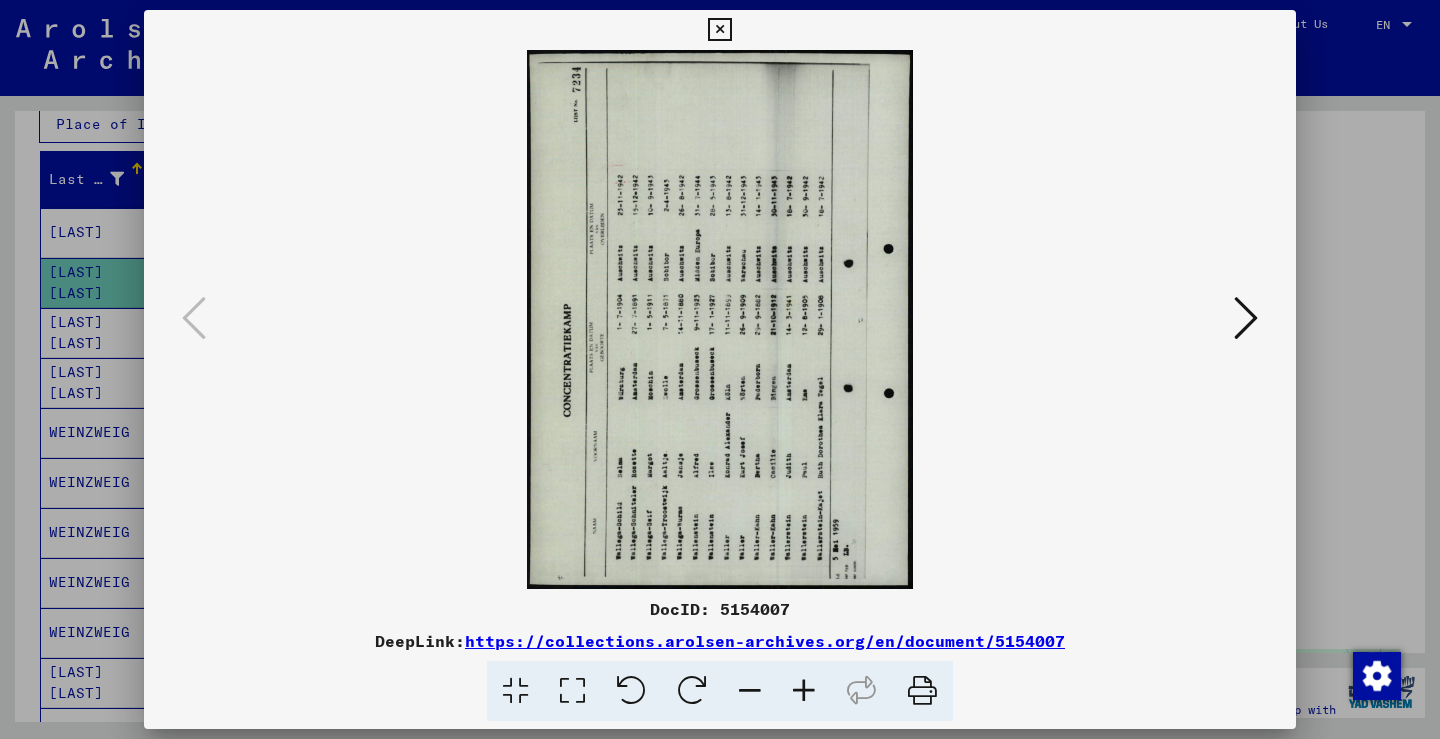 click at bounding box center [692, 691] 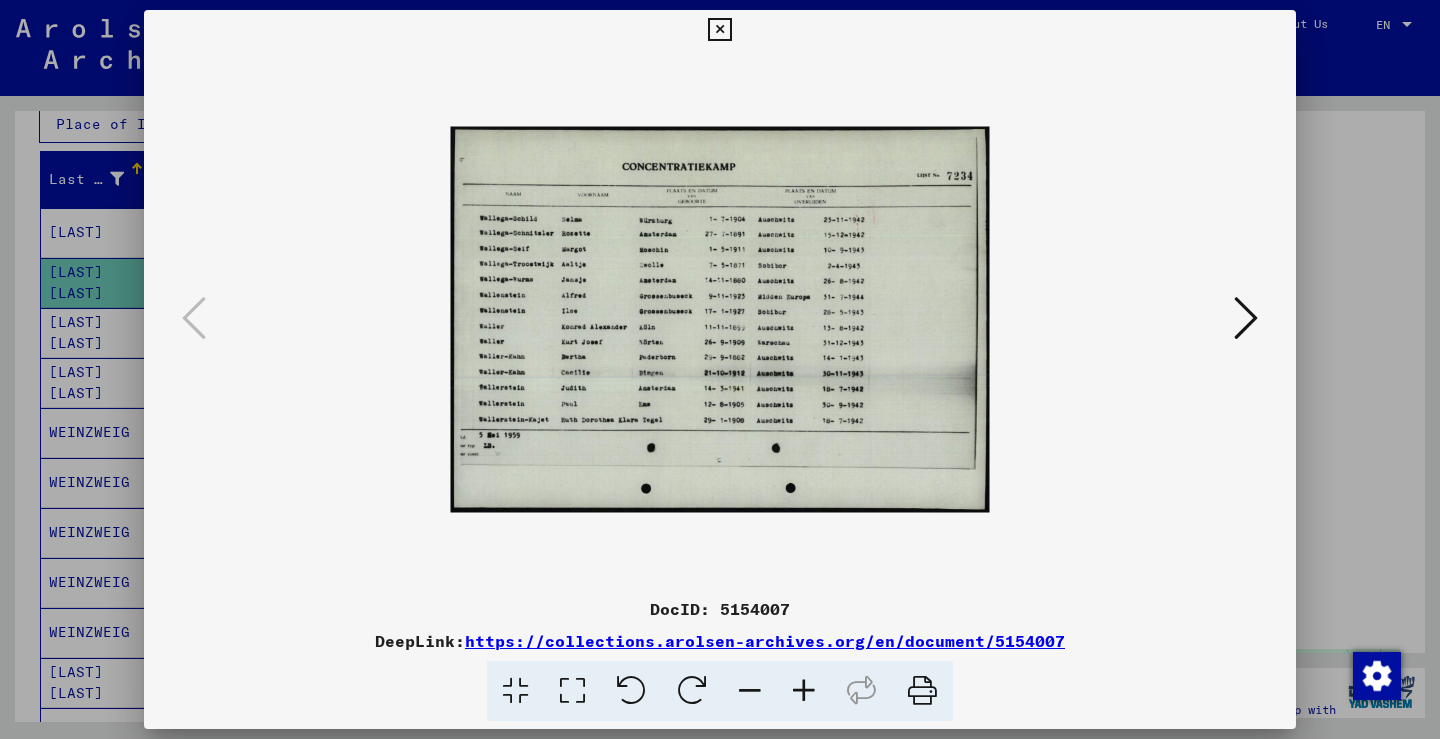 click at bounding box center (804, 691) 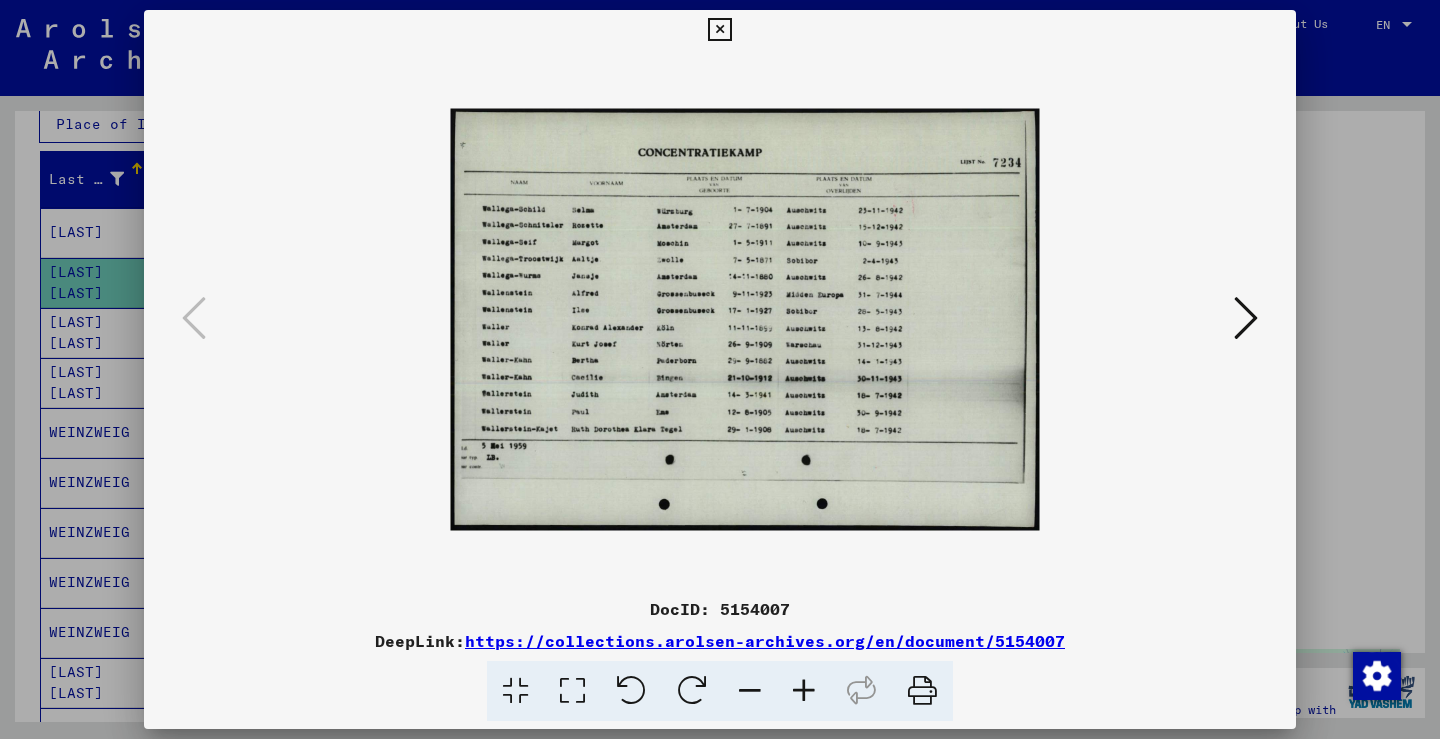 click at bounding box center [804, 691] 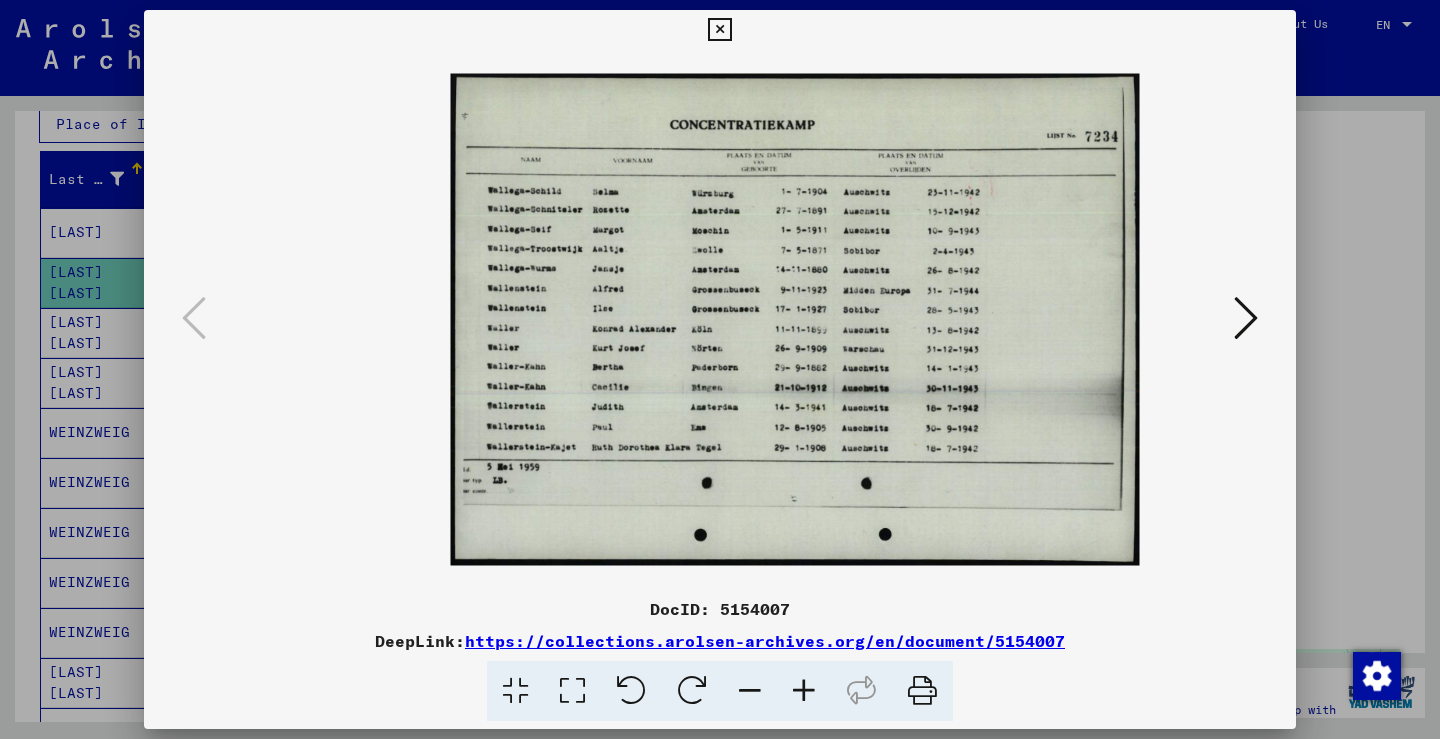 click at bounding box center [804, 691] 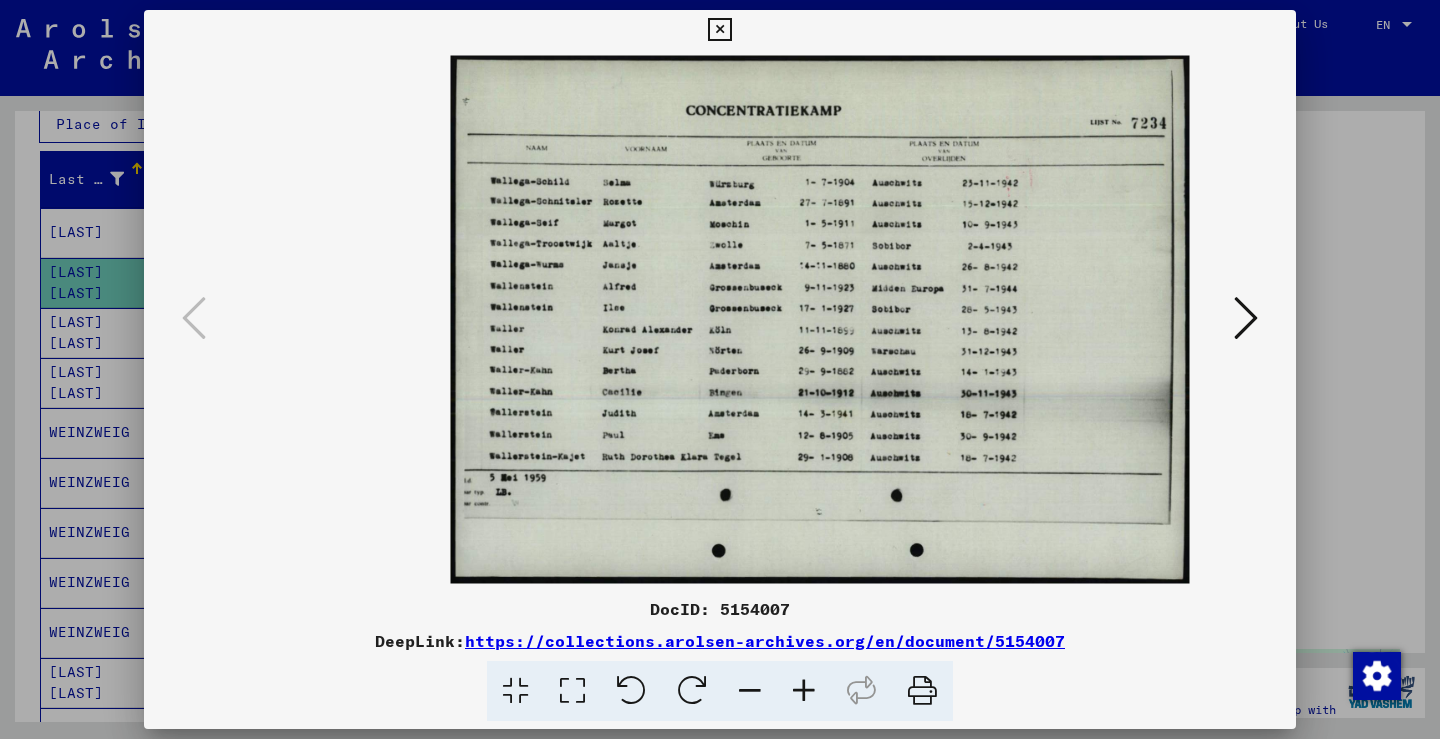 click at bounding box center (804, 691) 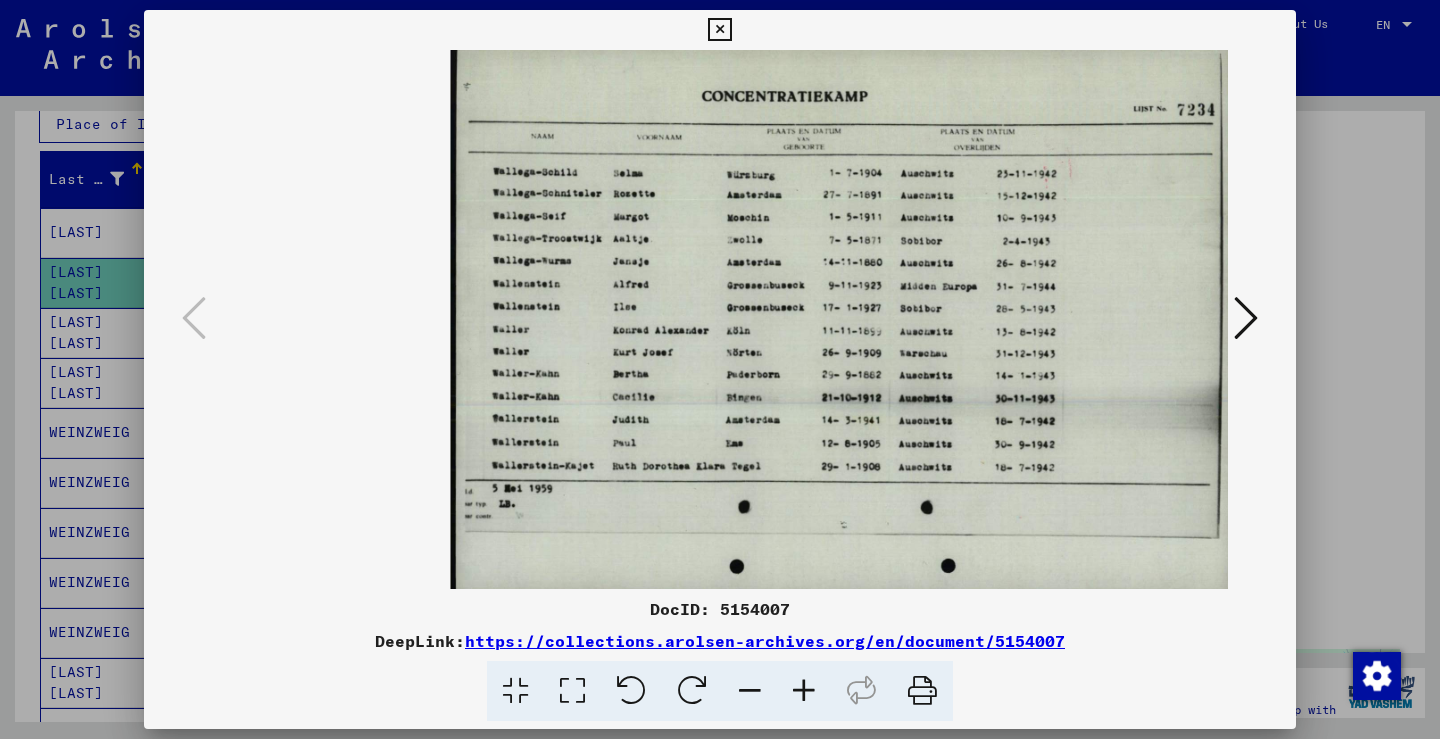 click at bounding box center [804, 691] 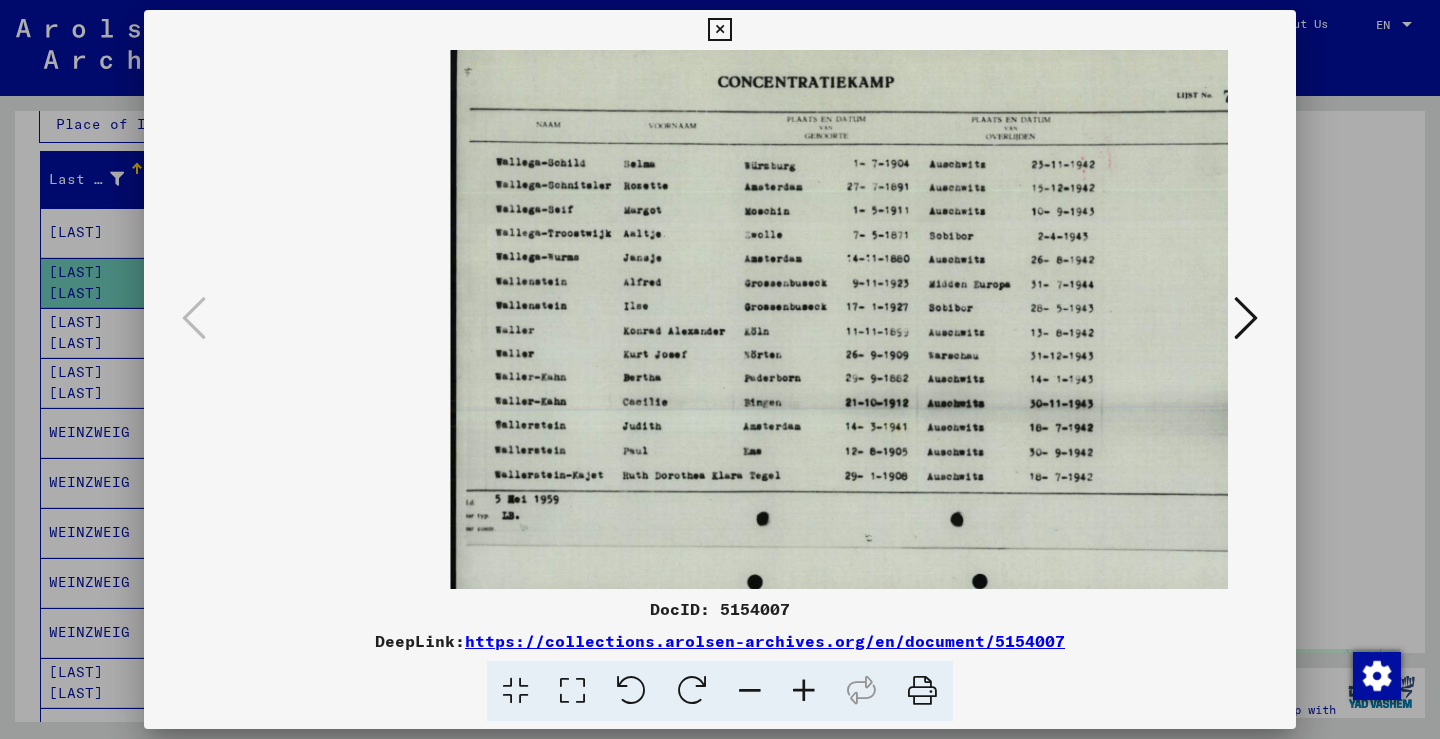 click at bounding box center [804, 691] 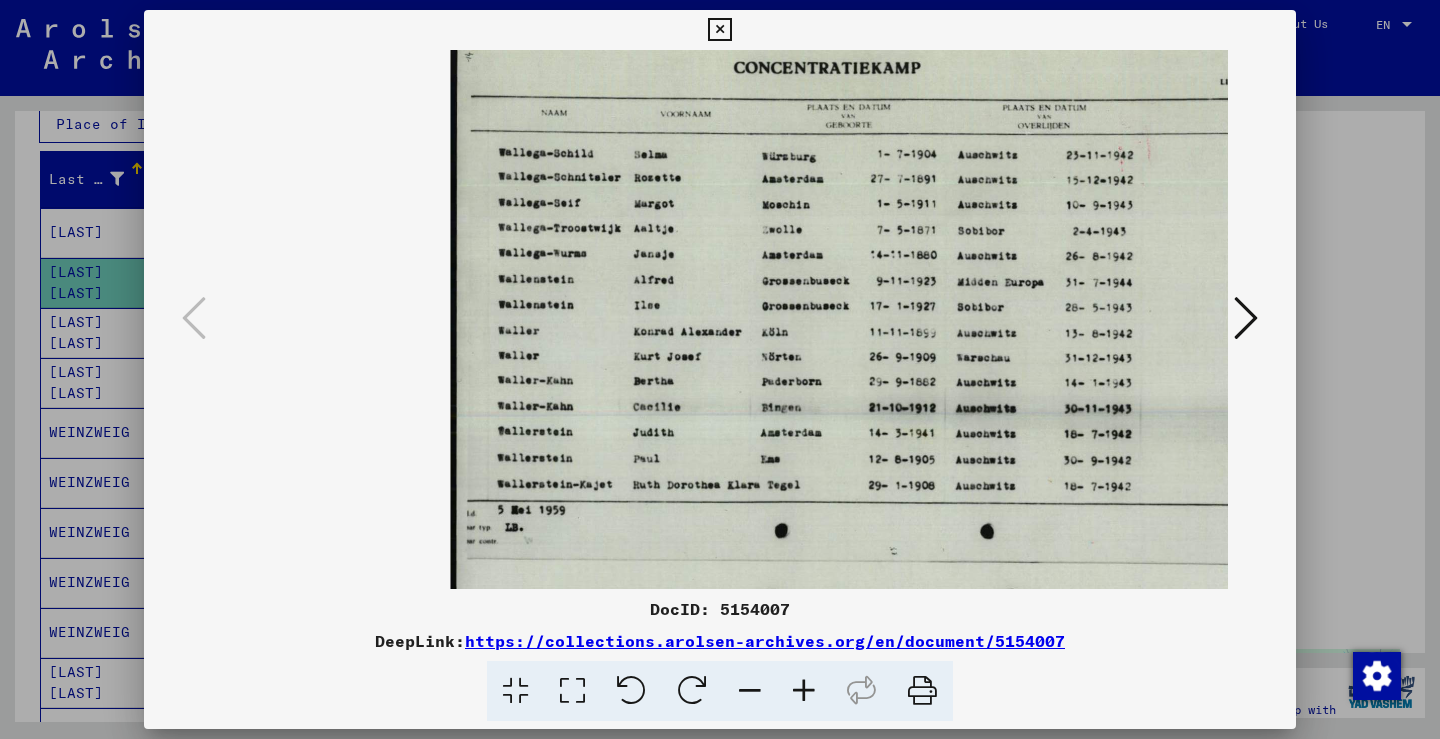 click at bounding box center [719, 30] 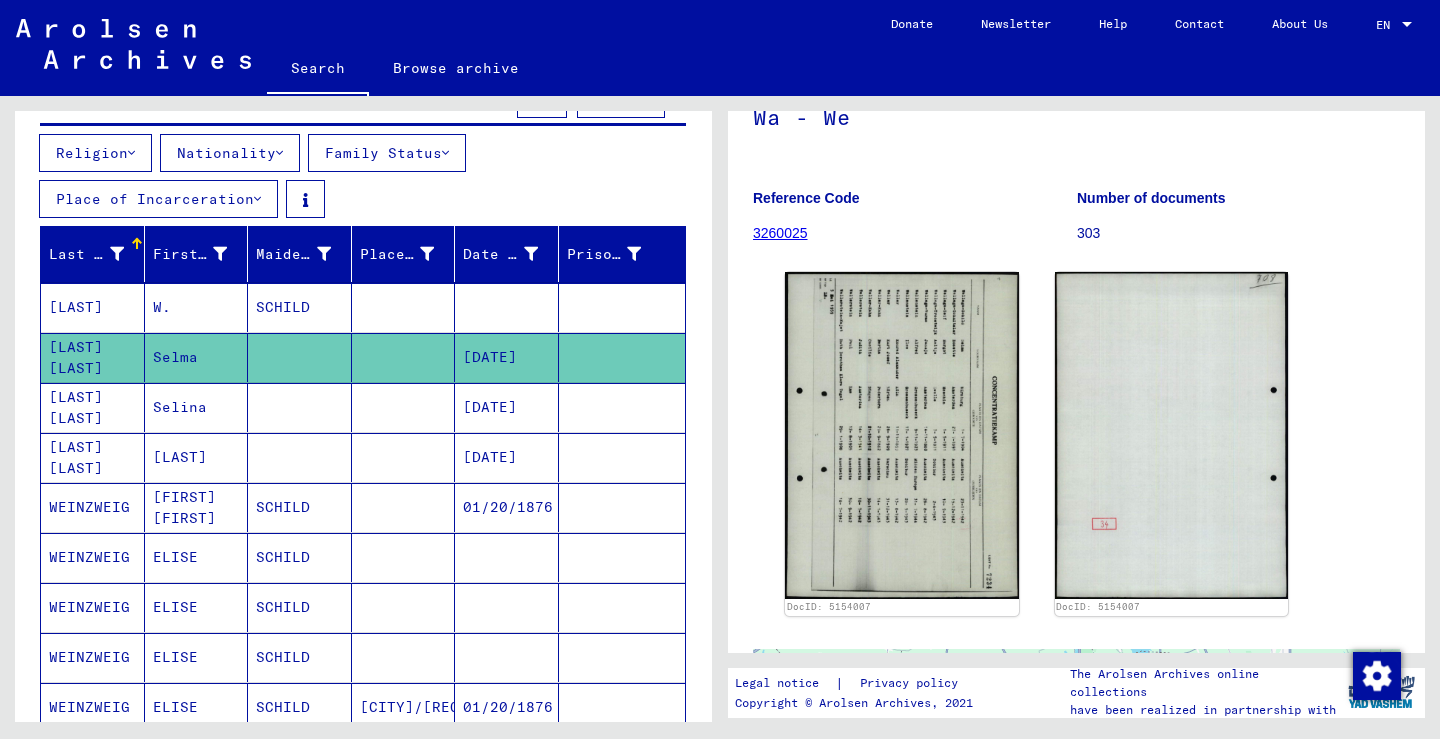 scroll, scrollTop: 0, scrollLeft: 0, axis: both 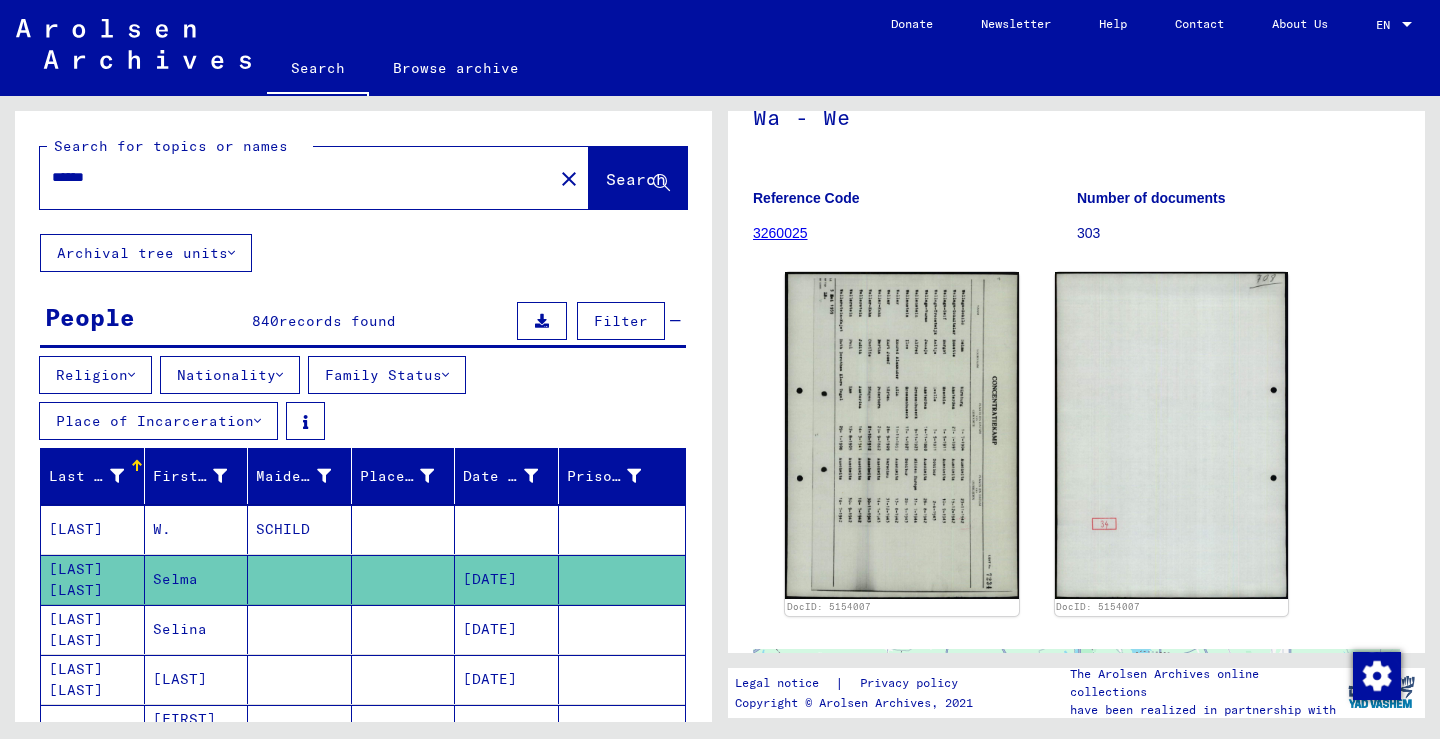 click on "******" at bounding box center (296, 177) 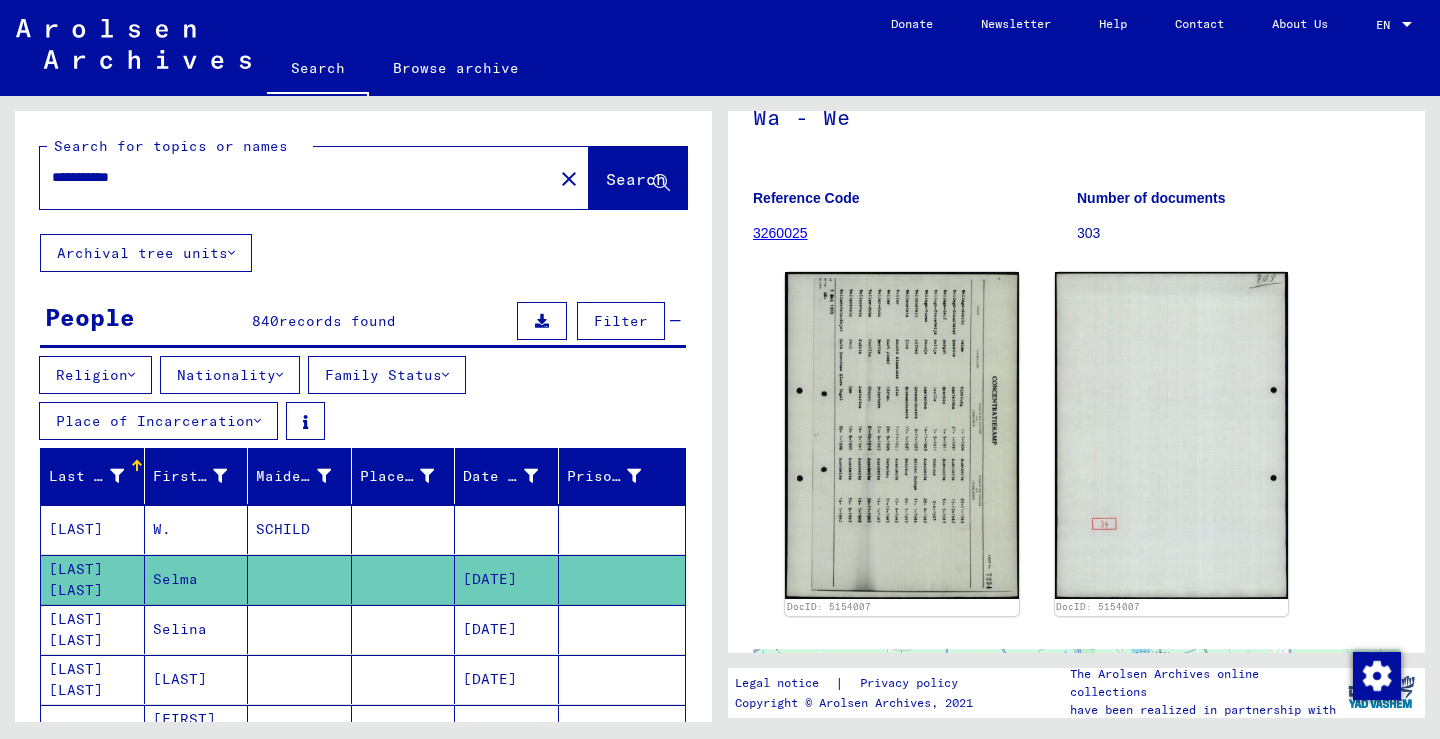 type on "**********" 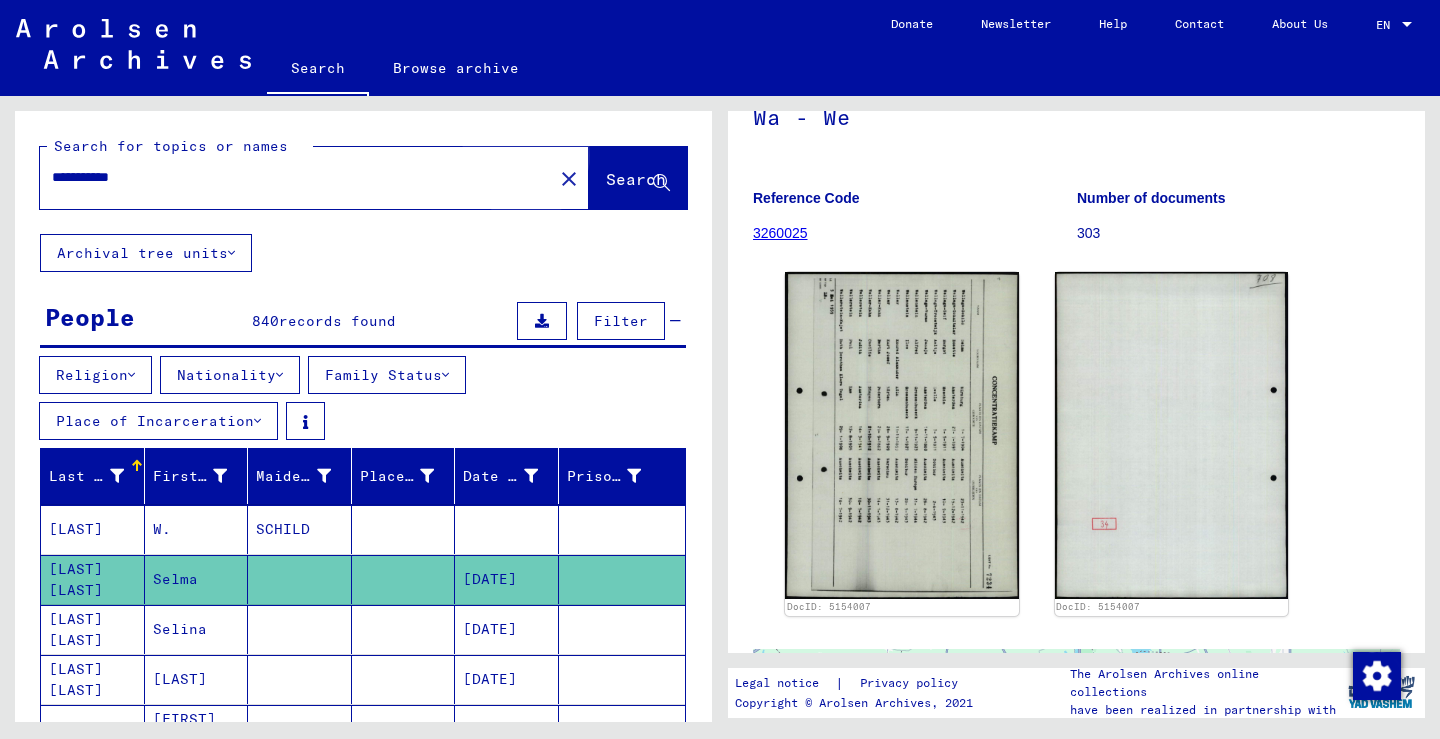 click on "Search" 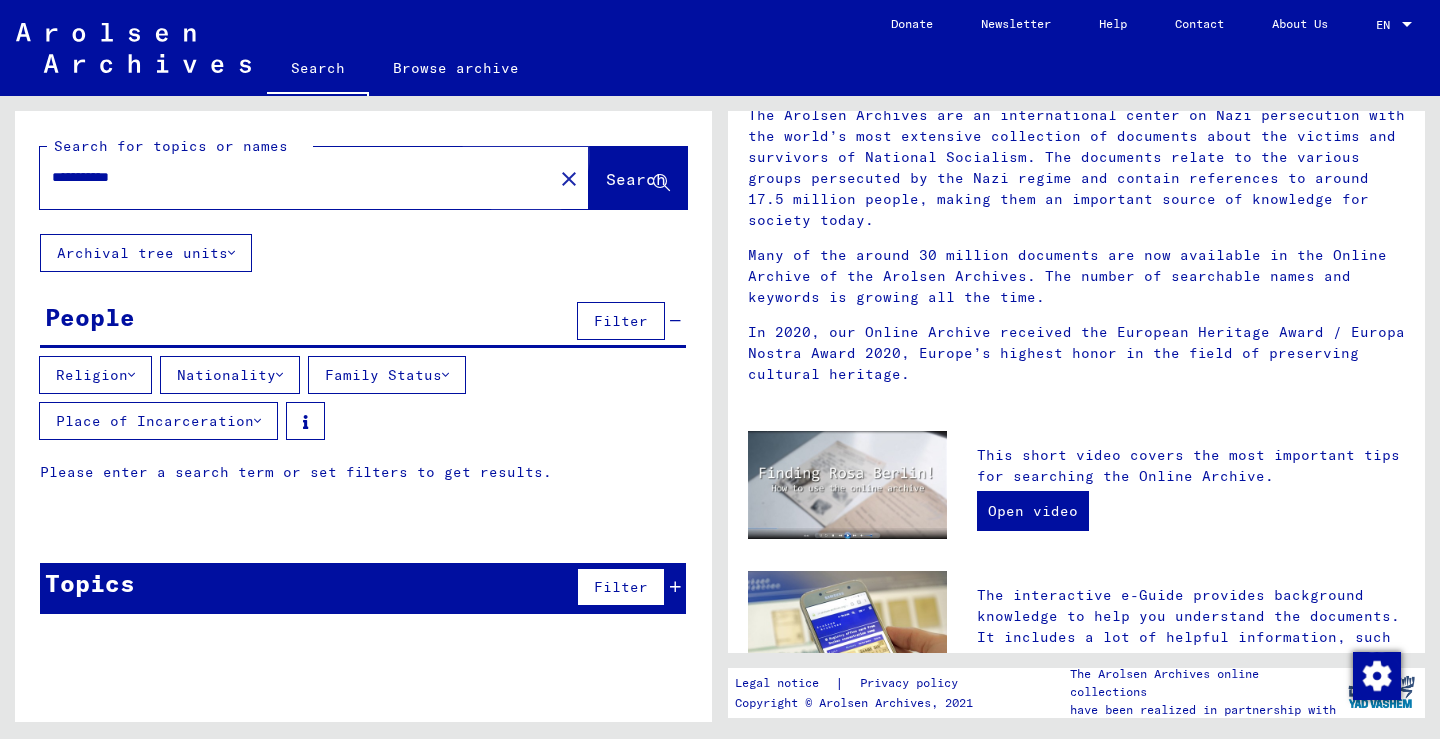 scroll, scrollTop: 0, scrollLeft: 0, axis: both 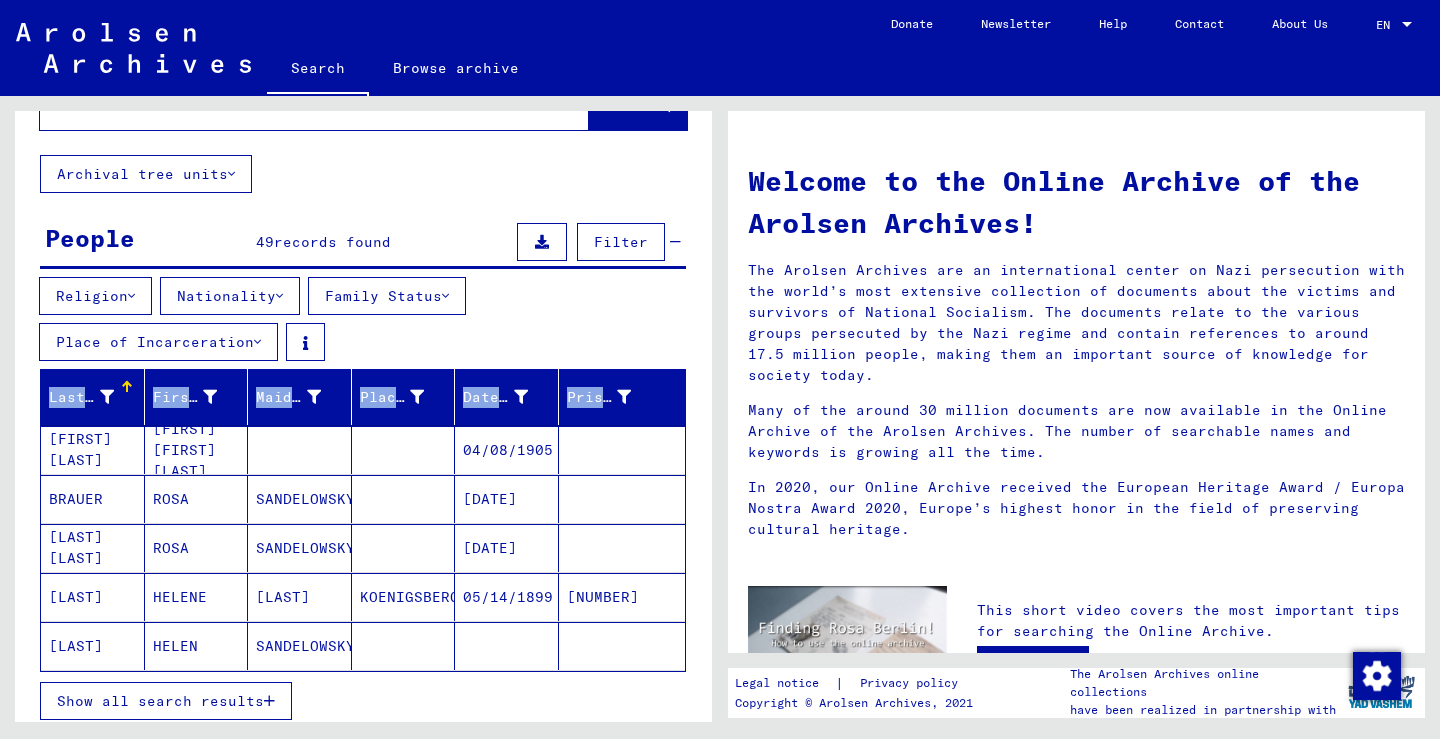 drag, startPoint x: 688, startPoint y: 350, endPoint x: 676, endPoint y: 397, distance: 48.507732 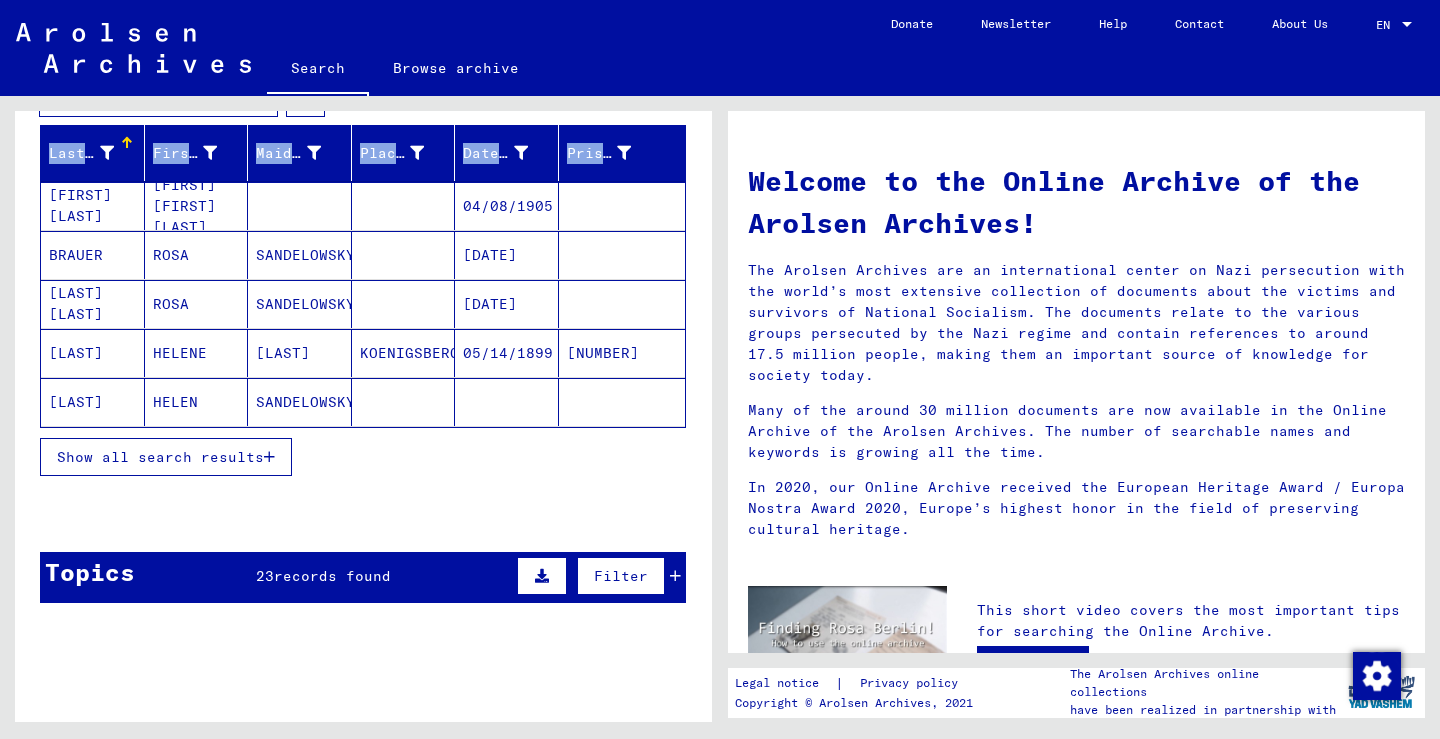 scroll, scrollTop: 337, scrollLeft: 0, axis: vertical 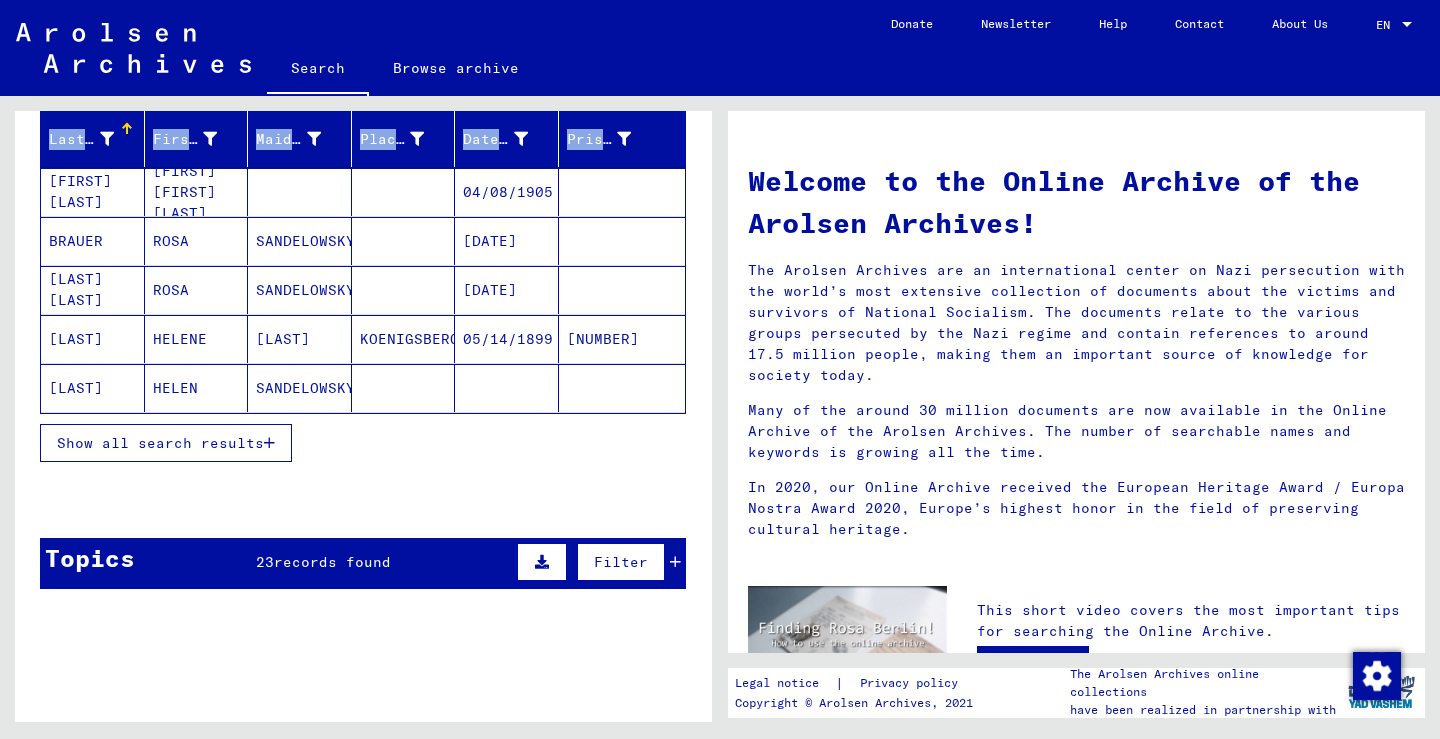 click on "Show all search results" at bounding box center [160, 443] 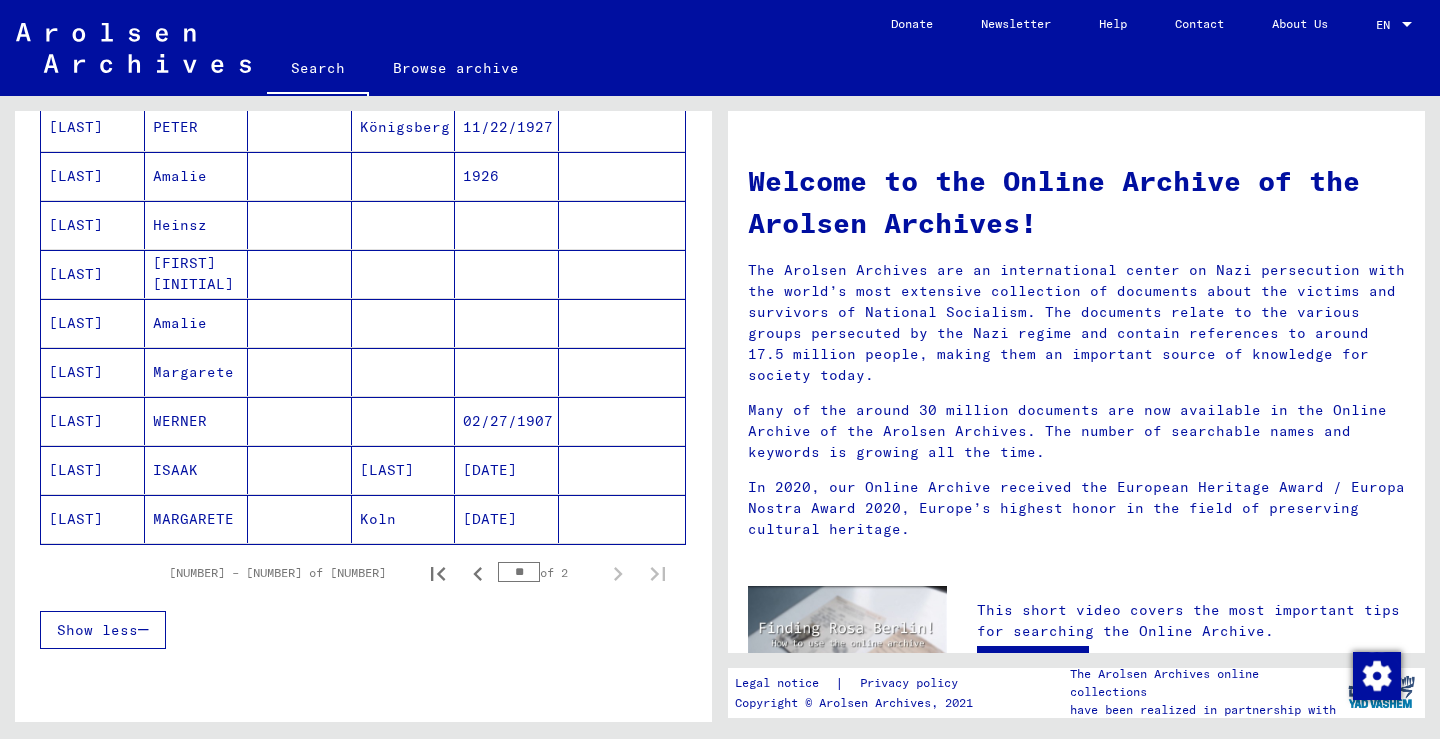 scroll, scrollTop: 1194, scrollLeft: 0, axis: vertical 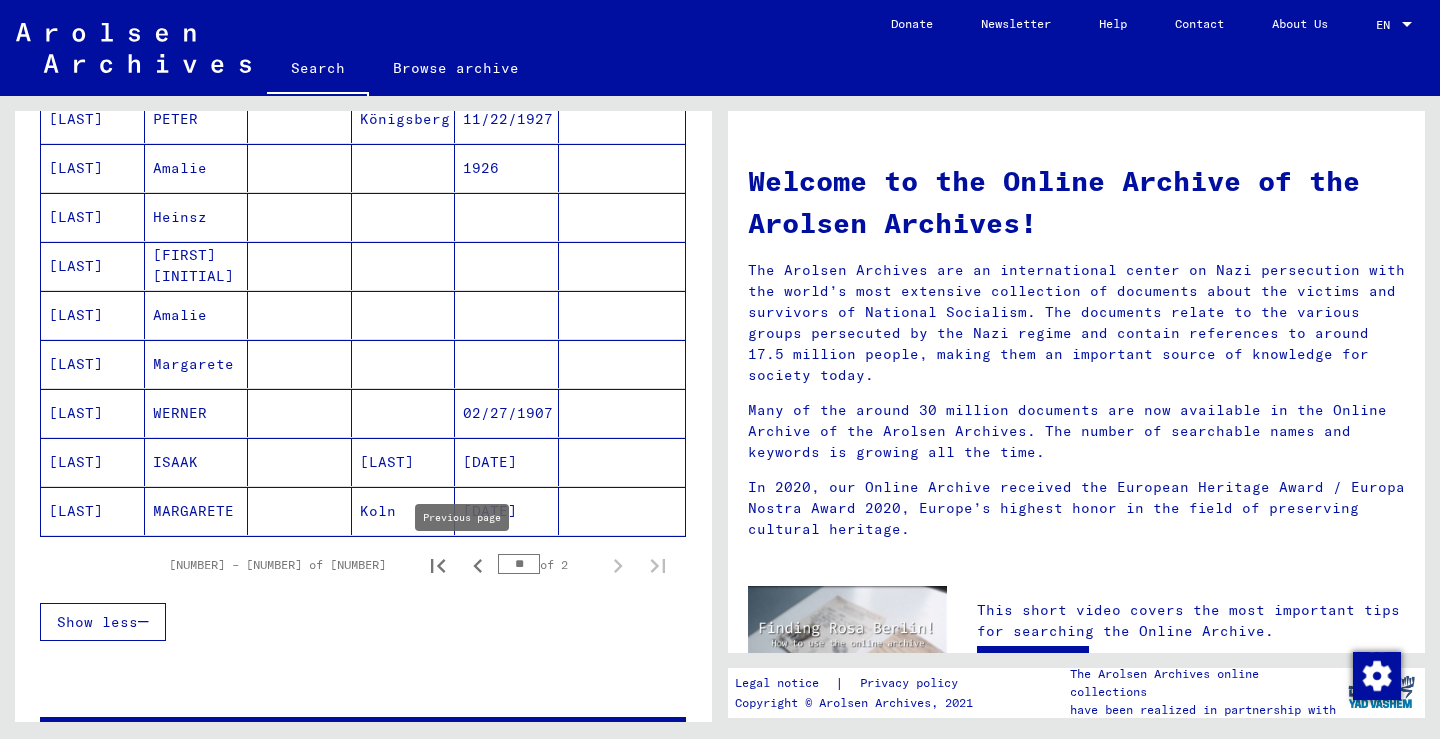 click 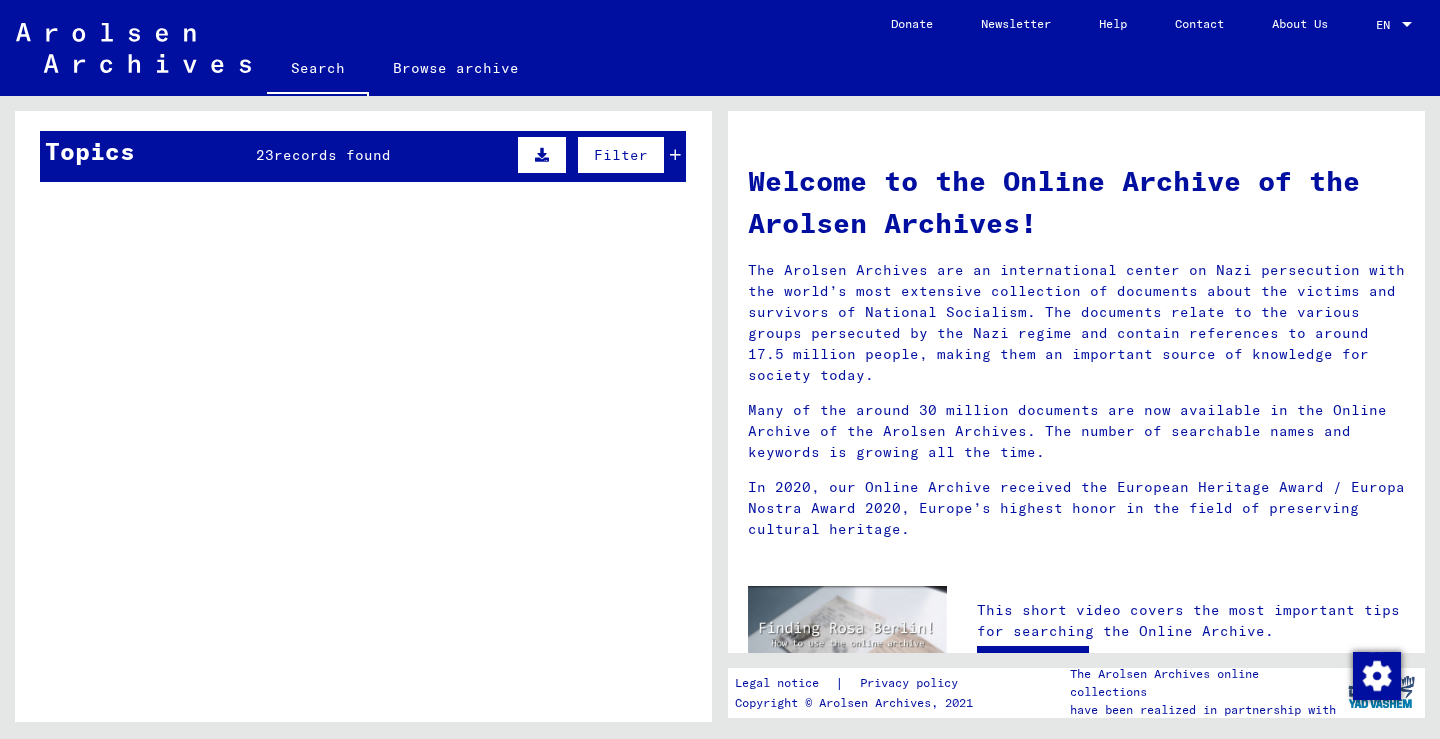 scroll, scrollTop: 497, scrollLeft: 0, axis: vertical 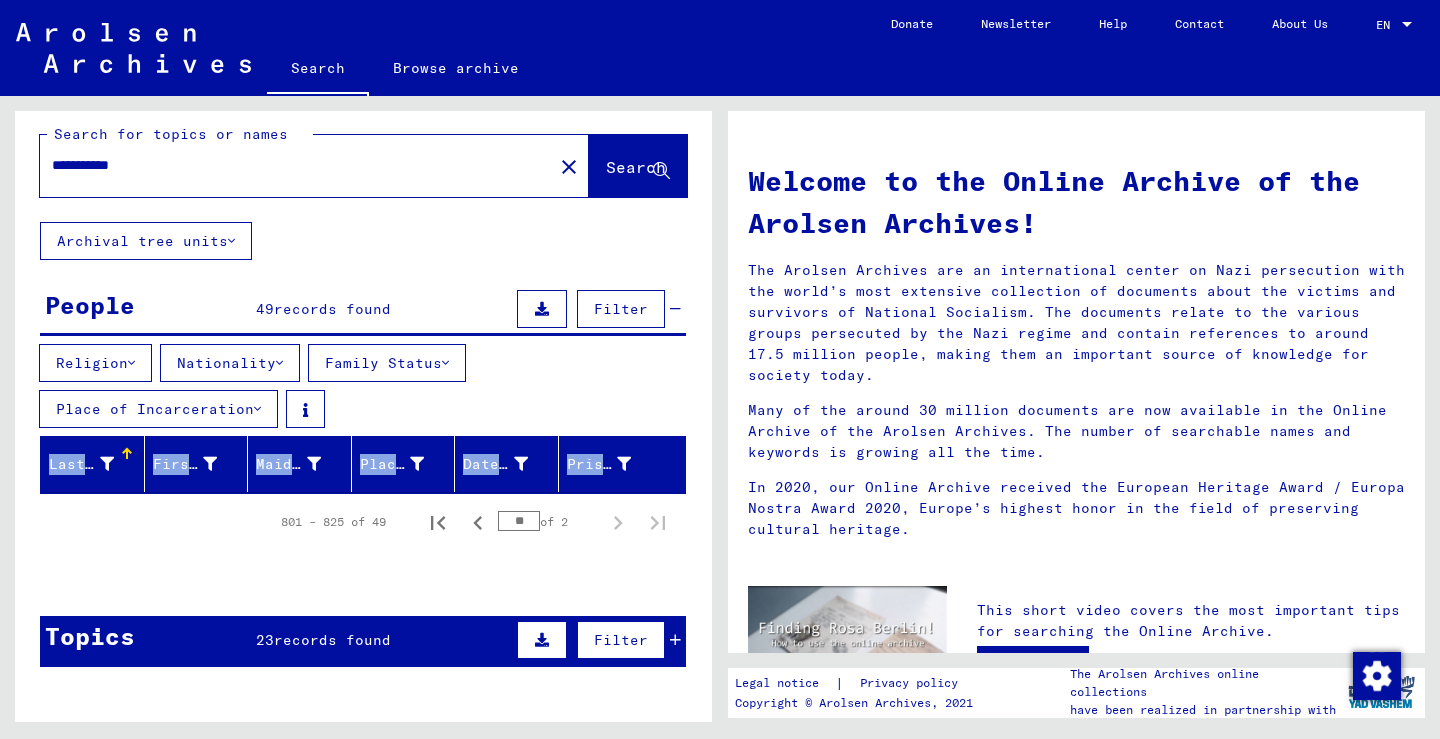 click on "Search" 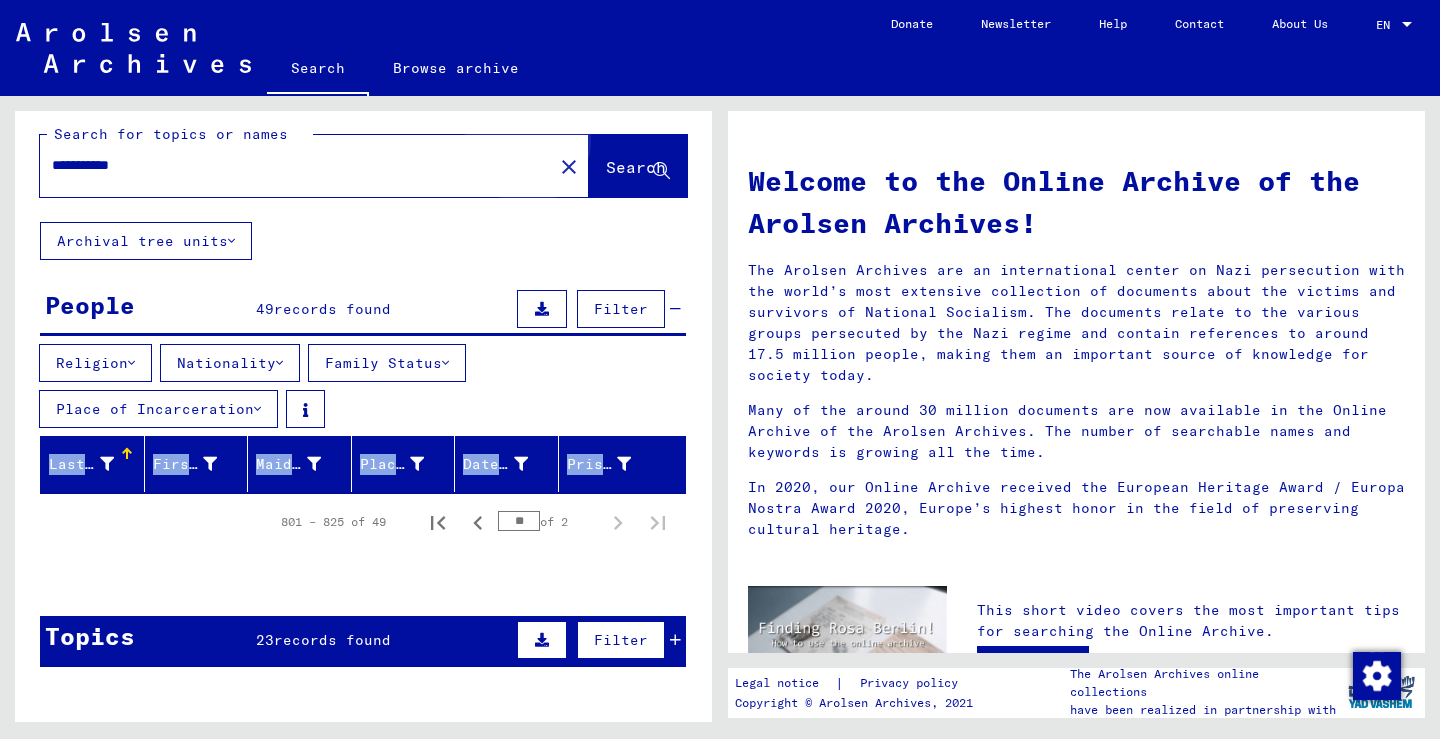 click on "Search" 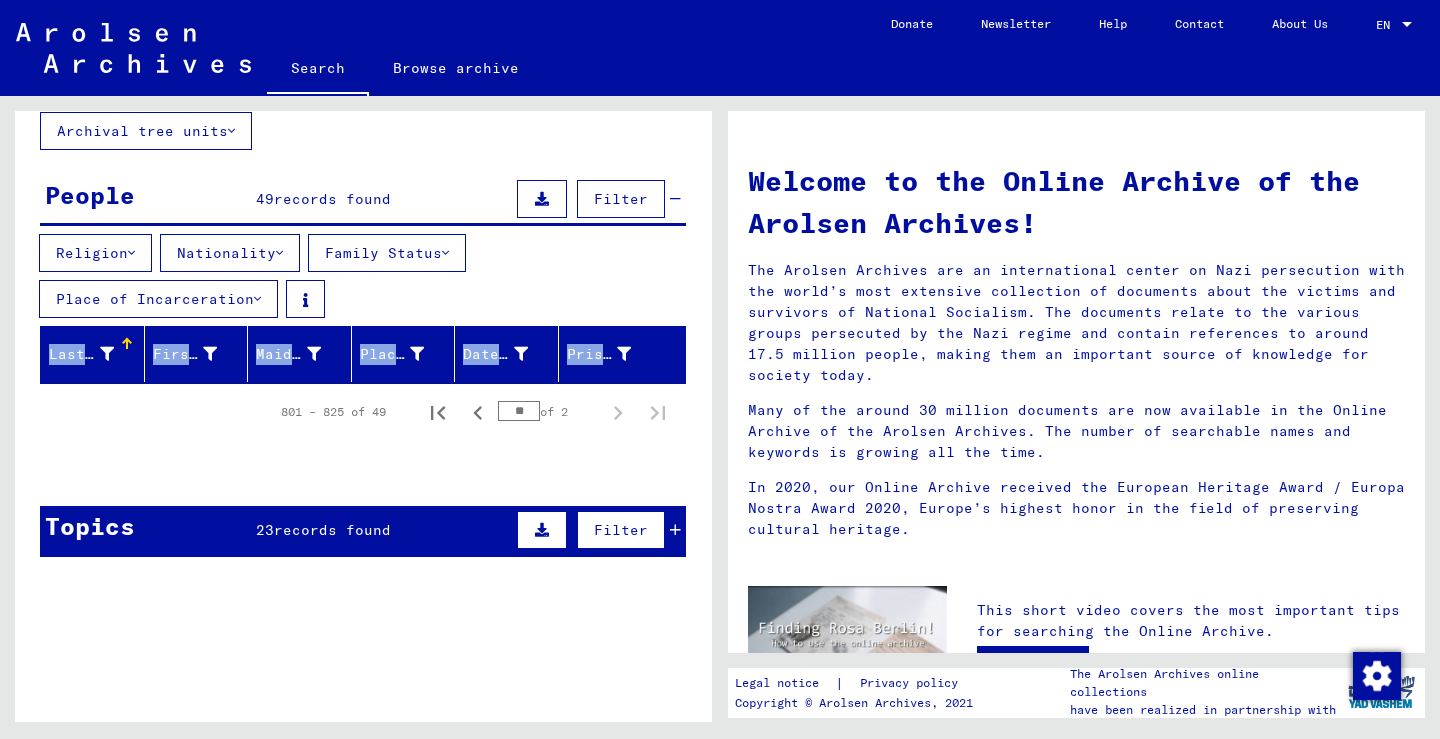scroll, scrollTop: 0, scrollLeft: 0, axis: both 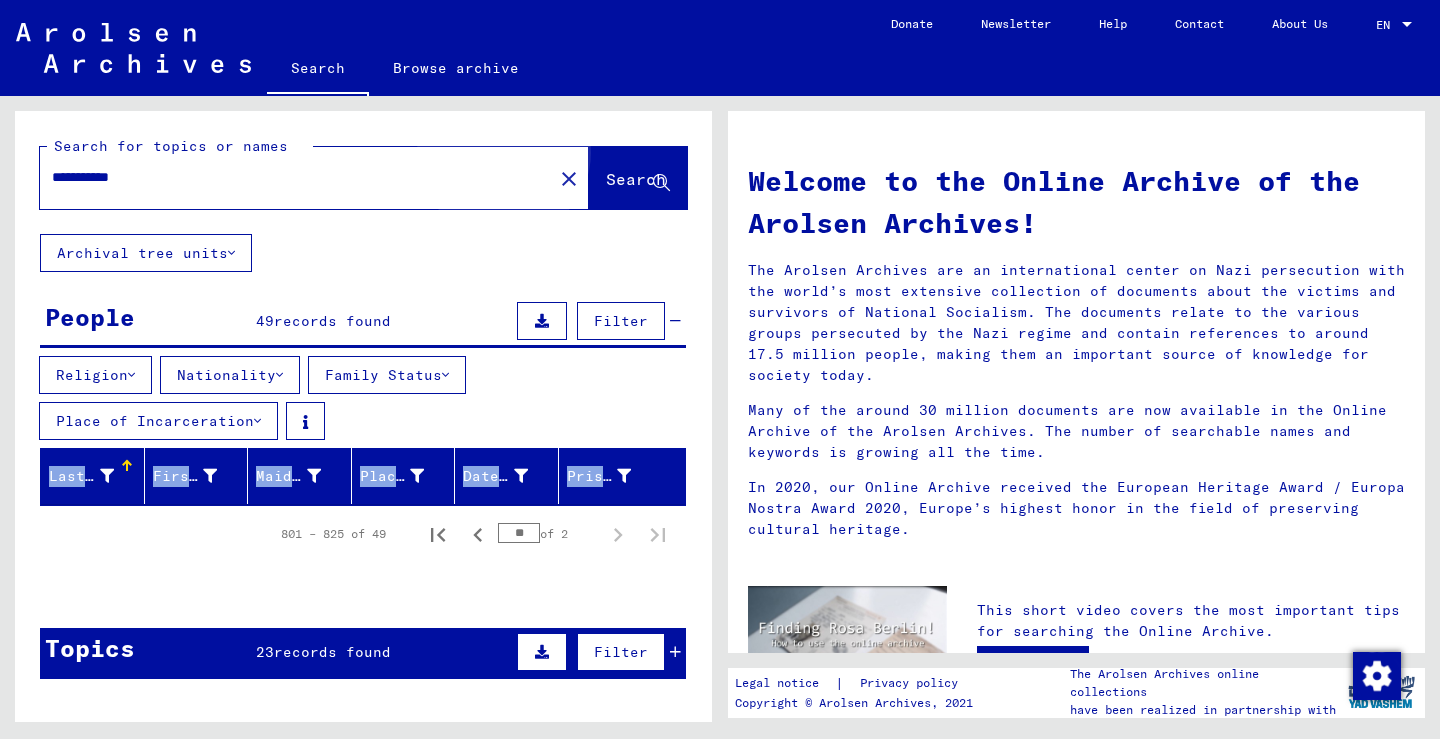 click on "Search" 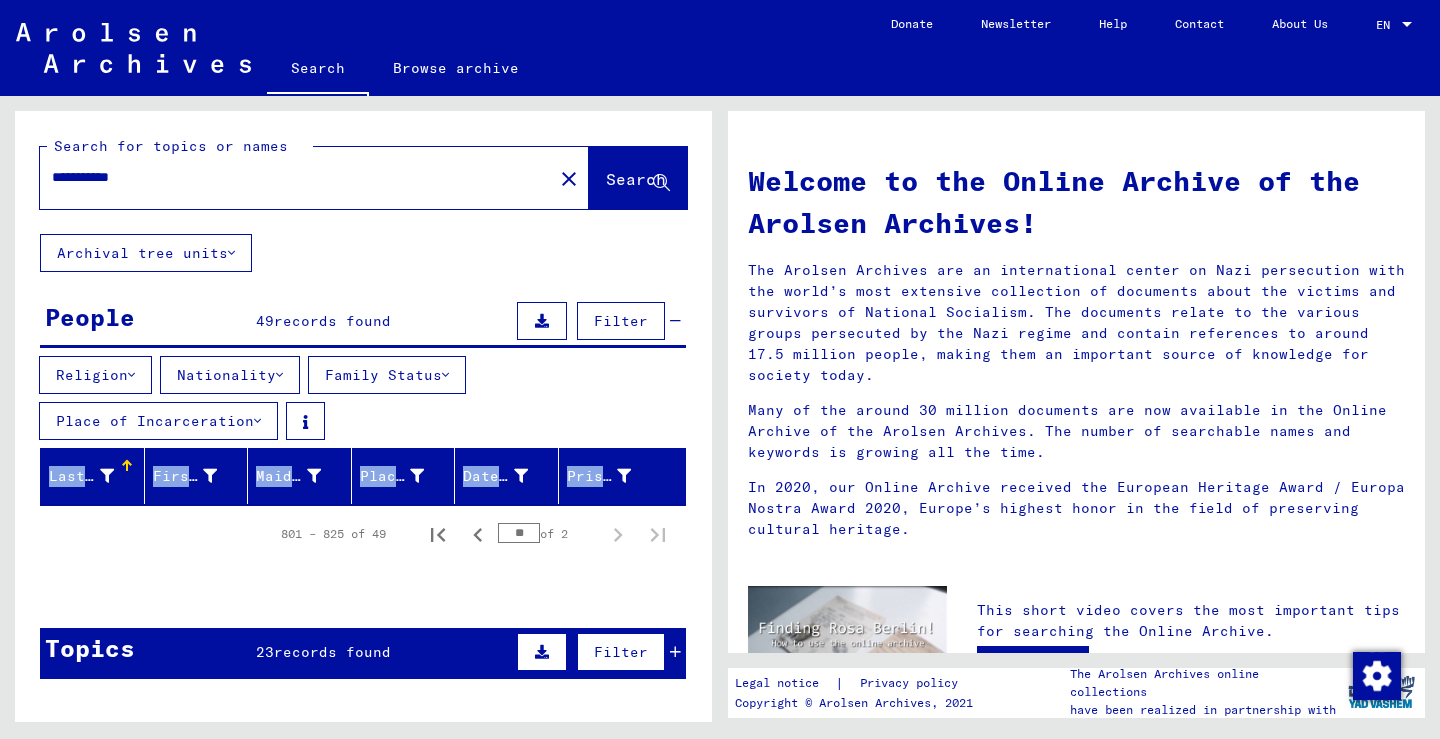 click on "close" 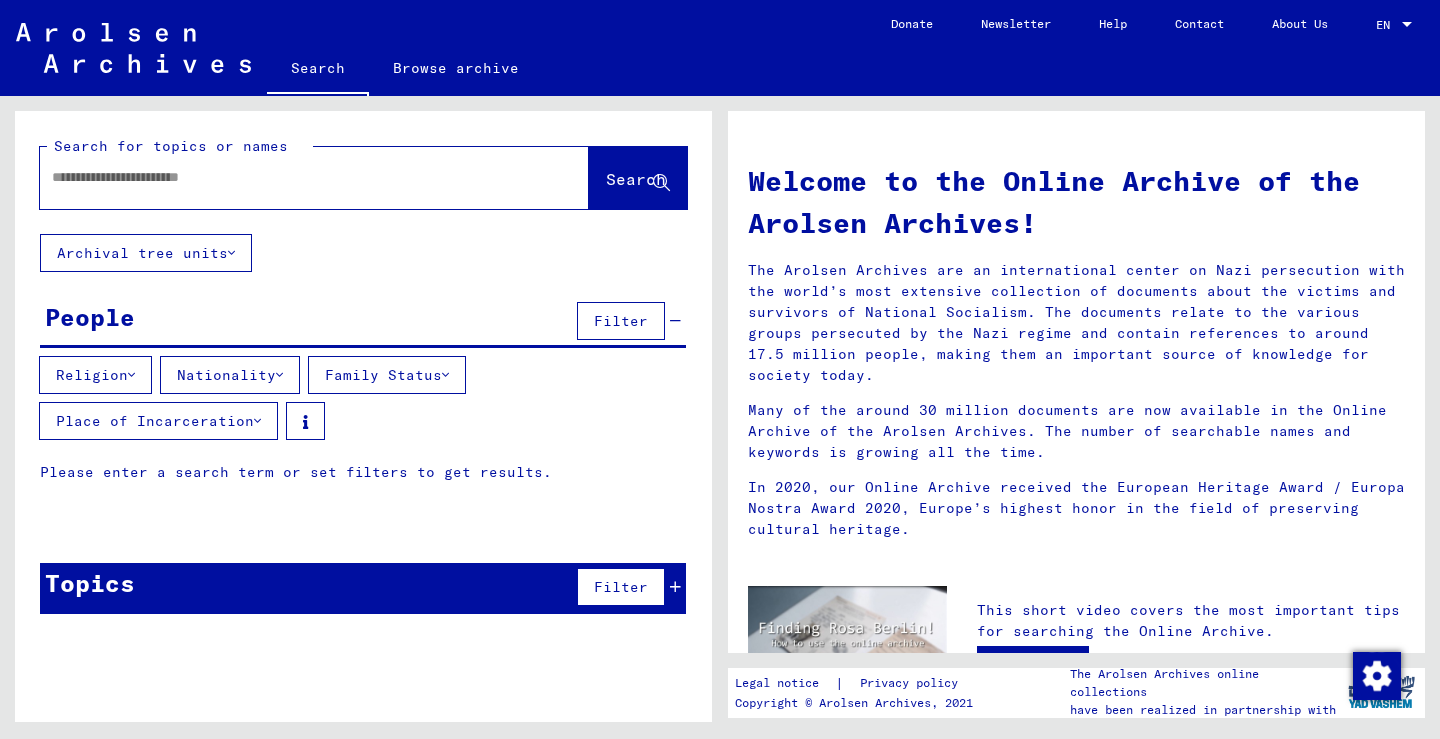 click at bounding box center (290, 177) 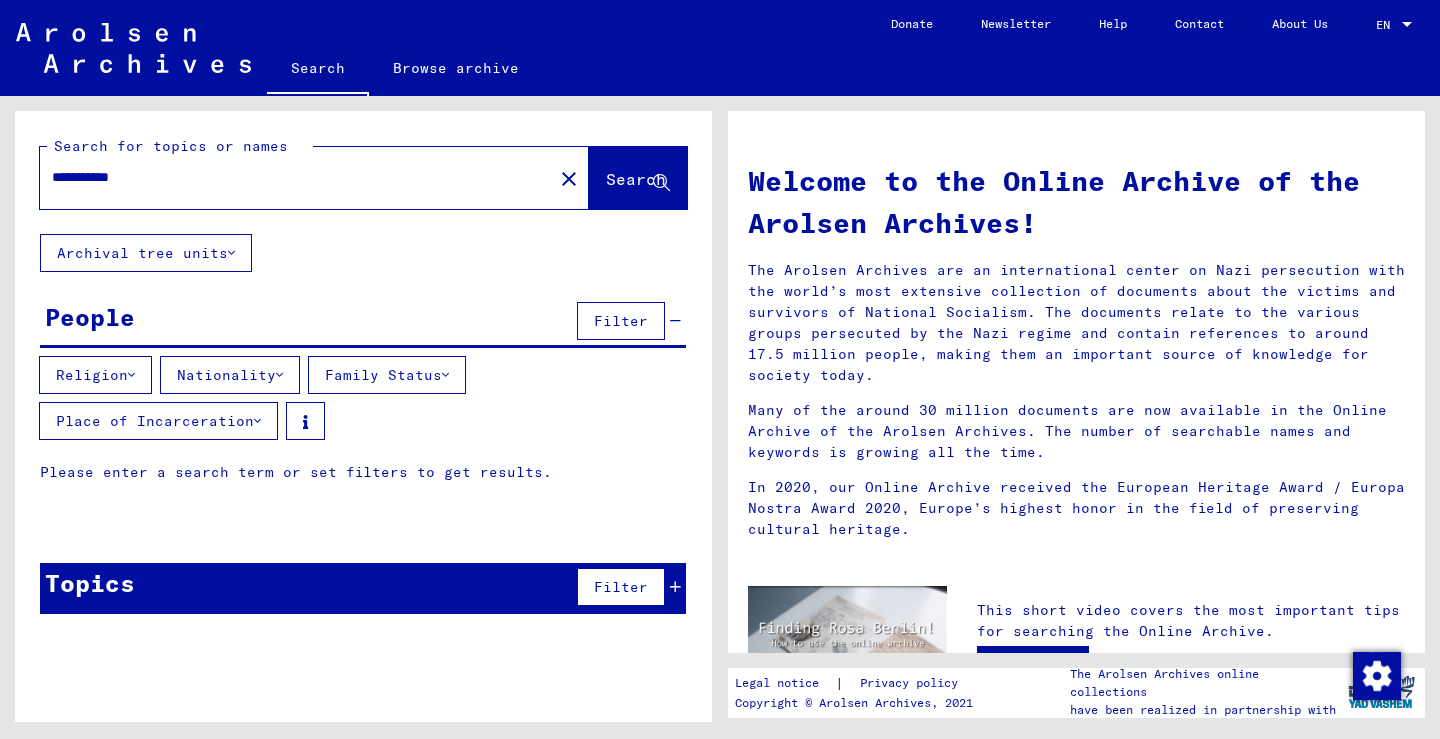 click on "Search" 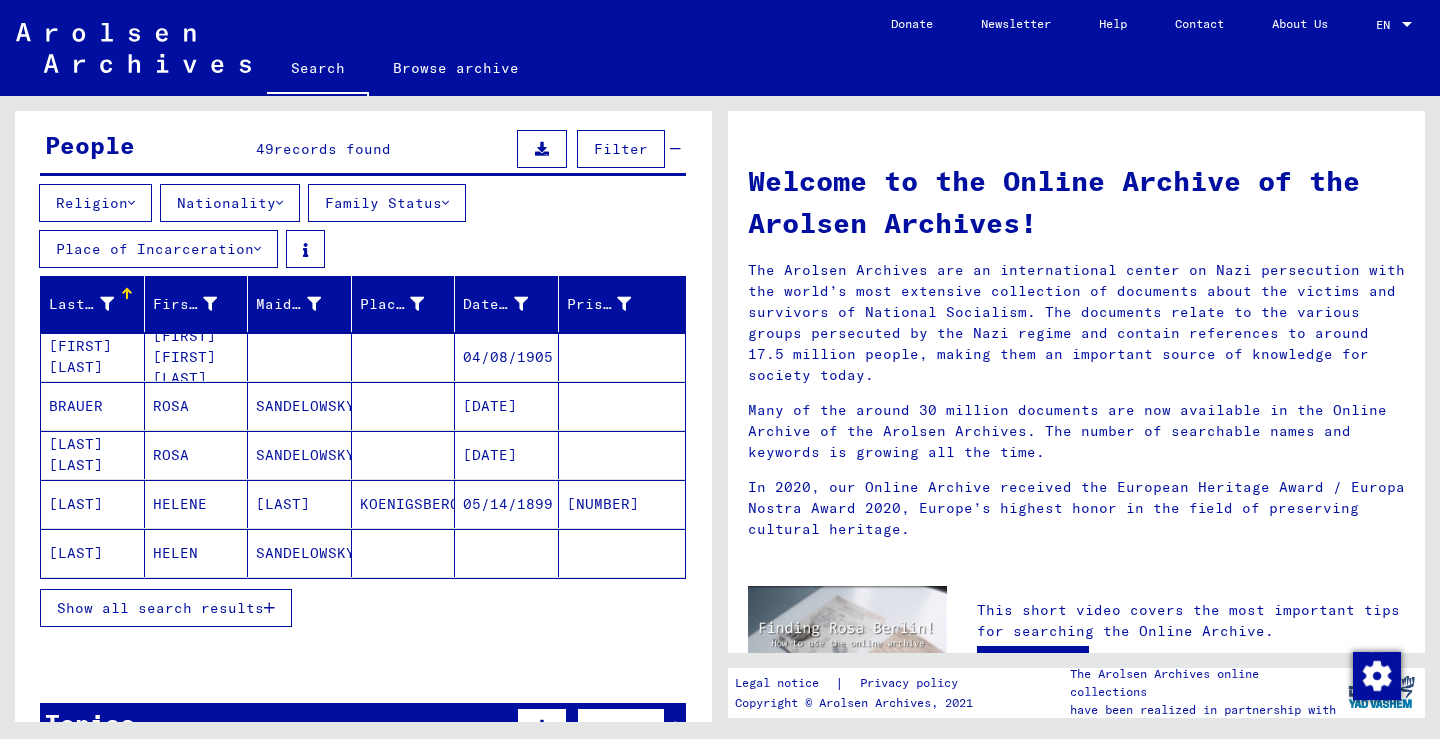 scroll, scrollTop: 0, scrollLeft: 0, axis: both 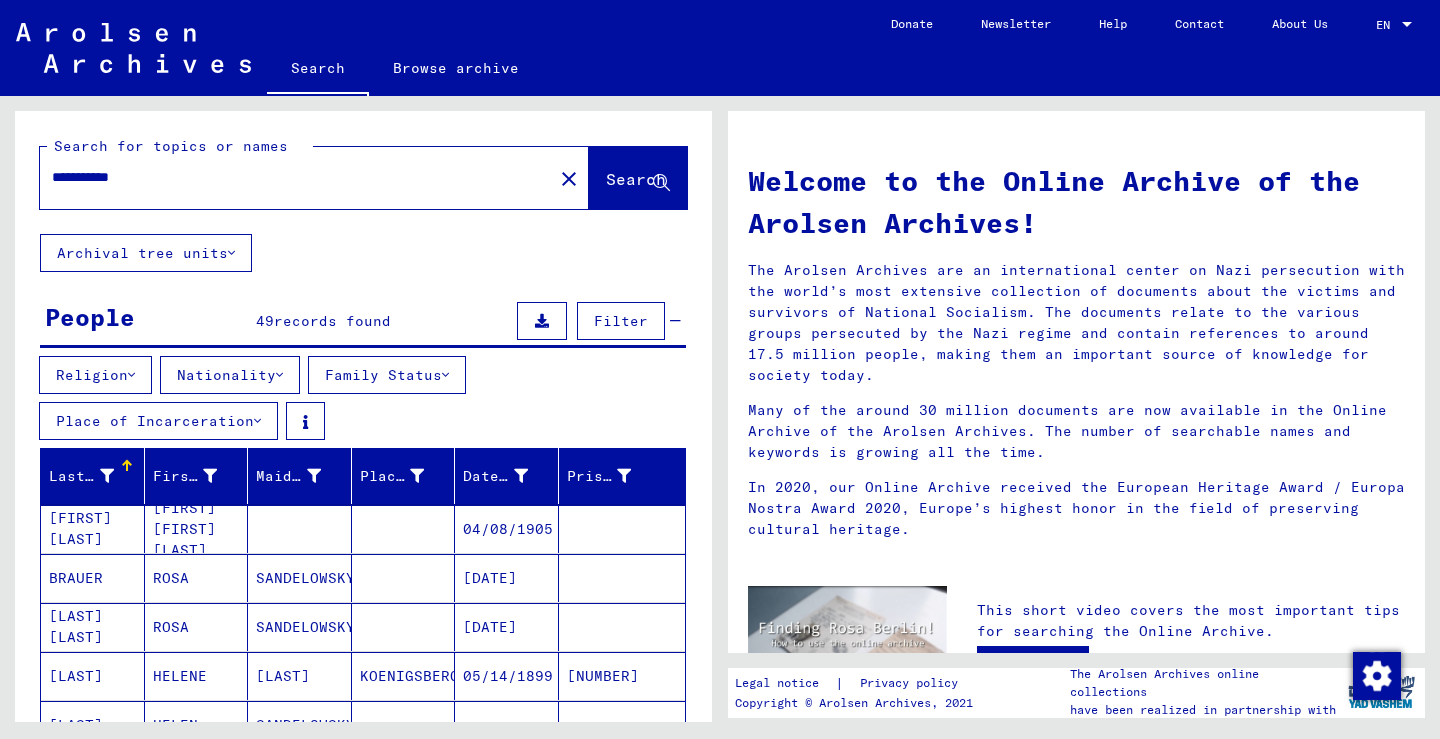 click on "**********" at bounding box center (290, 177) 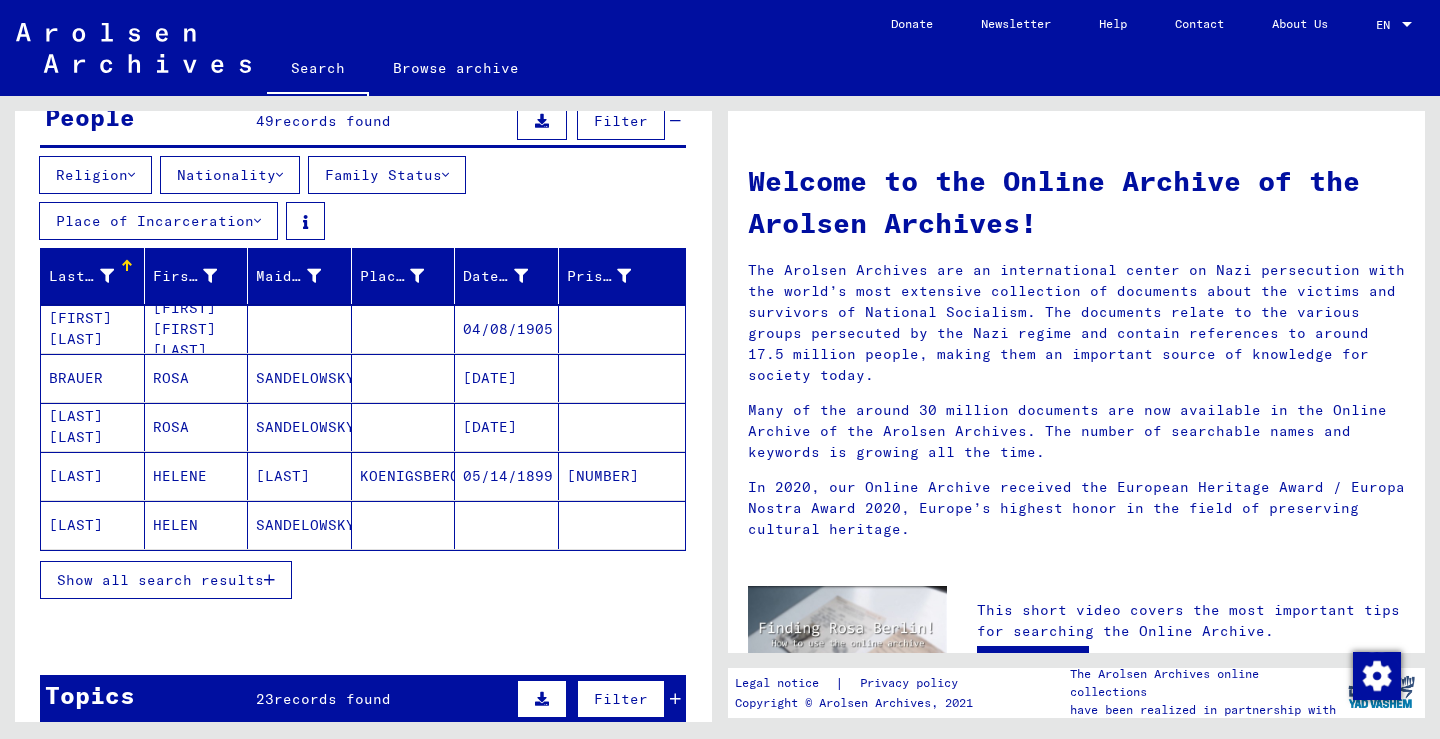 scroll, scrollTop: 233, scrollLeft: 0, axis: vertical 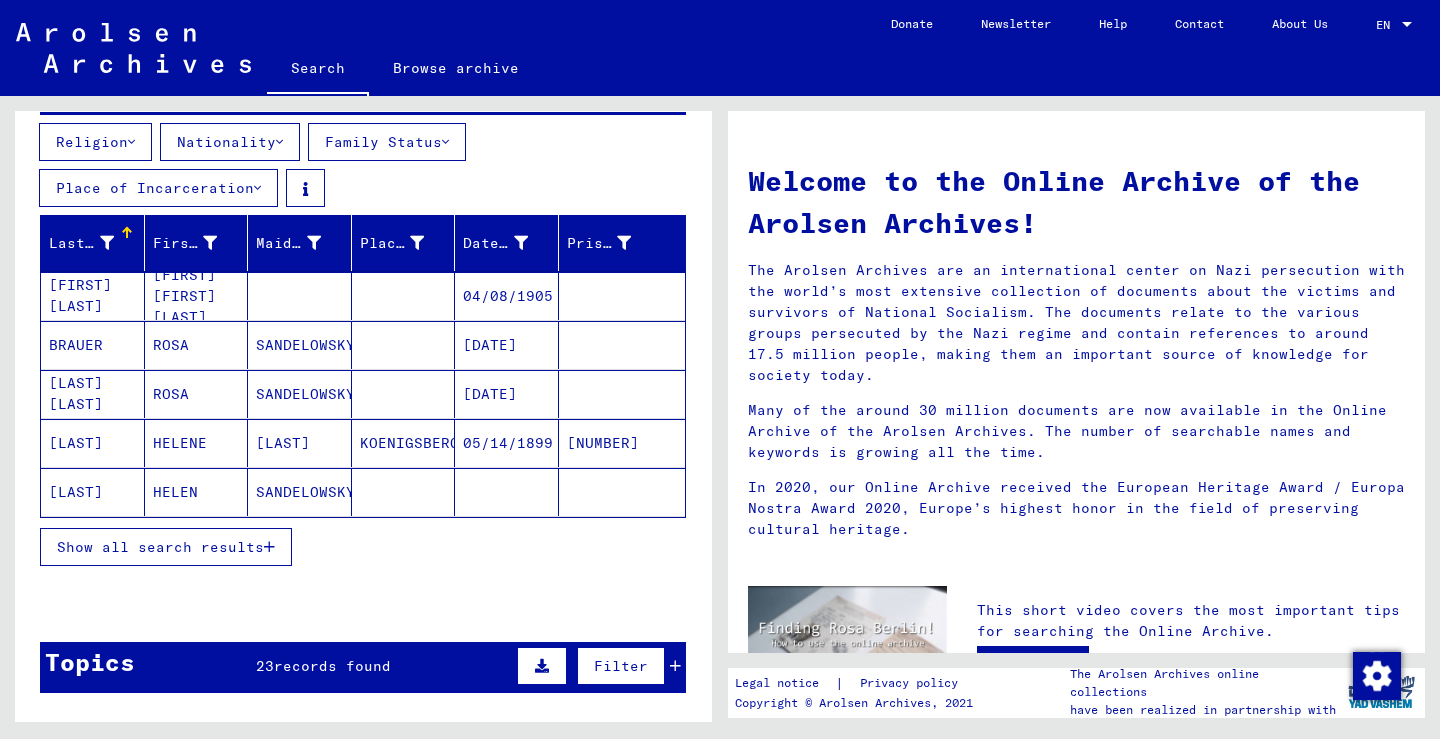 click at bounding box center [269, 547] 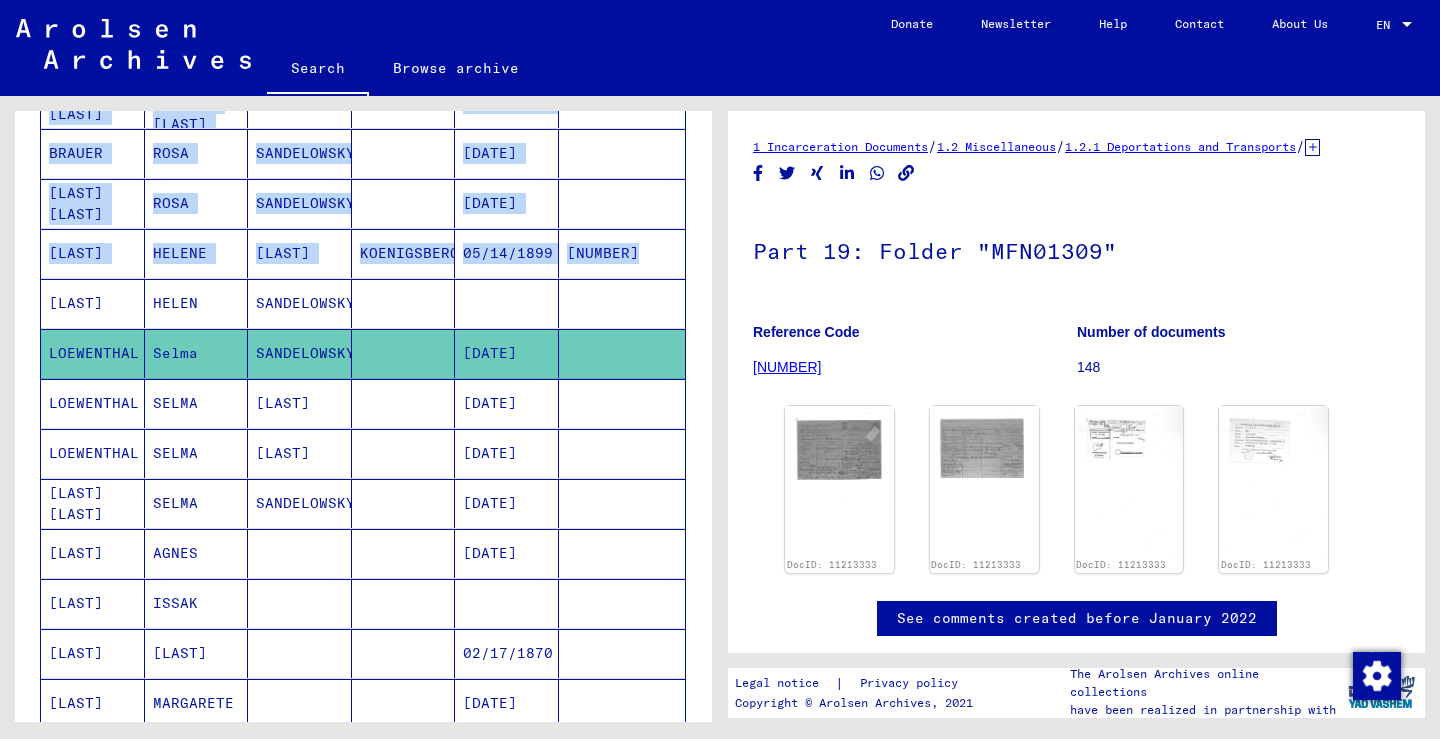 scroll, scrollTop: 0, scrollLeft: 0, axis: both 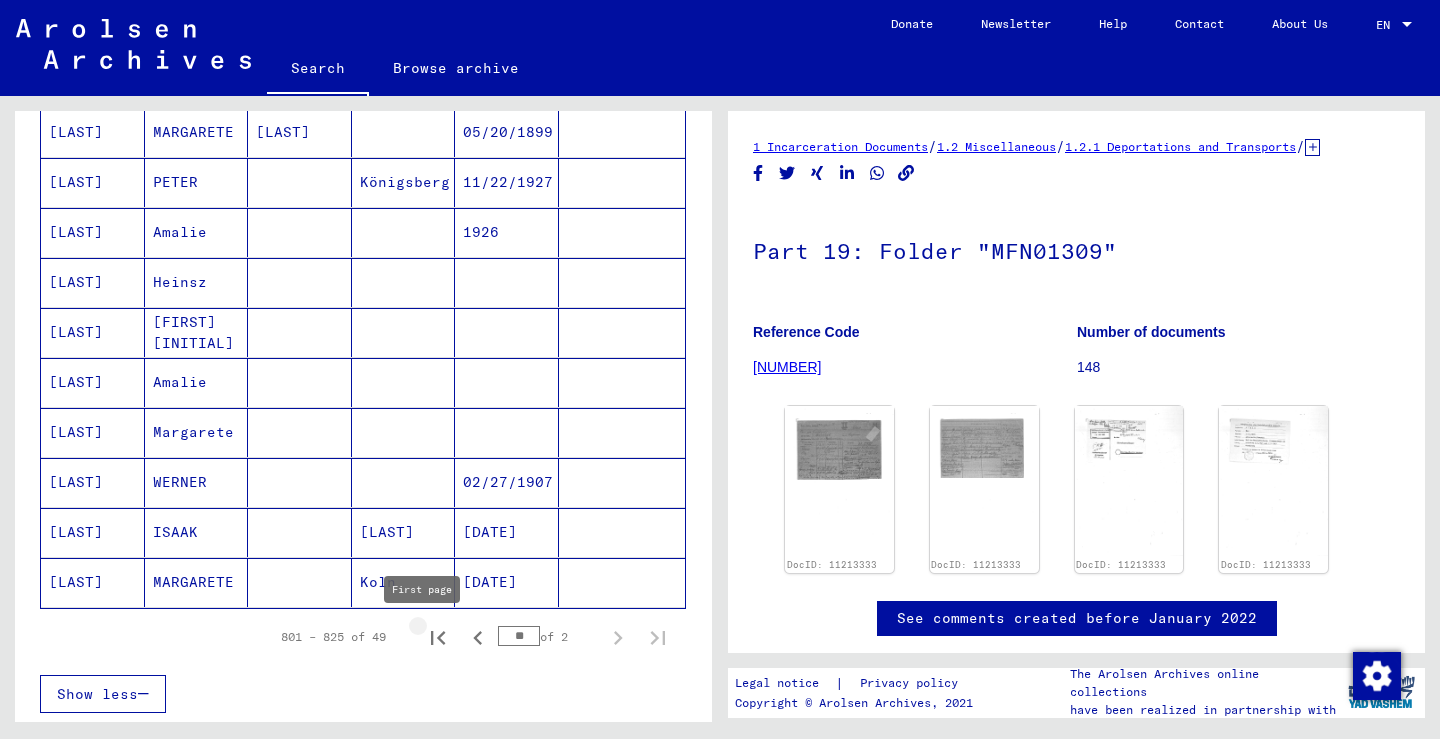 click 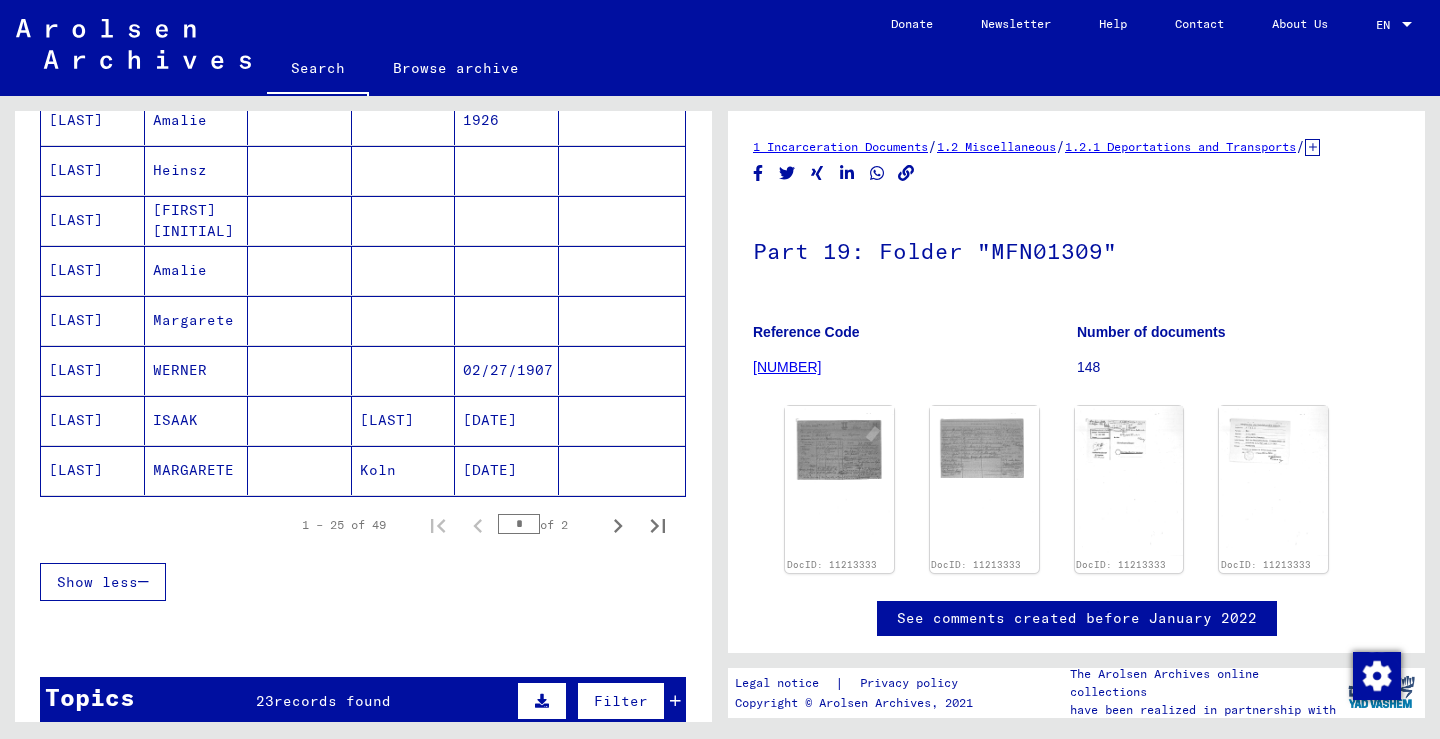 scroll, scrollTop: 1283, scrollLeft: 0, axis: vertical 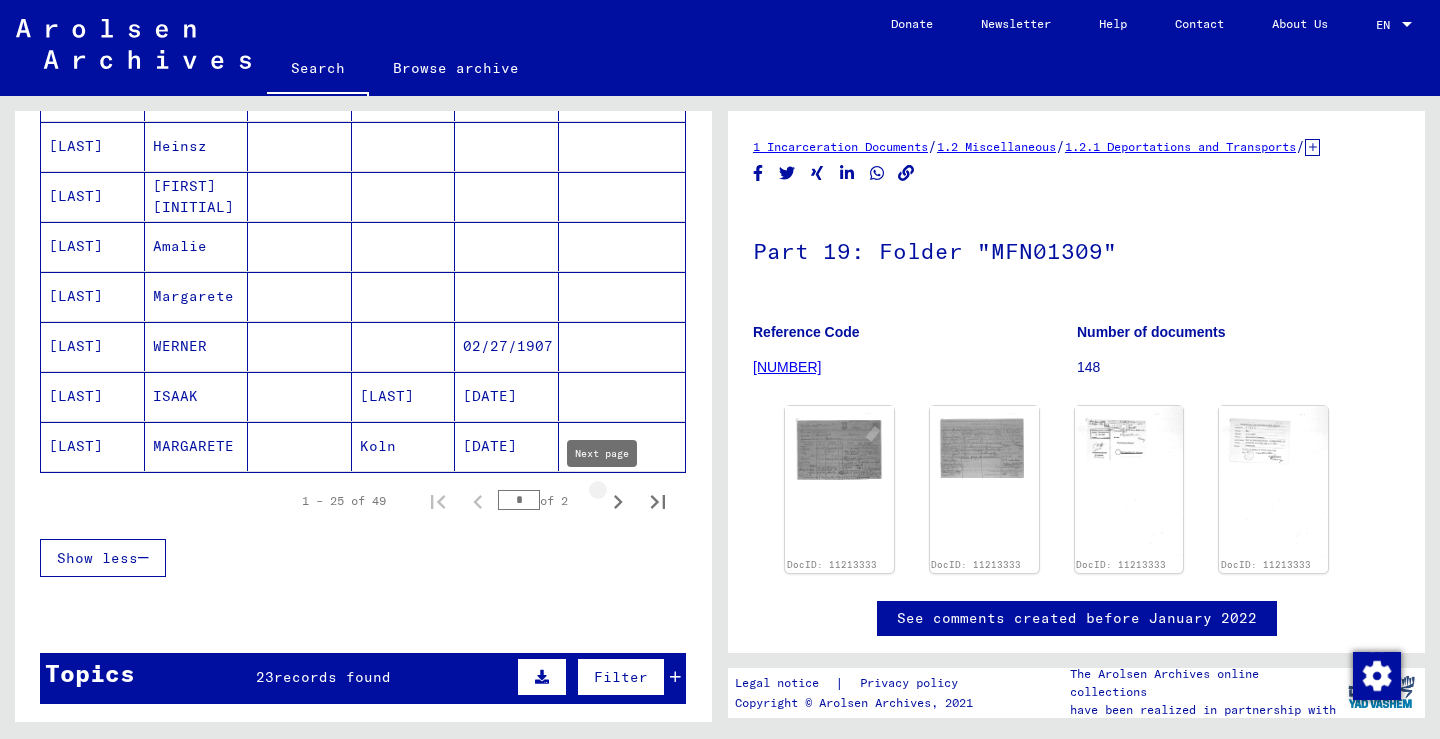 click 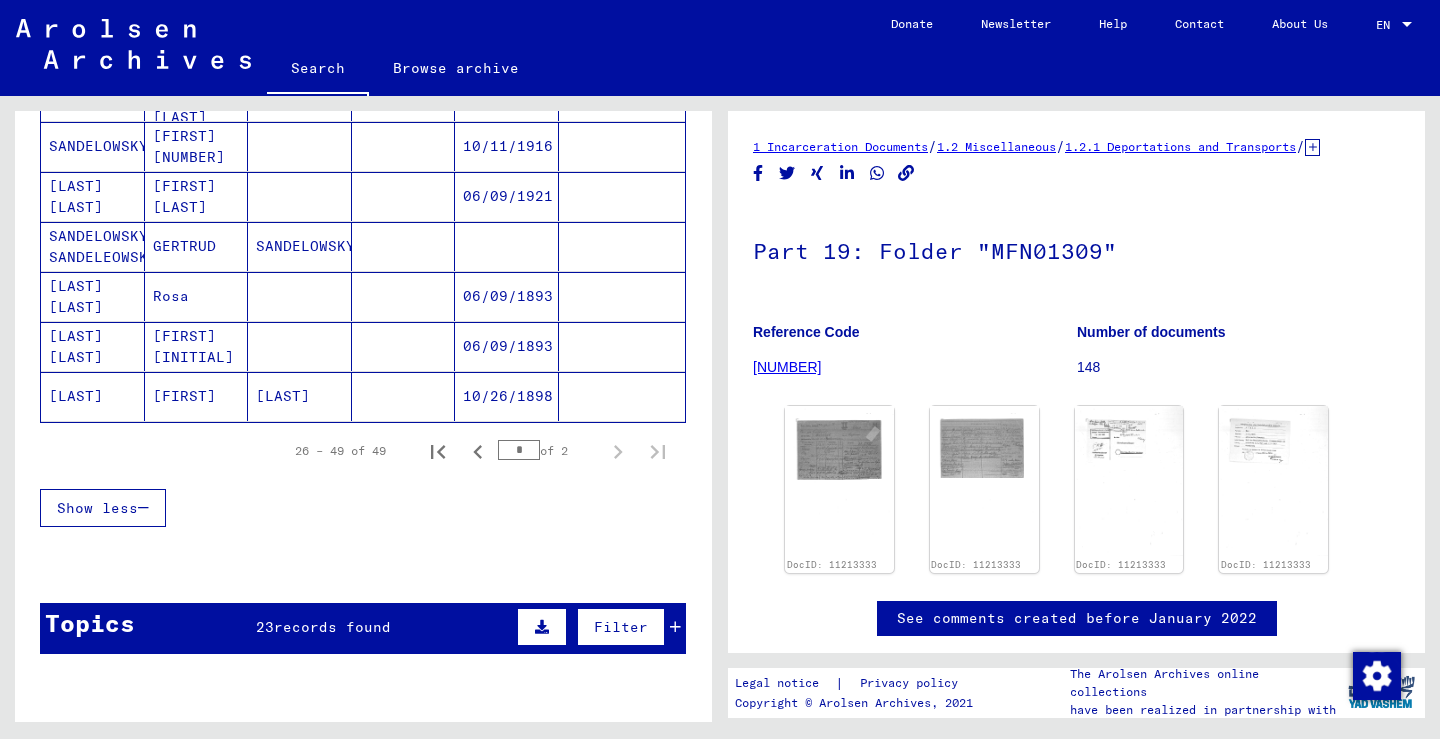drag, startPoint x: 695, startPoint y: 521, endPoint x: 693, endPoint y: 490, distance: 31.06445 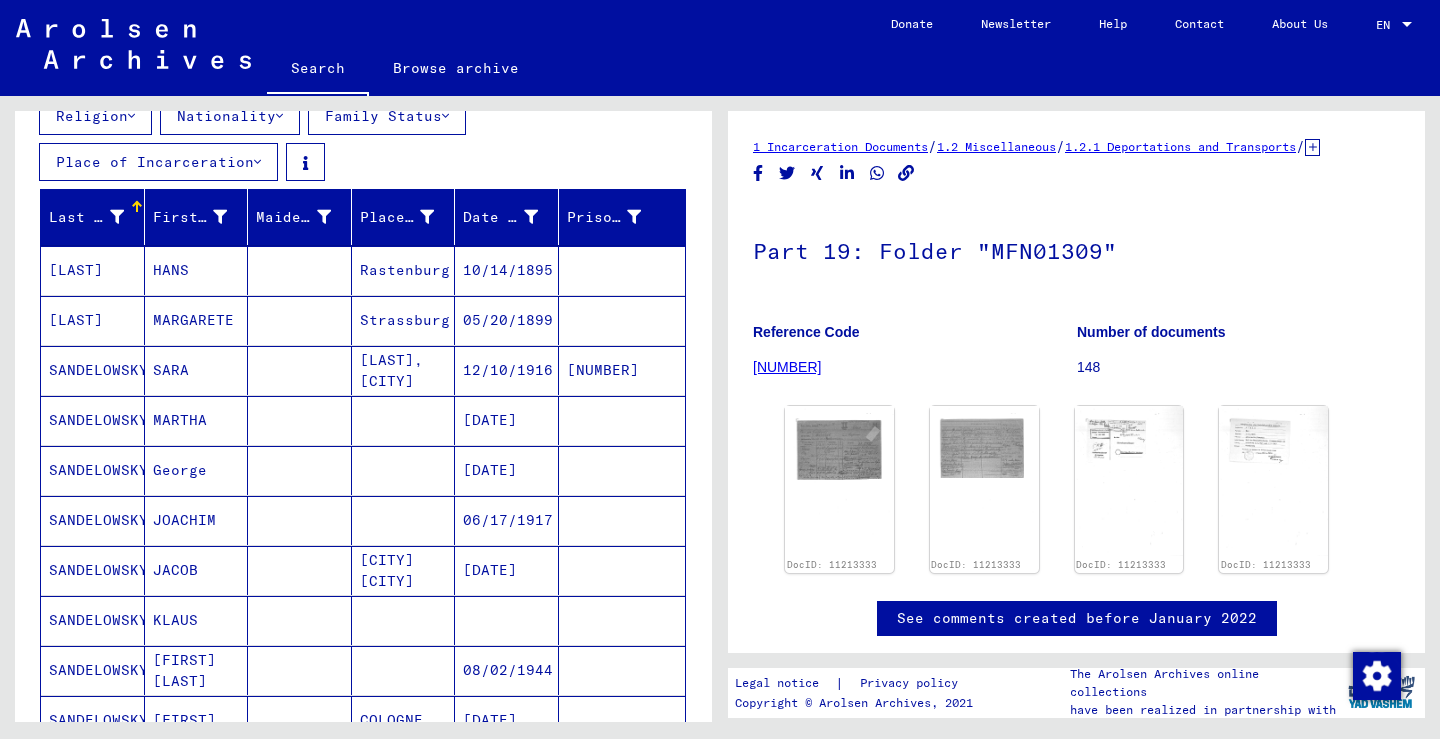 scroll, scrollTop: 246, scrollLeft: 0, axis: vertical 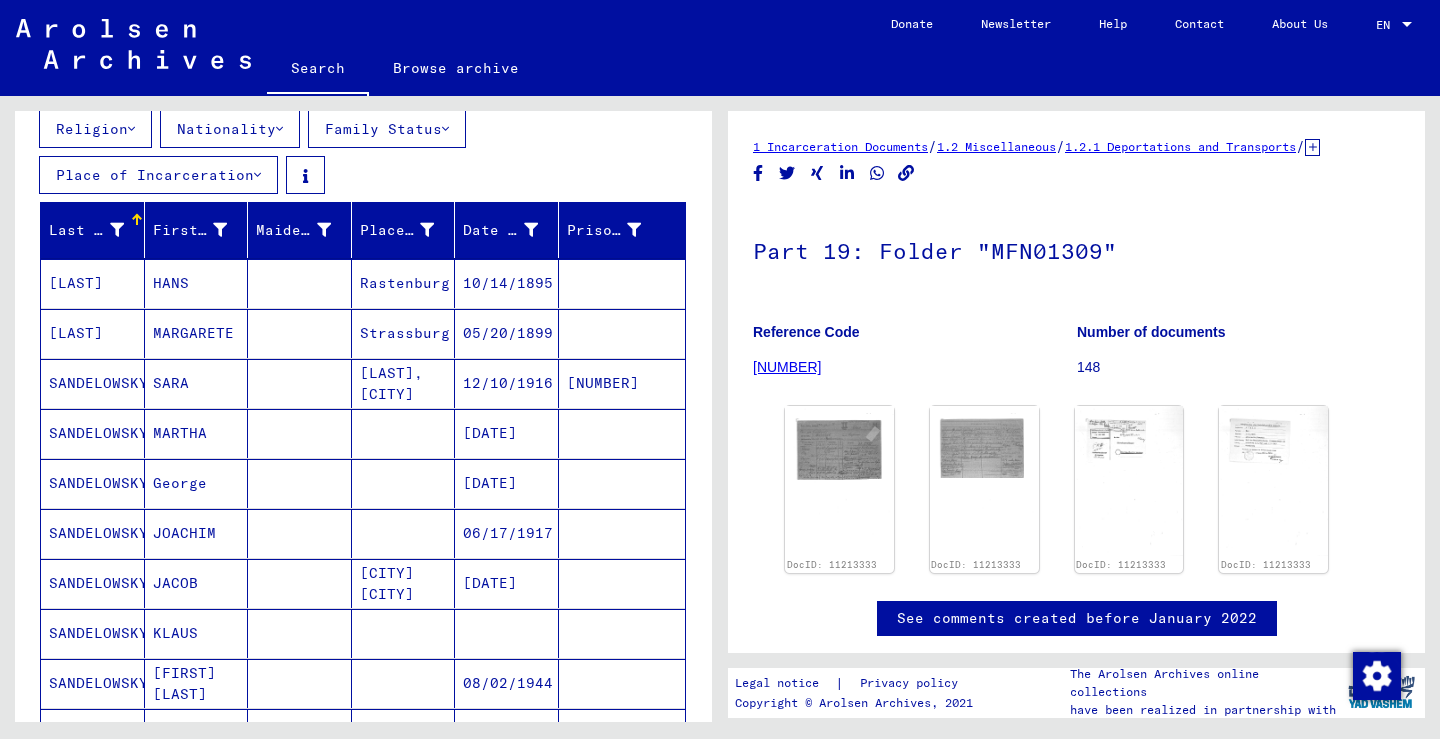 drag, startPoint x: 706, startPoint y: 523, endPoint x: 715, endPoint y: 266, distance: 257.15753 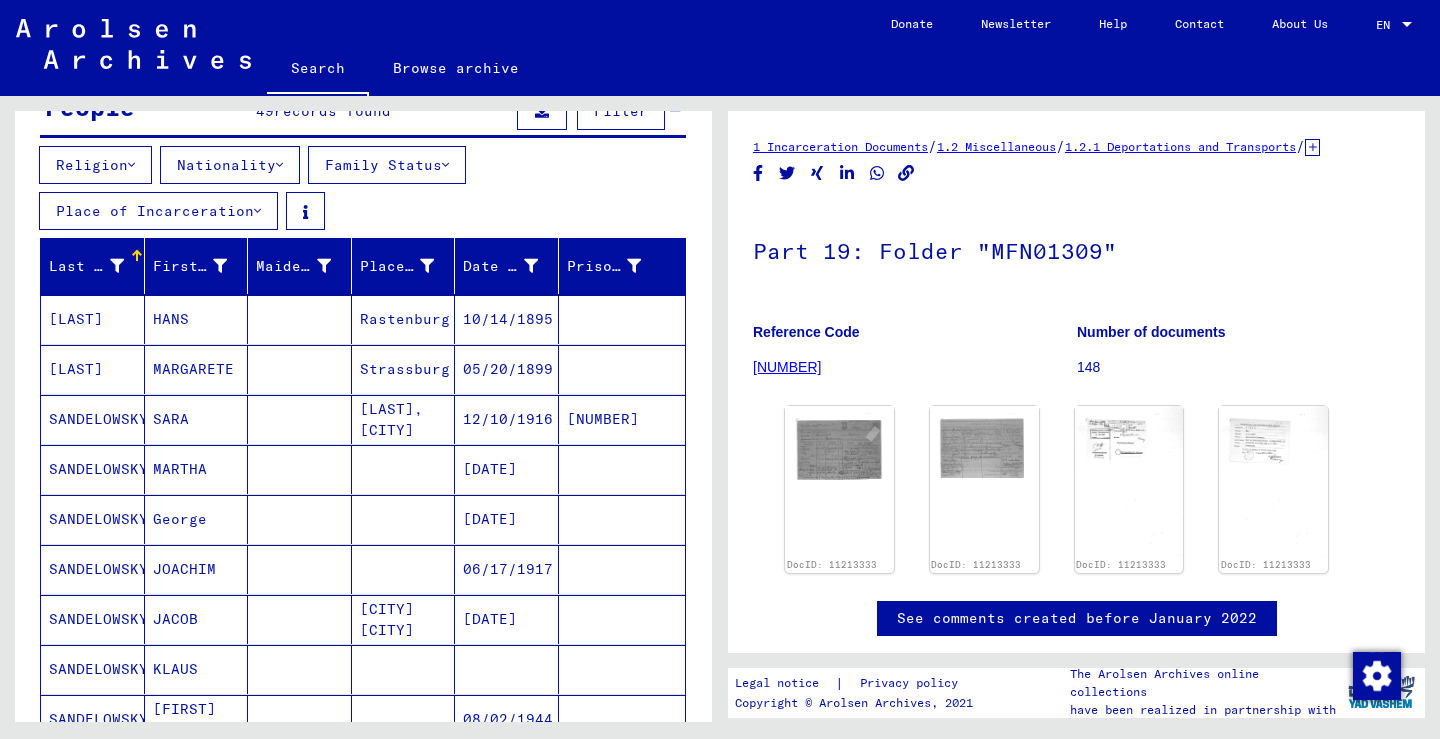 scroll, scrollTop: 0, scrollLeft: 0, axis: both 